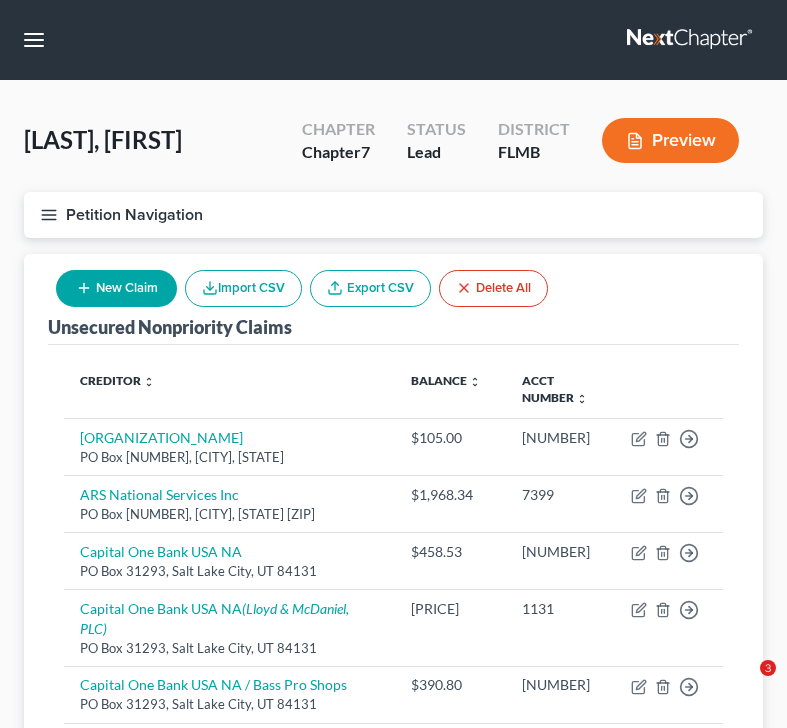 scroll, scrollTop: 1155, scrollLeft: 0, axis: vertical 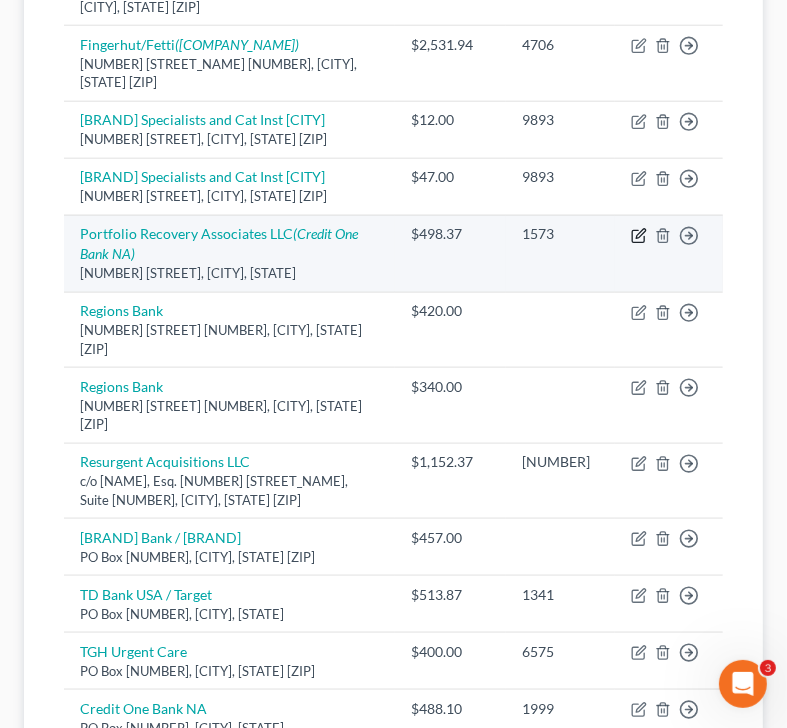 click 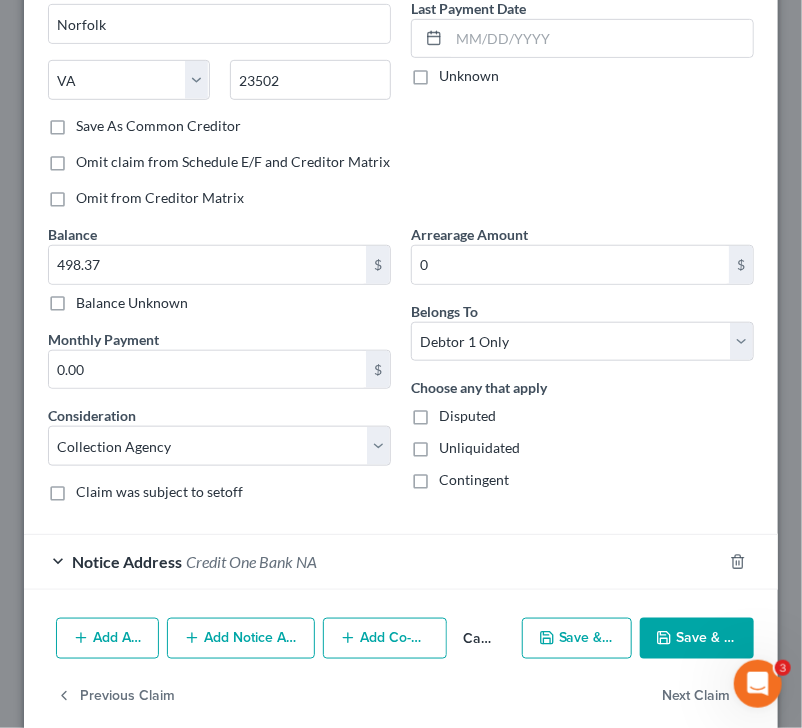 scroll, scrollTop: 301, scrollLeft: 0, axis: vertical 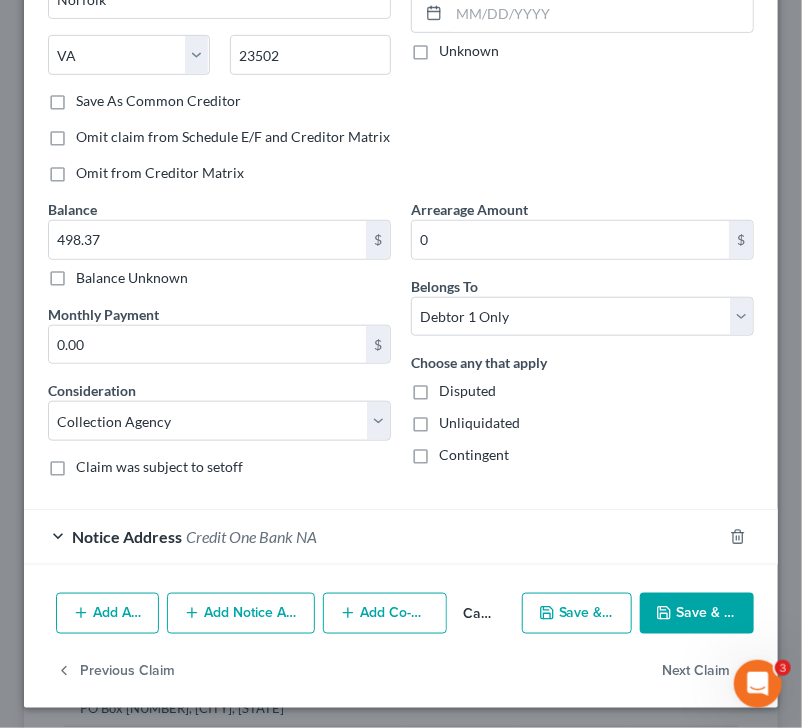click on "Arrearage Amount 0 $
Belongs To
*
Select Debtor 1 Only Debtor 2 Only Debtor 1 And Debtor 2 Only At Least One Of The Debtors And Another Community Property Choose any that apply Disputed Unliquidated Contingent" at bounding box center (582, 346) 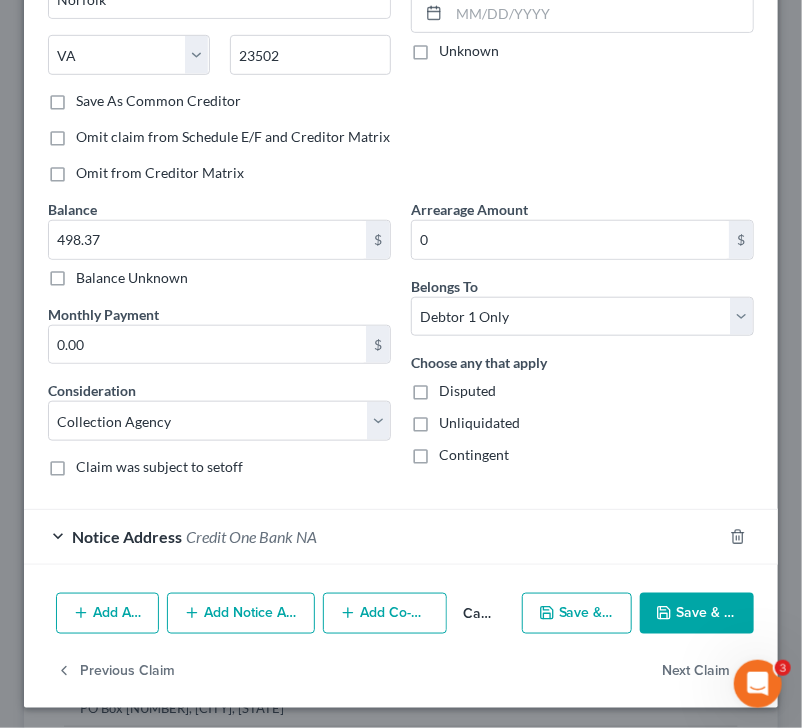 click on "Notice Address [BANK] [ACCOUNT]" at bounding box center [373, 536] 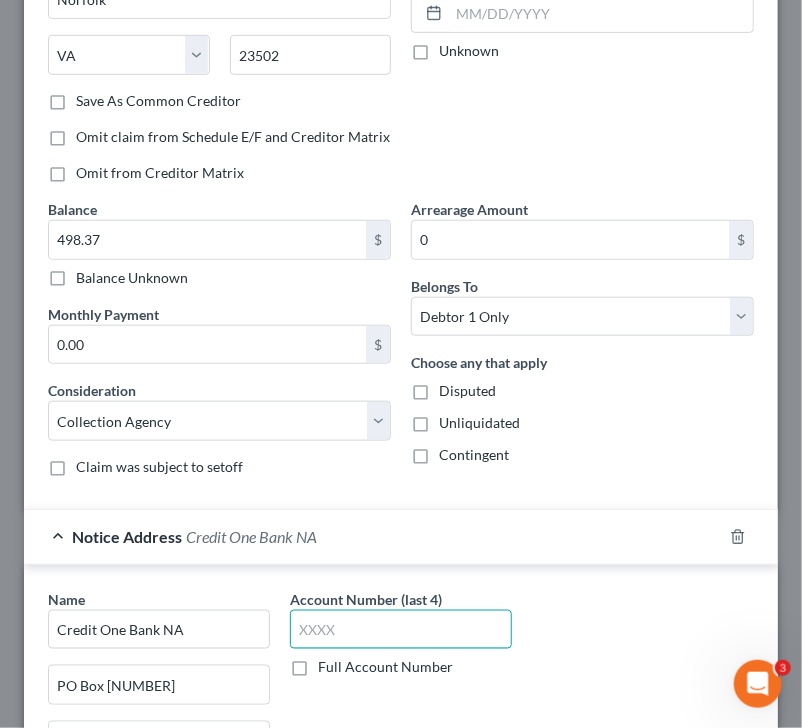 click at bounding box center (401, 630) 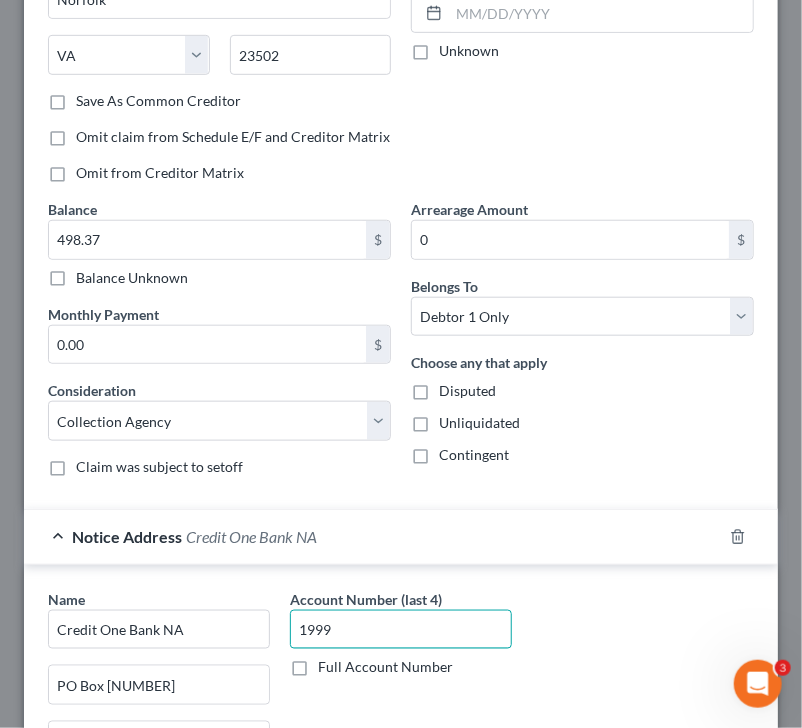 type on "1999" 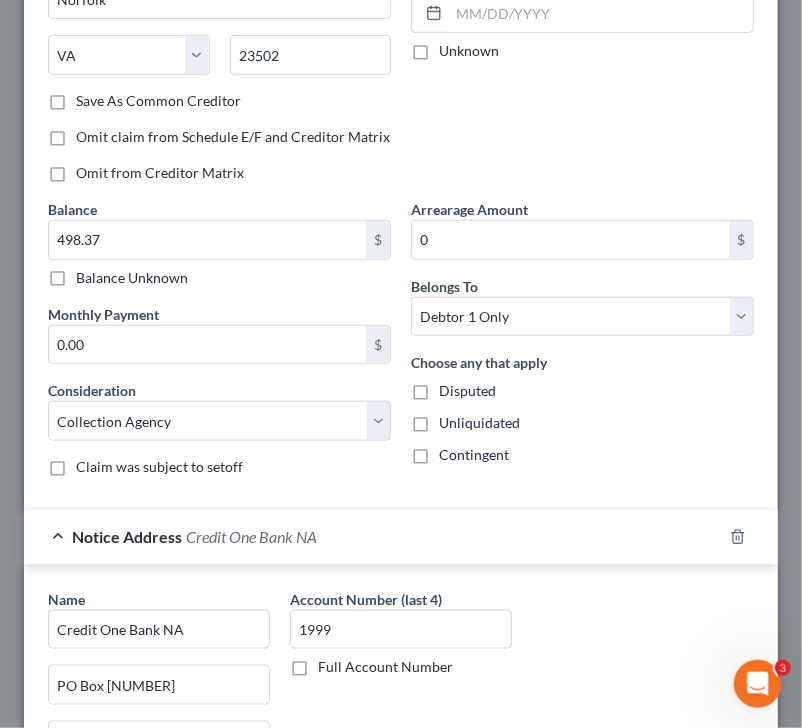 scroll, scrollTop: 675, scrollLeft: 0, axis: vertical 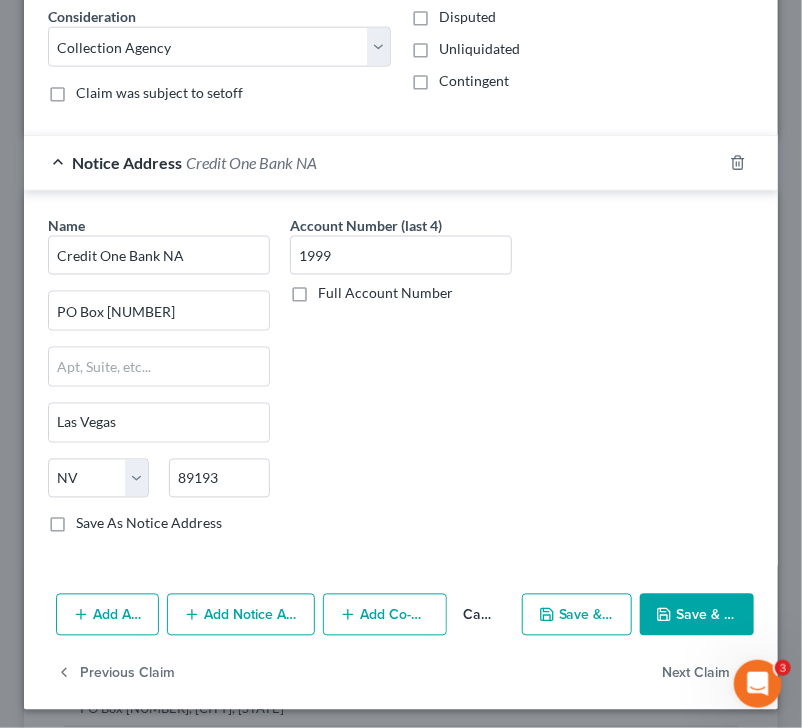 click on "Save & Close" at bounding box center [697, 615] 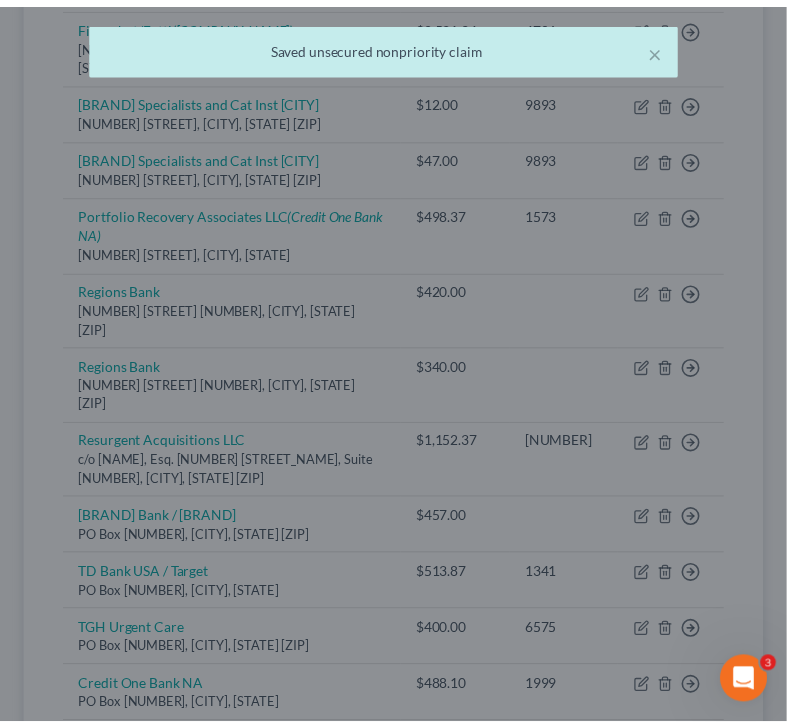 scroll, scrollTop: 0, scrollLeft: 0, axis: both 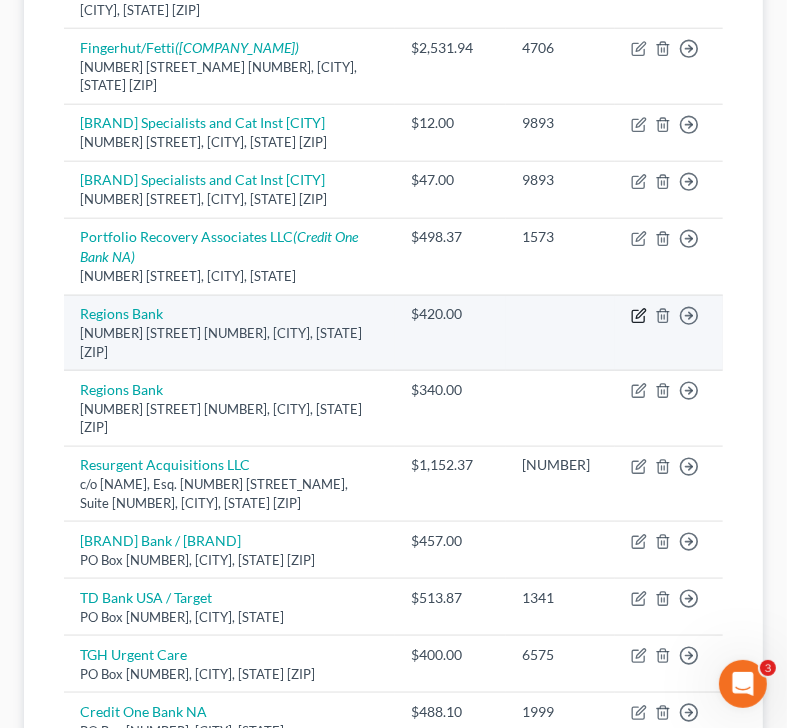 click 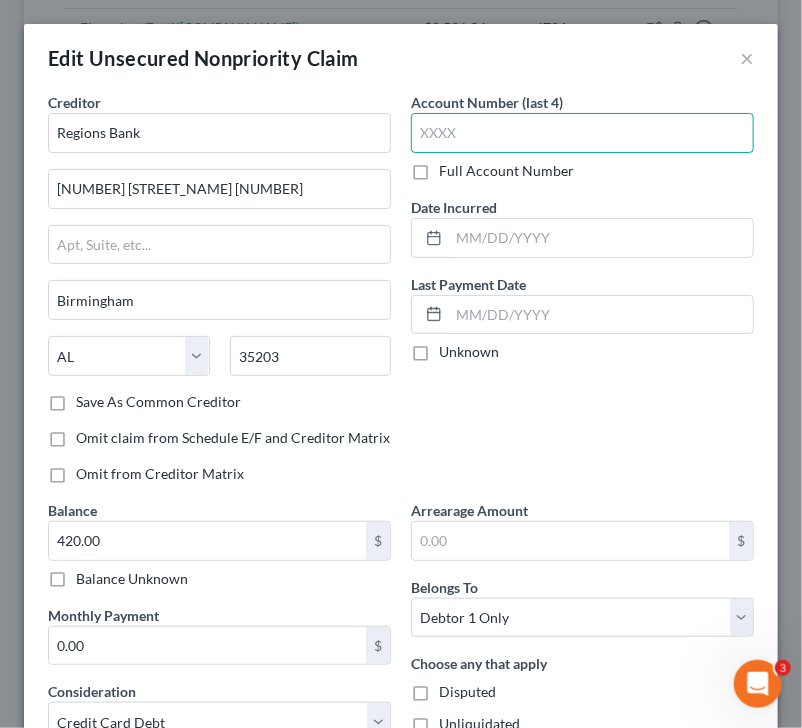click at bounding box center (582, 133) 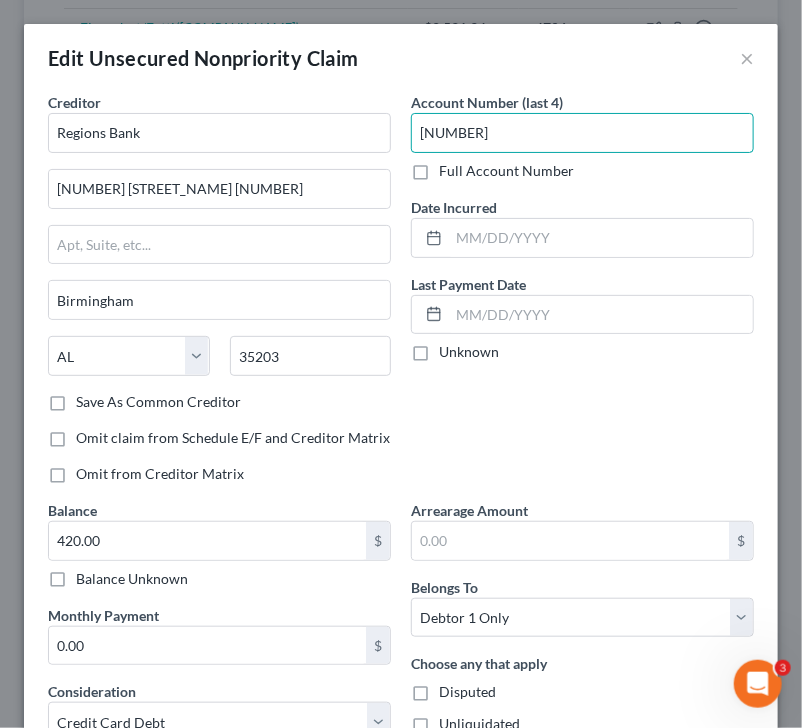 type on "9423" 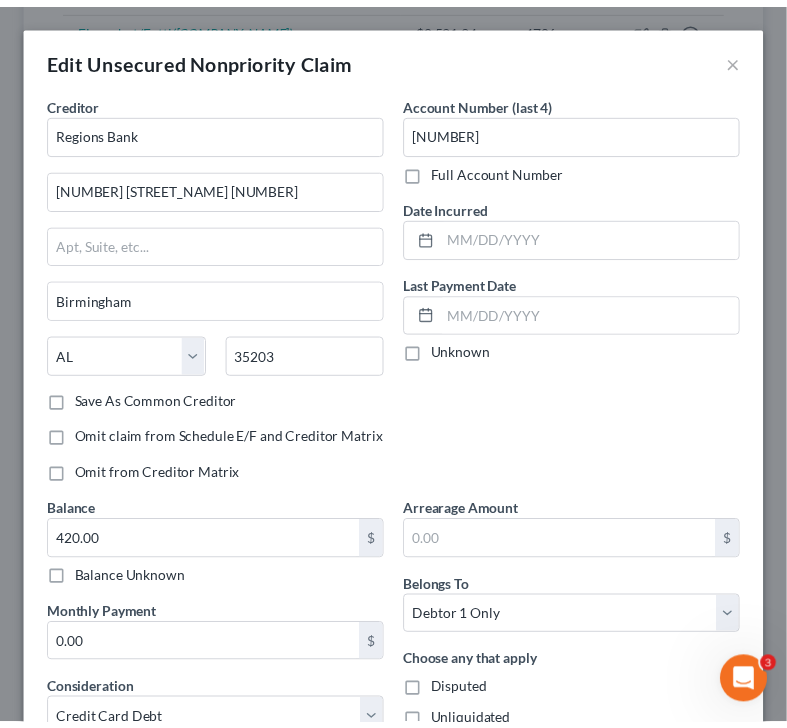 scroll, scrollTop: 246, scrollLeft: 0, axis: vertical 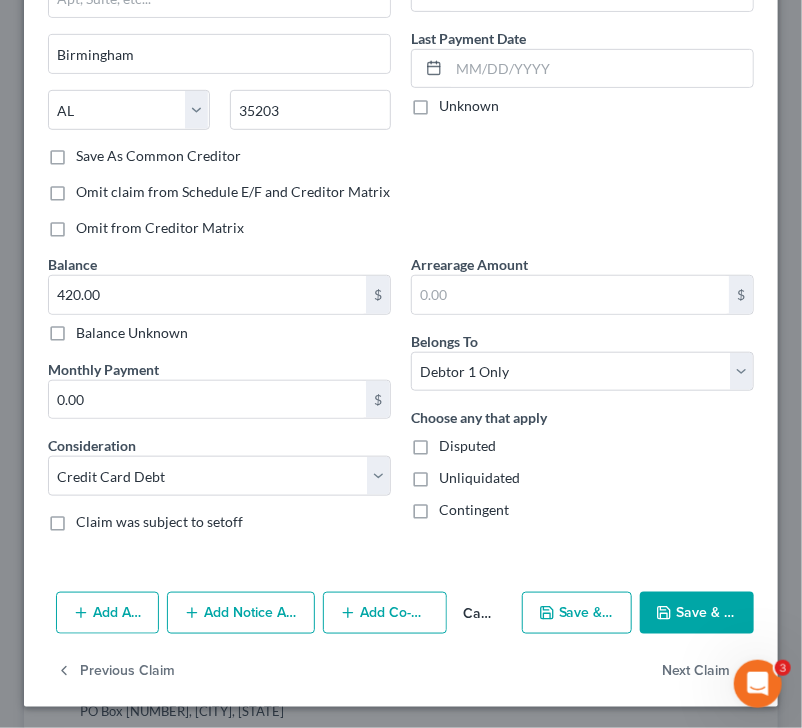 click on "Save & Close" at bounding box center [697, 613] 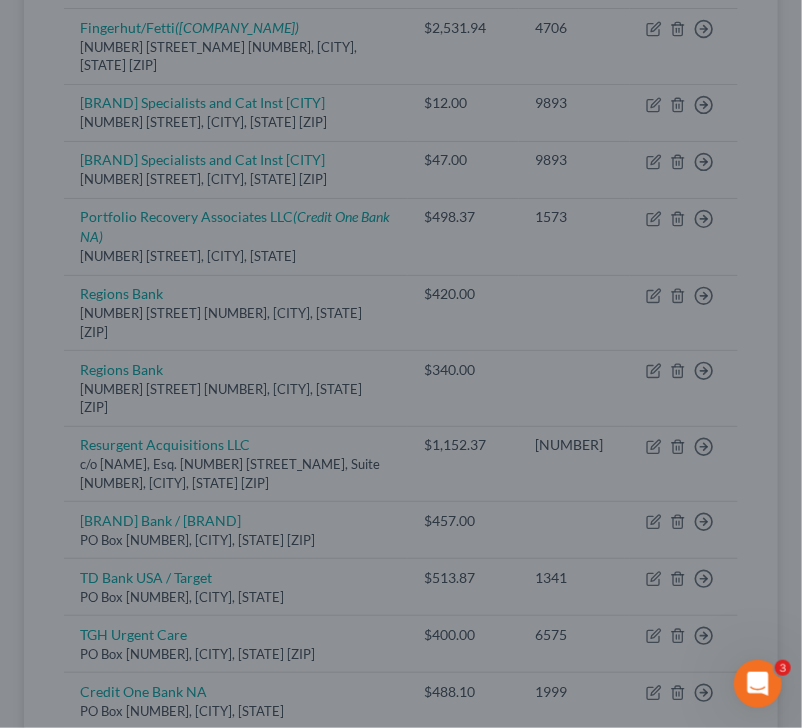 type on "0" 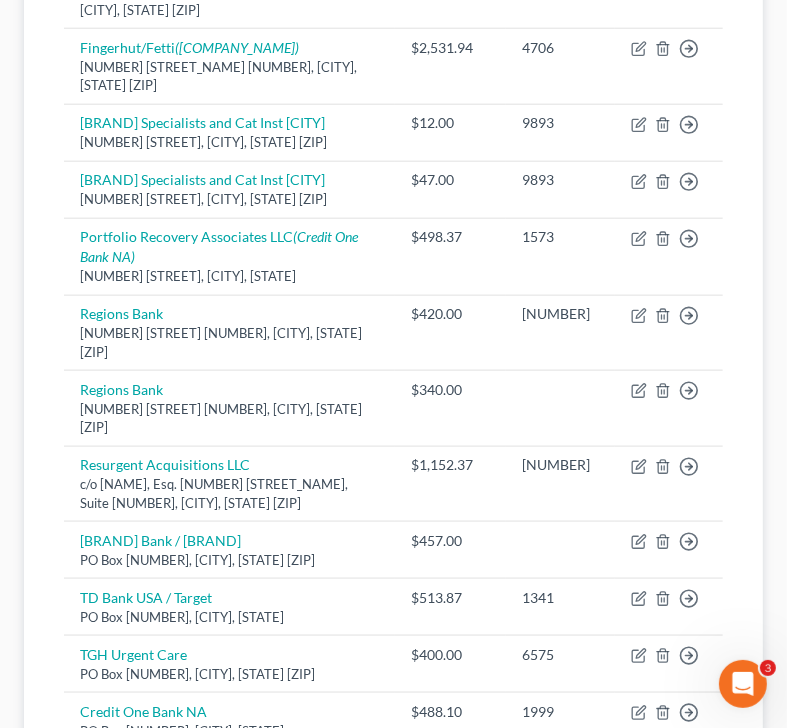 scroll, scrollTop: 516, scrollLeft: 0, axis: vertical 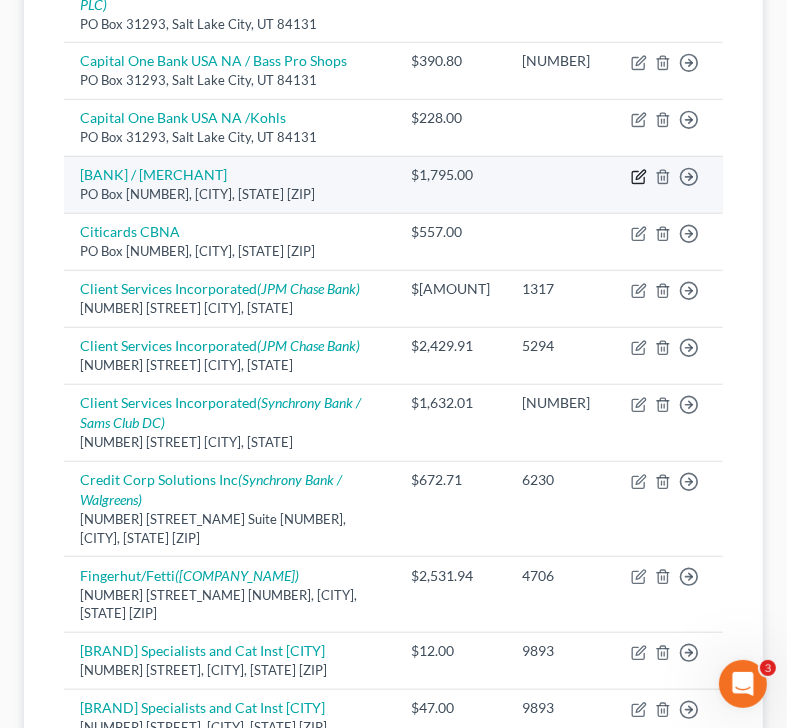 click 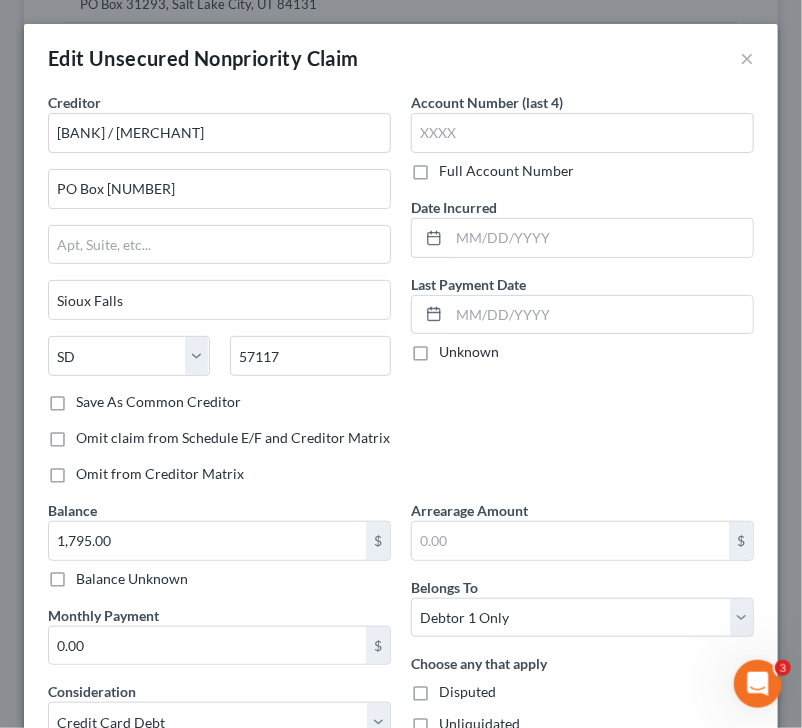 click on "Account Number (last 4)" at bounding box center (487, 102) 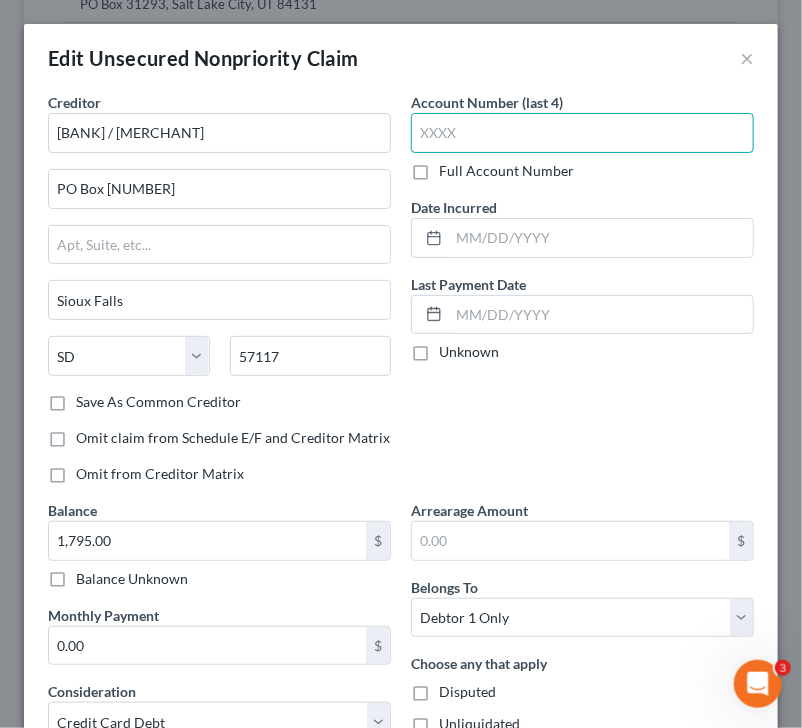 click at bounding box center (582, 133) 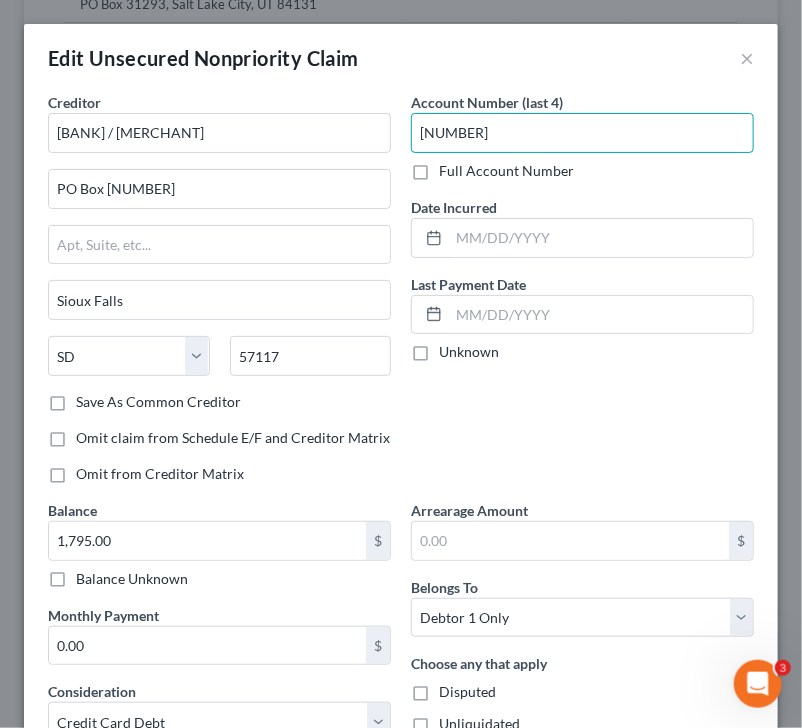 type on "9180" 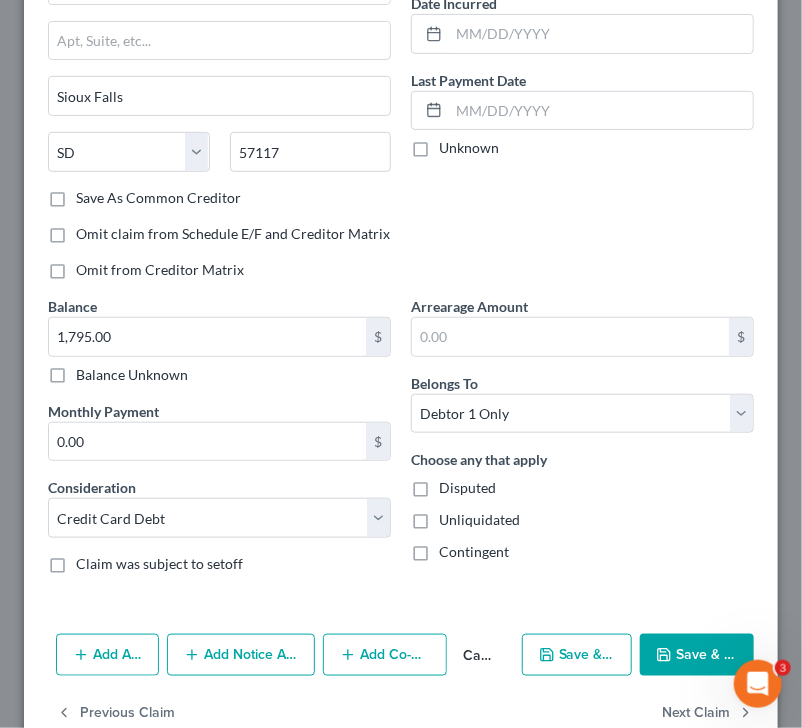 scroll, scrollTop: 246, scrollLeft: 0, axis: vertical 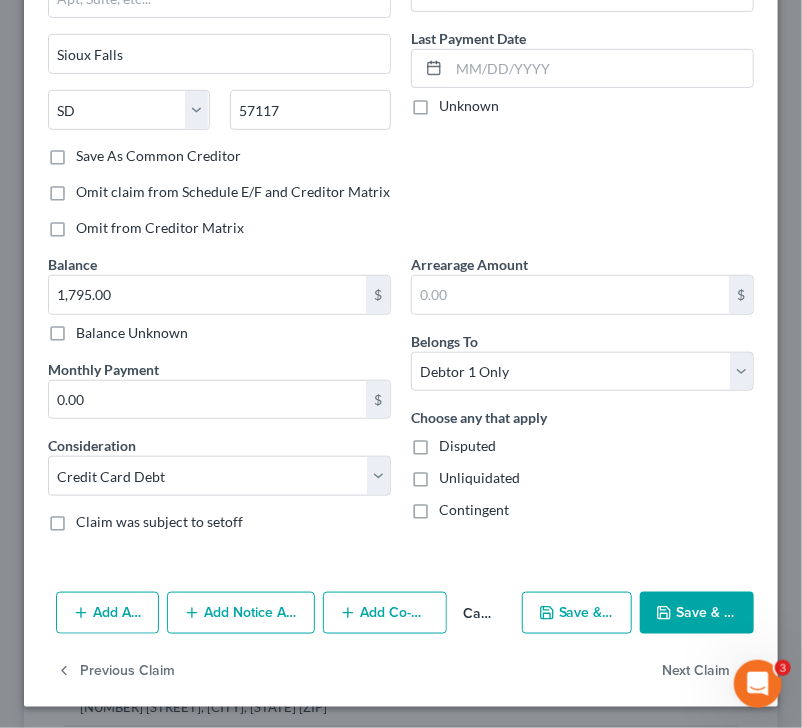 click on "Save & Close" at bounding box center (697, 613) 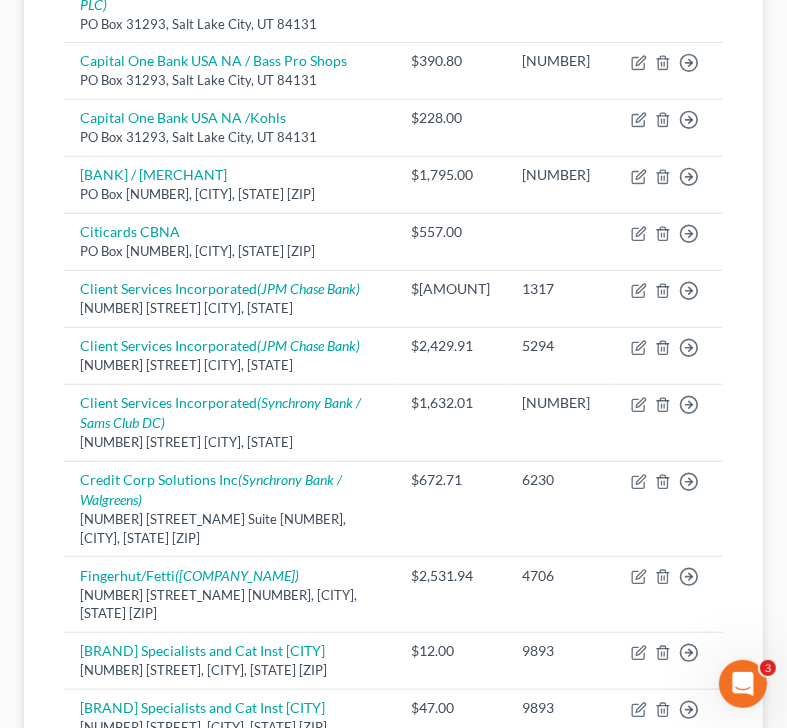 click on "Cherry, Melissa Upgraded Chapter Chapter  7 Status Lead District FLMB Preview Petition Navigation
Case Dashboard
Payments
Invoices
Payments
Payments
Credit Report" at bounding box center [393, 495] 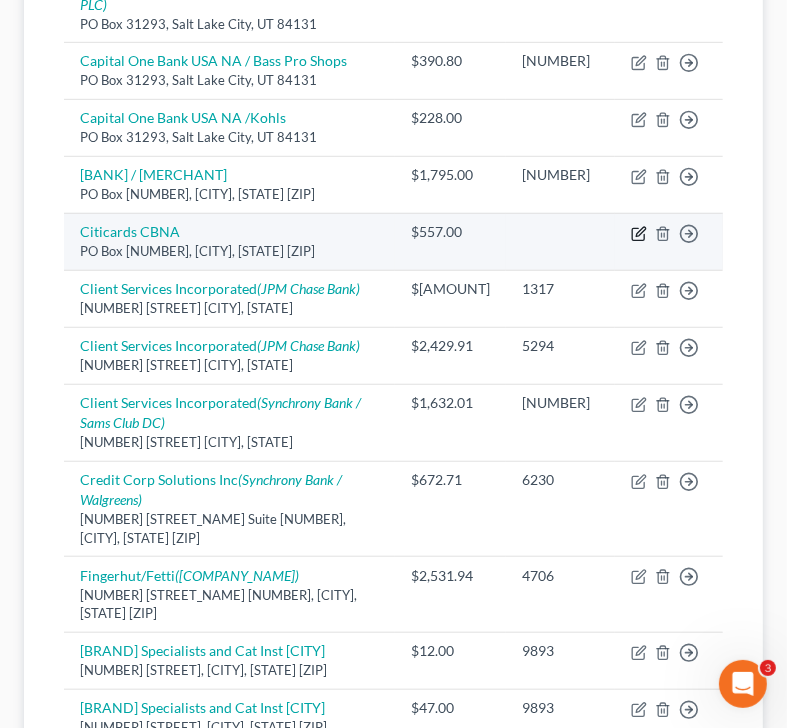 click 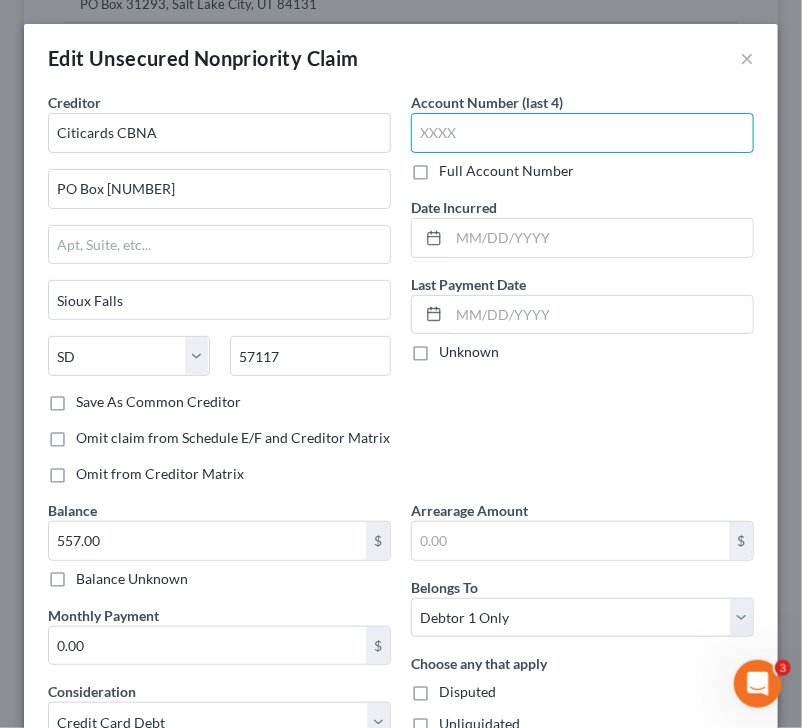 click at bounding box center (582, 133) 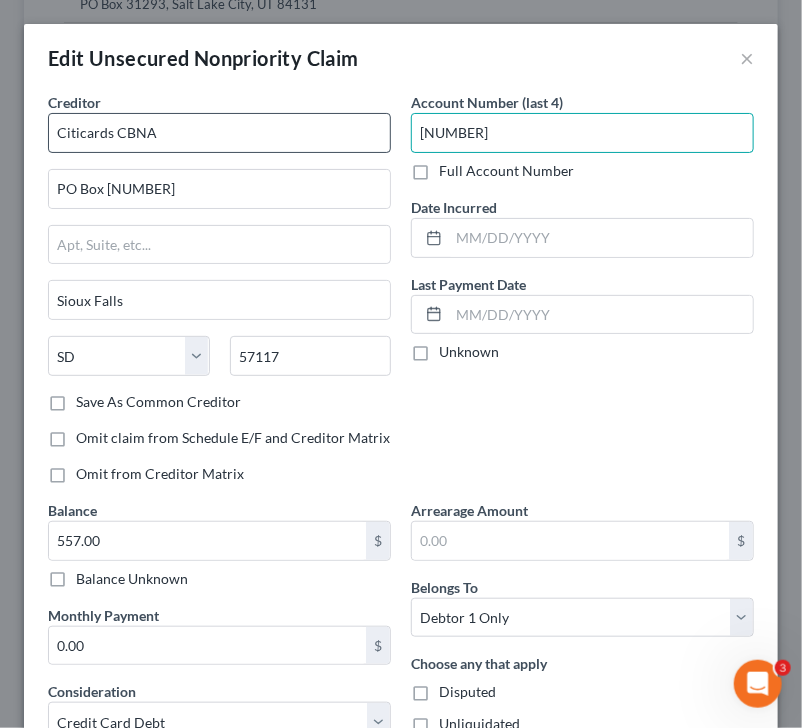 type on "9447" 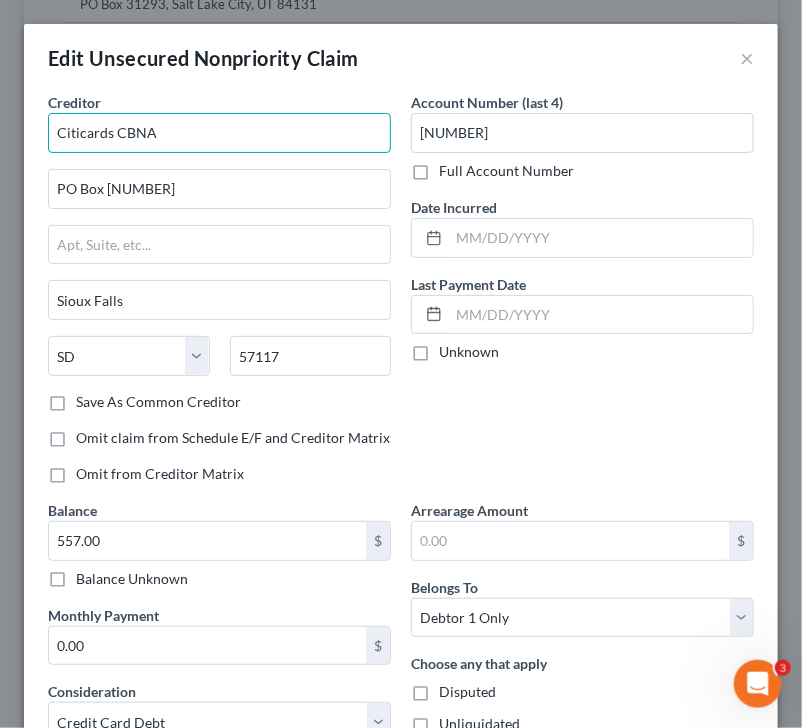 click on "Citicards CBNA" at bounding box center (219, 133) 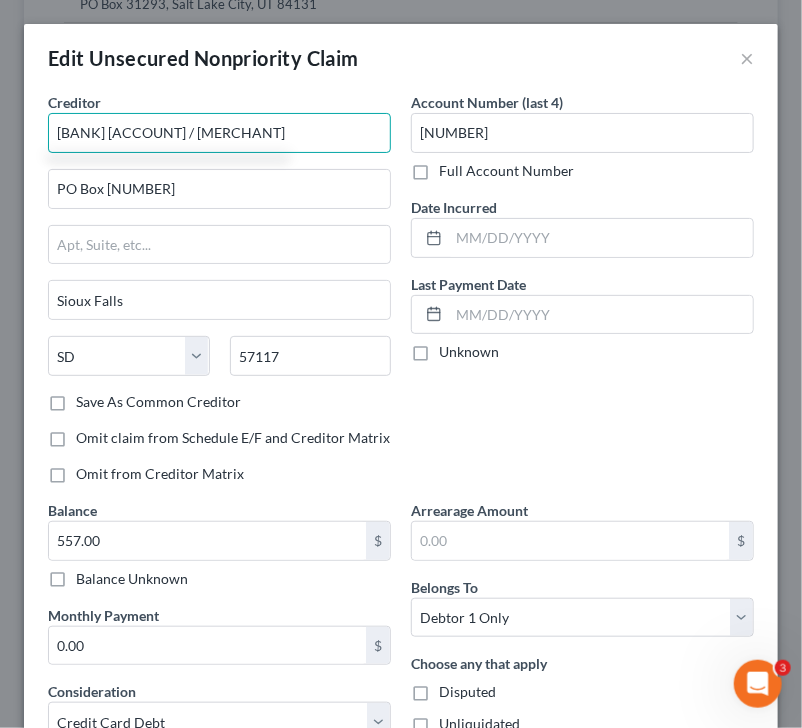 type on "Citicards CBNA / WAWA" 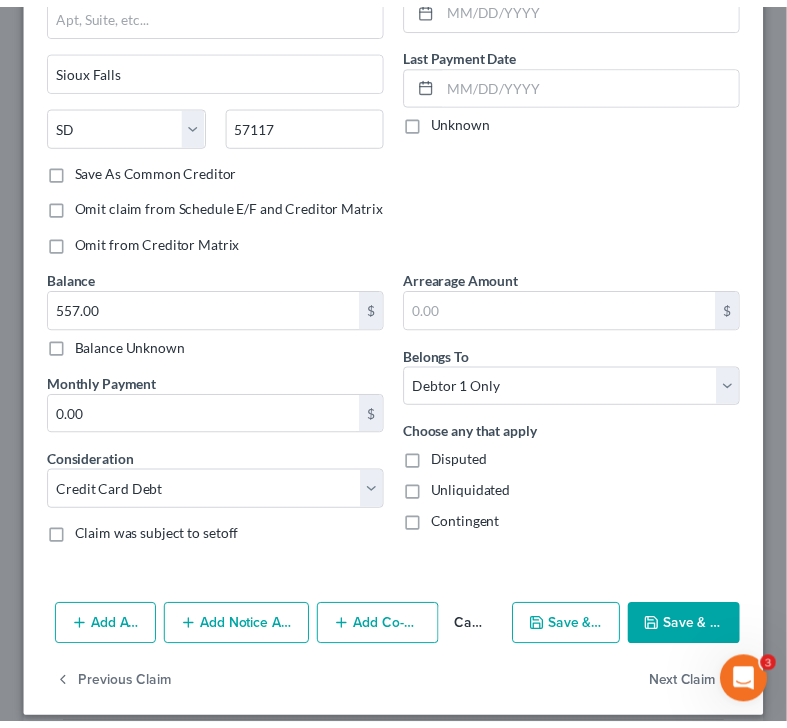 scroll, scrollTop: 246, scrollLeft: 0, axis: vertical 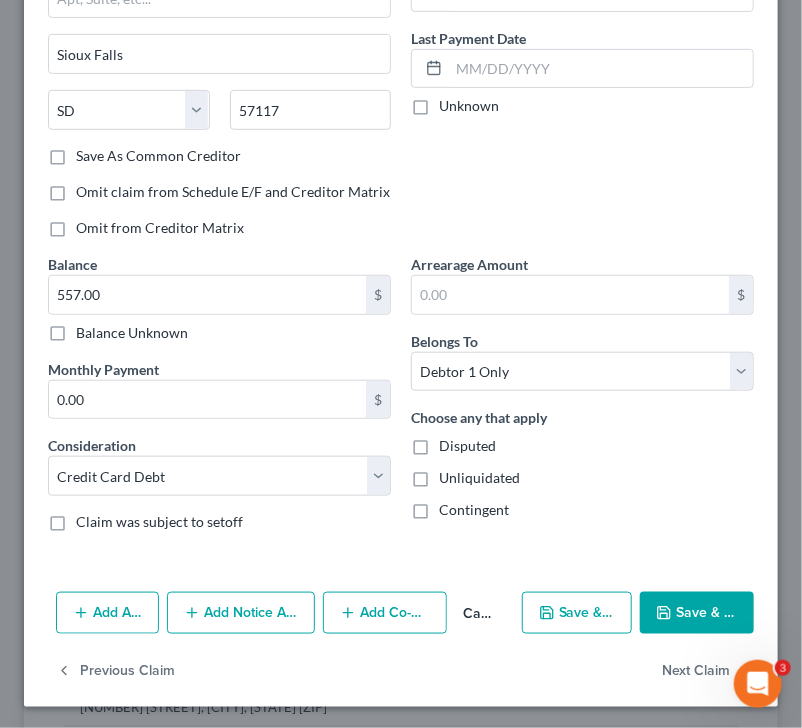 click on "Save & Close" at bounding box center (697, 613) 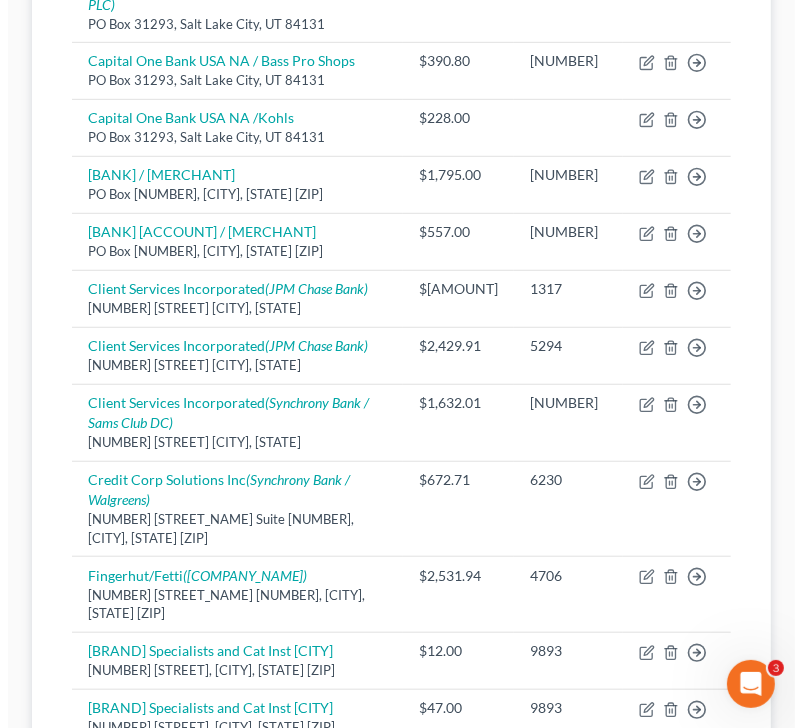 scroll, scrollTop: 622, scrollLeft: 0, axis: vertical 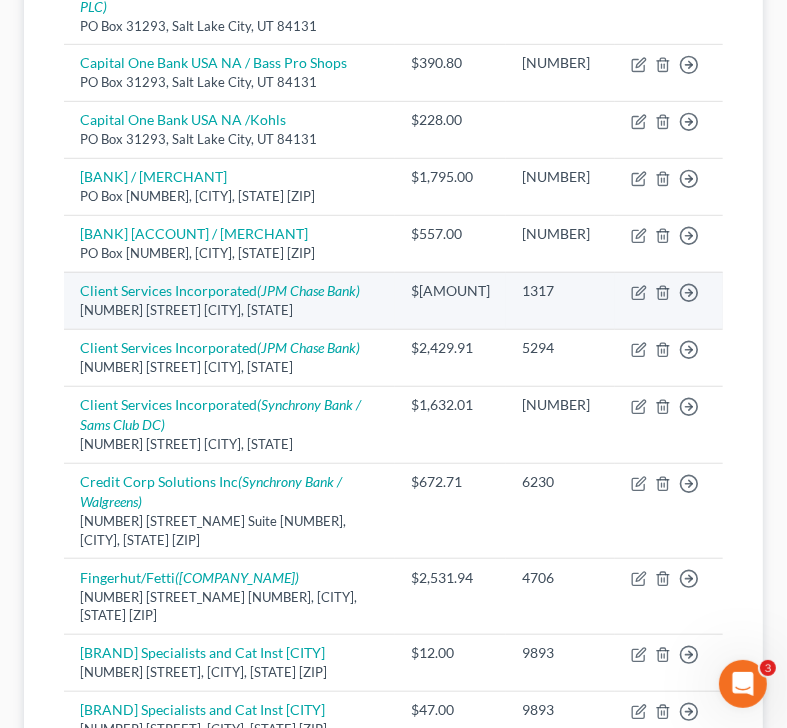 click on "Move to D Move to E Move to G Move to Notice Only" at bounding box center (669, 300) 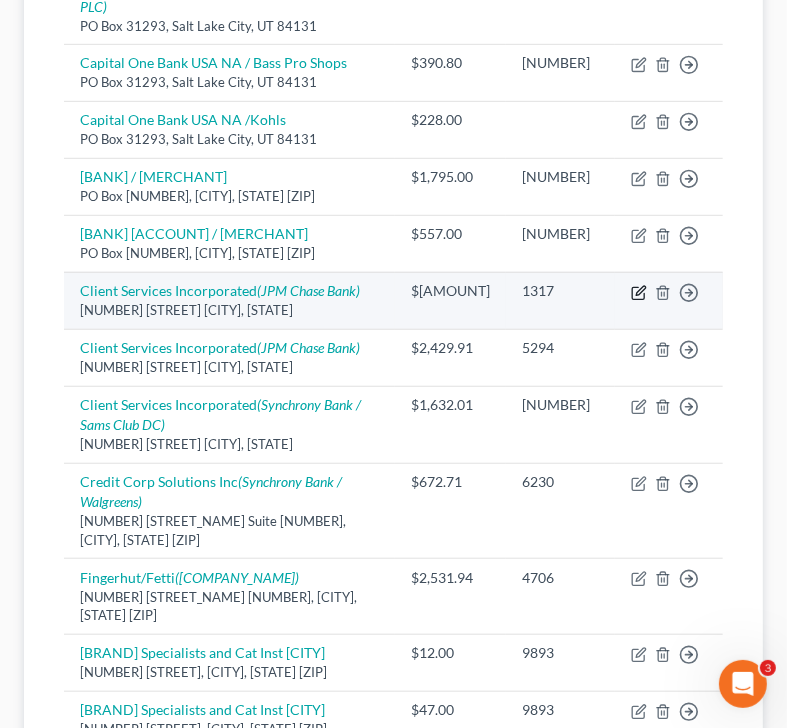 click 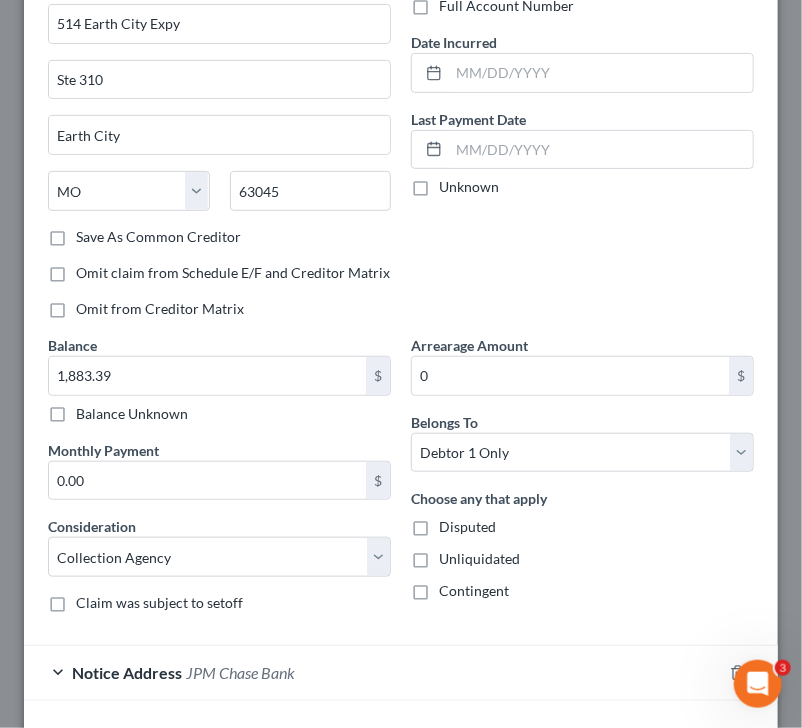 scroll, scrollTop: 301, scrollLeft: 0, axis: vertical 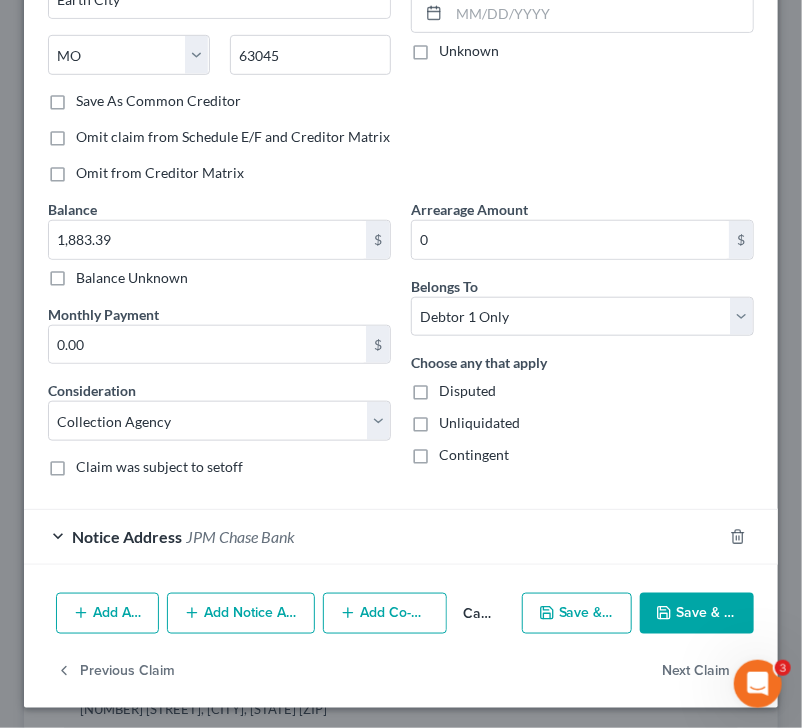 click on "Notice Address JPM Chase Bank" at bounding box center [373, 536] 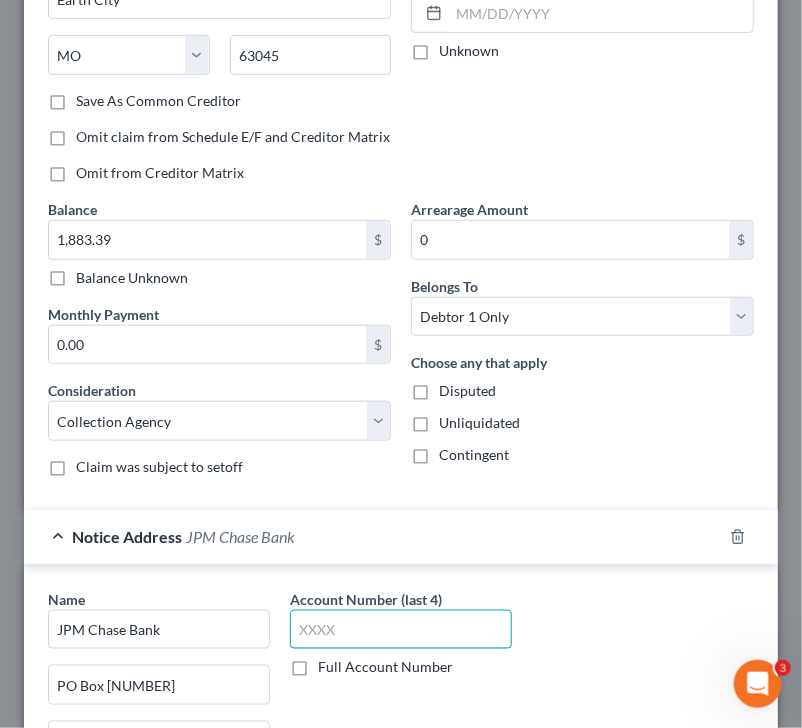 click at bounding box center [401, 630] 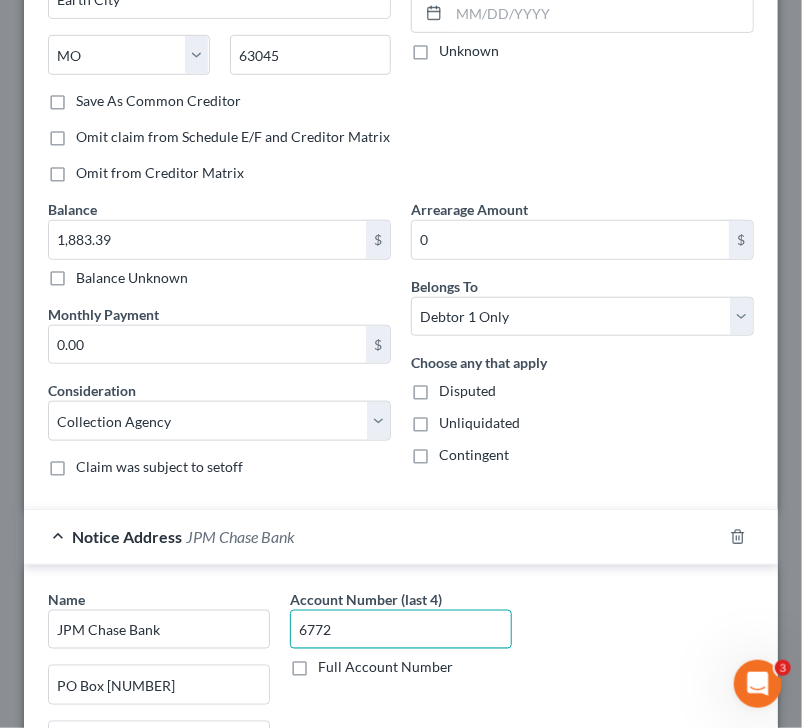 type on "6772" 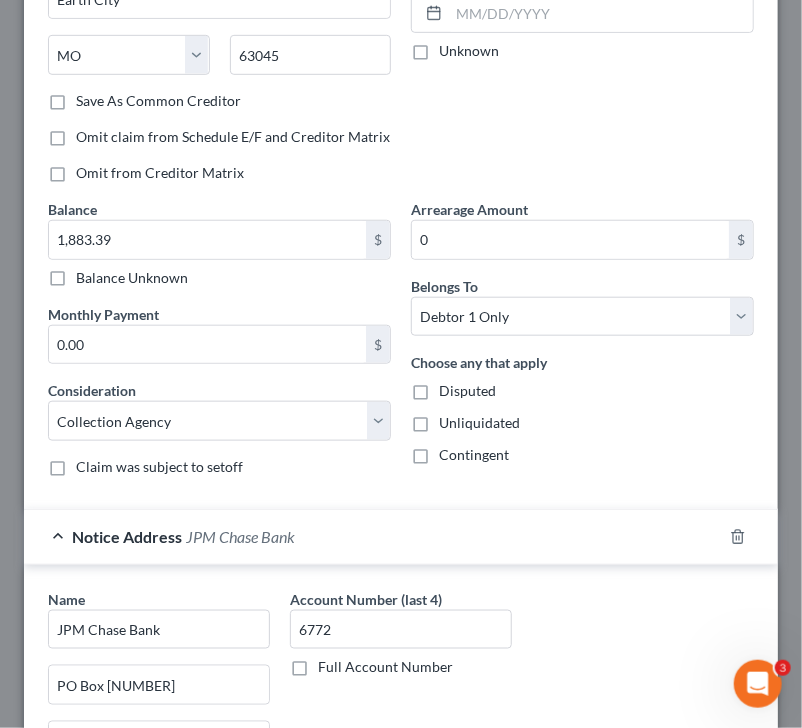 scroll, scrollTop: 675, scrollLeft: 0, axis: vertical 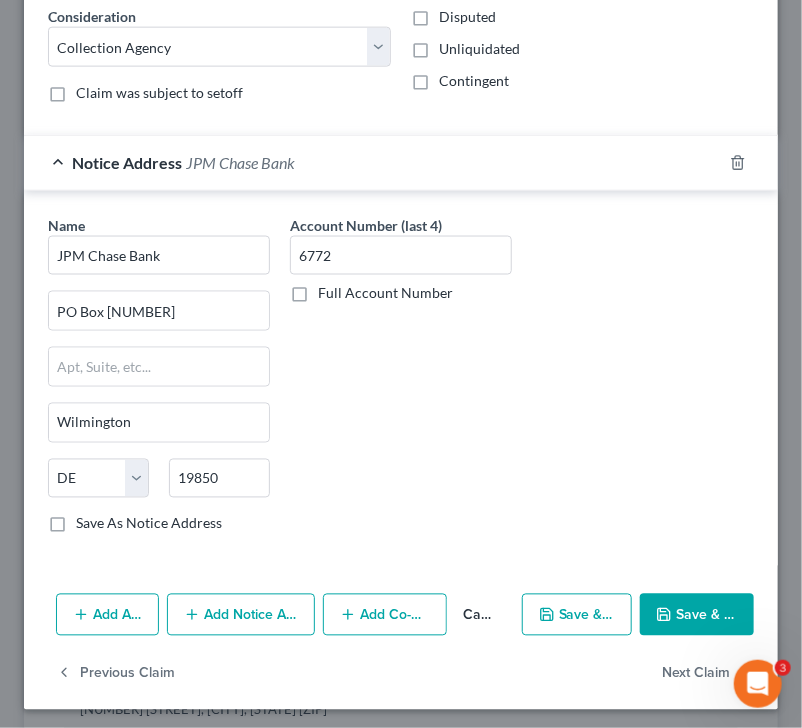 click on "Save & Close" at bounding box center [697, 615] 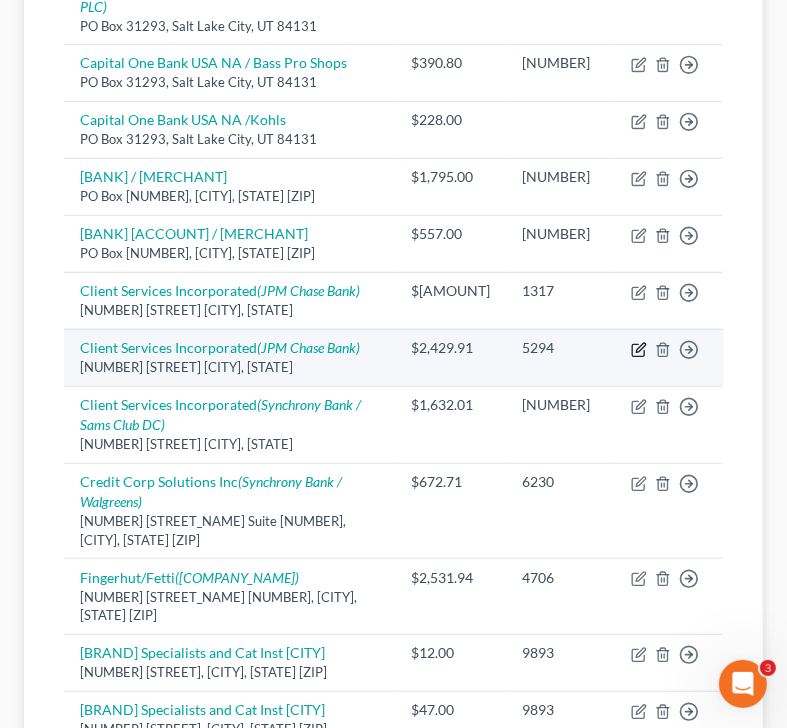 click 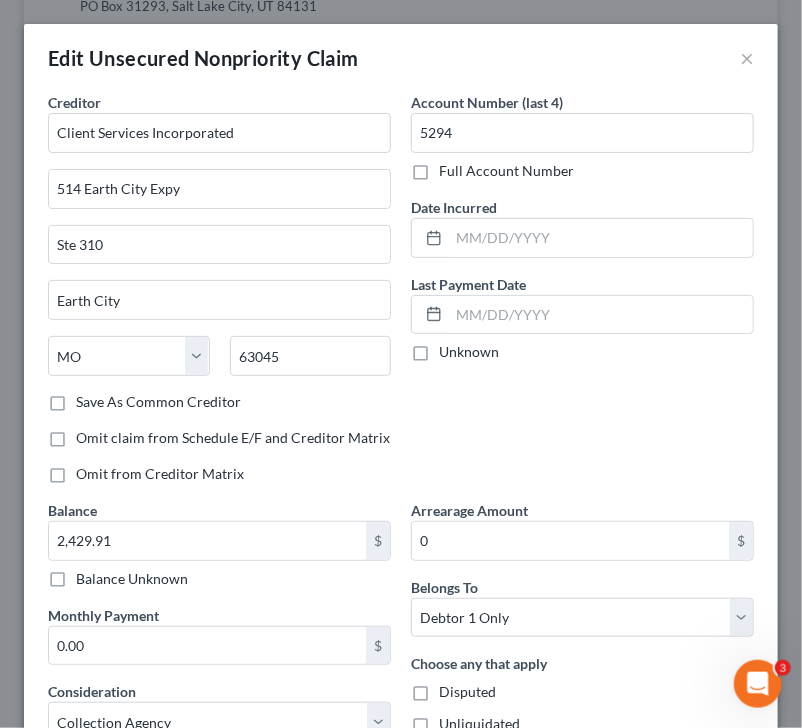 scroll, scrollTop: 301, scrollLeft: 0, axis: vertical 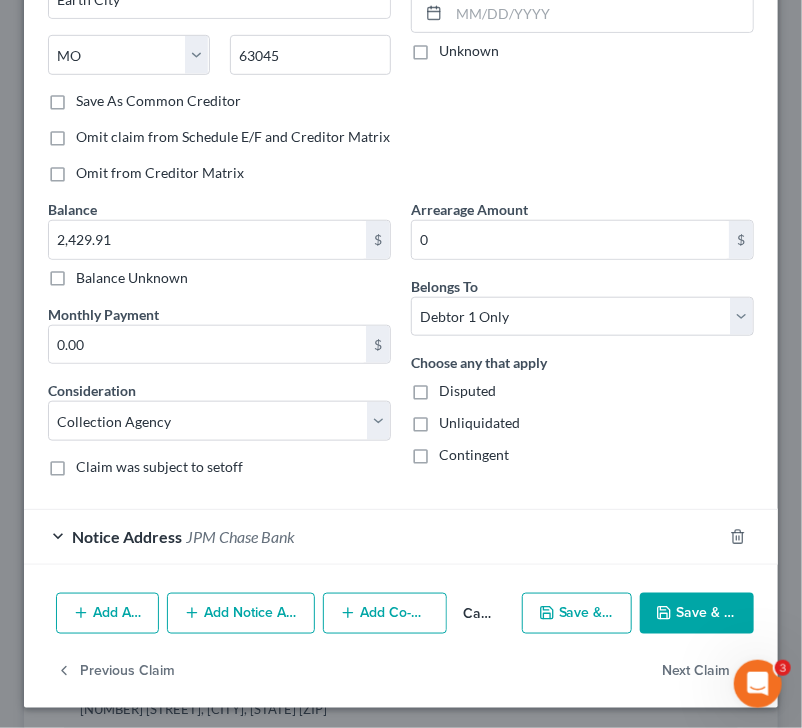 click on "Notice Address JPM Chase Bank" at bounding box center [373, 536] 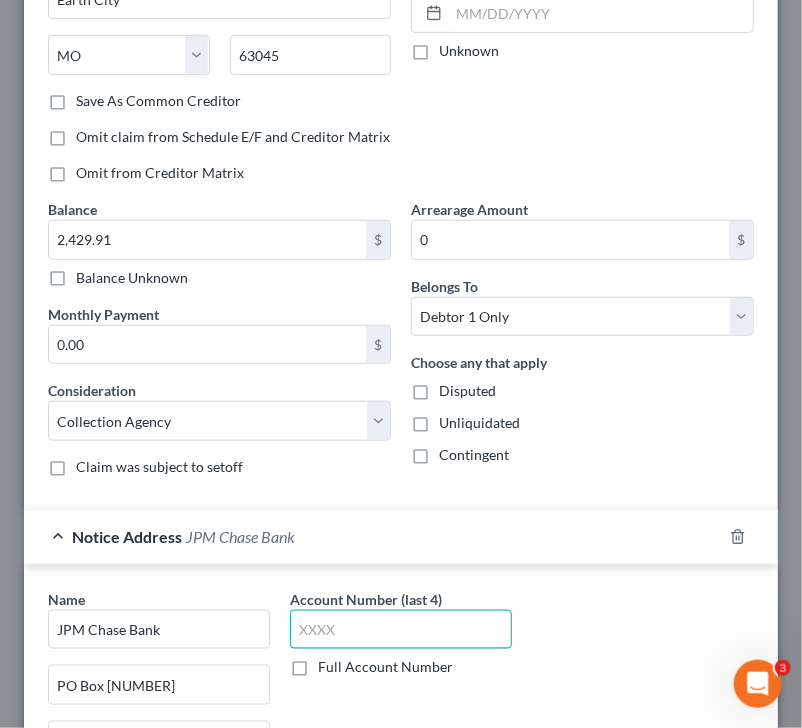 click at bounding box center (401, 630) 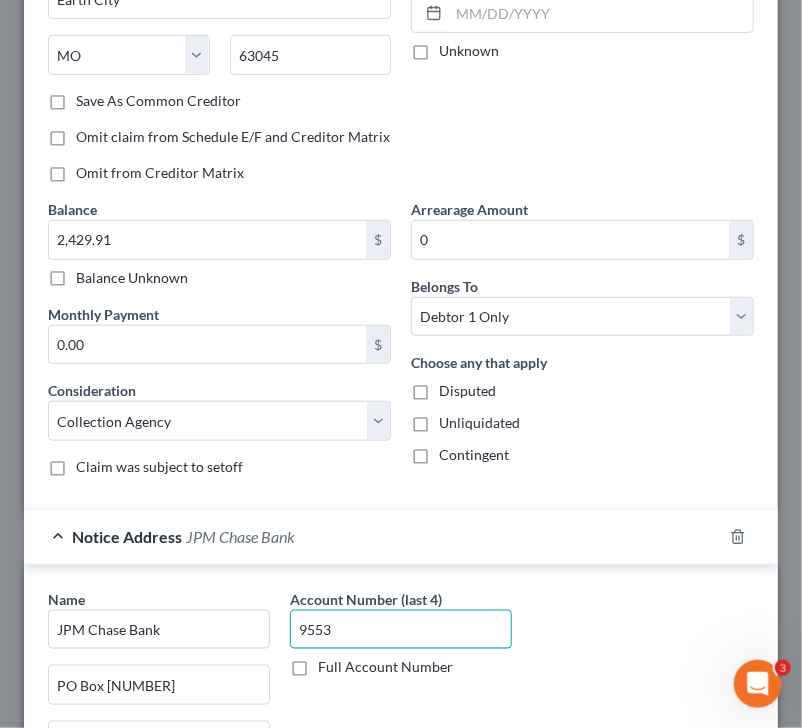 type on "9553" 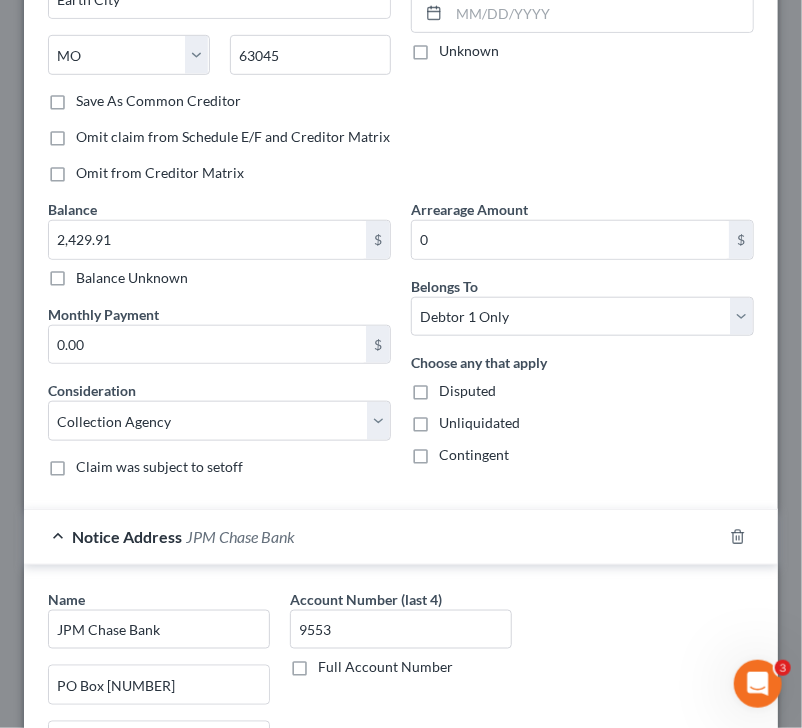 scroll, scrollTop: 675, scrollLeft: 0, axis: vertical 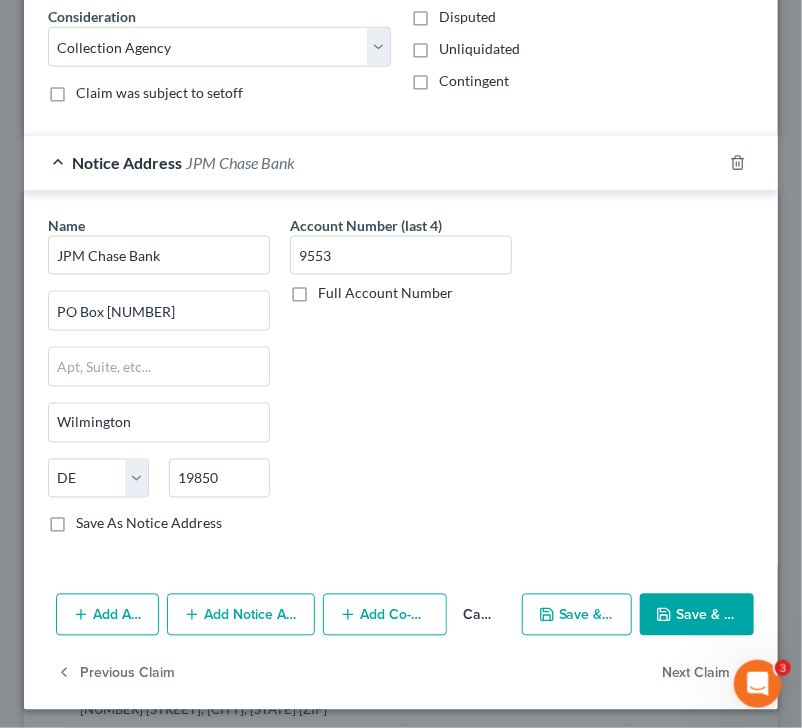 click on "Save & Close" at bounding box center [697, 615] 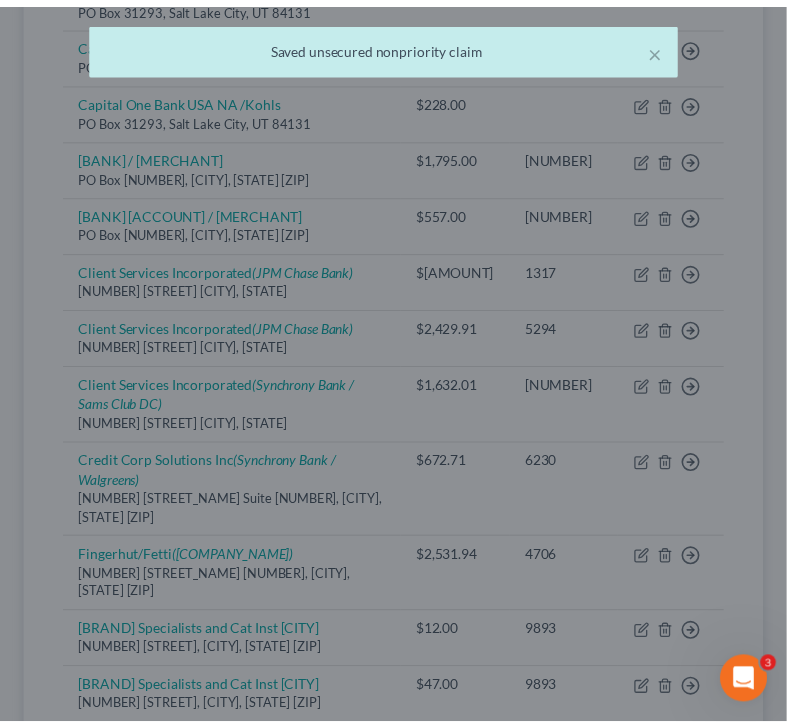 scroll, scrollTop: 0, scrollLeft: 0, axis: both 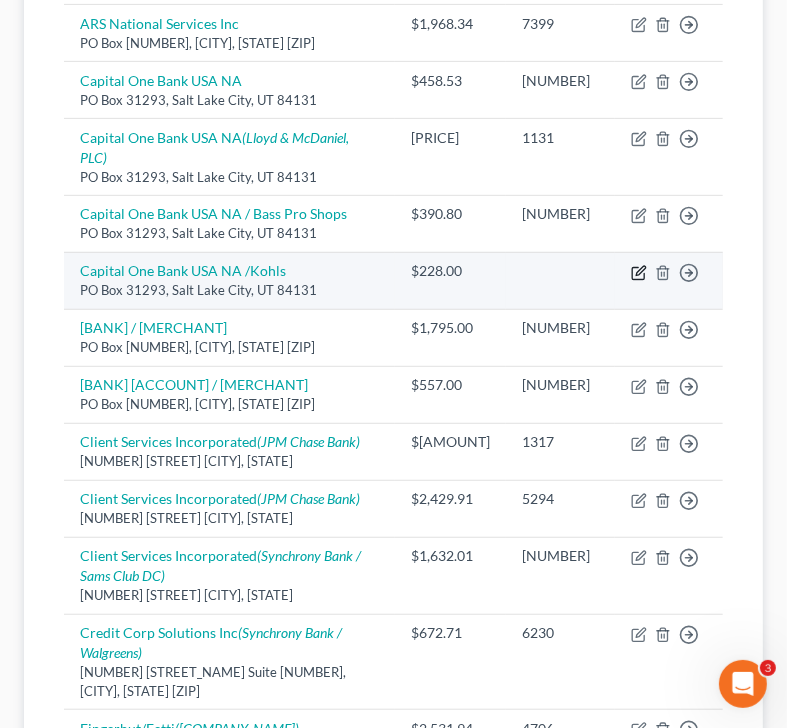 click 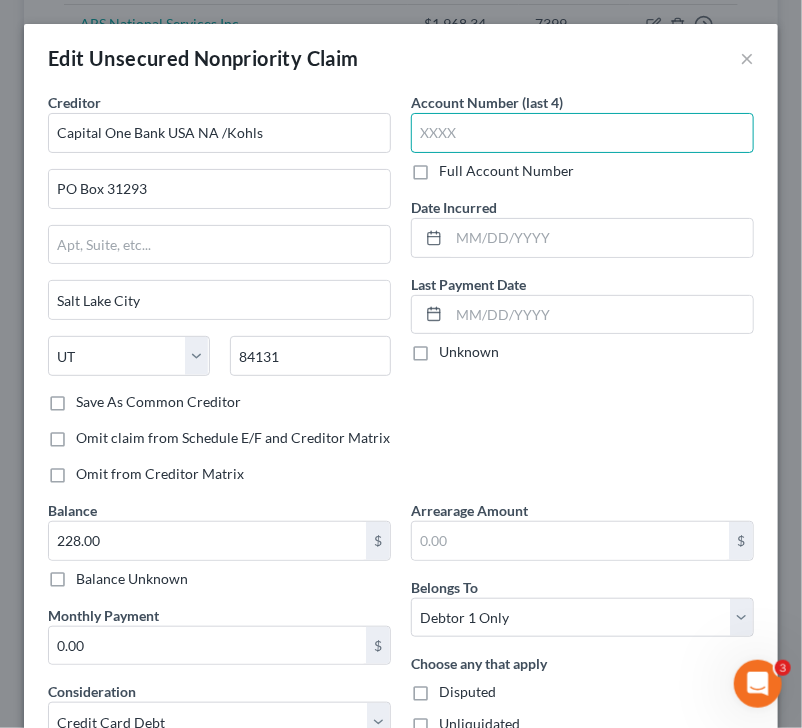 click at bounding box center [582, 133] 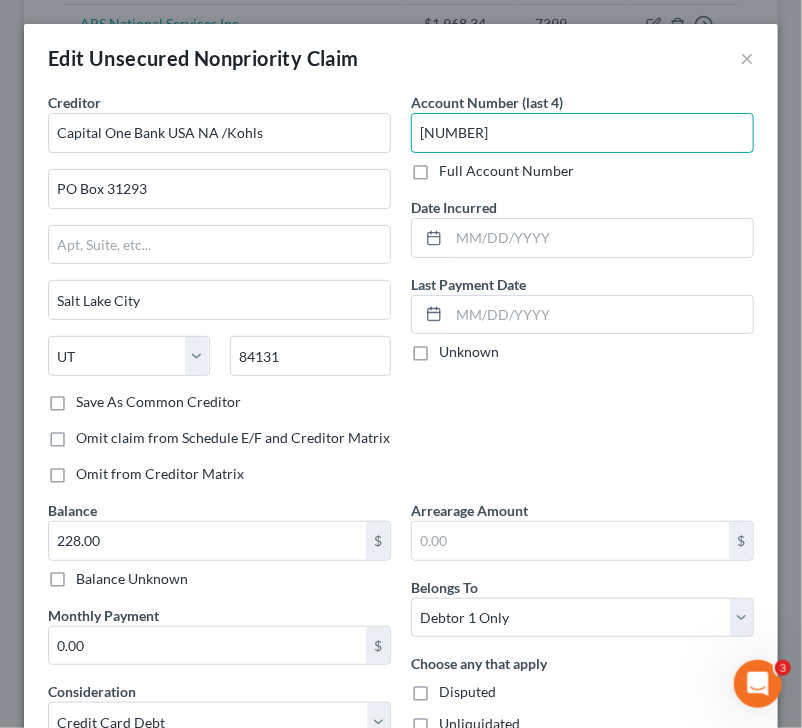 type on "1888" 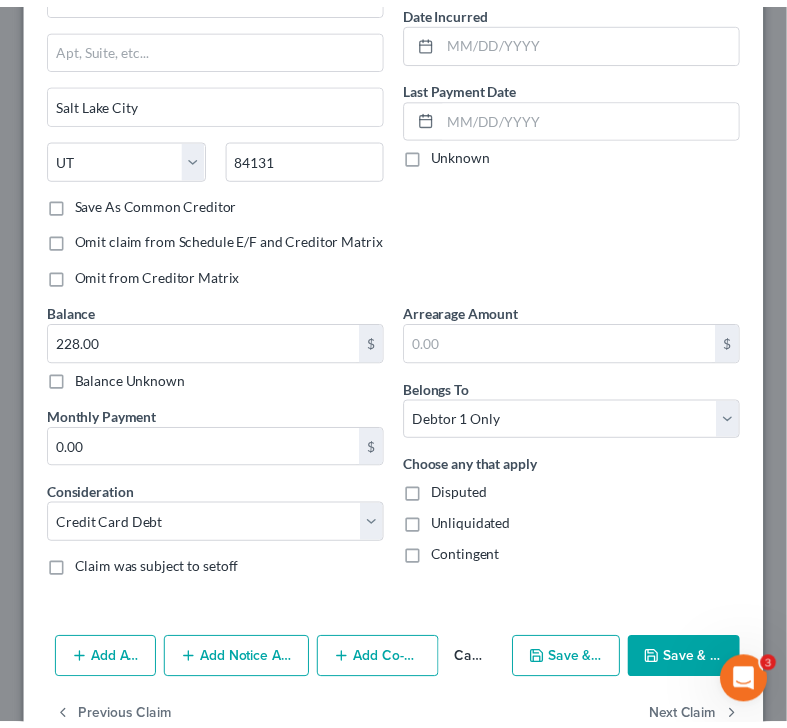 scroll, scrollTop: 246, scrollLeft: 0, axis: vertical 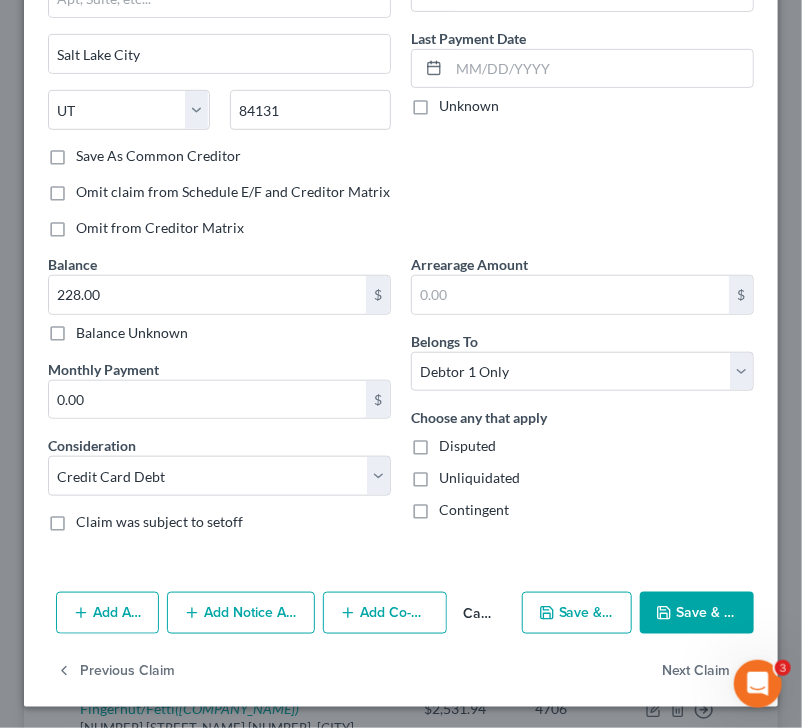 click on "Save & Close" at bounding box center (697, 613) 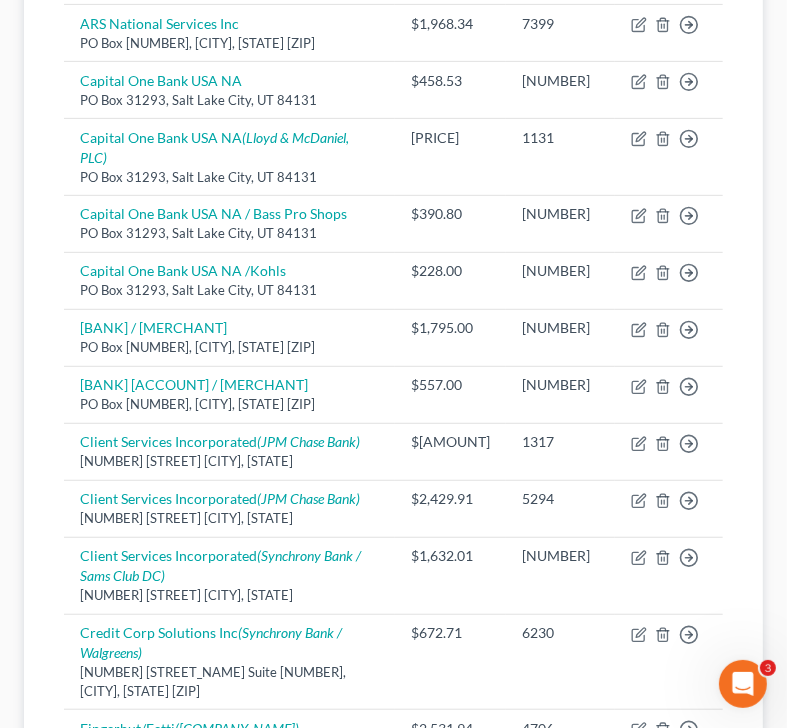 click on "Unsecured Nonpriority Claims New Claim
Import CSV
Export CSV Delete All
Creditor  expand_more   expand_less   unfold_more Balance  expand_more   expand_less   unfold_more Acct Number  expand_more   expand_less   unfold_more AdventHealth PO Box 105572, Atlanta, GA 30348 $105.00 8723 Move to D Move to E Move to G Move to Notice Only ARS National Services Inc PO Box 469100, Escondido, CA 92046-9100 $1,968.34 7399 Move to D Move to E Move to G Move to Notice Only Capital One Bank USA NA PO Box 31293, Salt Lake City, UT 84131 $458.53 4629 Move to D Move to E Move to G Move to Notice Only Capital One Bank USA NA  (Lloyd & McDaniel, PLC) PO Box 31293, Salt Lake City, UT 84131 $3,312.16 1131 Move to D Move to E Move to G Move to Notice Only Capital One Bank USA NA / Bass Pro Shops PO Box 31293, Salt Lake City, UT 84131 $390.80 9632 Move to D Move to E Move to G Move to Notice Only Capital One Bank USA NA /Kohls PO Box 31293, Salt Lake City, UT 84131 $228.00 1888 Move to D Move to E Move to G $1,795.00" at bounding box center [393, 683] 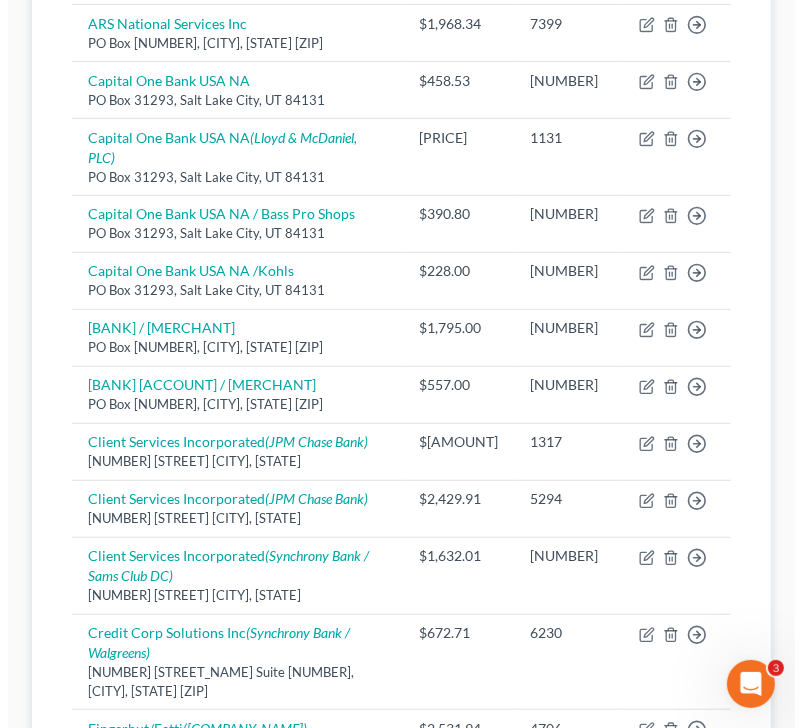 scroll, scrollTop: 1108, scrollLeft: 0, axis: vertical 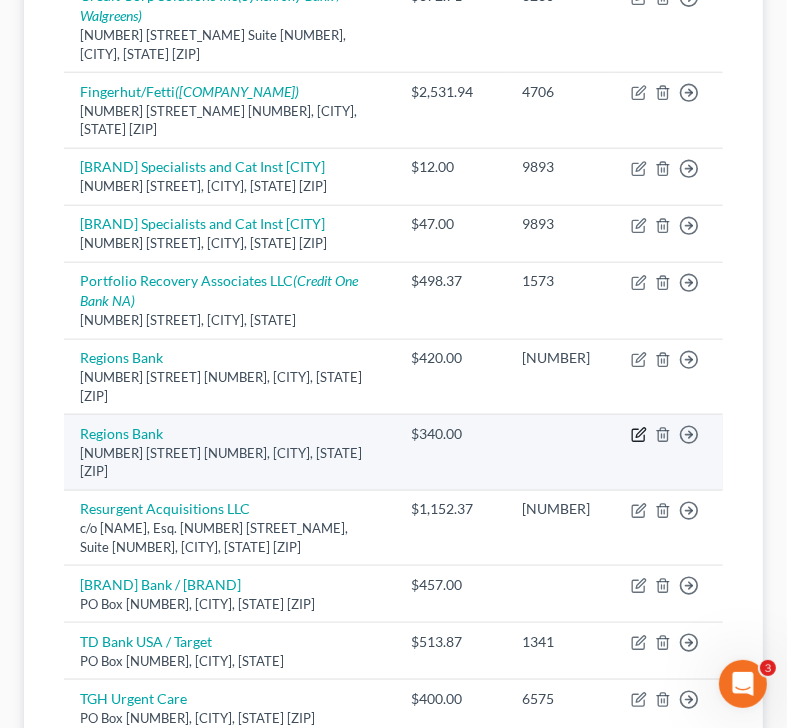 click 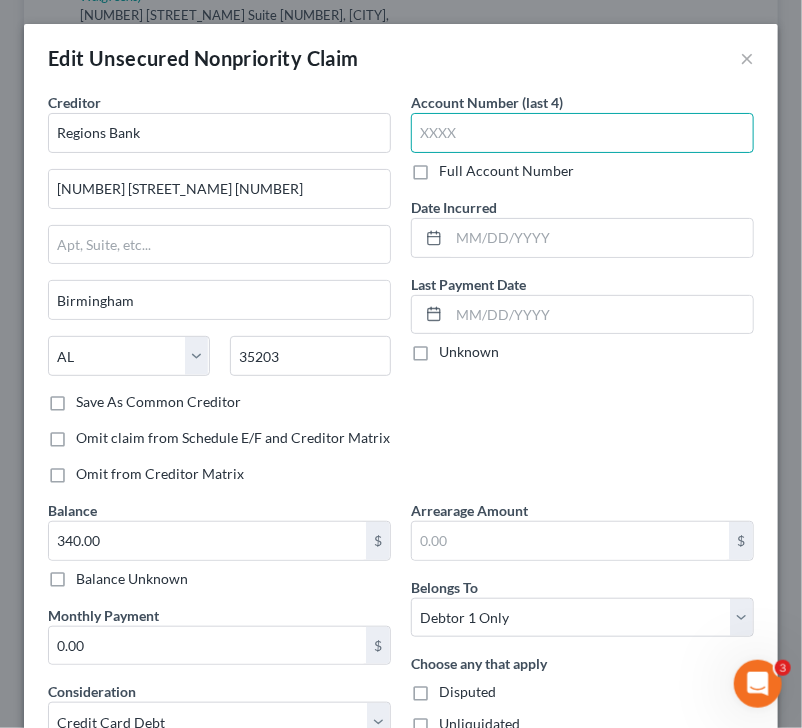 click at bounding box center [582, 133] 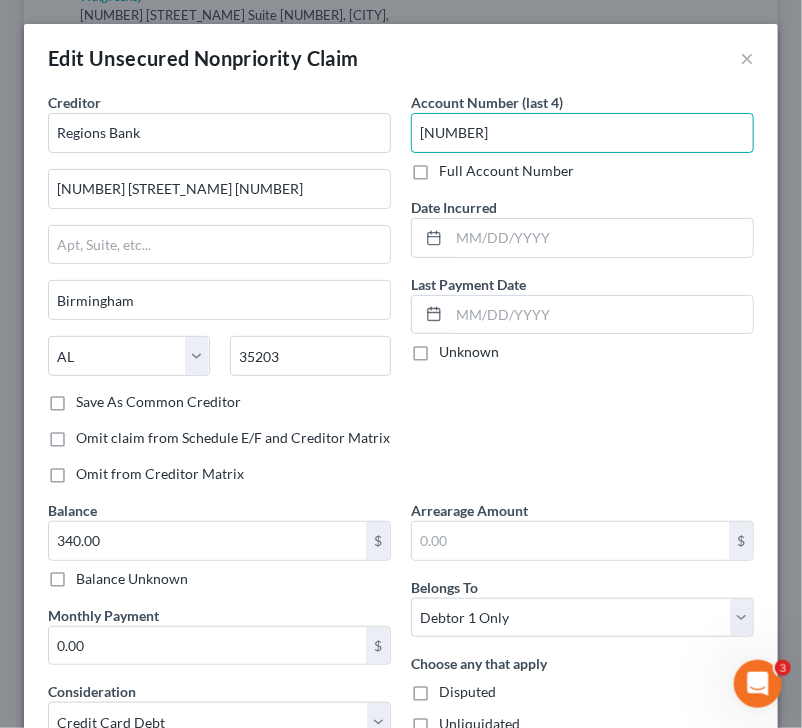 type on "7079" 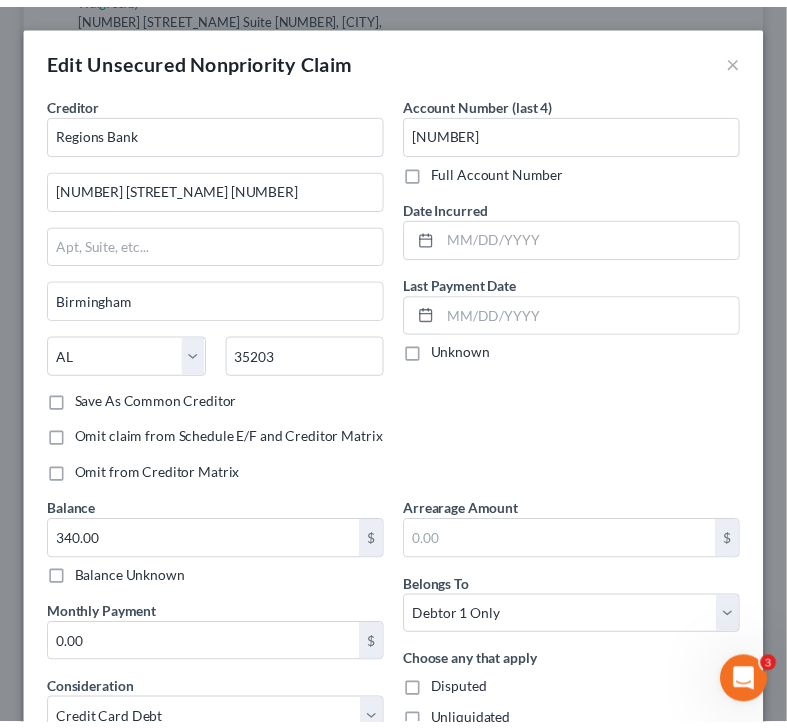 scroll, scrollTop: 246, scrollLeft: 0, axis: vertical 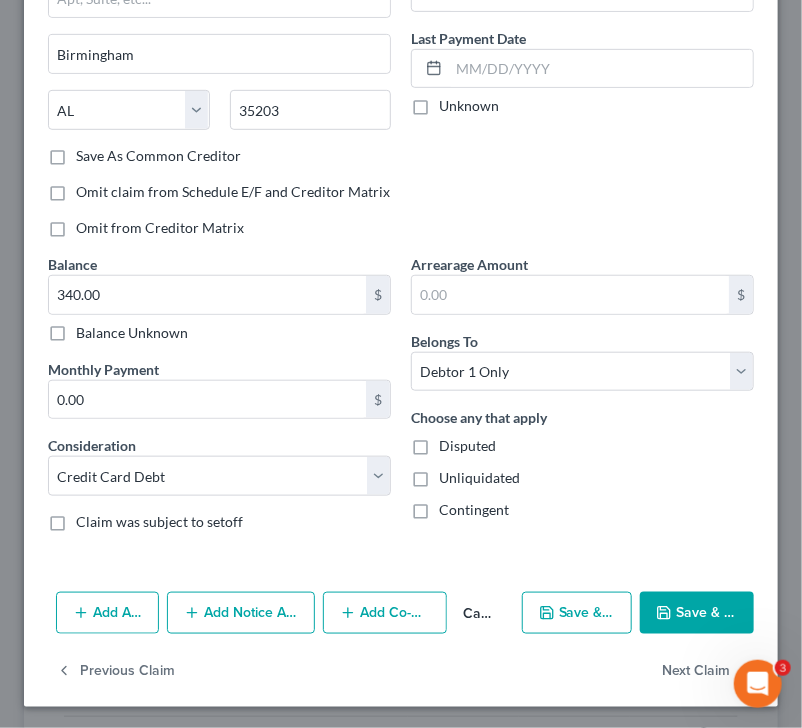 click on "Save & Close" at bounding box center (697, 613) 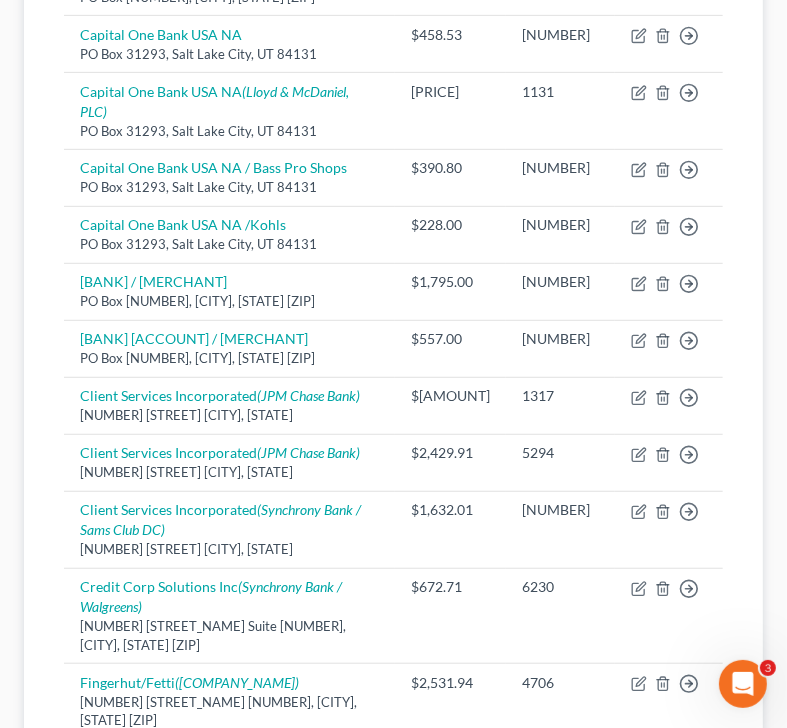 scroll, scrollTop: 512, scrollLeft: 0, axis: vertical 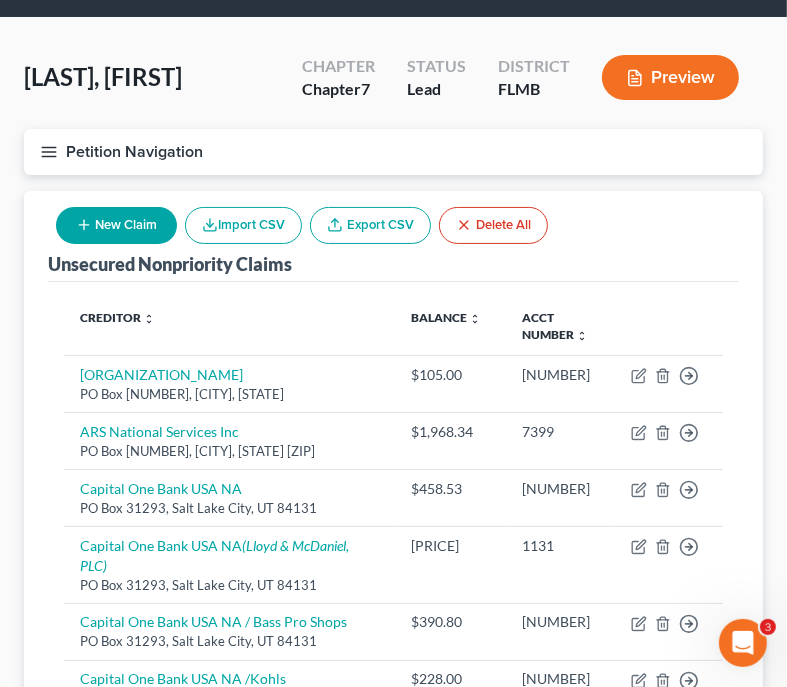 click on "New Claim" at bounding box center (116, 225) 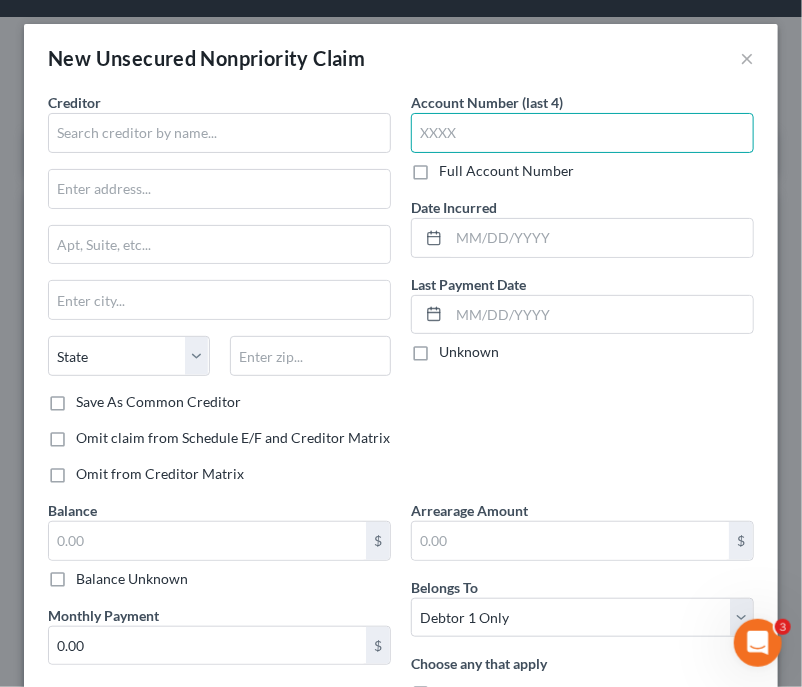 click at bounding box center (582, 133) 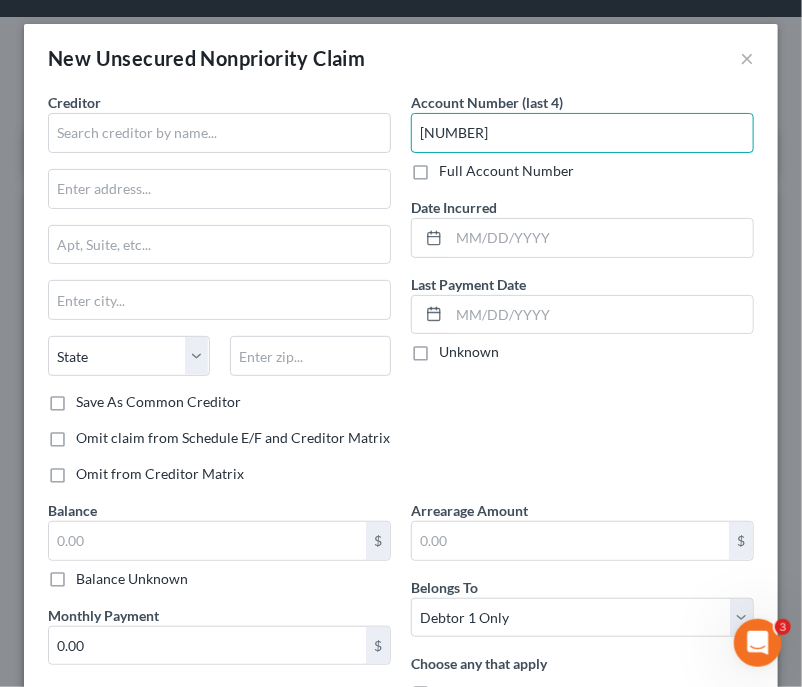 type on "9710" 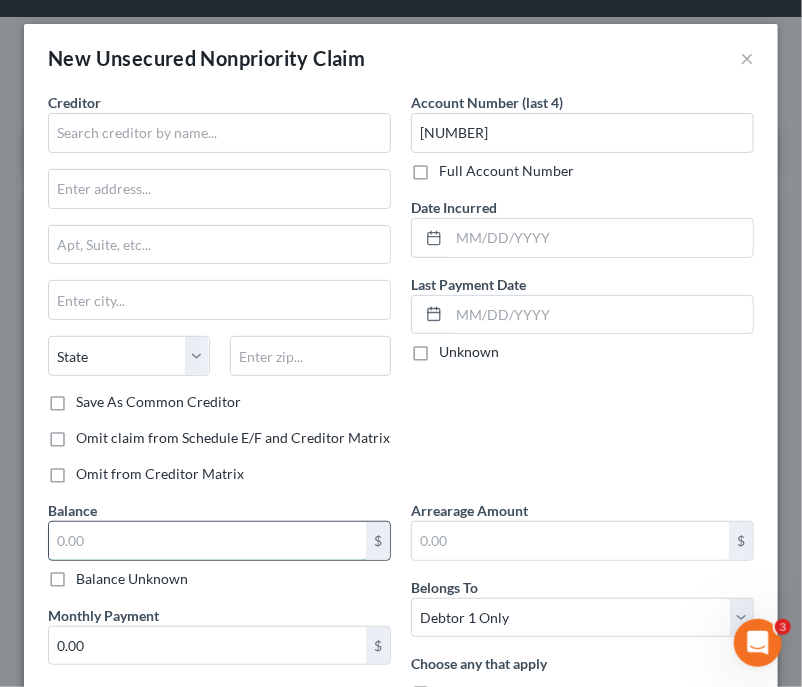 click at bounding box center (207, 541) 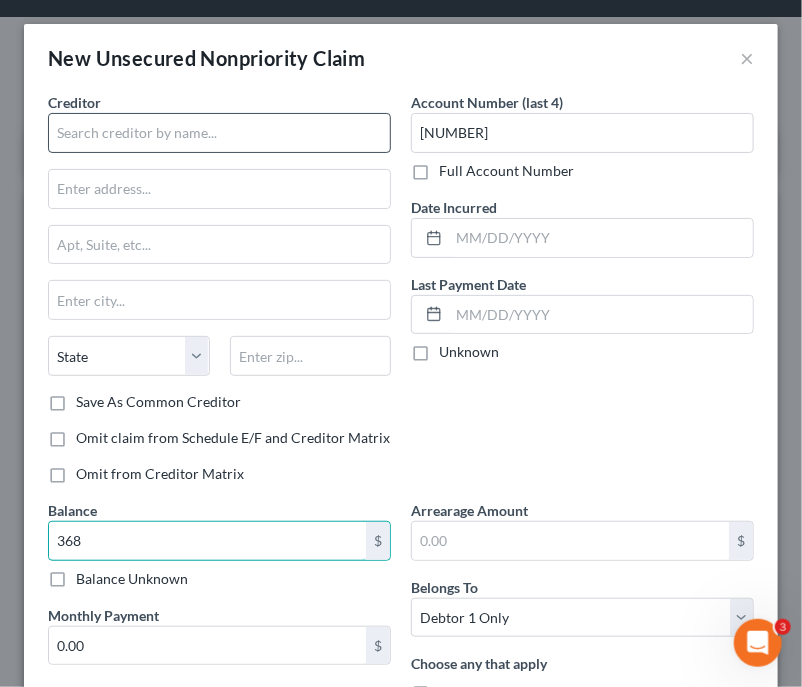 type on "368" 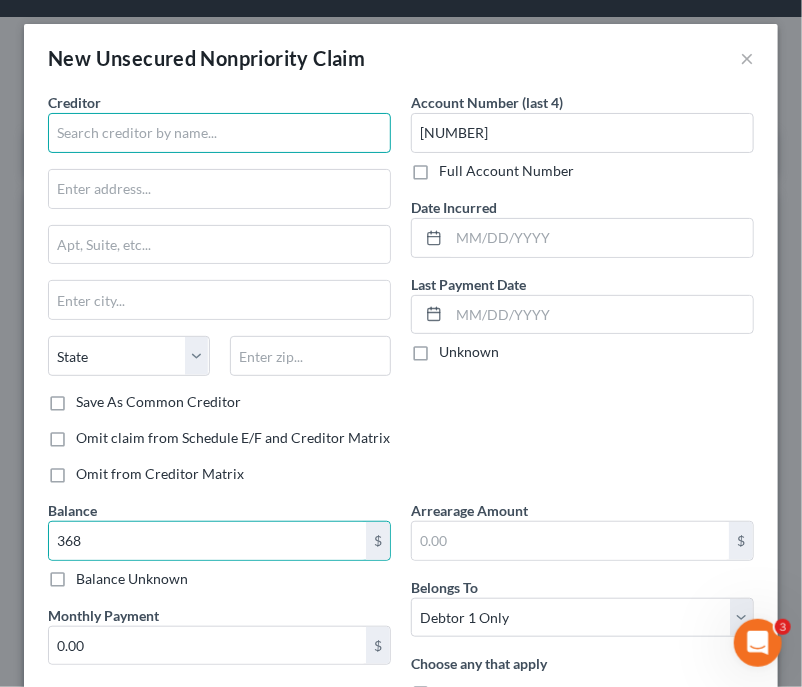 click at bounding box center (219, 133) 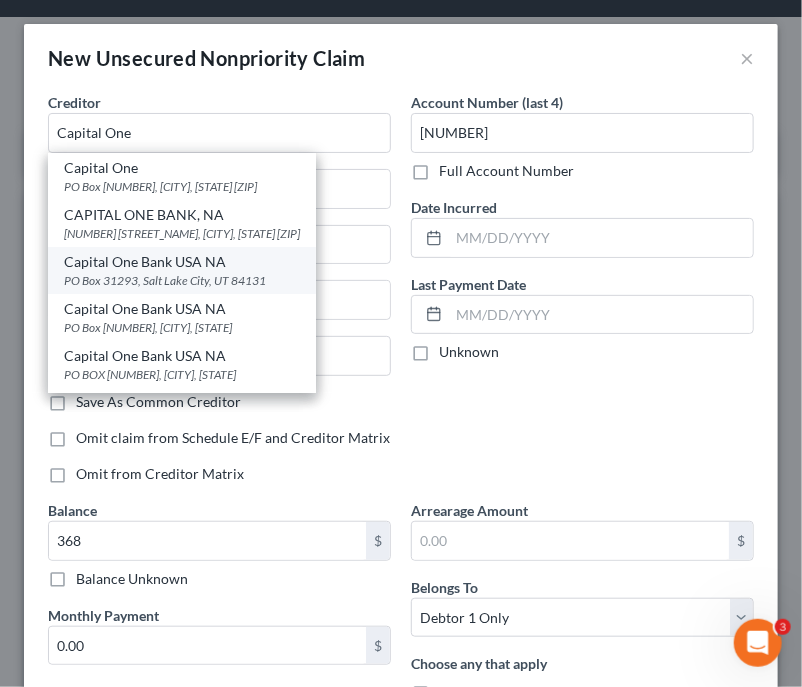 click on "PO Box 31293, Salt Lake City, UT 84131" at bounding box center [182, 280] 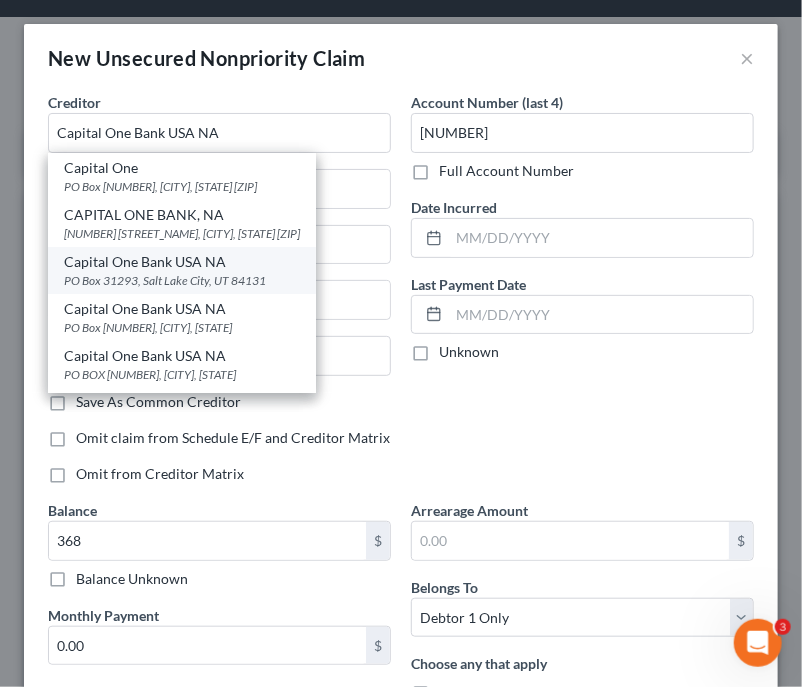 select on "46" 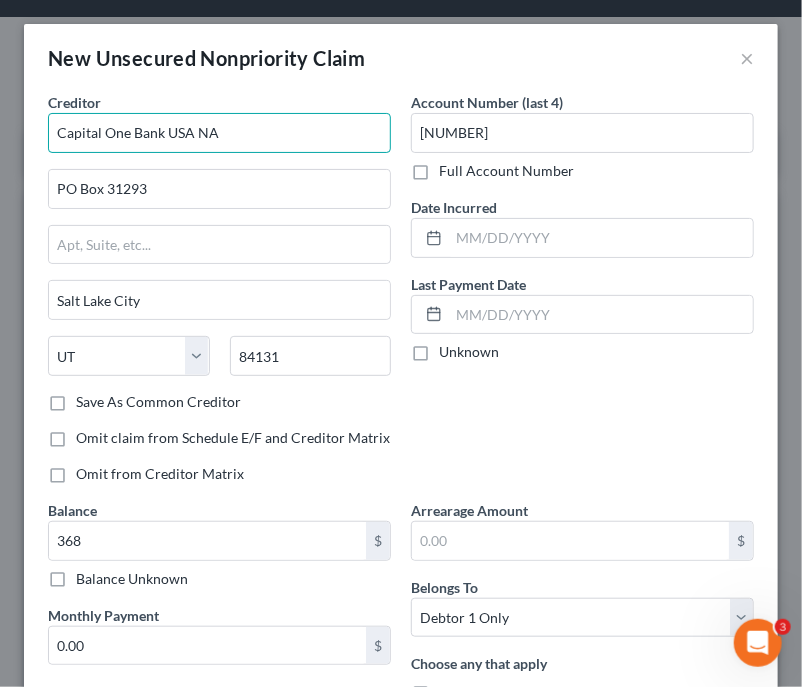 click on "Capital One Bank USA NA" at bounding box center (219, 133) 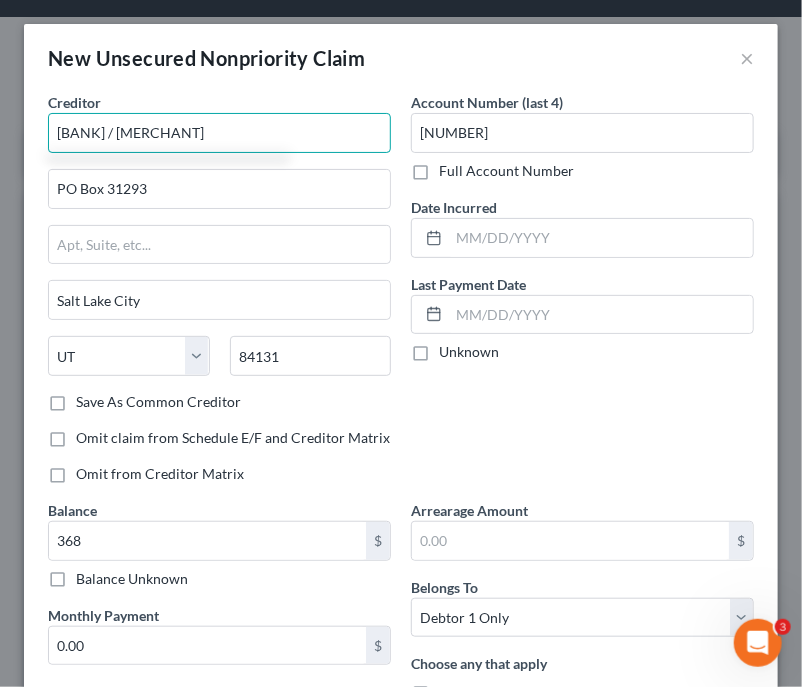 type on "Capital One Bank USA NA /Walmart" 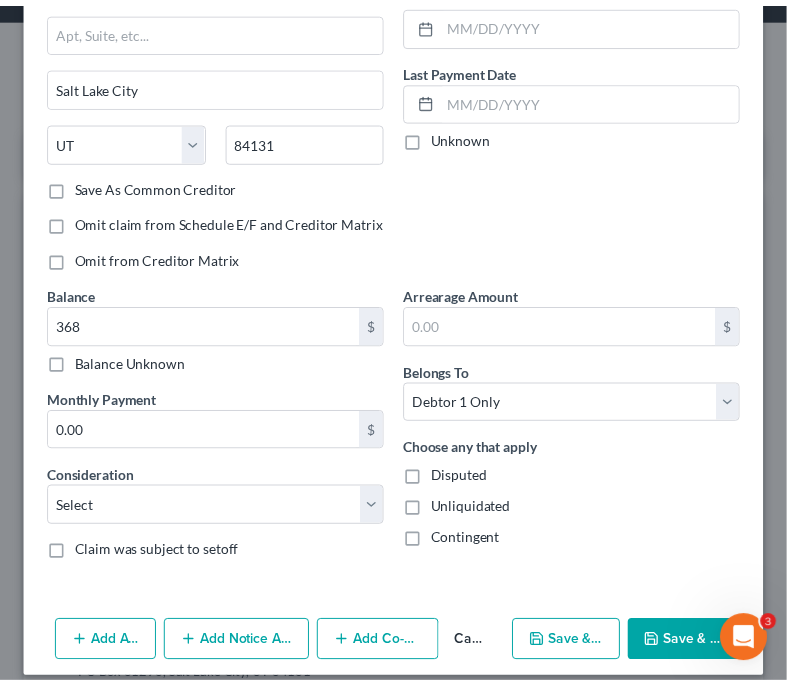 scroll, scrollTop: 229, scrollLeft: 0, axis: vertical 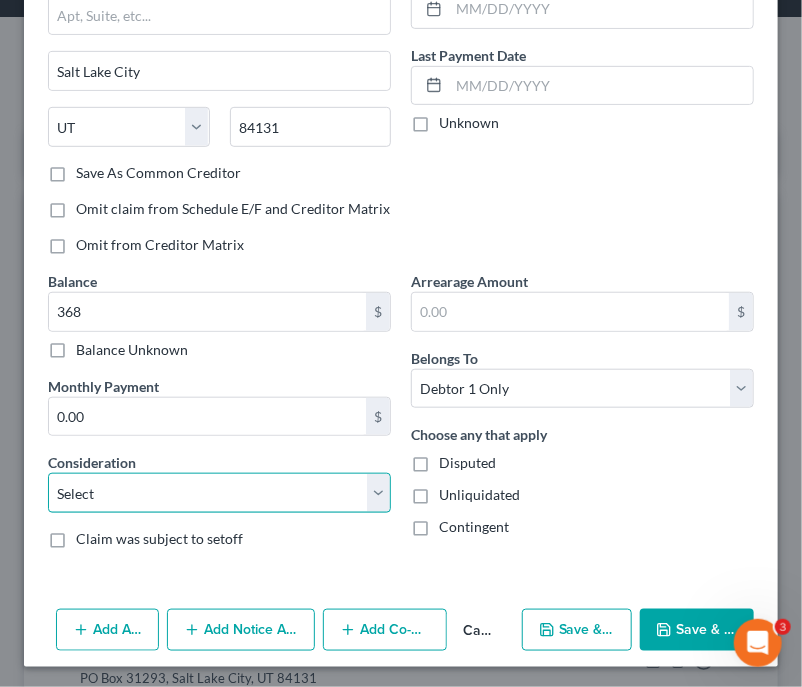 click on "Select Cable / Satellite Services Collection Agency Credit Card Debt Debt Counseling / Attorneys Deficiency Balance Domestic Support Obligations Home / Car Repairs Income Taxes Judgment Liens Medical Services Monies Loaned / Advanced Mortgage Obligation From Divorce Or Separation Obligation To Pensions Other Overdrawn Bank Account Promised To Help Pay Creditors Student Loans Suppliers And Vendors Telephone / Internet Services Utility Services" at bounding box center (219, 493) 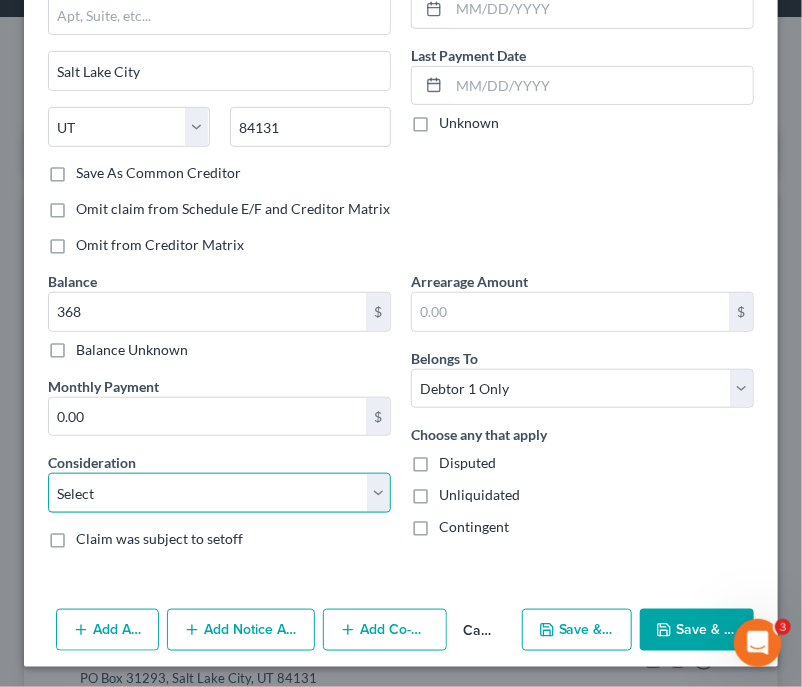 select on "2" 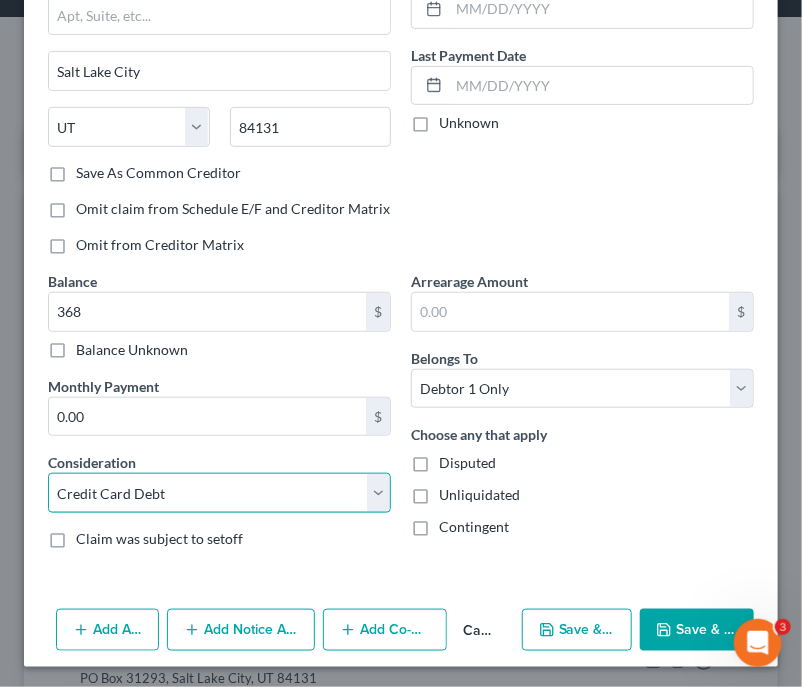 click on "Select Cable / Satellite Services Collection Agency Credit Card Debt Debt Counseling / Attorneys Deficiency Balance Domestic Support Obligations Home / Car Repairs Income Taxes Judgment Liens Medical Services Monies Loaned / Advanced Mortgage Obligation From Divorce Or Separation Obligation To Pensions Other Overdrawn Bank Account Promised To Help Pay Creditors Student Loans Suppliers And Vendors Telephone / Internet Services Utility Services" at bounding box center (219, 493) 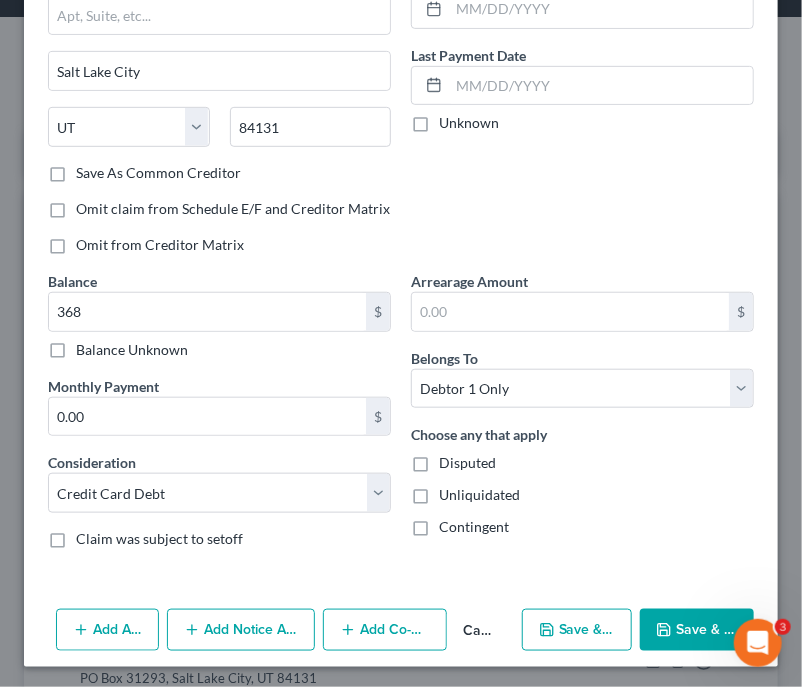 click on "Save & Close" at bounding box center [697, 630] 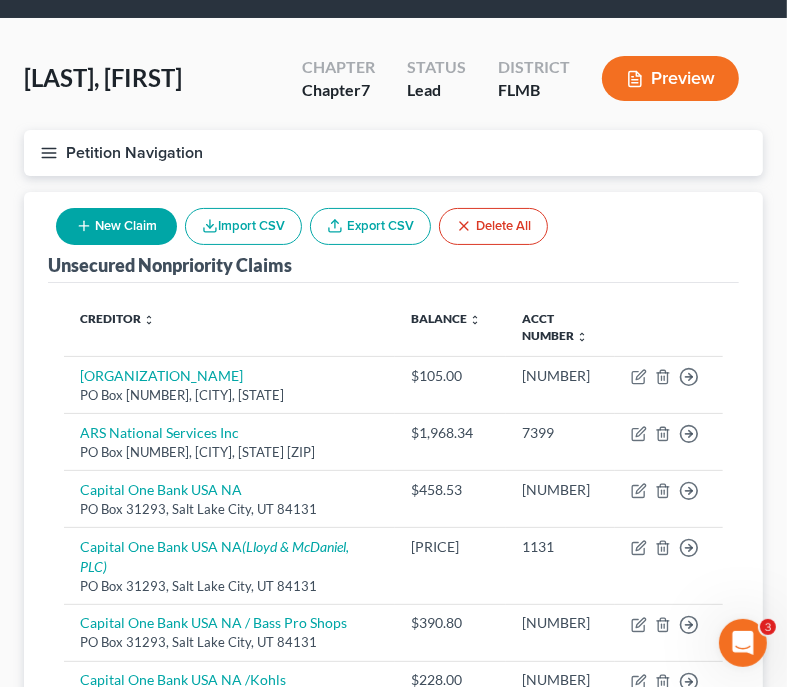 scroll, scrollTop: 102, scrollLeft: 0, axis: vertical 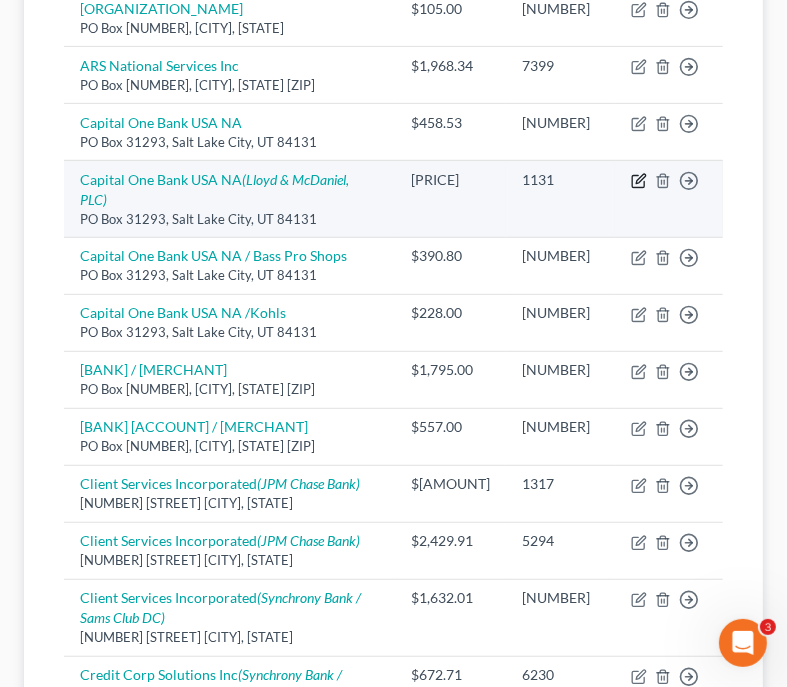 click 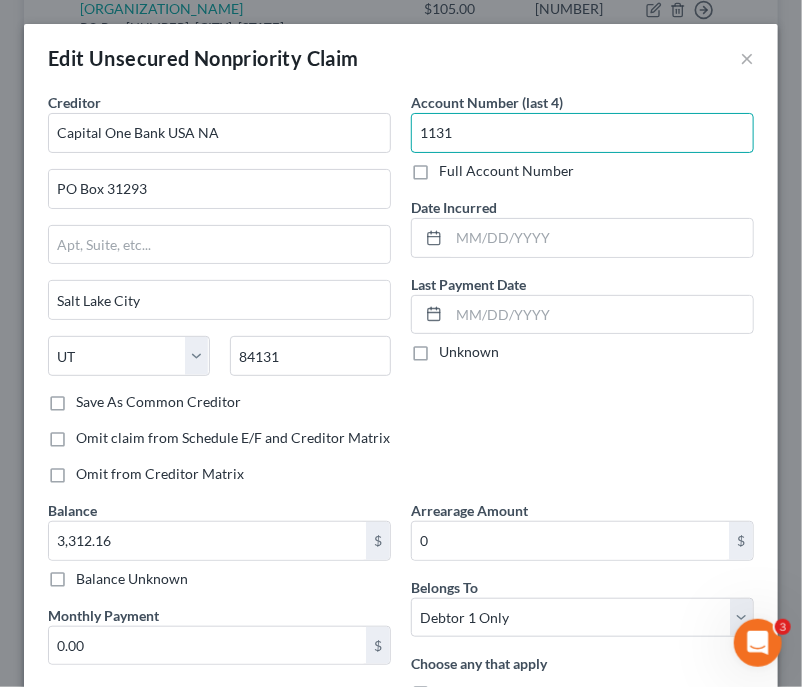 click on "1131" at bounding box center (582, 133) 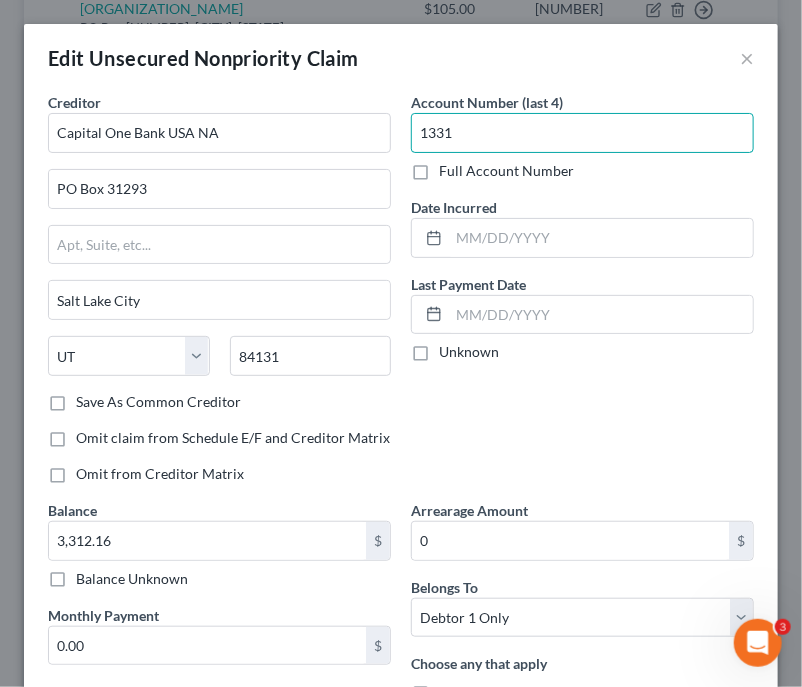type on "1331" 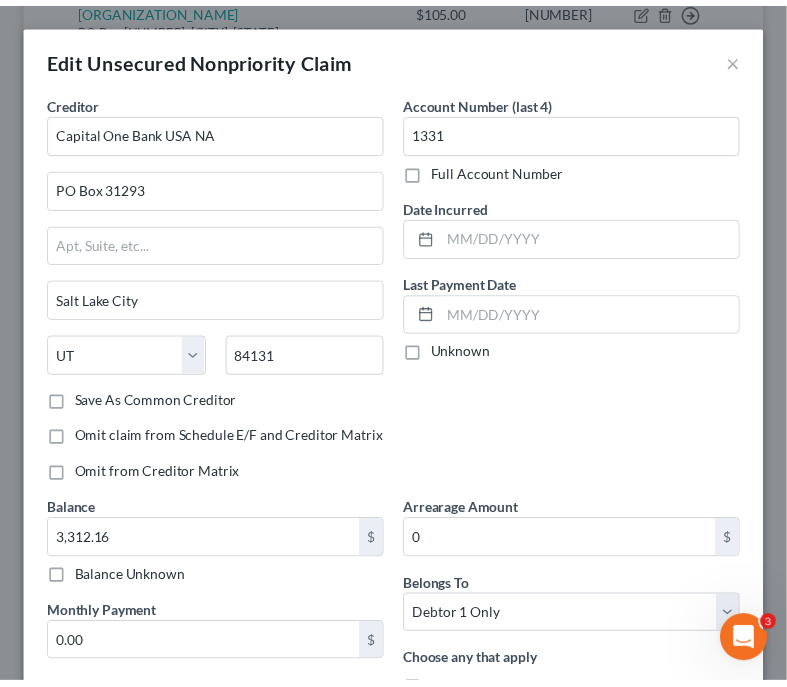scroll, scrollTop: 342, scrollLeft: 0, axis: vertical 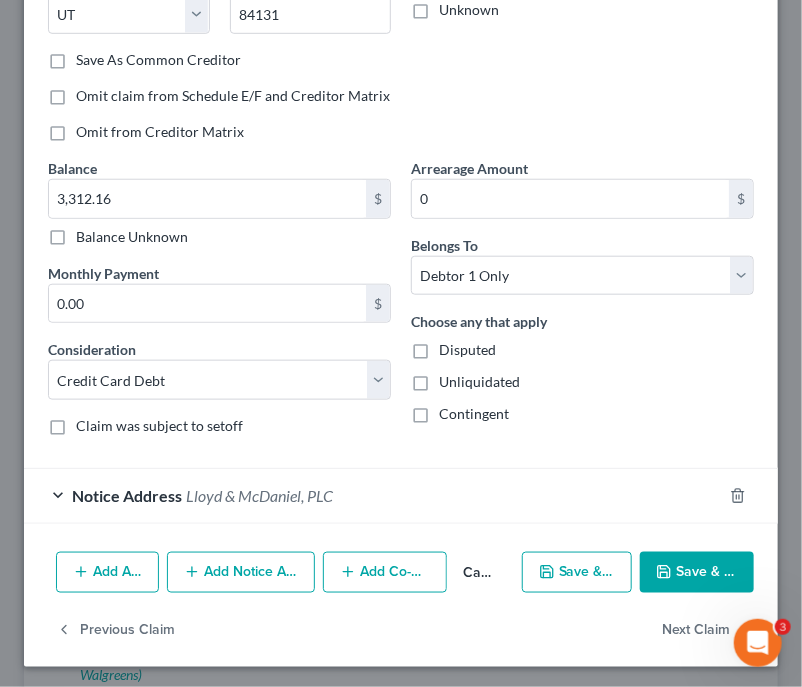 click on "Save & Close" at bounding box center [697, 573] 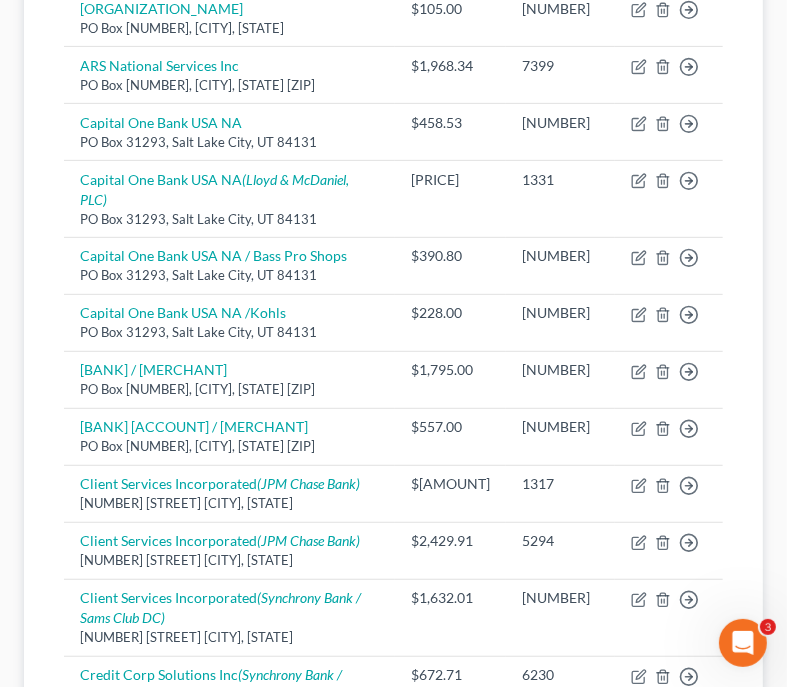 scroll, scrollTop: 428, scrollLeft: 0, axis: vertical 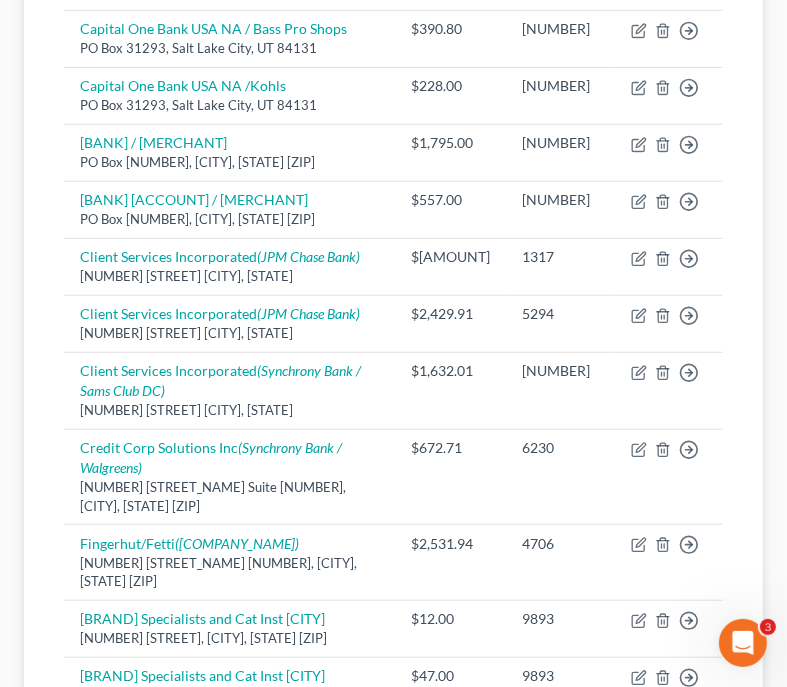click on "Cherry, Melissa Upgraded Chapter Chapter  7 Status Lead District FLMB Preview Petition Navigation
Case Dashboard
Payments
Invoices
Payments
Payments
Credit Report" at bounding box center (393, 491) 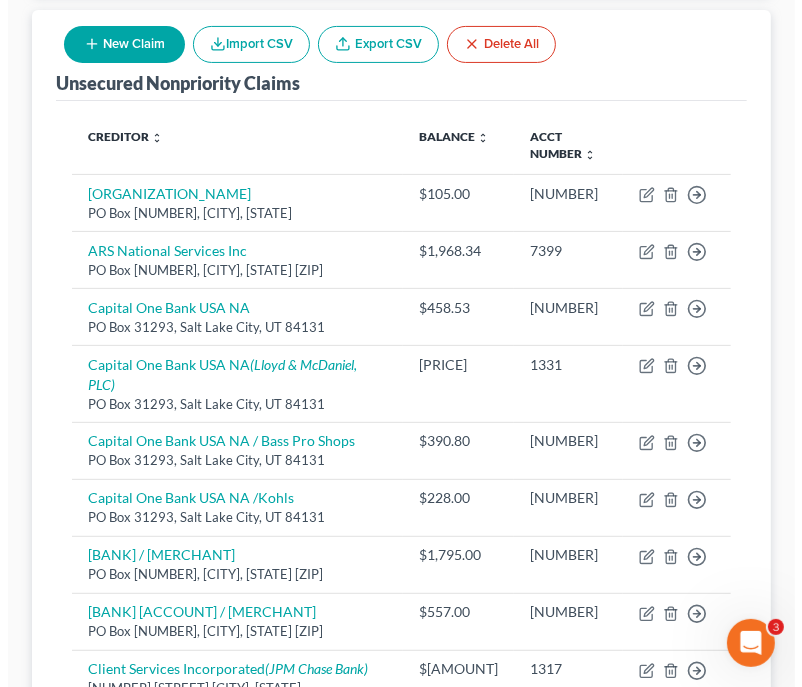 scroll, scrollTop: 239, scrollLeft: 0, axis: vertical 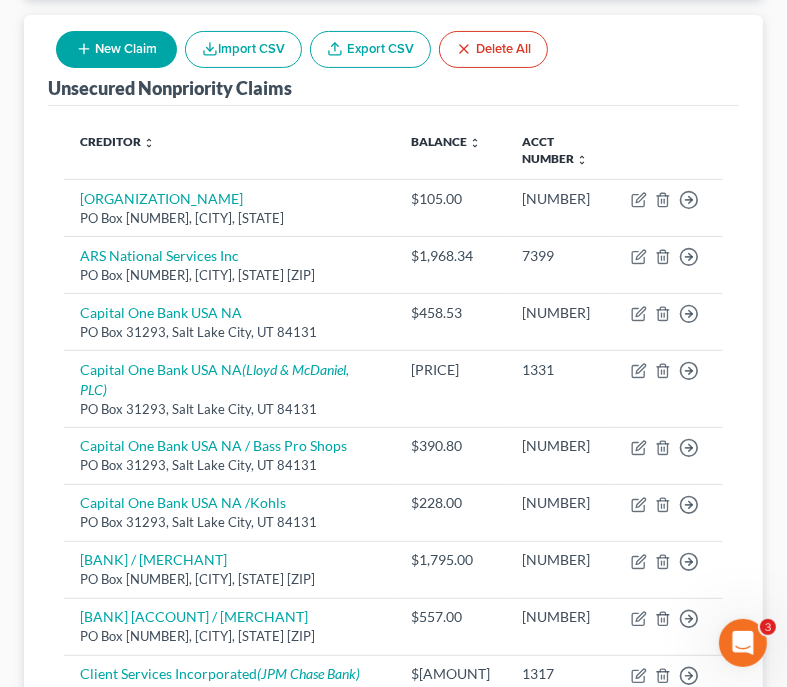 click on "New Claim" at bounding box center [116, 49] 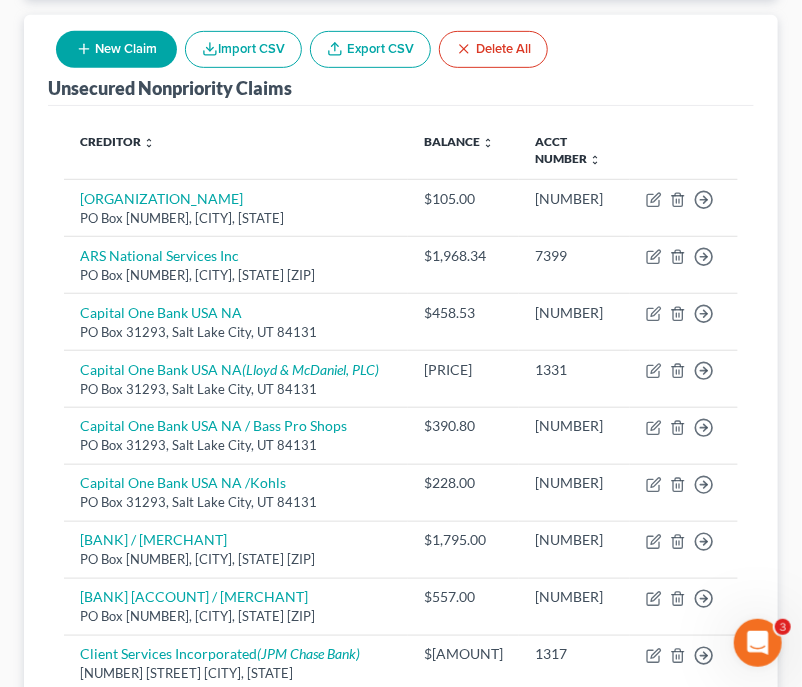 select on "0" 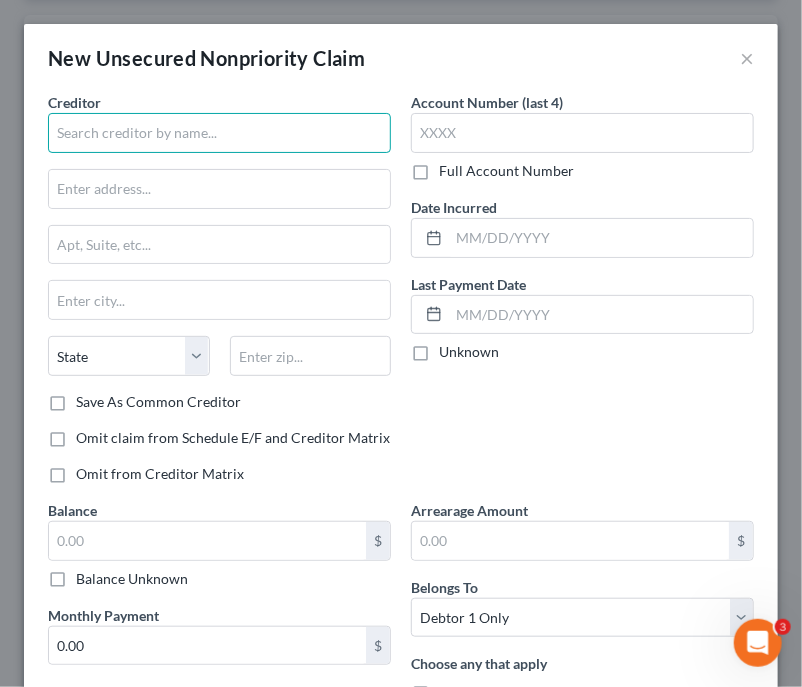 click at bounding box center [219, 133] 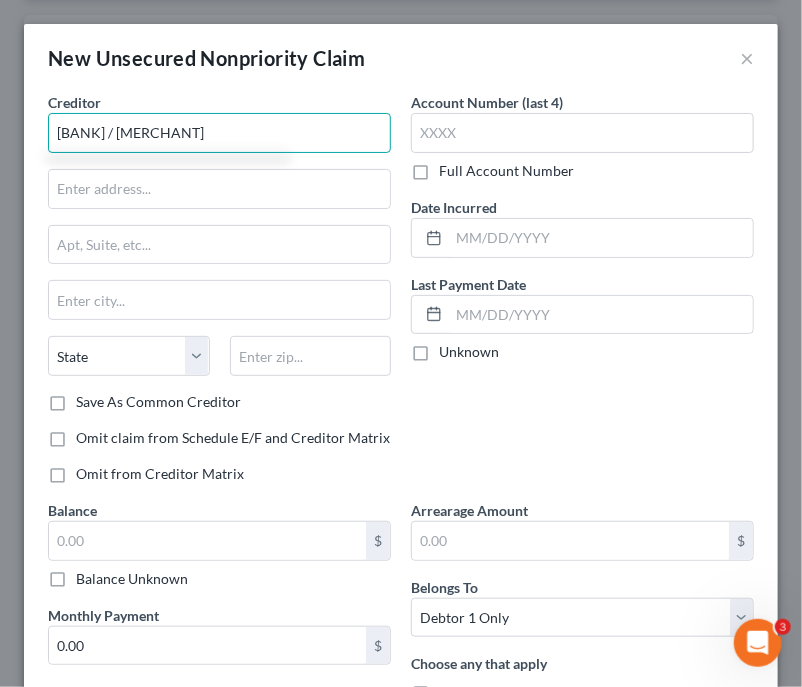 type on "Synchrony Bak / Walgreens" 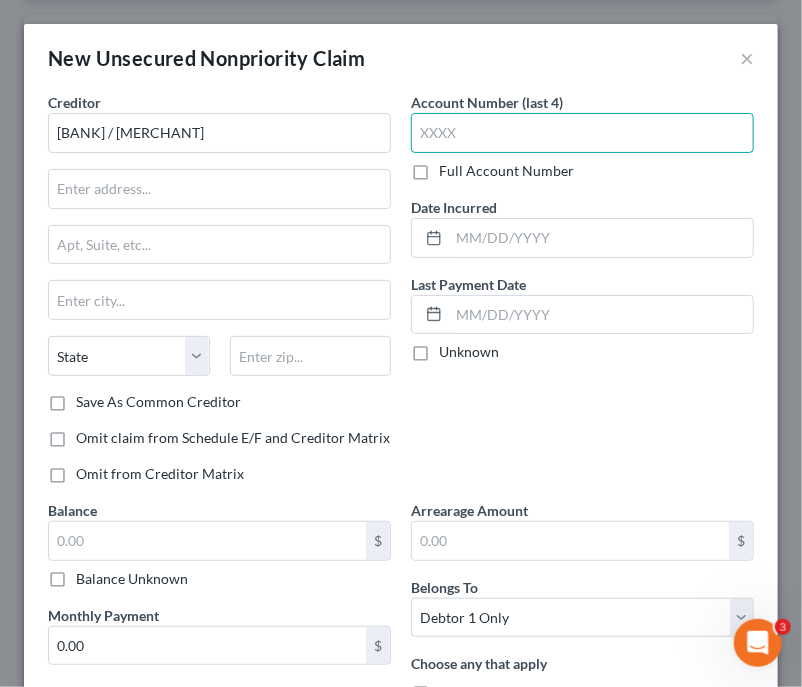 click at bounding box center (582, 133) 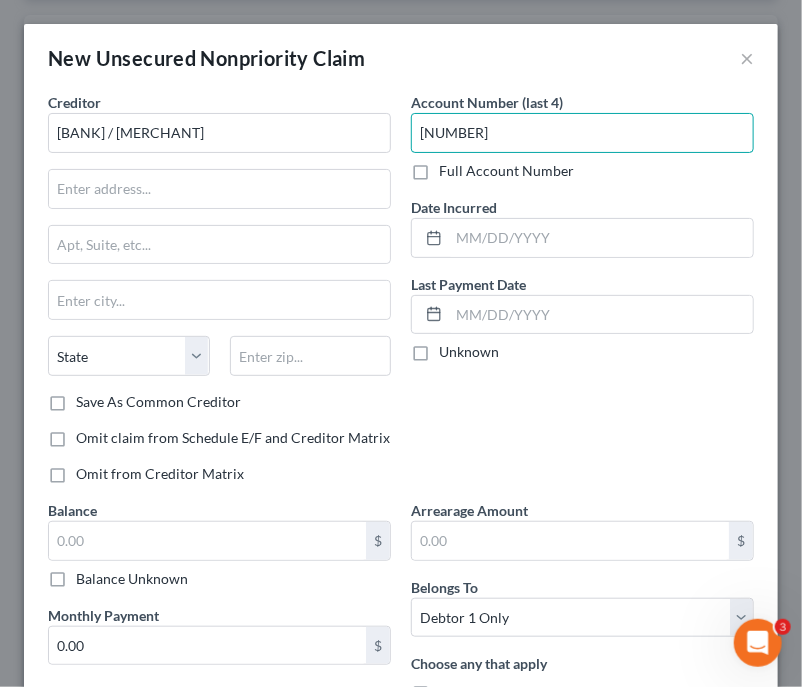 type on "2673" 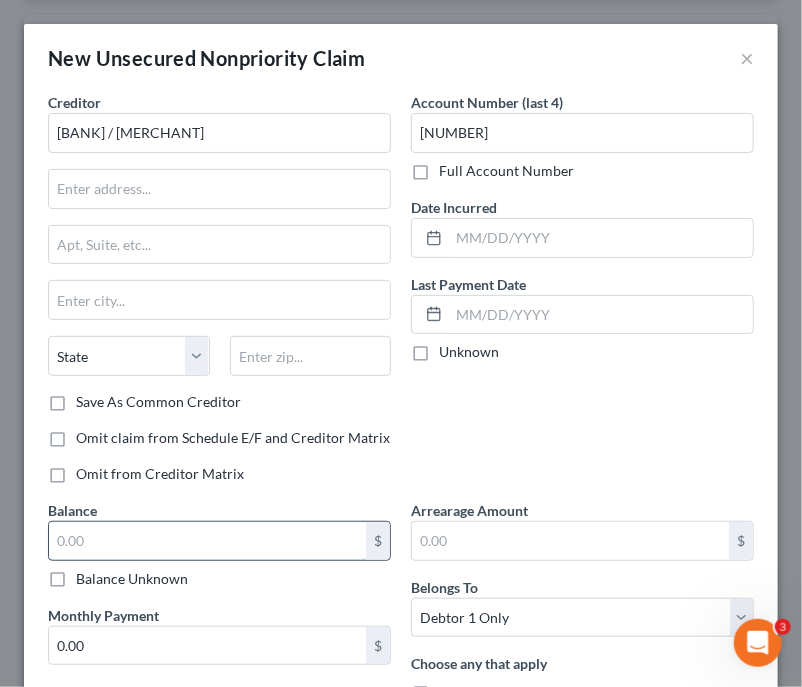 click at bounding box center [207, 541] 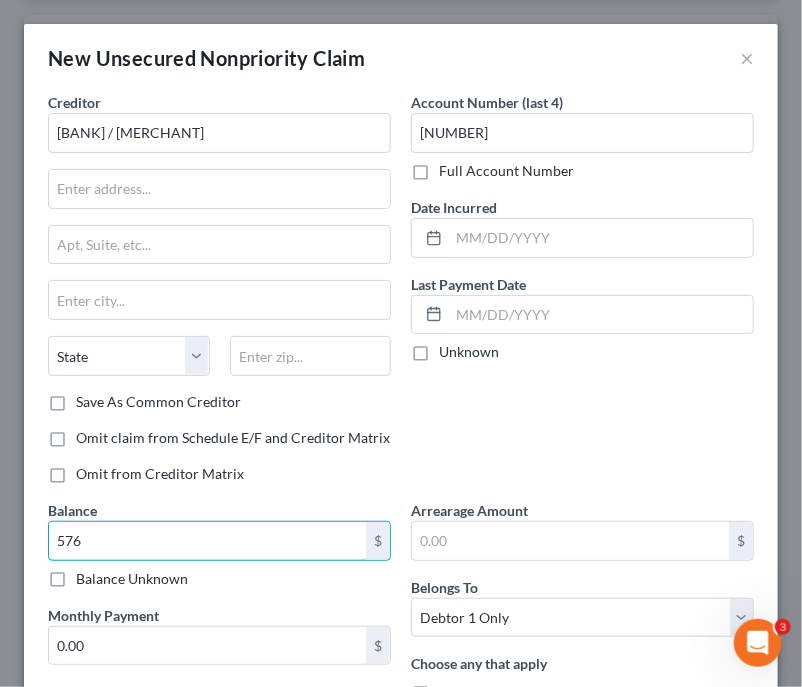 type on "576" 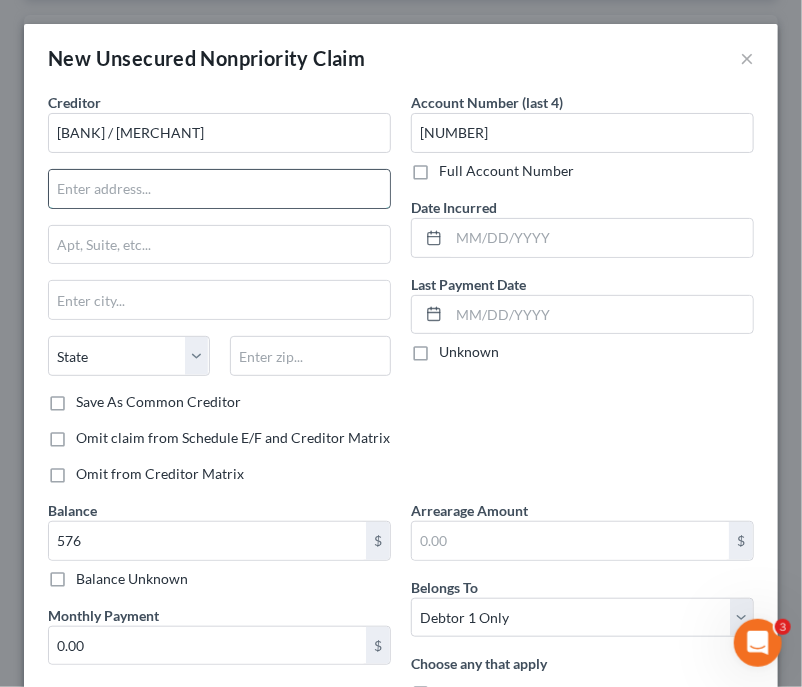 click at bounding box center [219, 189] 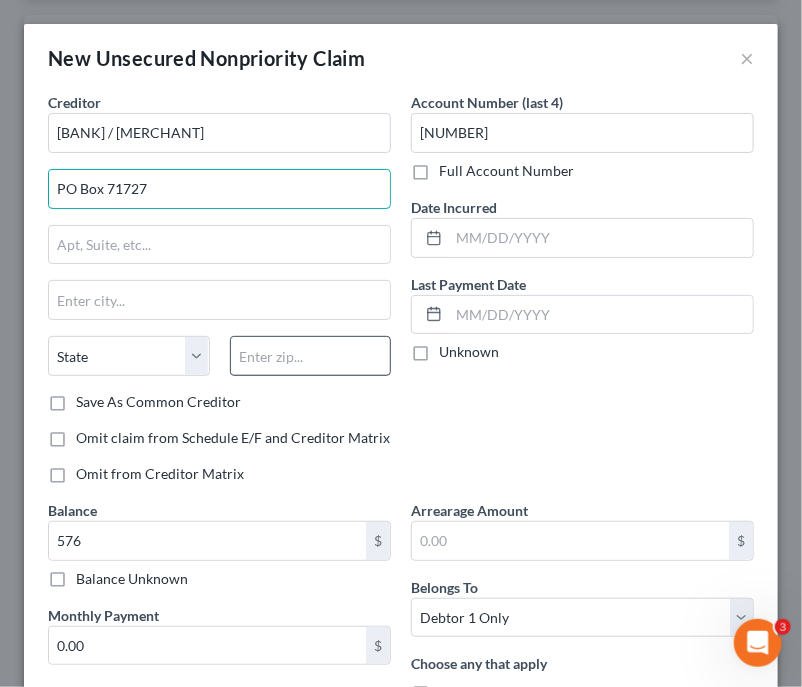 type on "PO Box 71727" 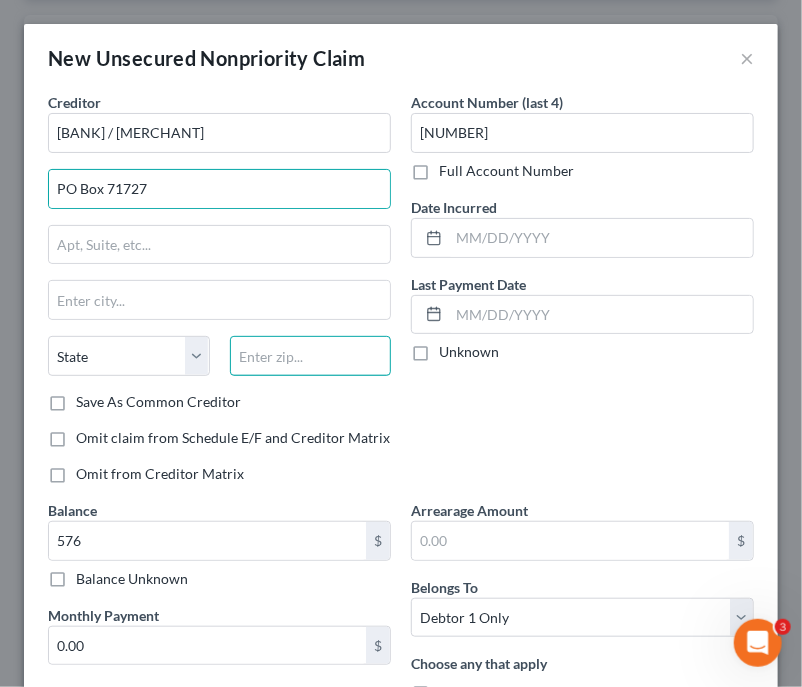 click at bounding box center (311, 356) 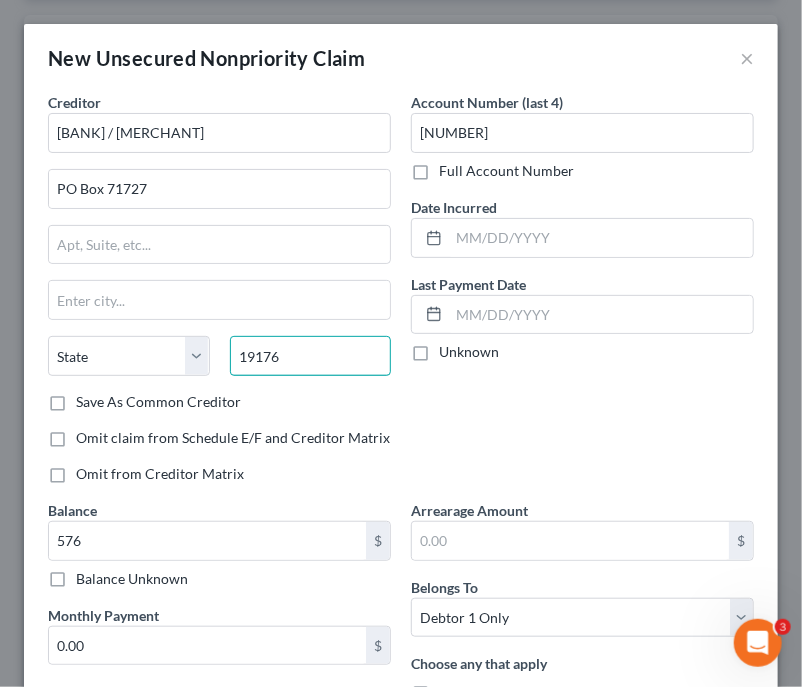 type on "19176" 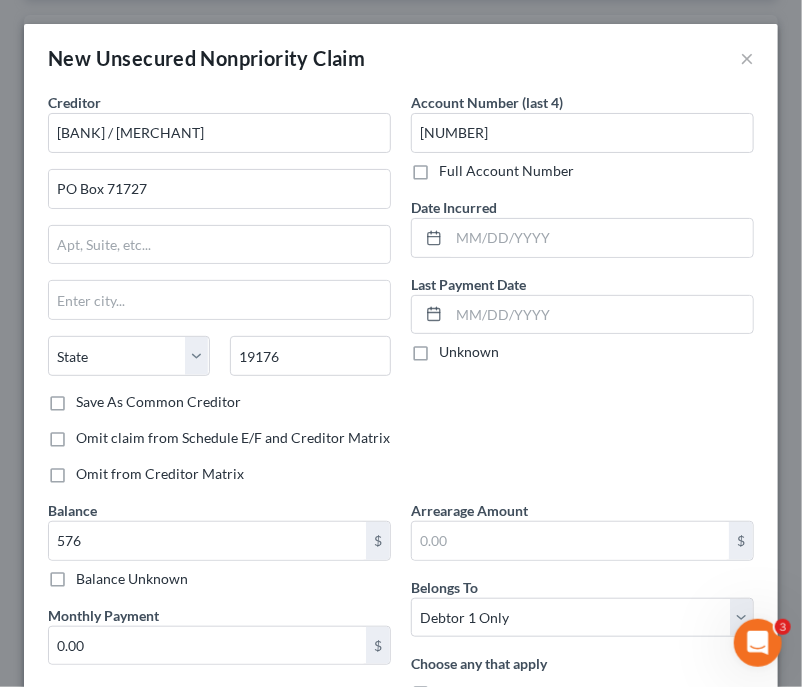 click on "Account Number (last 4)
2673
Full Account Number
Date Incurred         Last Payment Date         Unknown" at bounding box center (582, 296) 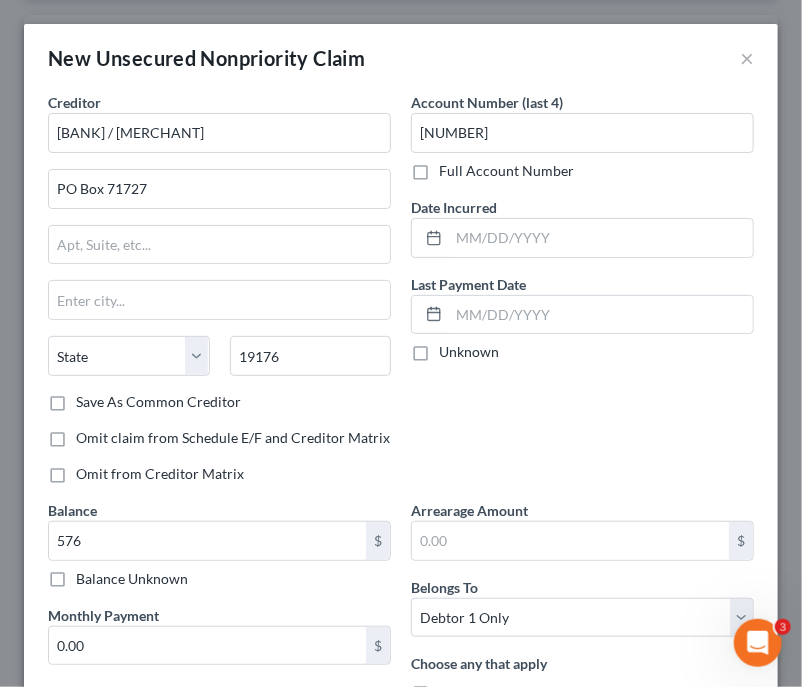 click on "Creditor *    Synchrony Bak / Walgreens                      PO Box 71727 State AL AK AR AZ CA CO CT DE DC FL GA GU HI ID IL IN IA KS KY LA ME MD MA MI MN MS MO MT NC ND NE NV NH NJ NM NY OH OK OR PA PR RI SC SD TN TX UT VI VA VT WA WV WI WY 19176 Save As Common Creditor Omit claim from Schedule E/F and Creditor Matrix Omit from Creditor Matrix" at bounding box center [219, 296] 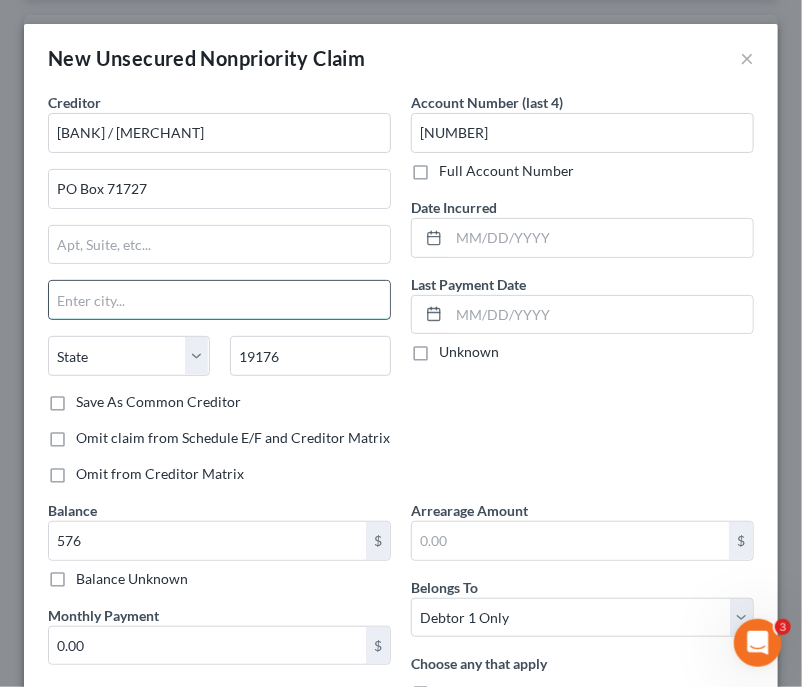 click at bounding box center (219, 300) 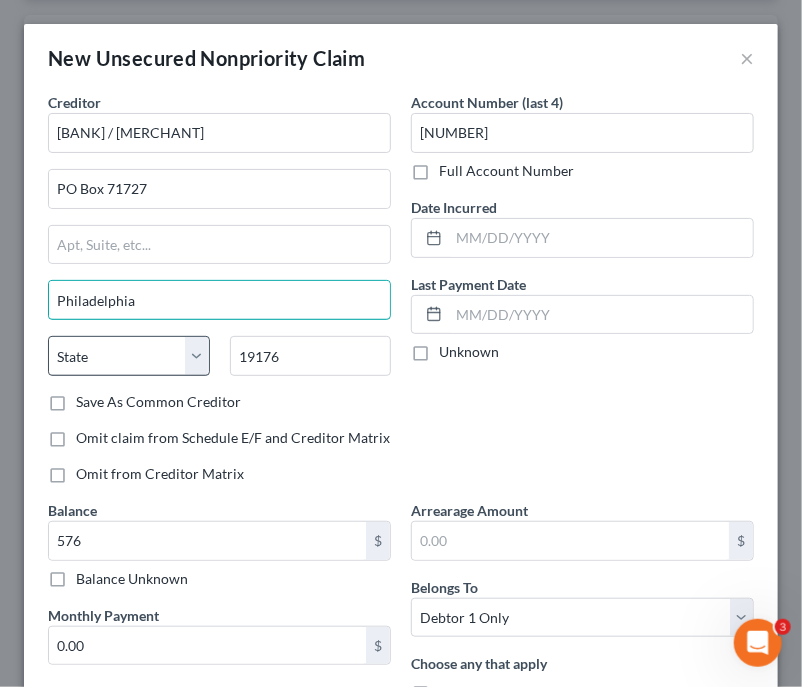 type on "Philadelphia" 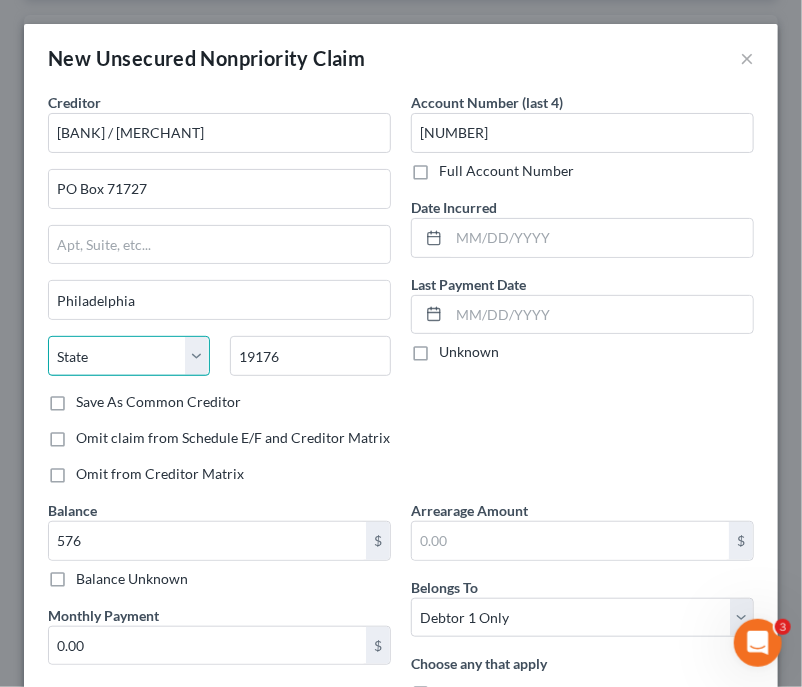 click on "State AL AK AR AZ CA CO CT DE DC FL GA GU HI ID IL IN IA KS KY LA ME MD MA MI MN MS MO MT NC ND NE NV NH NJ NM NY OH OK OR PA PR RI SC SD TN TX UT VI VA VT WA WV WI WY" at bounding box center [129, 356] 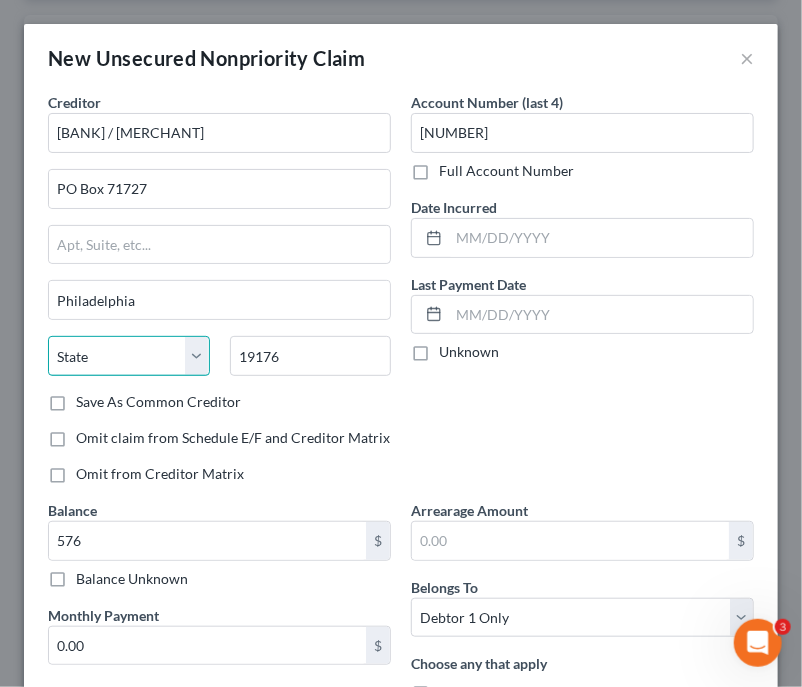 select on "39" 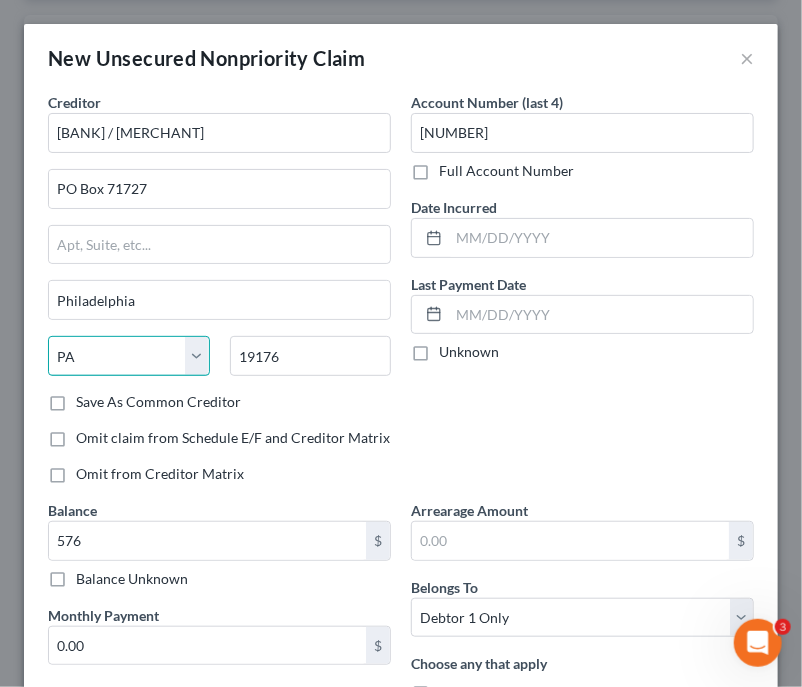click on "State AL AK AR AZ CA CO CT DE DC FL GA GU HI ID IL IN IA KS KY LA ME MD MA MI MN MS MO MT NC ND NE NV NH NJ NM NY OH OK OR PA PR RI SC SD TN TX UT VI VA VT WA WV WI WY" at bounding box center [129, 356] 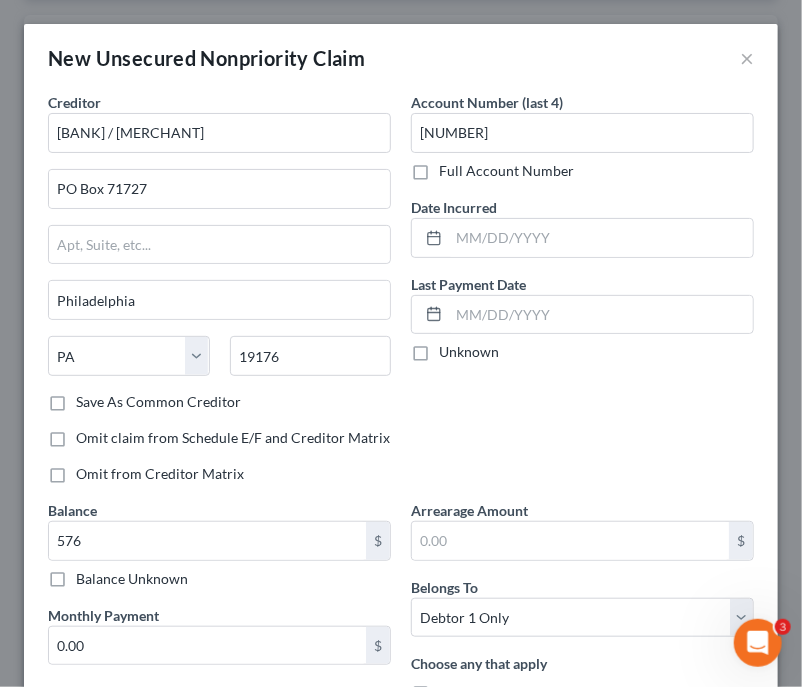 click on "Save As Common Creditor" at bounding box center (158, 402) 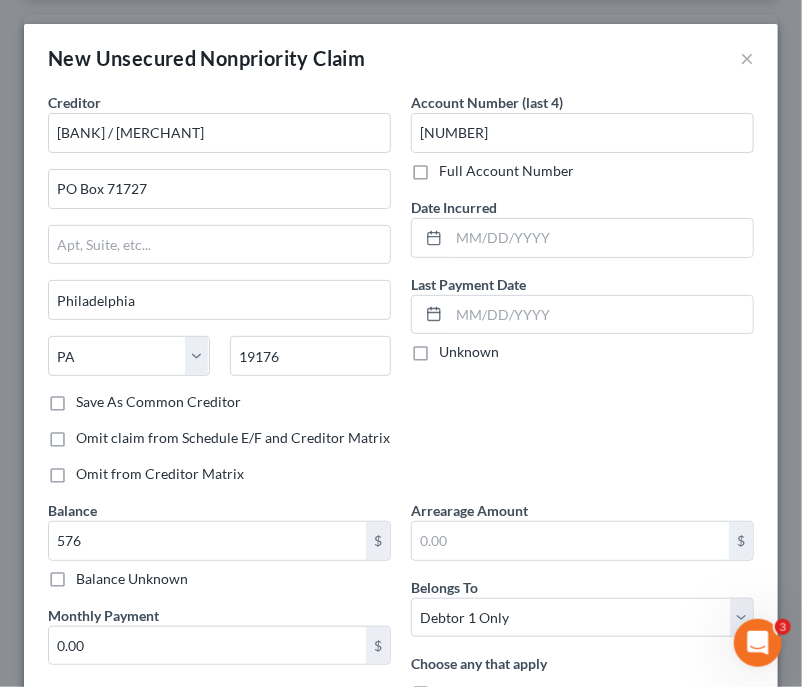 click on "Save As Common Creditor" at bounding box center (90, 398) 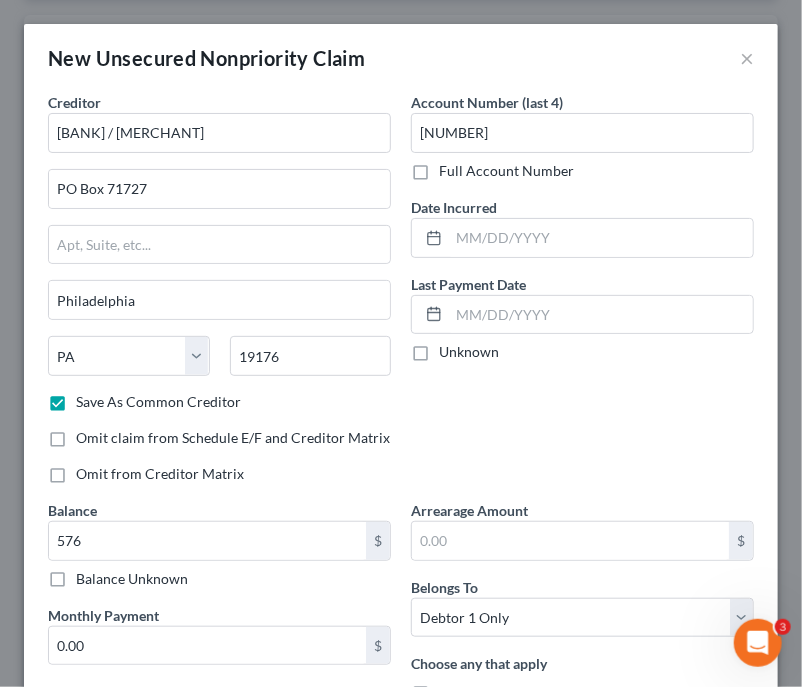 scroll, scrollTop: 229, scrollLeft: 0, axis: vertical 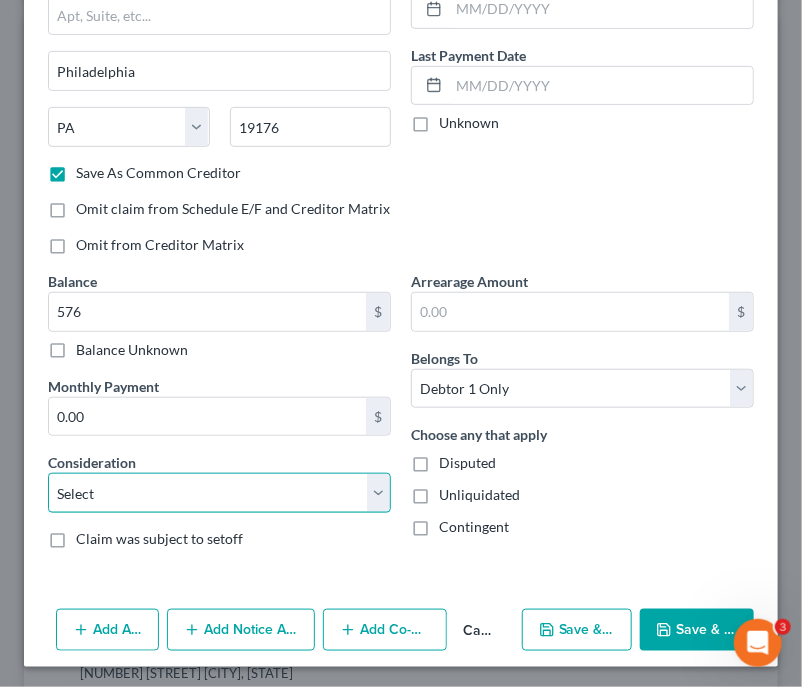 click on "Select Cable / Satellite Services Collection Agency Credit Card Debt Debt Counseling / Attorneys Deficiency Balance Domestic Support Obligations Home / Car Repairs Income Taxes Judgment Liens Medical Services Monies Loaned / Advanced Mortgage Obligation From Divorce Or Separation Obligation To Pensions Other Overdrawn Bank Account Promised To Help Pay Creditors Student Loans Suppliers And Vendors Telephone / Internet Services Utility Services" at bounding box center [219, 493] 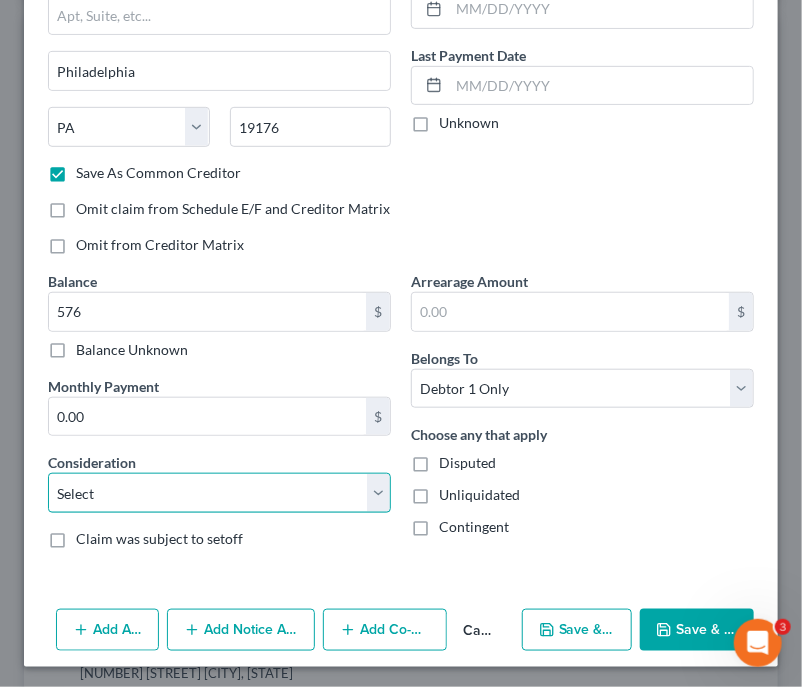 select on "2" 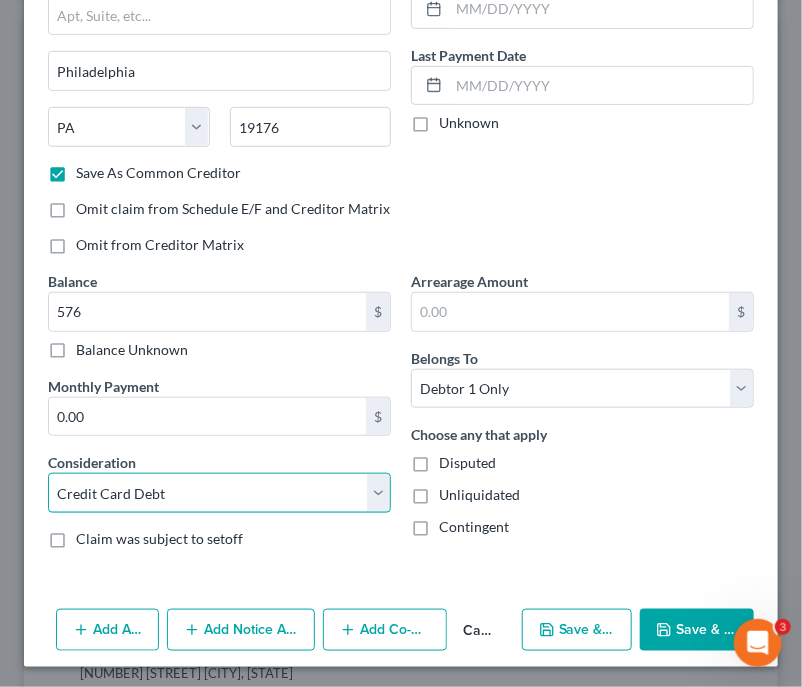click on "Select Cable / Satellite Services Collection Agency Credit Card Debt Debt Counseling / Attorneys Deficiency Balance Domestic Support Obligations Home / Car Repairs Income Taxes Judgment Liens Medical Services Monies Loaned / Advanced Mortgage Obligation From Divorce Or Separation Obligation To Pensions Other Overdrawn Bank Account Promised To Help Pay Creditors Student Loans Suppliers And Vendors Telephone / Internet Services Utility Services" at bounding box center (219, 493) 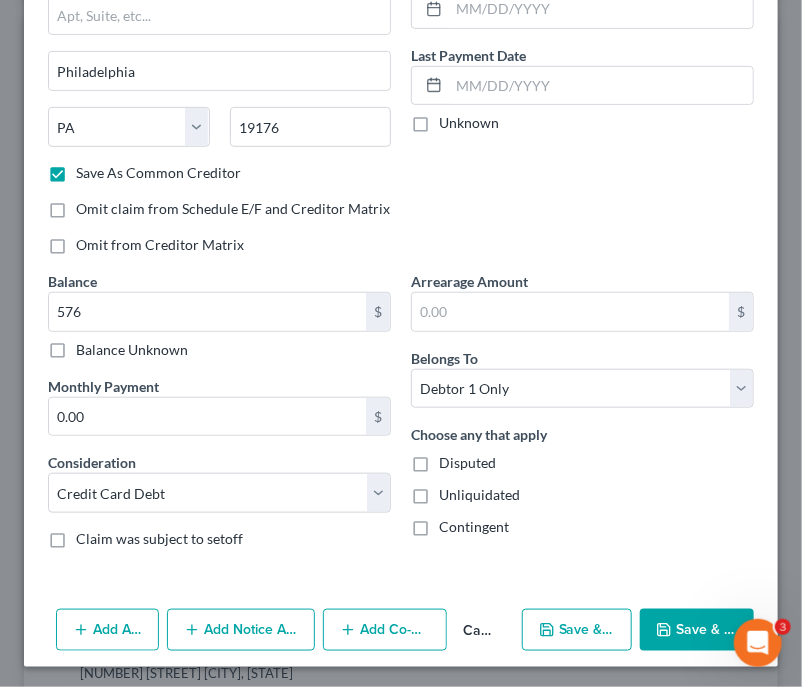 click on "New Unsecured Nonpriority Claim  × Creditor *    Synchrony Bak / Walgreens                      PO Box 71727 Philadelphia State AL AK AR AZ CA CO CT DE DC FL GA GU HI ID IL IN IA KS KY LA ME MD MA MI MN MS MO MT NC ND NE NV NH NJ NM NY OH OK OR PA PR RI SC SD TN TX UT VI VA VT WA WV WI WY 19176 Save As Common Creditor Omit claim from Schedule E/F and Creditor Matrix Omit from Creditor Matrix
Account Number (last 4)
2673
Full Account Number
Date Incurred         Last Payment Date         Unknown Balance
576.00 $
Balance Unknown
Balance Undetermined
576 $
Balance Unknown
Monthly Payment 0.00 $ Consideration Select Cable / Satellite Services Collection Agency Credit Card Debt Debt Counseling / Attorneys Deficiency Balance Domestic Support Obligations Home / Car Repairs Income Taxes Judgment Liens Medical Services Monies Loaned / Advanced Mortgage Other $" at bounding box center [401, 343] 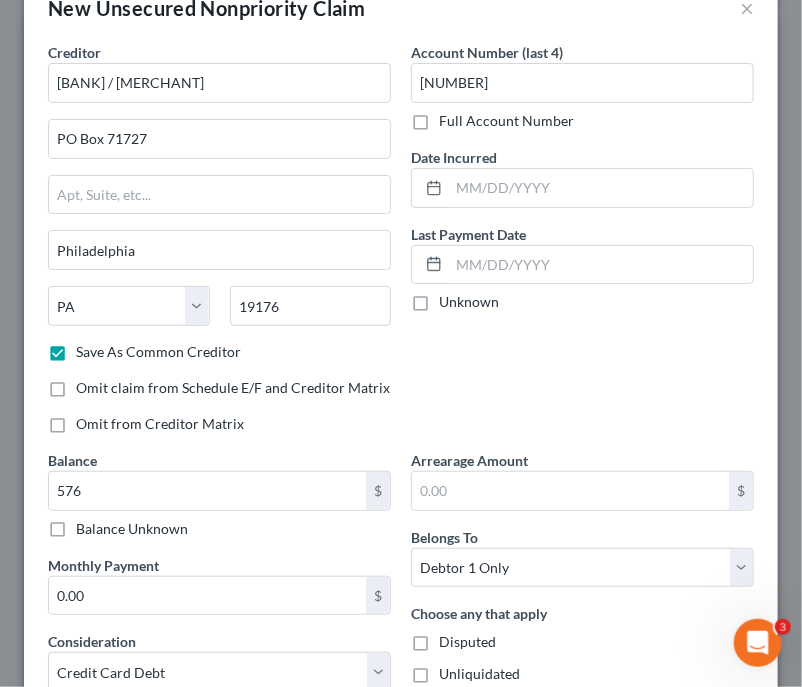 scroll, scrollTop: 0, scrollLeft: 0, axis: both 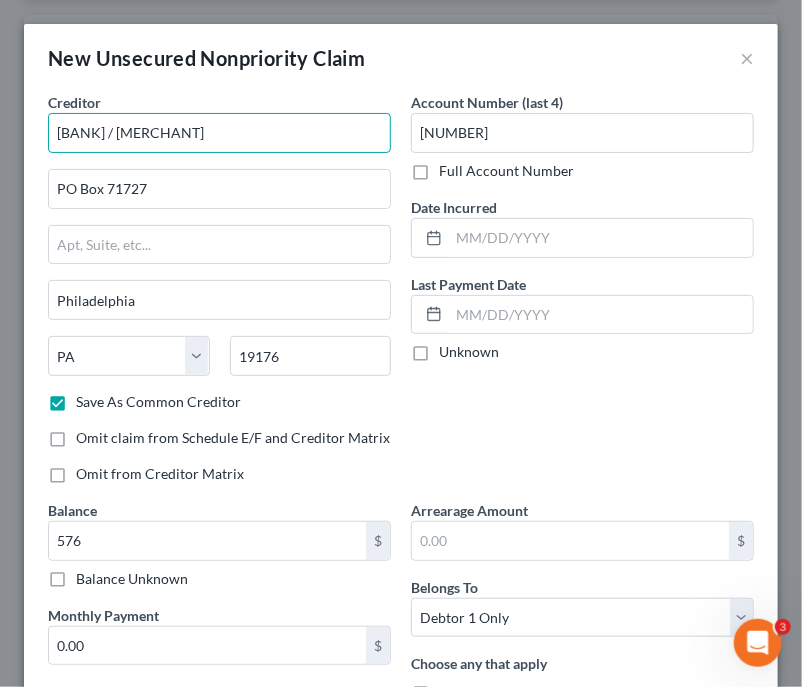 click on "Synchrony Bak / Walgreens" at bounding box center [219, 133] 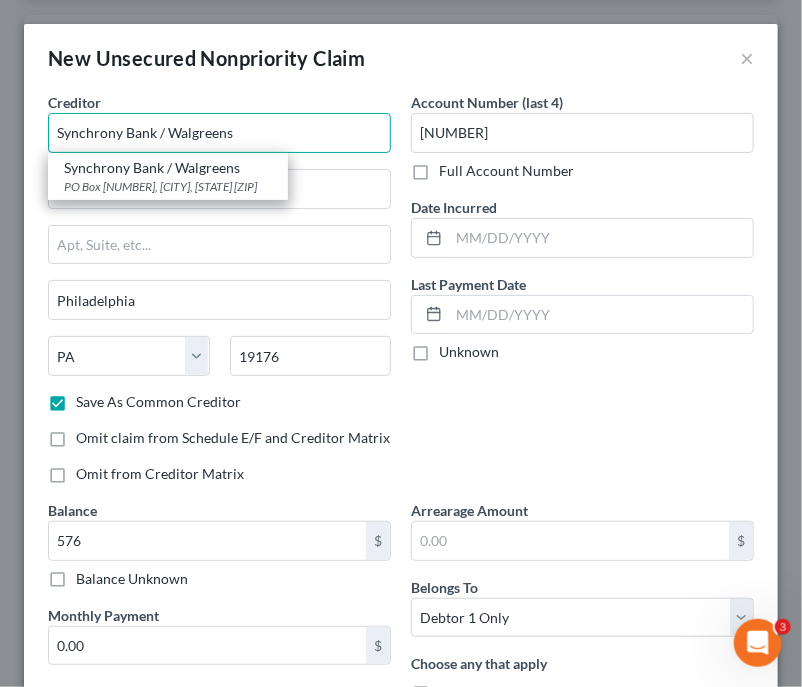 type on "Synchrony Bank / Walgreens" 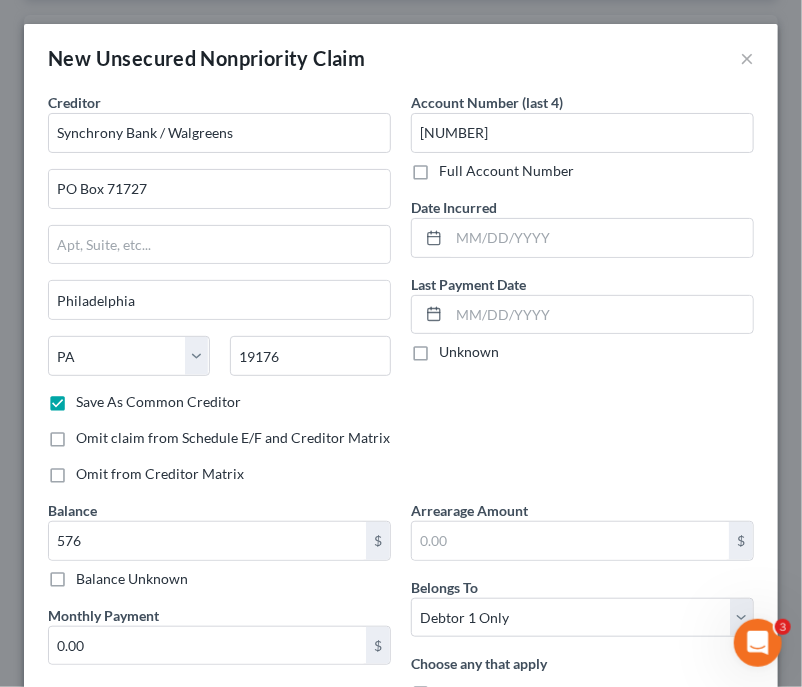 click on "Account Number (last 4)
2673
Full Account Number
Date Incurred         Last Payment Date         Unknown" at bounding box center (582, 296) 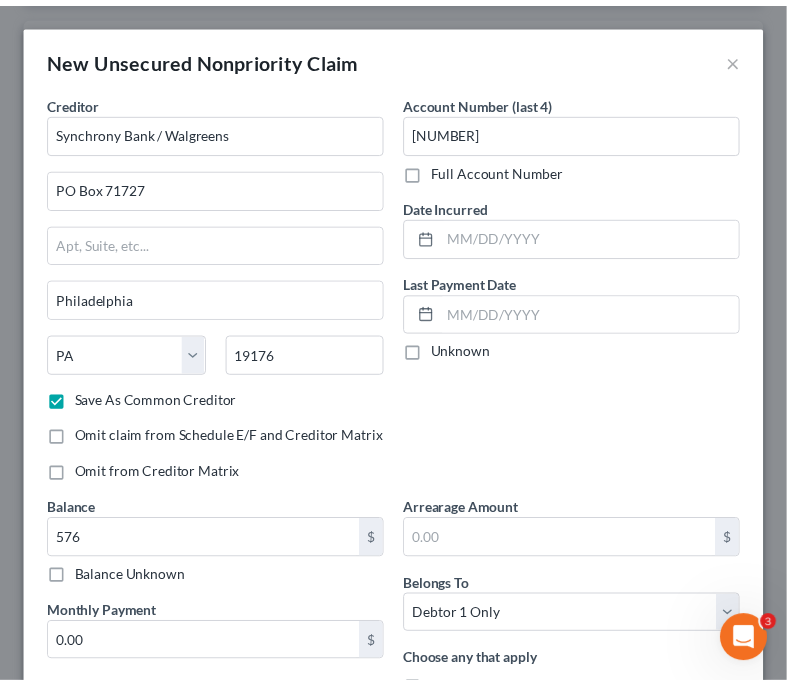 scroll, scrollTop: 229, scrollLeft: 0, axis: vertical 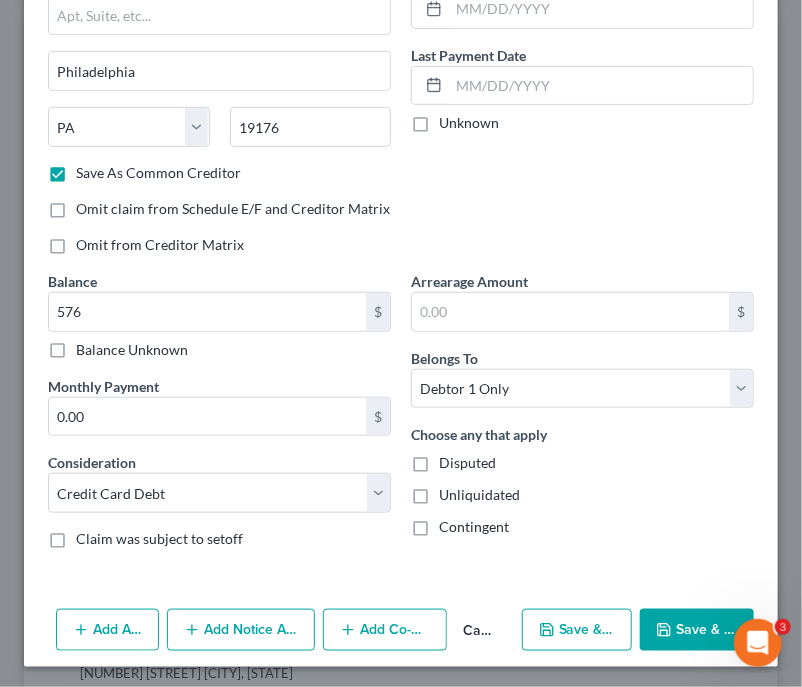 click on "Save & Close" at bounding box center (697, 630) 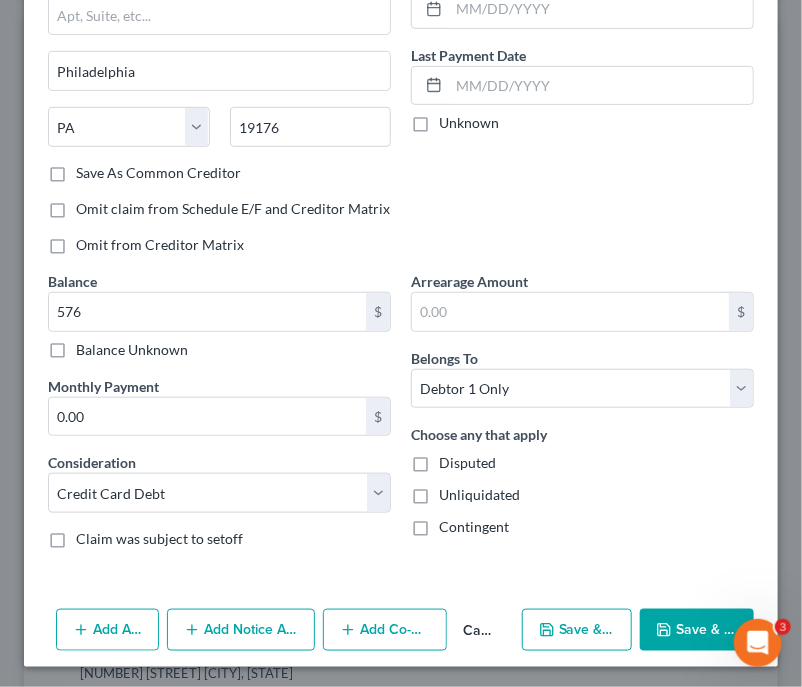 checkbox on "false" 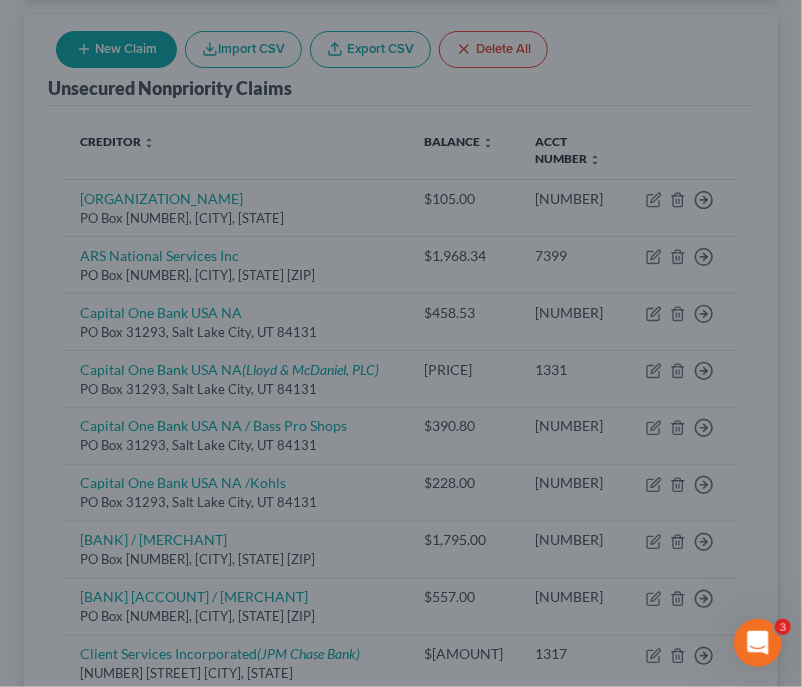 type on "576.00" 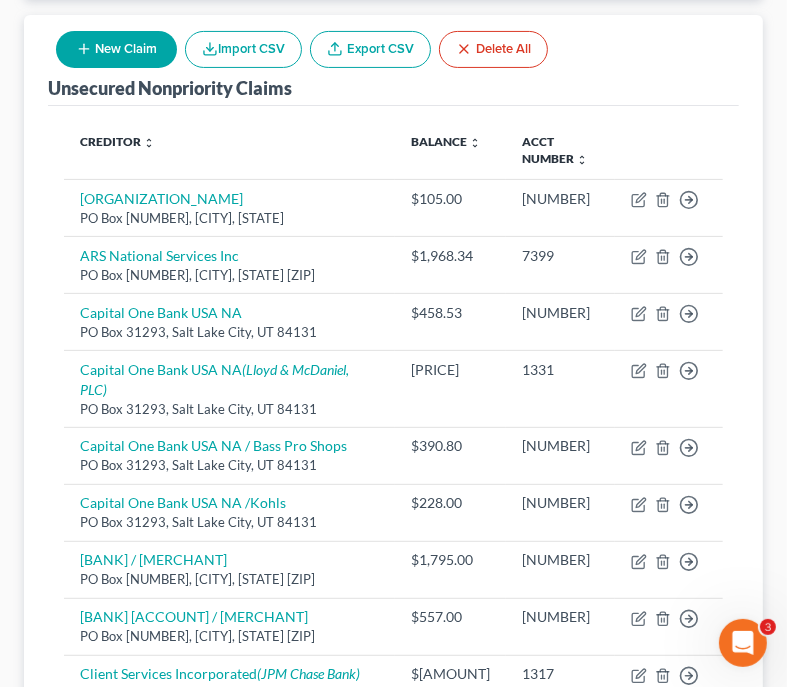 scroll, scrollTop: 237, scrollLeft: 0, axis: vertical 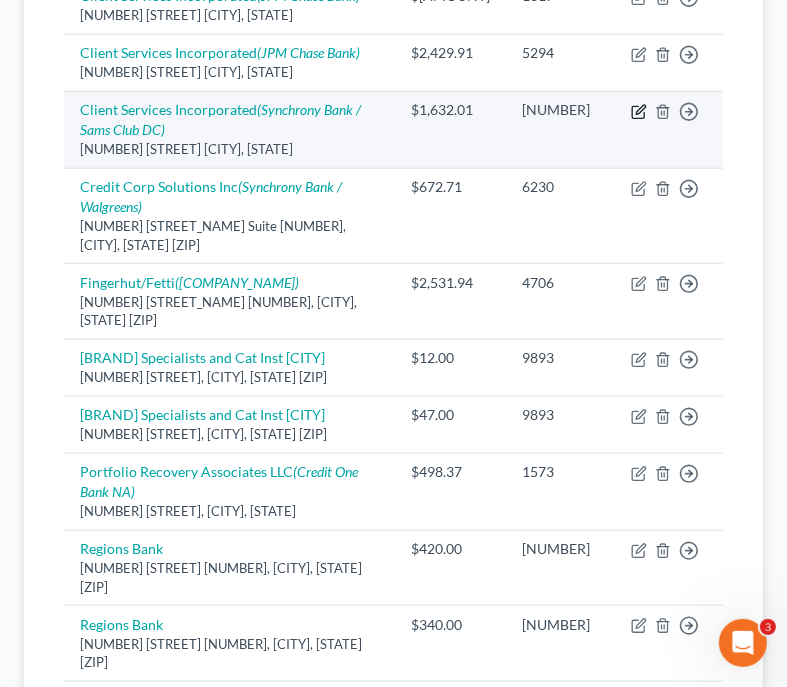 click 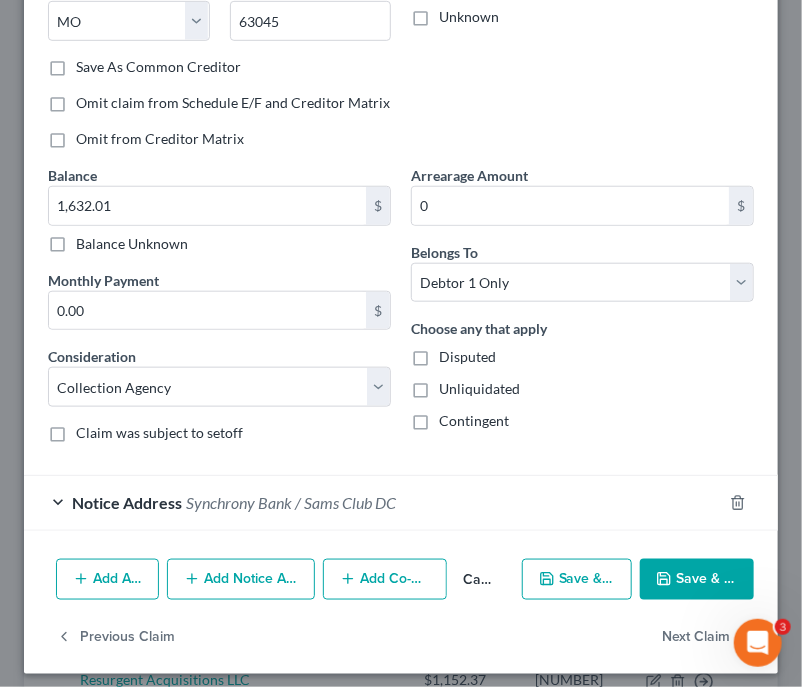 scroll, scrollTop: 342, scrollLeft: 0, axis: vertical 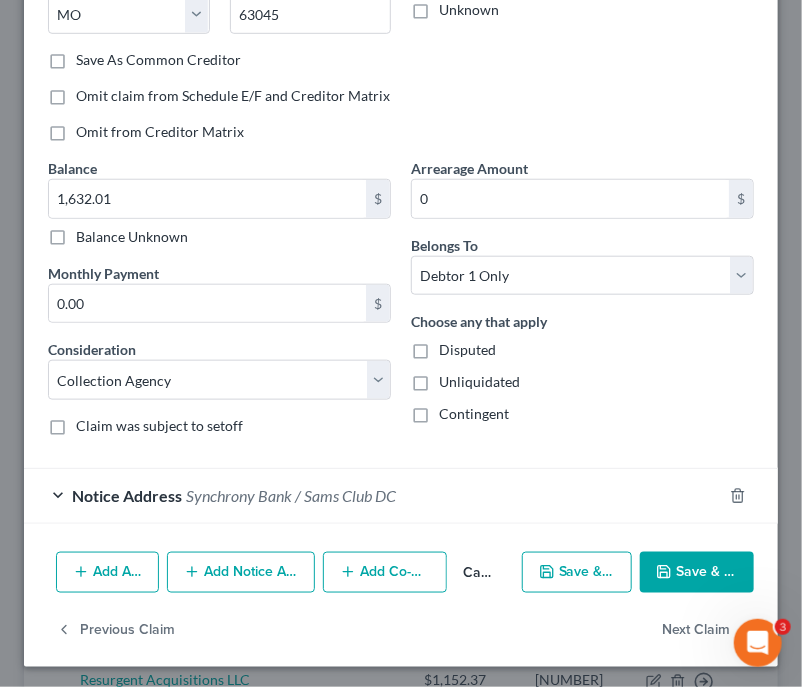 click on "Notice Address Synchrony Bank / Sams Club DC" at bounding box center (373, 495) 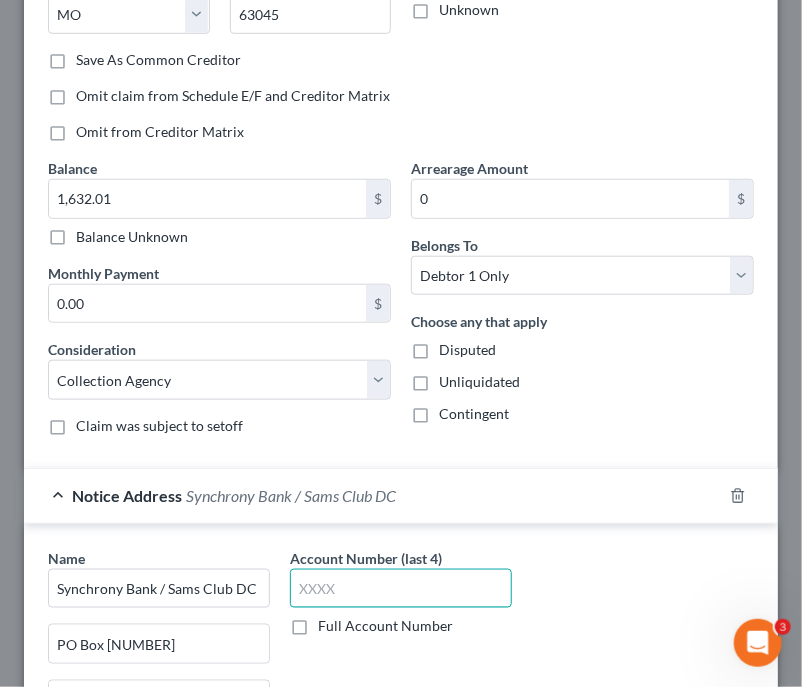 click at bounding box center (401, 589) 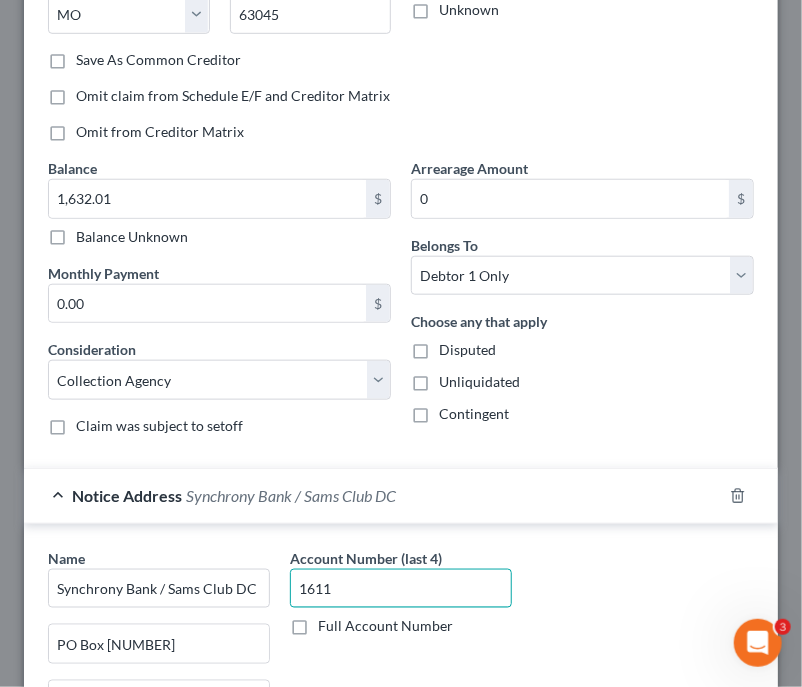 type on "1611" 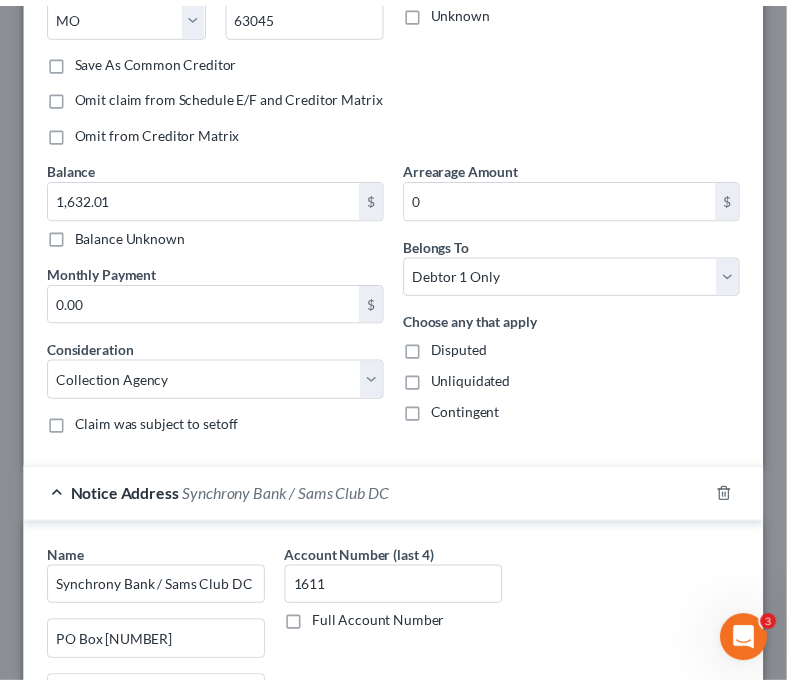 scroll, scrollTop: 716, scrollLeft: 0, axis: vertical 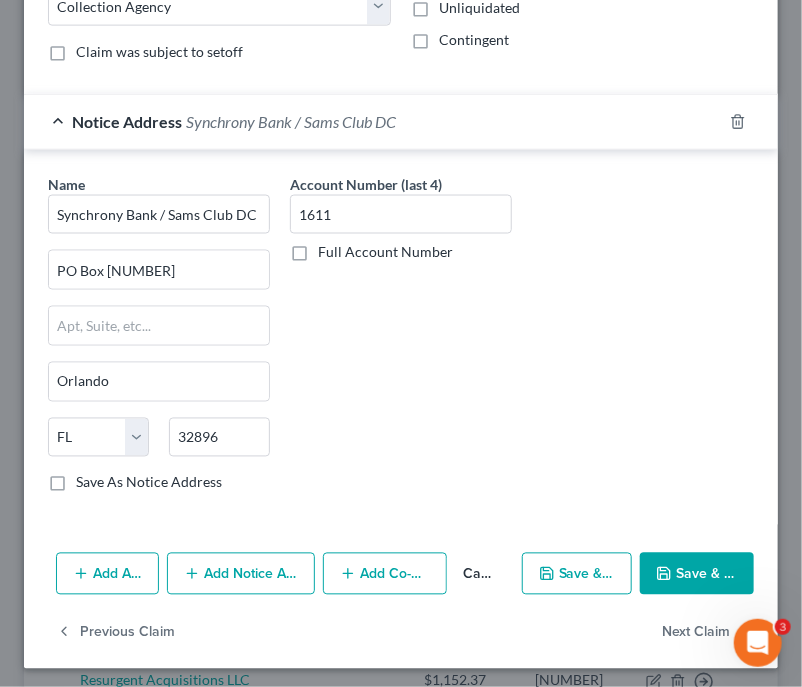 click on "Save & Close" at bounding box center (697, 574) 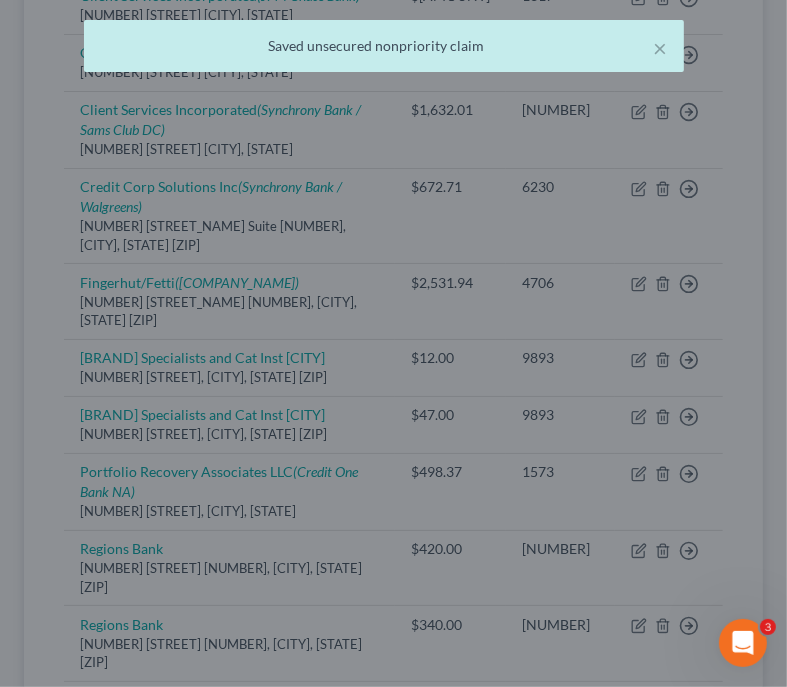 scroll, scrollTop: 0, scrollLeft: 0, axis: both 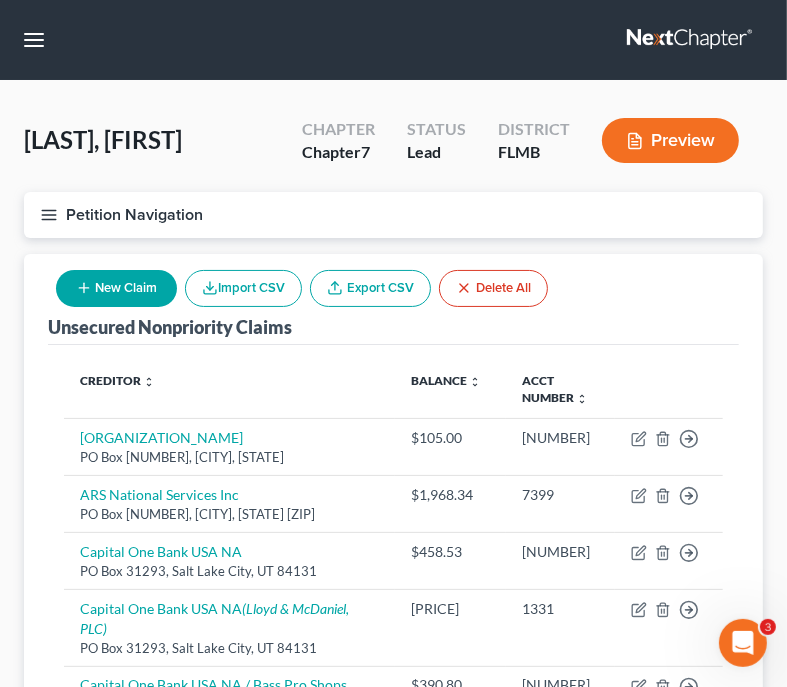 click 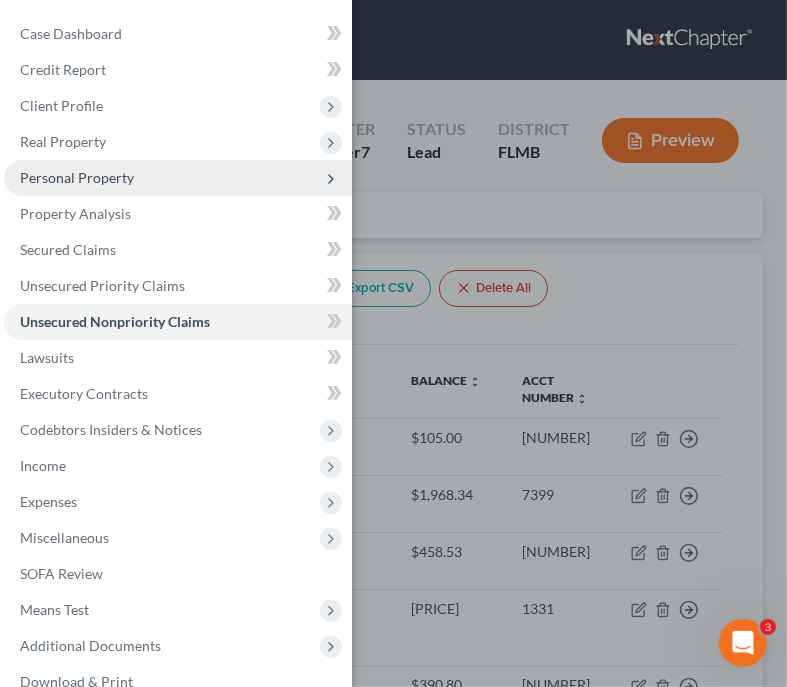 click on "Personal Property" at bounding box center (178, 178) 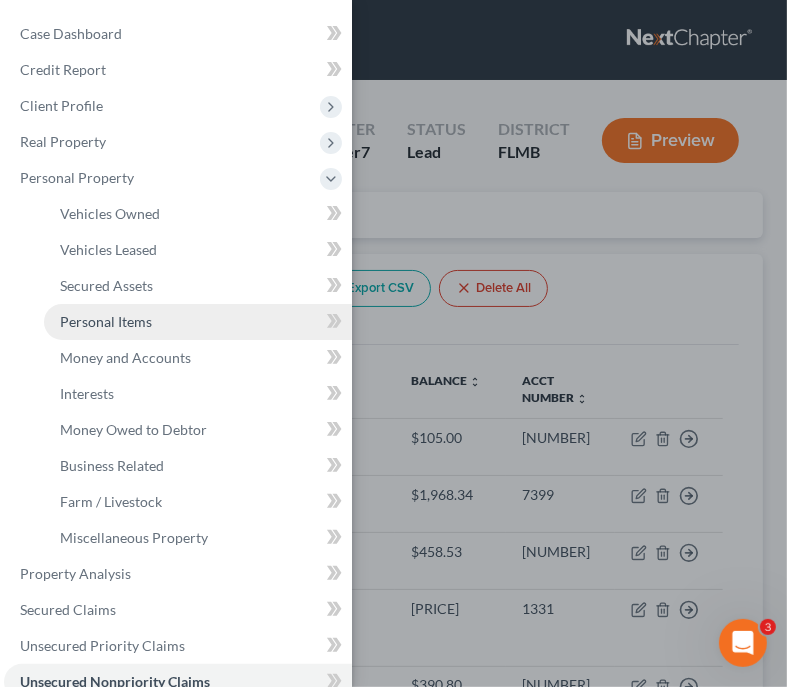 click on "Personal Items" at bounding box center (198, 322) 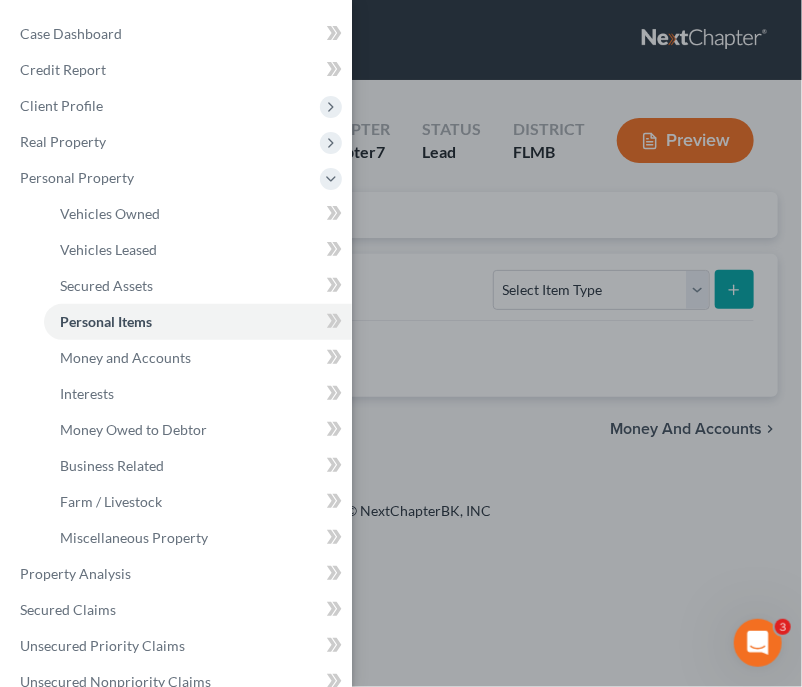 click on "Case Dashboard
Payments
Invoices
Payments
Payments
Credit Report
Client Profile" at bounding box center [401, 343] 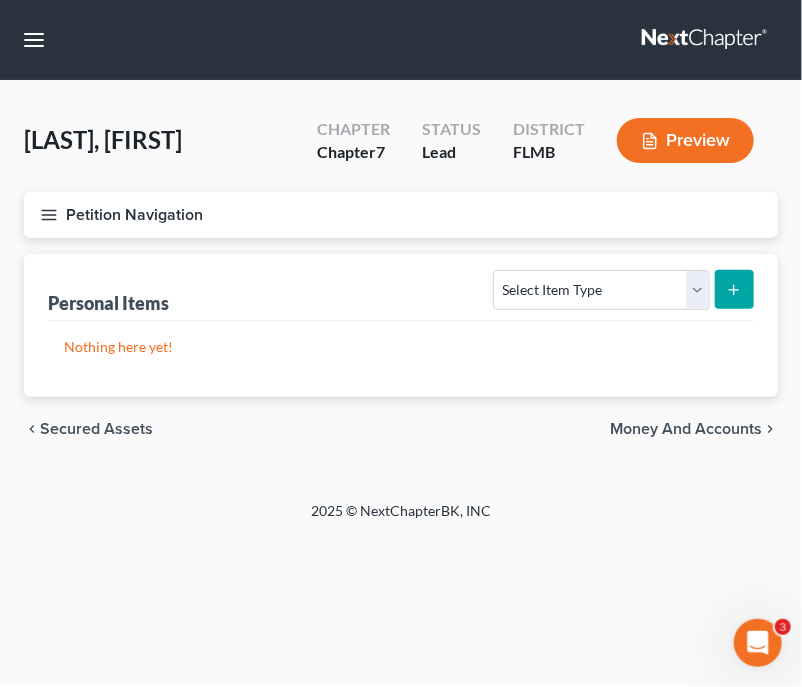 click on "Nothing here yet!" at bounding box center (401, 359) 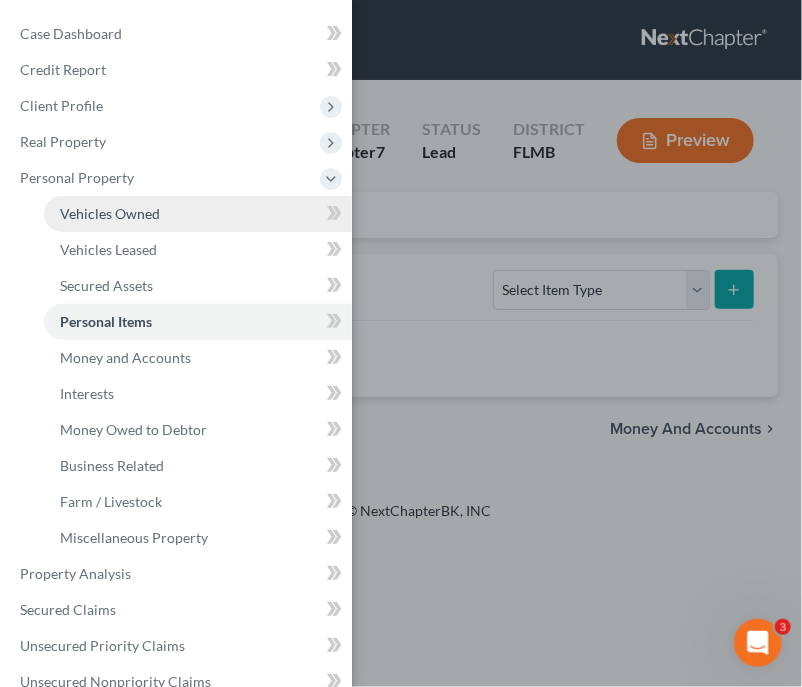 click on "Vehicles Owned" at bounding box center (110, 213) 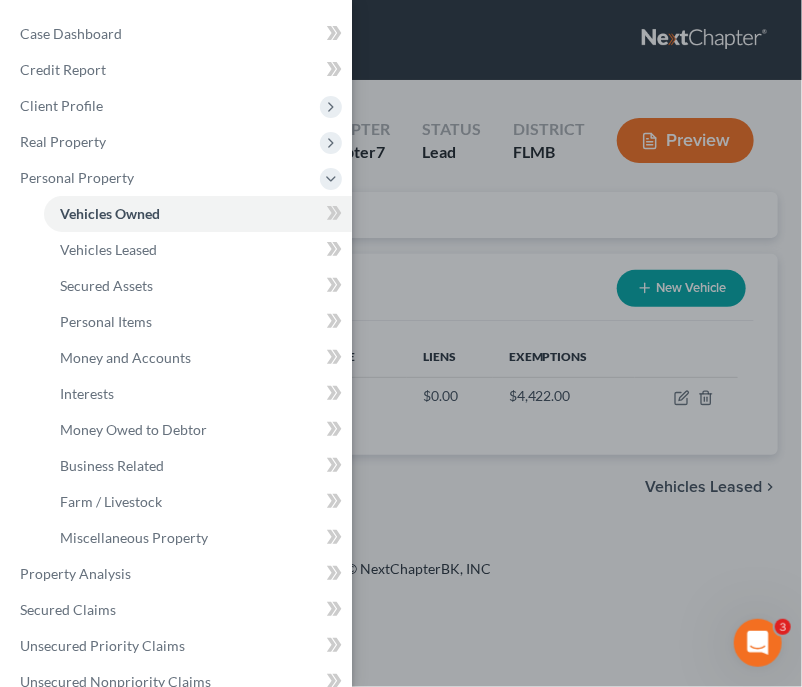 click on "Case Dashboard
Payments
Invoices
Payments
Payments
Credit Report
Client Profile" at bounding box center [401, 343] 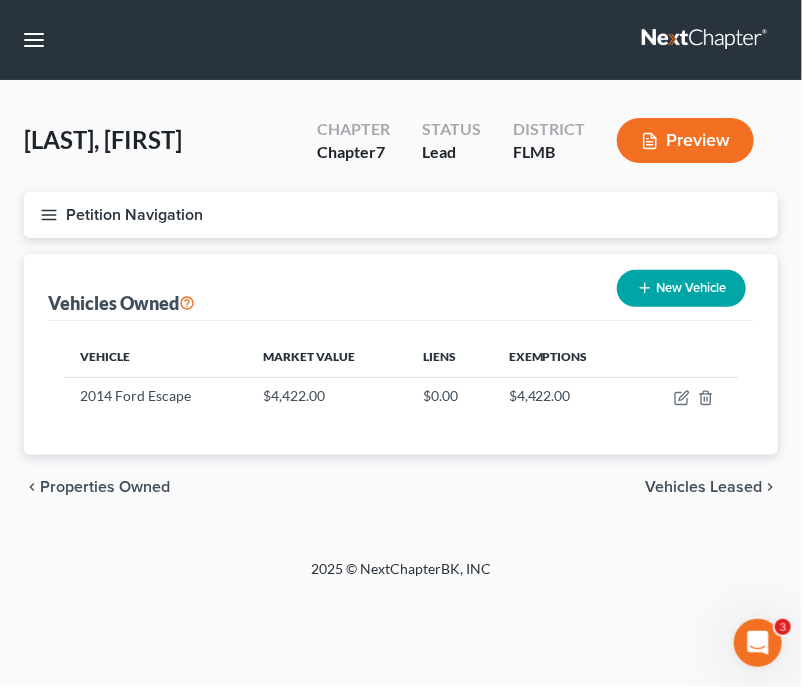 click on "Vehicle Market Value Liens Exemptions 2014 Ford Escape $4,422.00 $0.00 $4,422.00" at bounding box center (401, 388) 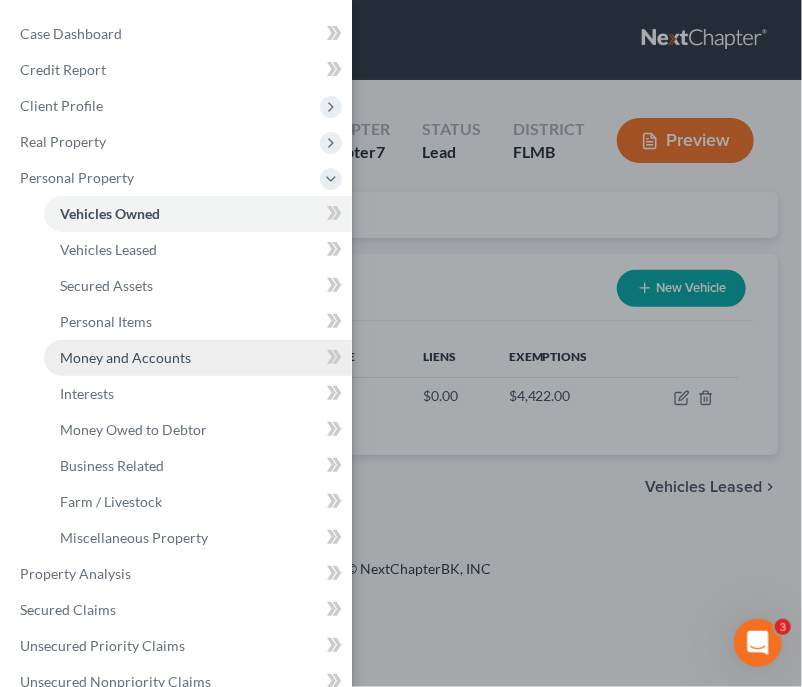 click on "Money and Accounts" at bounding box center [125, 357] 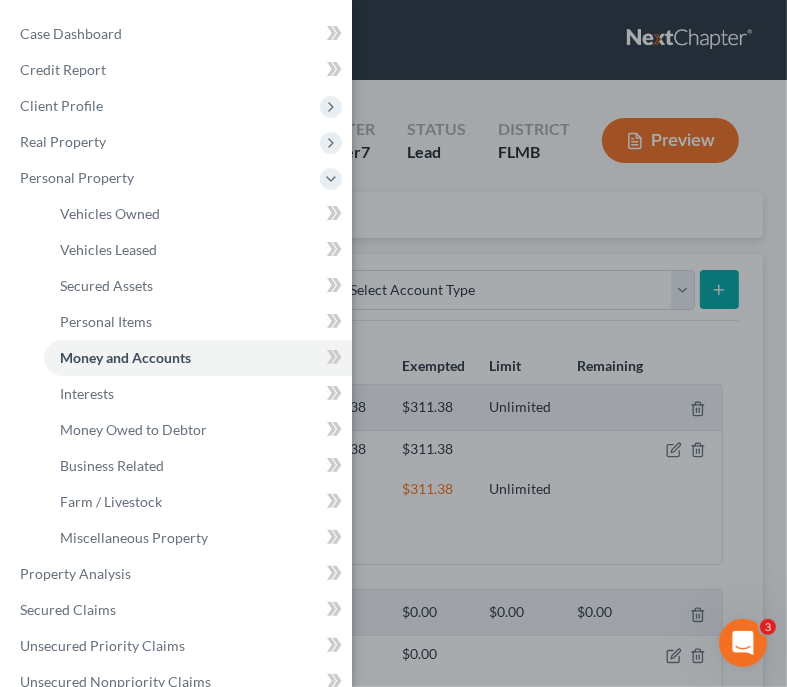 click on "Case Dashboard
Payments
Invoices
Payments
Payments
Credit Report
Client Profile" at bounding box center [393, 343] 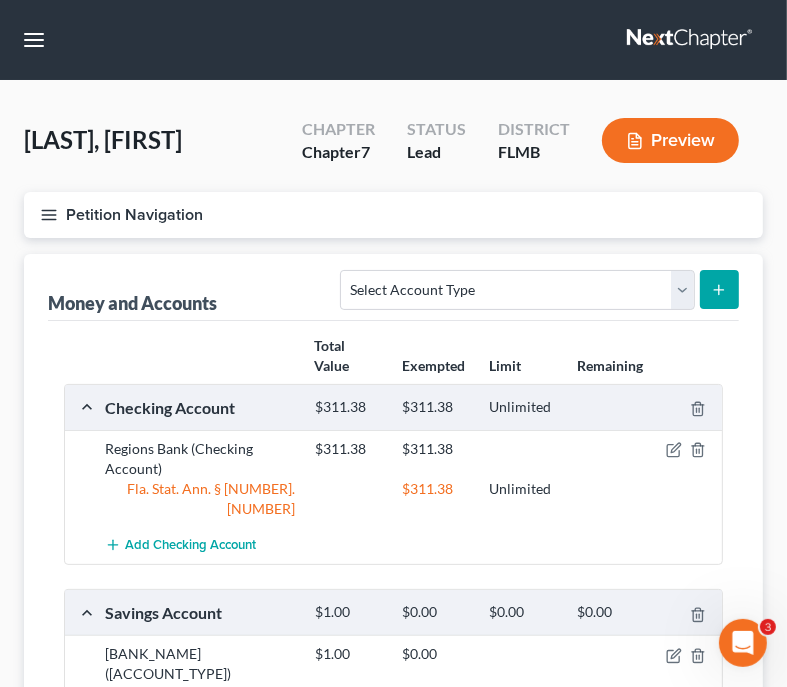 click on "Money and Accounts Select Account Type Brokerage Cash on Hand Certificates of Deposit Checking Account Money Market Other (Credit Union, Health Savings Account, etc) Safe Deposit Box Savings Account Security Deposits or Prepayments" at bounding box center (393, 287) 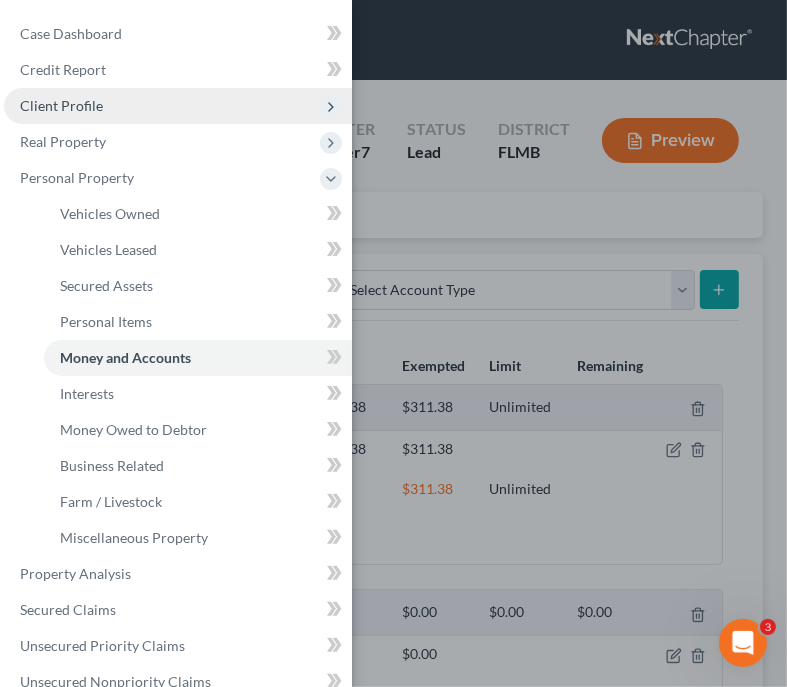 click on "Client Profile" at bounding box center [178, 106] 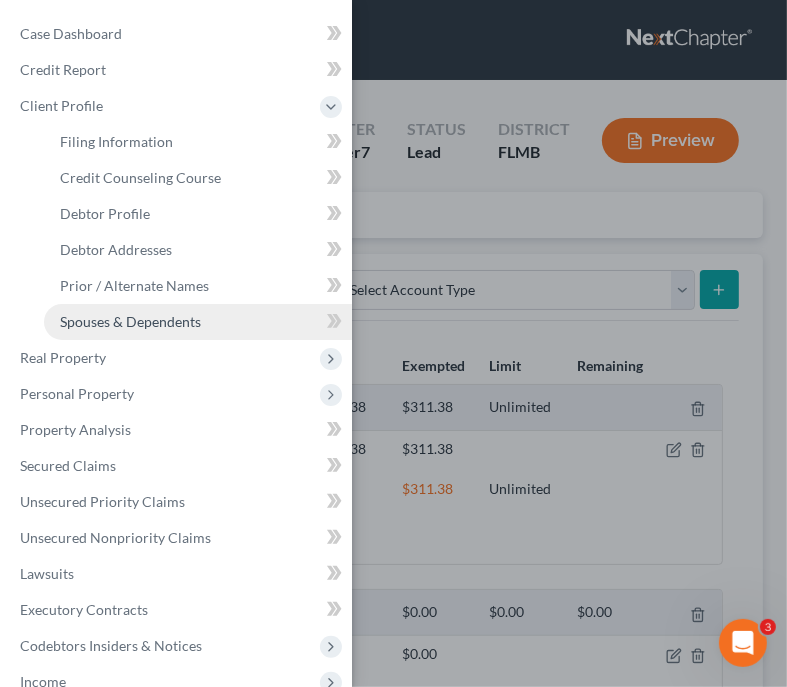 click on "Spouses & Dependents" at bounding box center [130, 321] 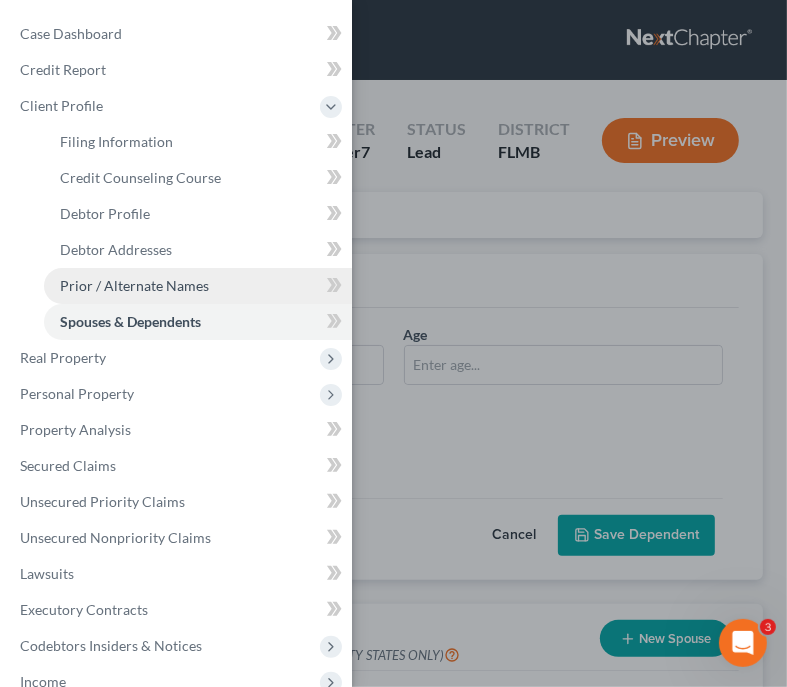 click on "Prior / Alternate Names" at bounding box center (134, 285) 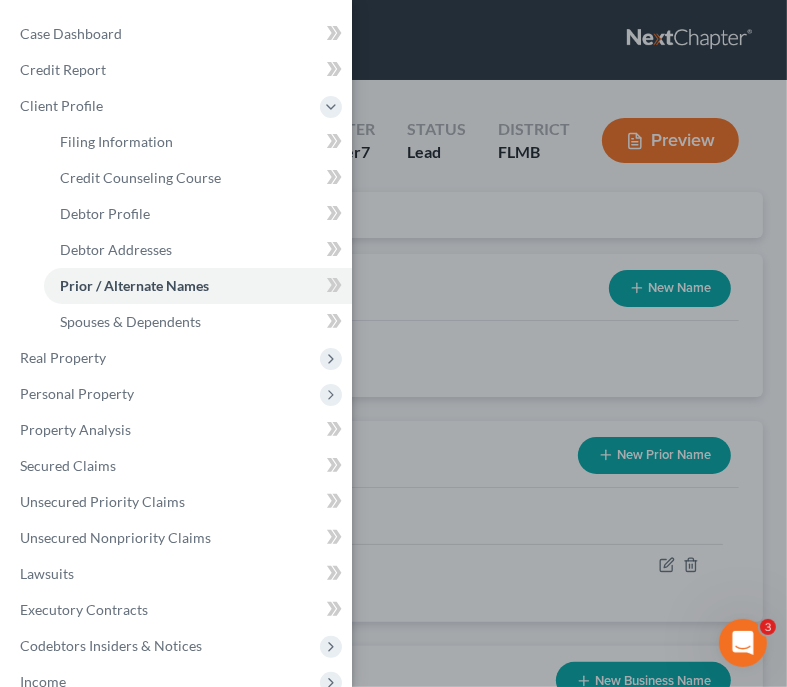 click on "Case Dashboard
Payments
Invoices
Payments
Payments
Credit Report
Client Profile" at bounding box center (393, 343) 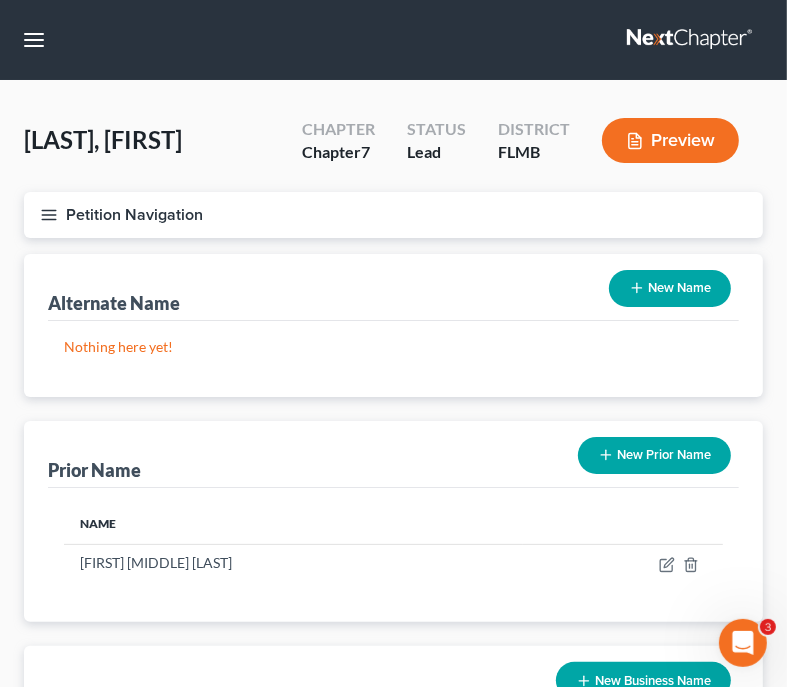 click on "New Prior Name" at bounding box center (654, 455) 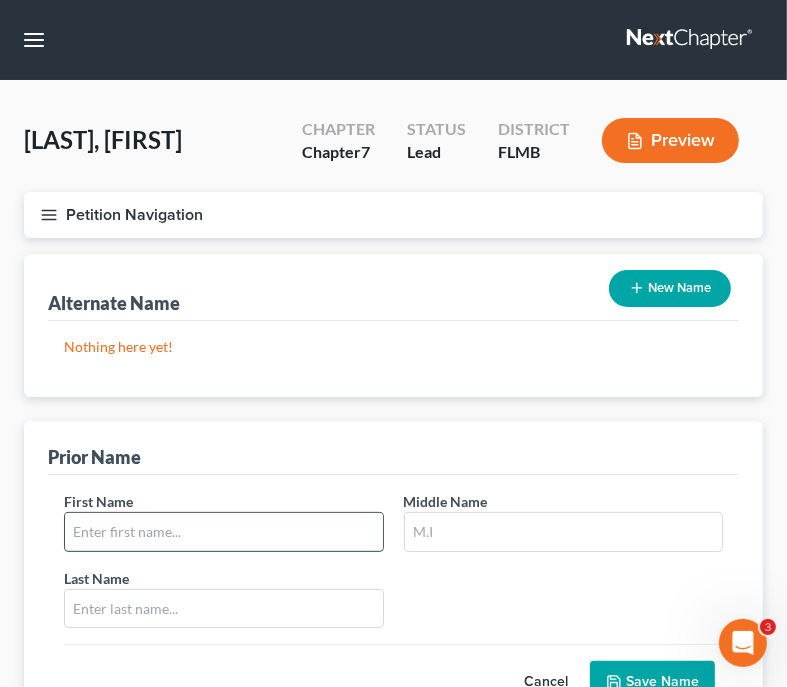 click at bounding box center [224, 532] 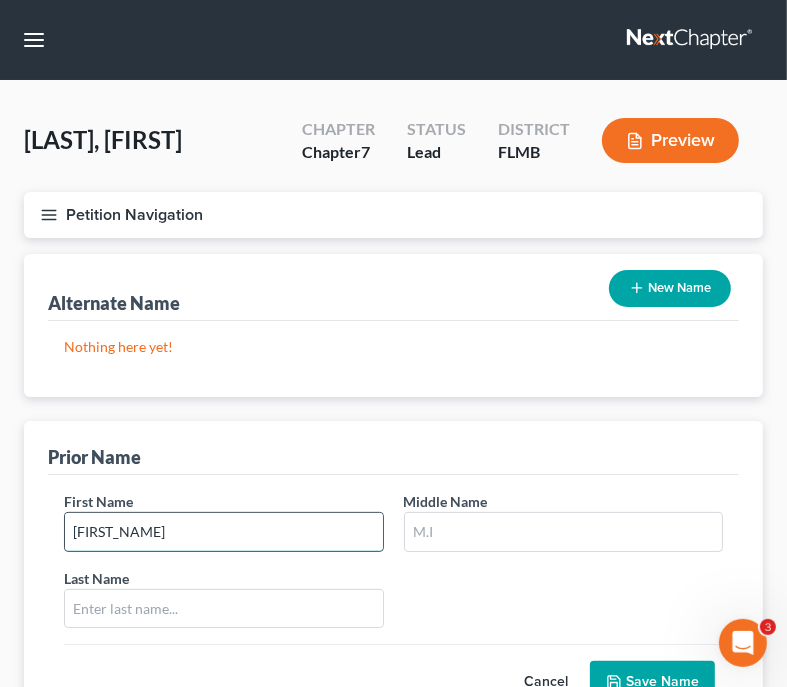 type on "Melissa" 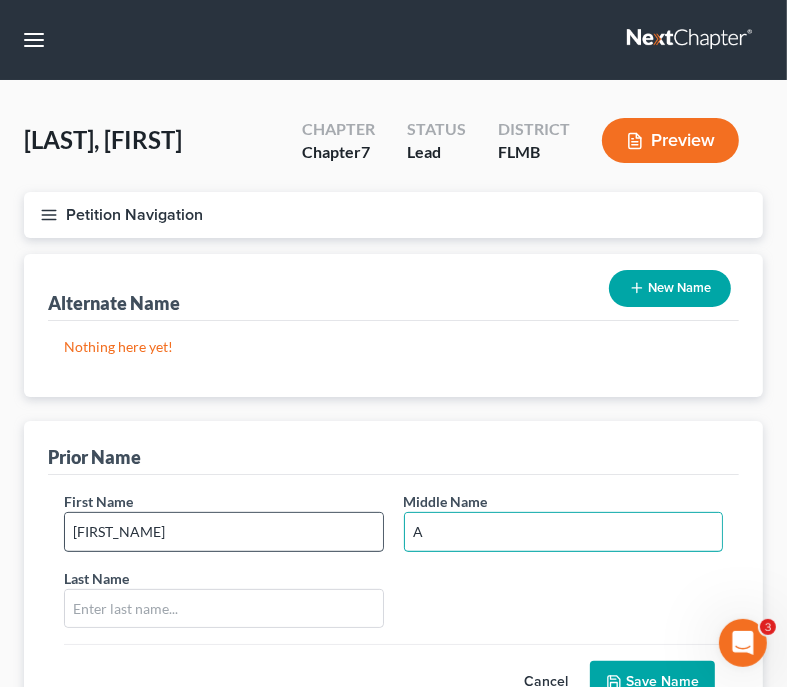 type on "A" 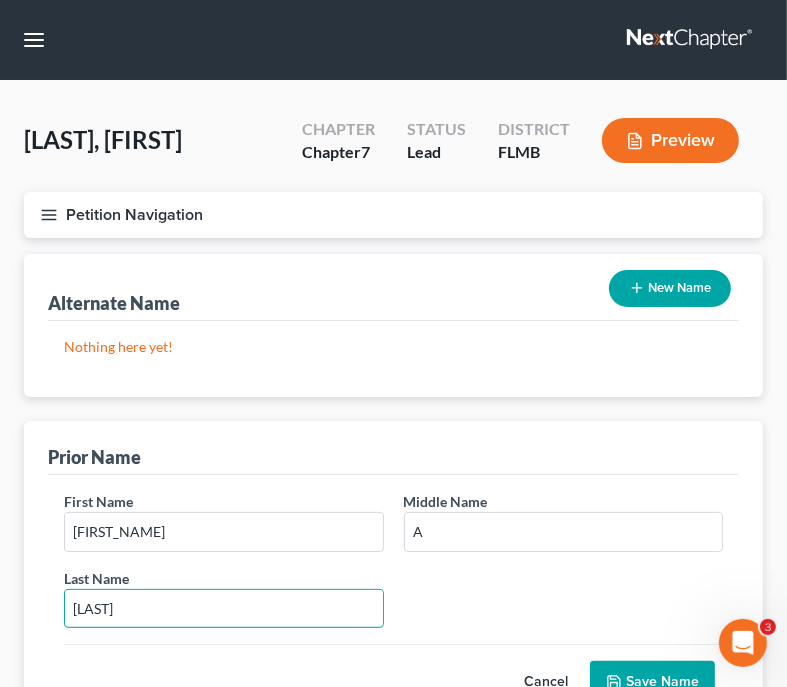 type on "Brooks" 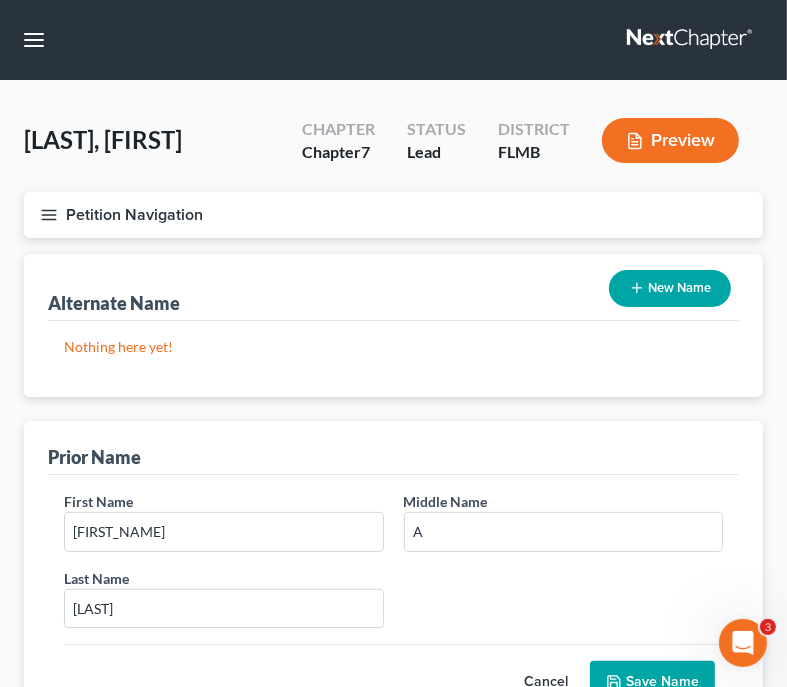 click on "Save Name" at bounding box center (652, 682) 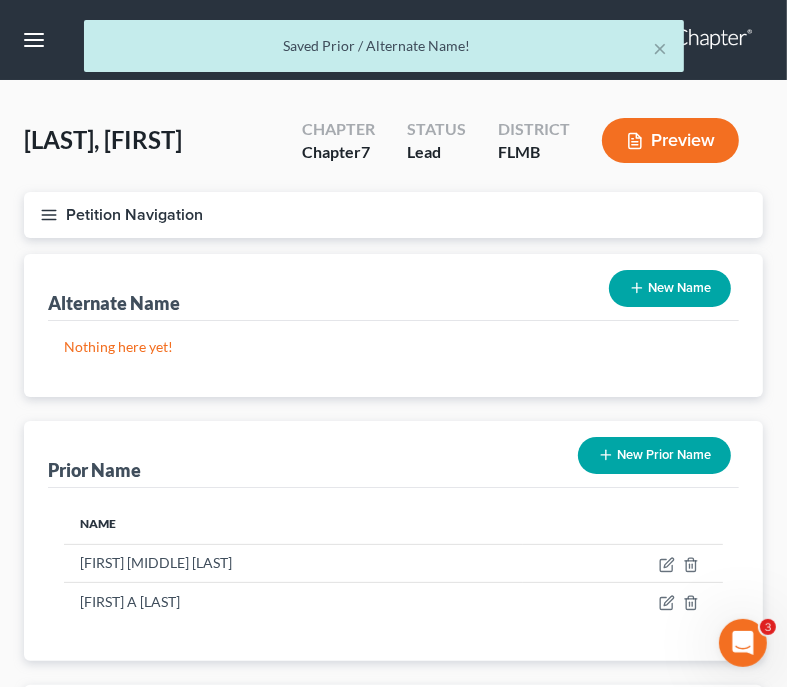 click on "Petition Navigation" at bounding box center [393, 215] 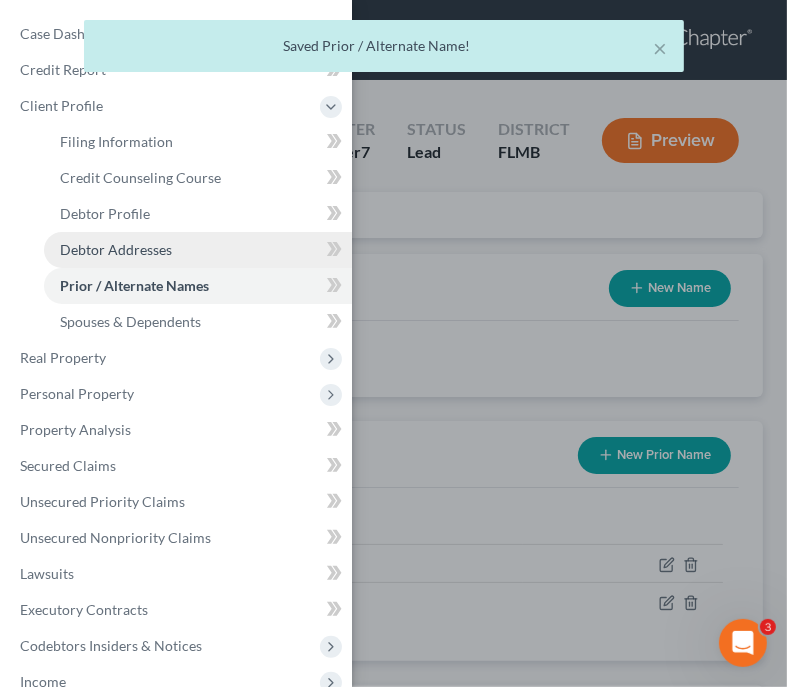 click on "Debtor Addresses" at bounding box center [116, 249] 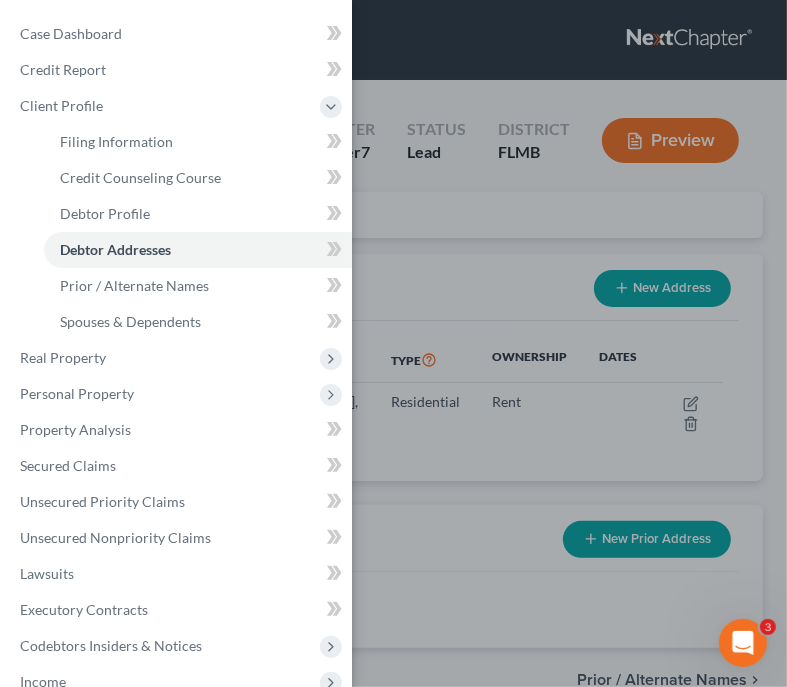 click on "Case Dashboard
Payments
Invoices
Payments
Payments
Credit Report
Client Profile" at bounding box center (393, 343) 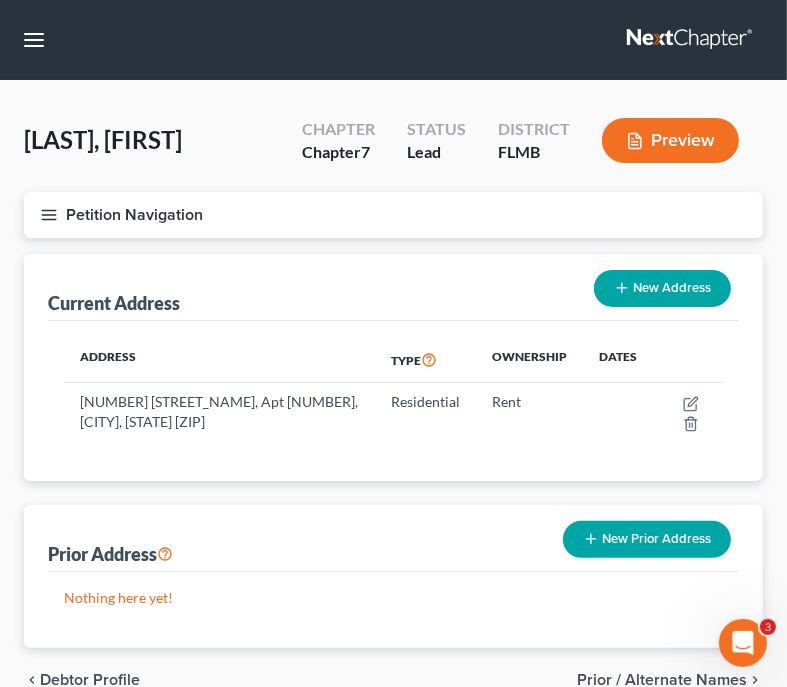 click on "New Prior Address" at bounding box center [647, 539] 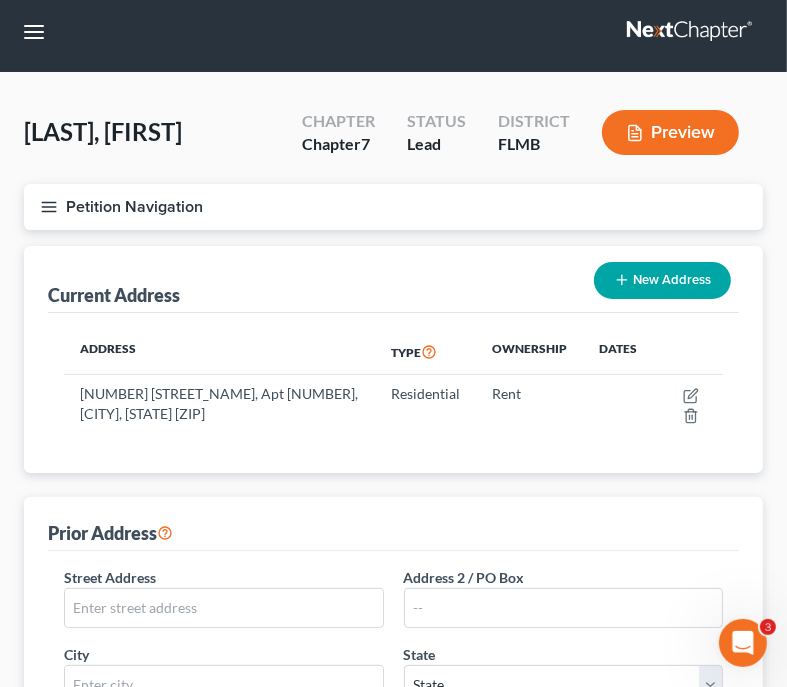 scroll, scrollTop: 450, scrollLeft: 0, axis: vertical 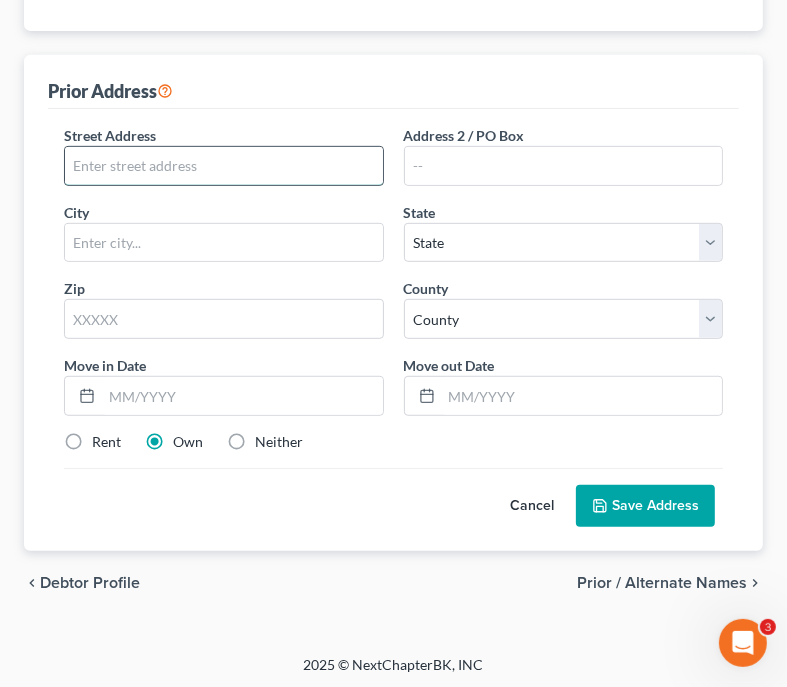 click at bounding box center [224, 166] 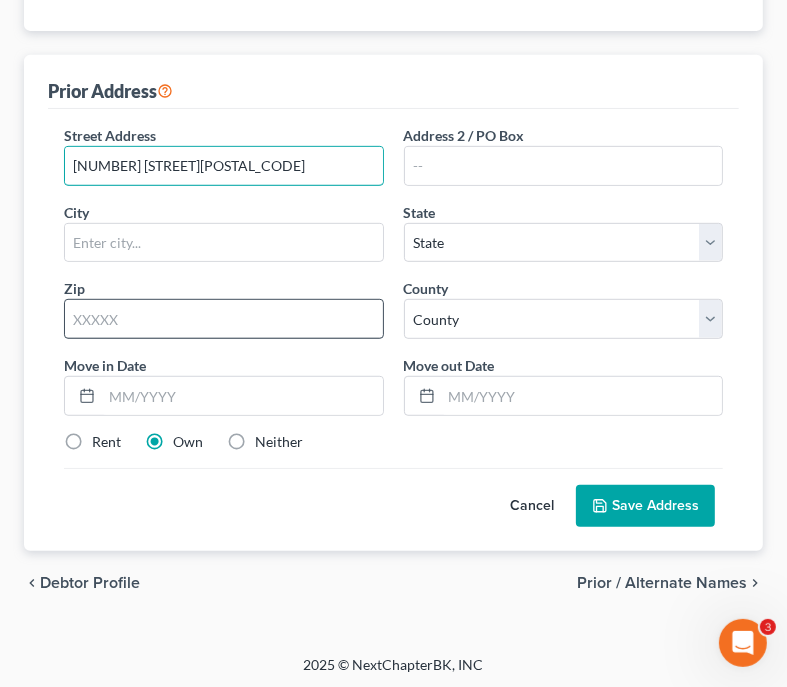 type on "915 Newfound Harbor Drive32952" 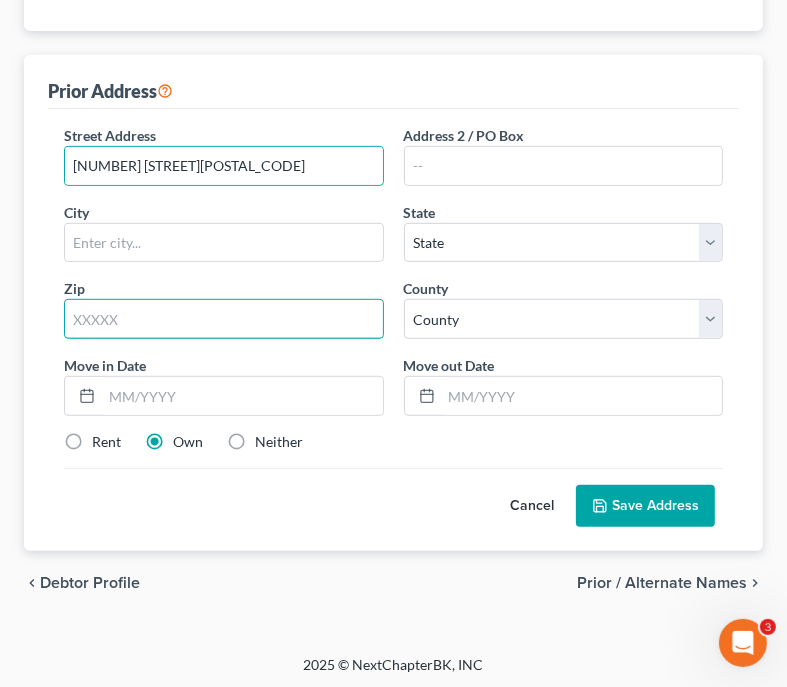 click at bounding box center [224, 319] 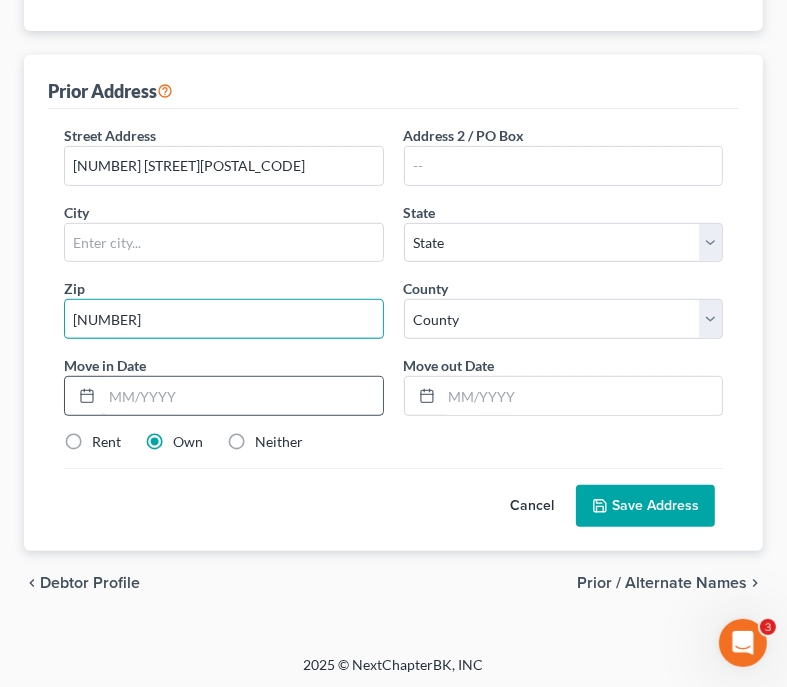 type on "32952" 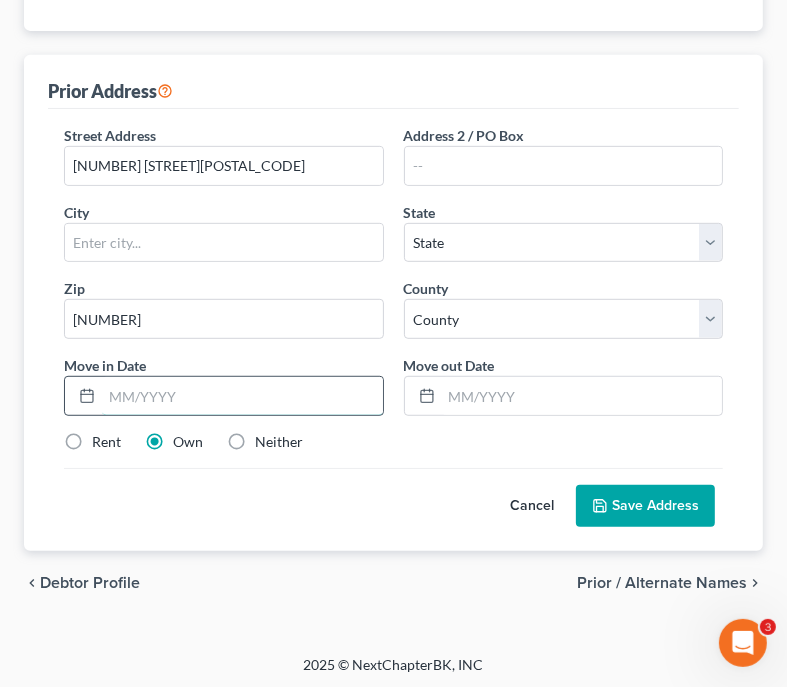 click at bounding box center (242, 396) 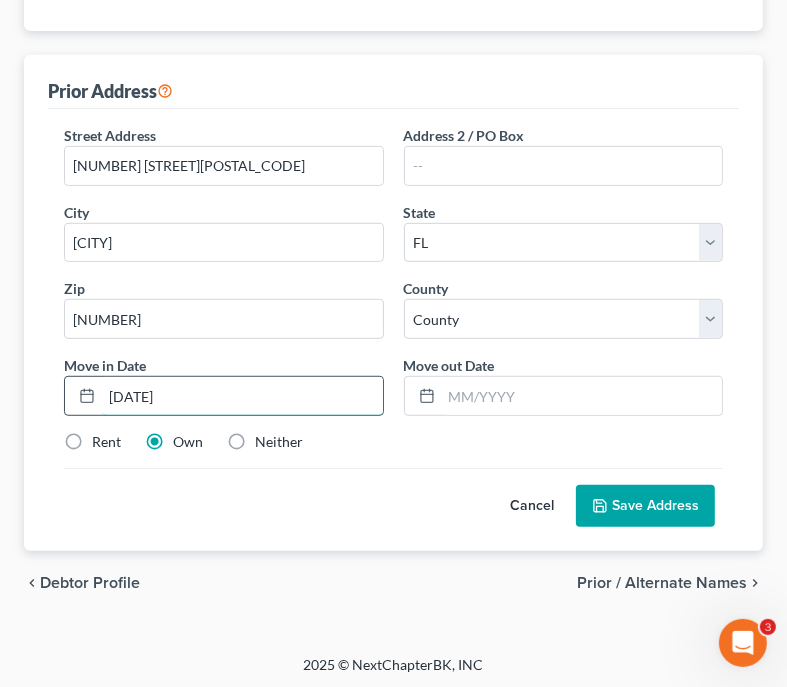 type on "04/2021" 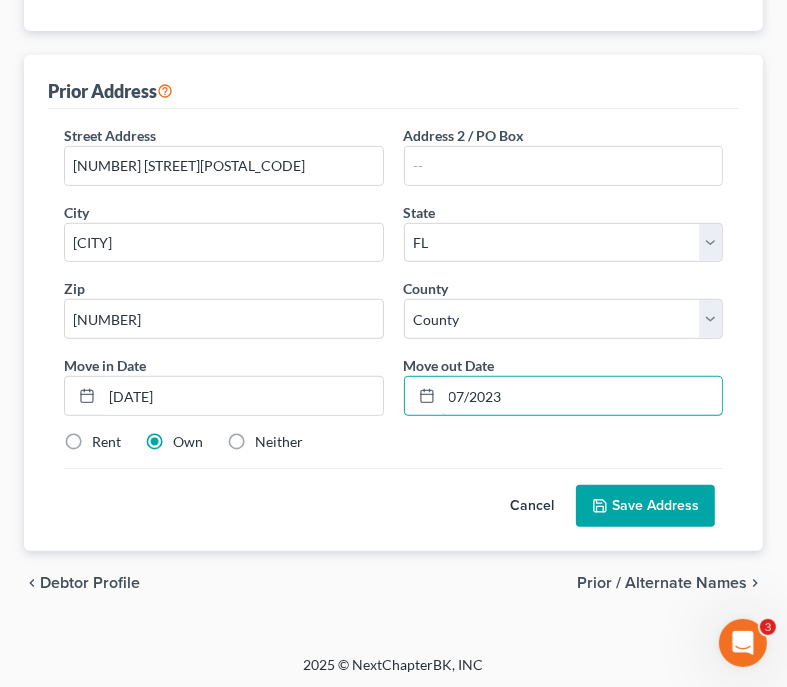 type on "07/2023" 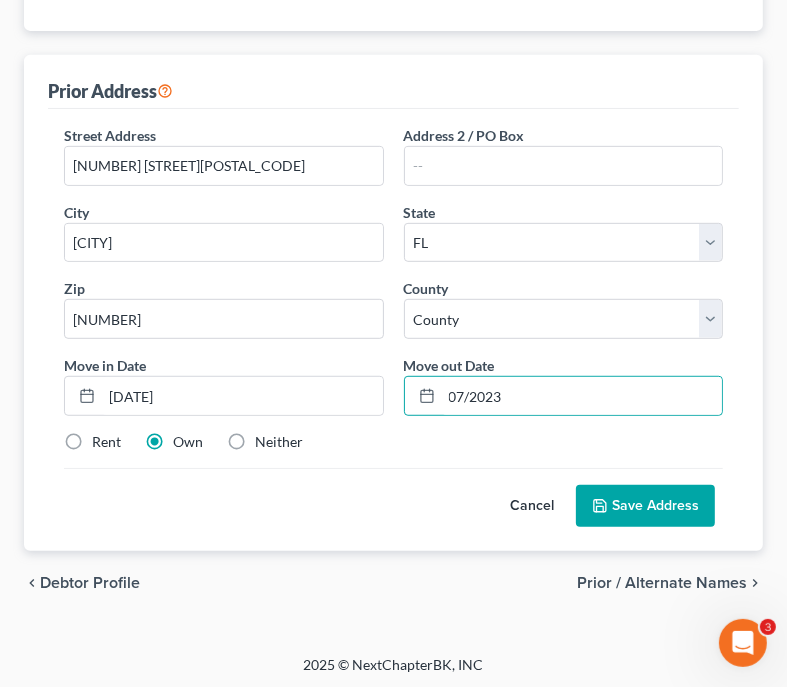 click on "Rent" at bounding box center (106, 442) 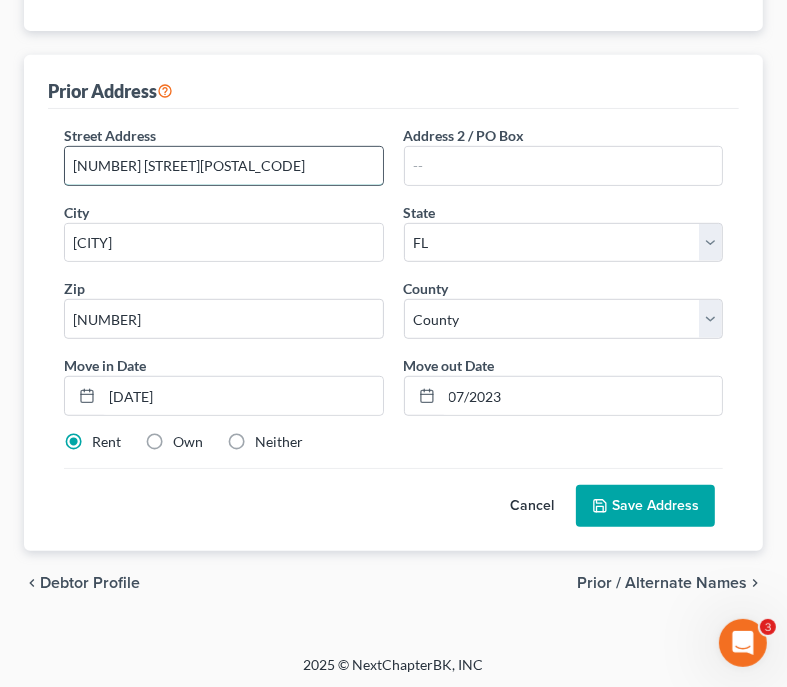 click on "915 Newfound Harbor Drive32952" at bounding box center (224, 166) 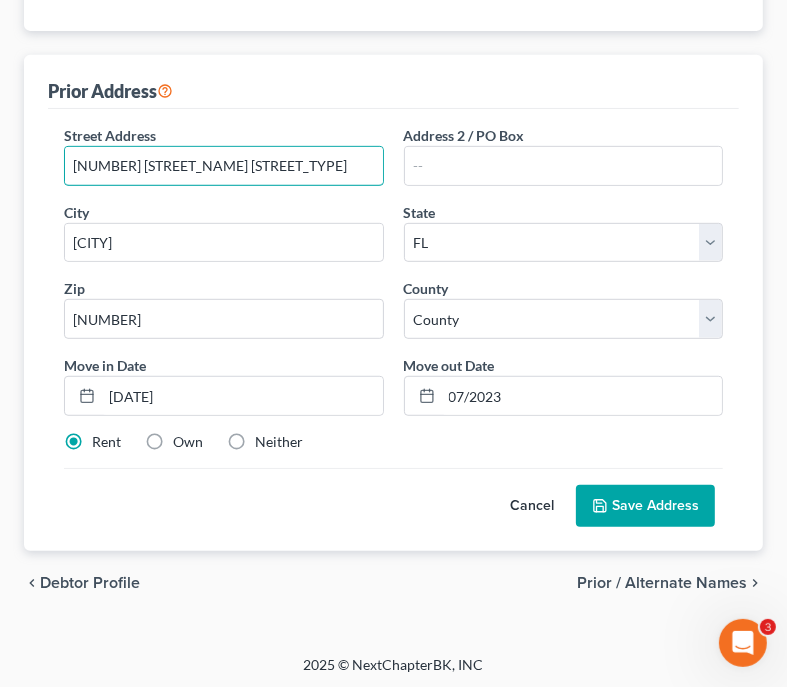 type on "915 Newfound Harbor Drive" 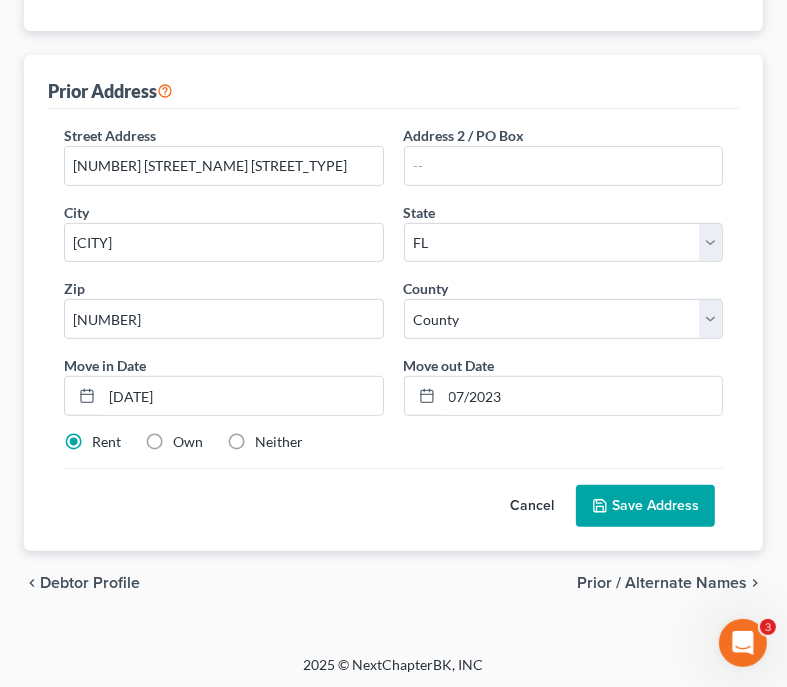 click on "Save Address" at bounding box center (645, 506) 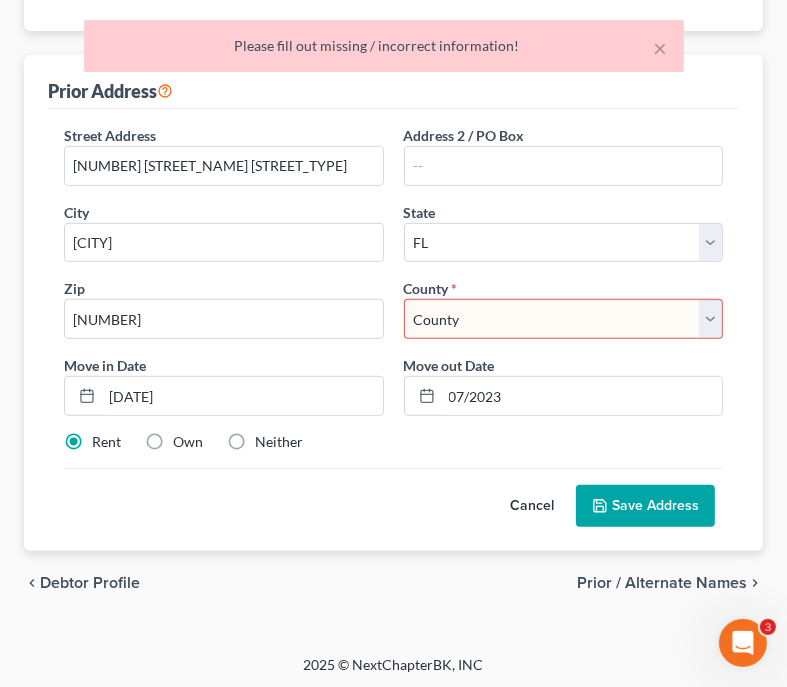 click on "County Alachua County Baker County Bay County Bradford County Brevard County Broward County Calhoun County Charlotte County Citrus County Clay County Collier County Columbia County DeSoto County Dixie County Duval County Escambia County Flagler County Franklin County Gadsden County Gilchrist County Glades County Gulf County Hamilton County Hardee County Hendry County Hernando County Highlands County Hillsborough County Holmes County Indian River County Jackson County Jefferson County Lafayette County Lake County Lee County Leon County Levy County Liberty County Madison County Manatee County Marion County Martin County Miami-Dade County Monroe County Nassau County Okaloosa County Okeechobee County Orange County Osceola County Palm Beach County Pasco County Pinellas County Polk County Putnam County Santa Rosa County Sarasota County Seminole County St. Johns County St. Lucie County Sumter County Suwannee County Taylor County Union County Volusia County Wakulla County Walton County Washington County" at bounding box center [564, 319] 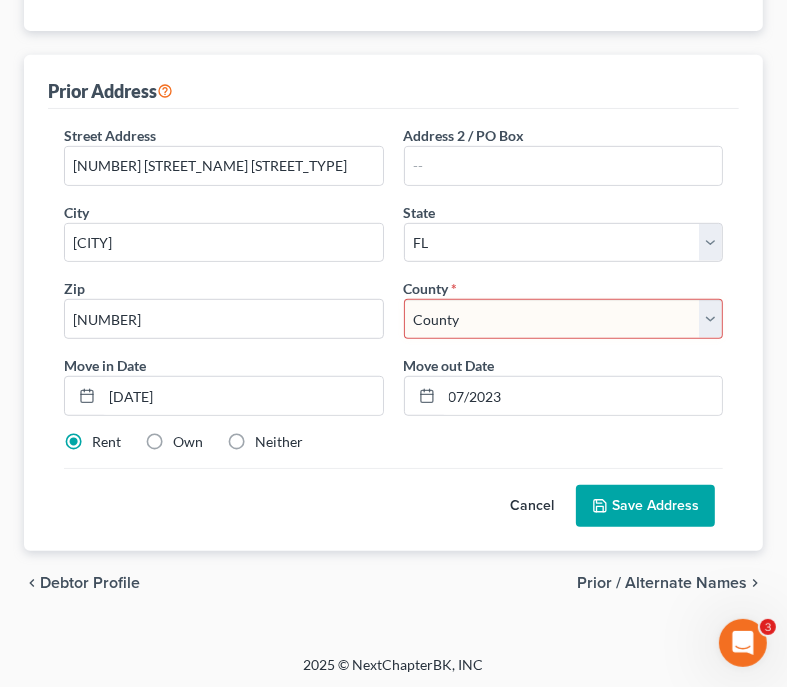 scroll, scrollTop: 409, scrollLeft: 0, axis: vertical 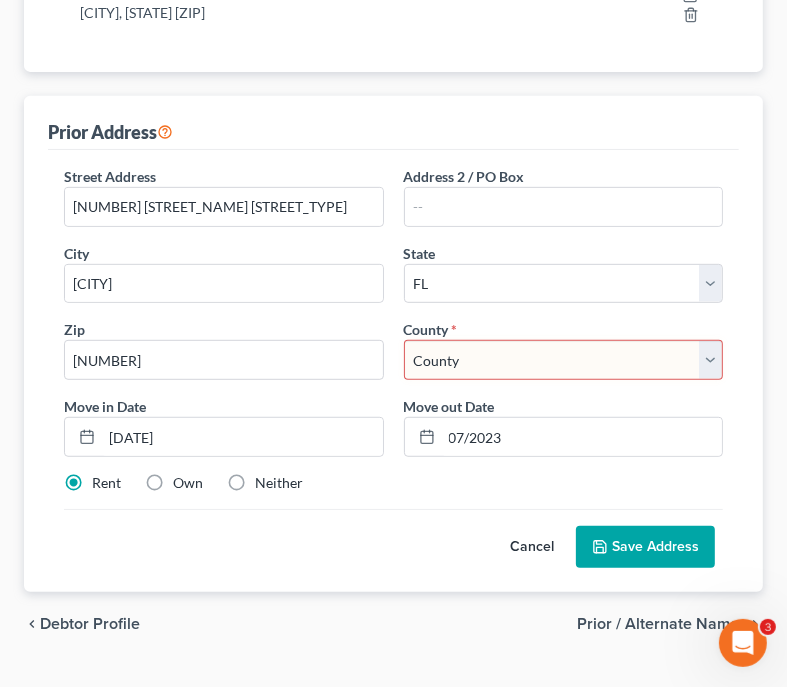 click on "County Alachua County Baker County Bay County Bradford County Brevard County Broward County Calhoun County Charlotte County Citrus County Clay County Collier County Columbia County DeSoto County Dixie County Duval County Escambia County Flagler County Franklin County Gadsden County Gilchrist County Glades County Gulf County Hamilton County Hardee County Hendry County Hernando County Highlands County Hillsborough County Holmes County Indian River County Jackson County Jefferson County Lafayette County Lake County Lee County Leon County Levy County Liberty County Madison County Manatee County Marion County Martin County Miami-Dade County Monroe County Nassau County Okaloosa County Okeechobee County Orange County Osceola County Palm Beach County Pasco County Pinellas County Polk County Putnam County Santa Rosa County Sarasota County Seminole County St. Johns County St. Lucie County Sumter County Suwannee County Taylor County Union County Volusia County Wakulla County Walton County Washington County" at bounding box center (564, 360) 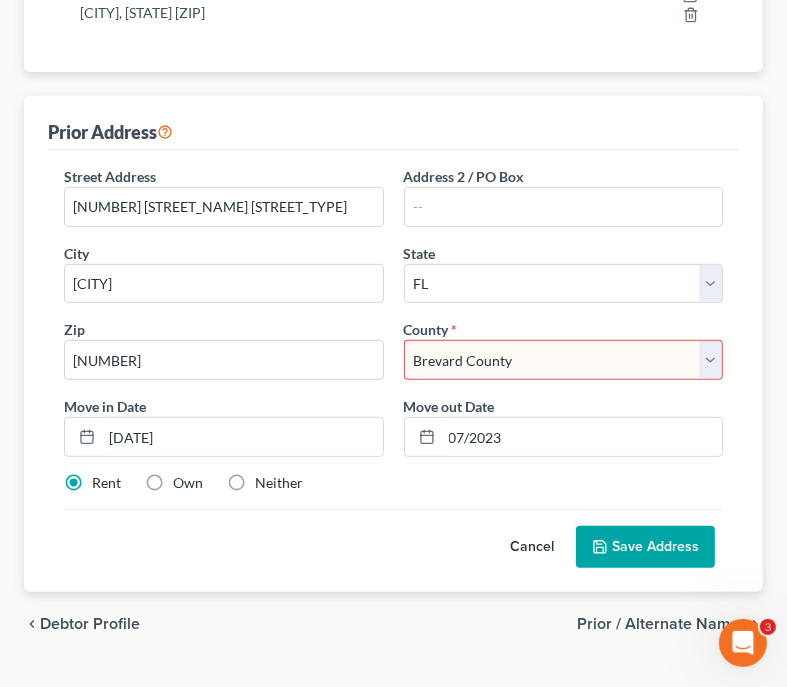 click on "County Alachua County Baker County Bay County Bradford County Brevard County Broward County Calhoun County Charlotte County Citrus County Clay County Collier County Columbia County DeSoto County Dixie County Duval County Escambia County Flagler County Franklin County Gadsden County Gilchrist County Glades County Gulf County Hamilton County Hardee County Hendry County Hernando County Highlands County Hillsborough County Holmes County Indian River County Jackson County Jefferson County Lafayette County Lake County Lee County Leon County Levy County Liberty County Madison County Manatee County Marion County Martin County Miami-Dade County Monroe County Nassau County Okaloosa County Okeechobee County Orange County Osceola County Palm Beach County Pasco County Pinellas County Polk County Putnam County Santa Rosa County Sarasota County Seminole County St. Johns County St. Lucie County Sumter County Suwannee County Taylor County Union County Volusia County Wakulla County Walton County Washington County" at bounding box center (564, 360) 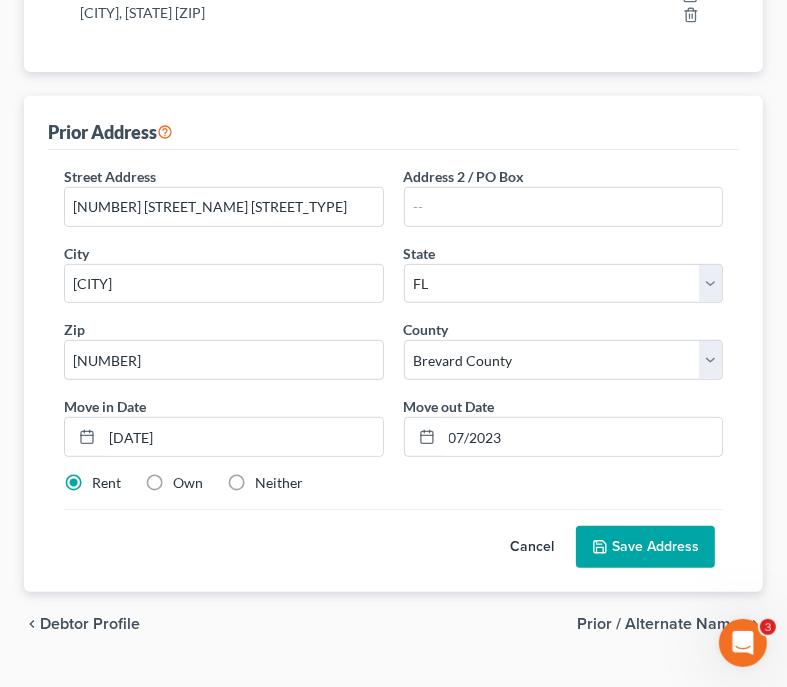 click on "Save Address" at bounding box center (645, 547) 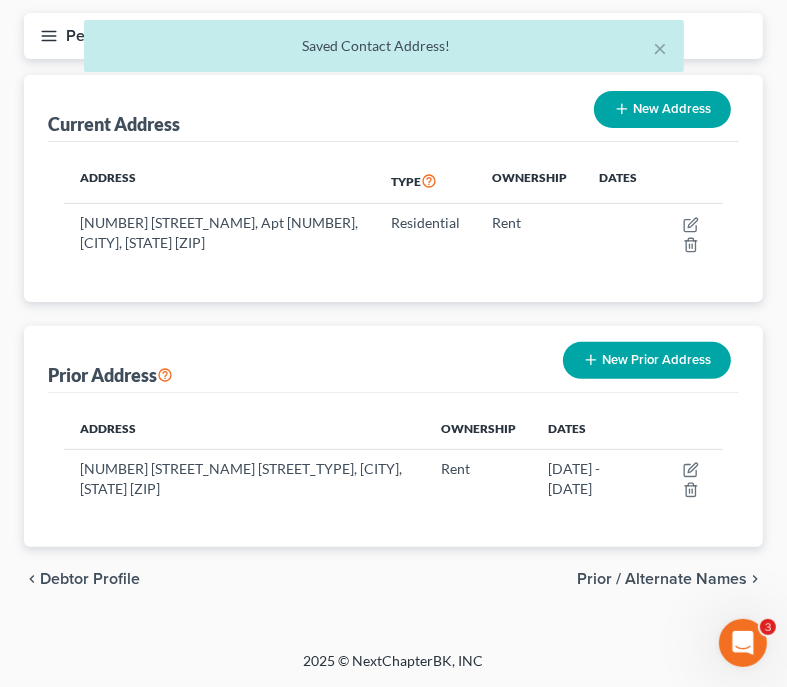 scroll, scrollTop: 177, scrollLeft: 0, axis: vertical 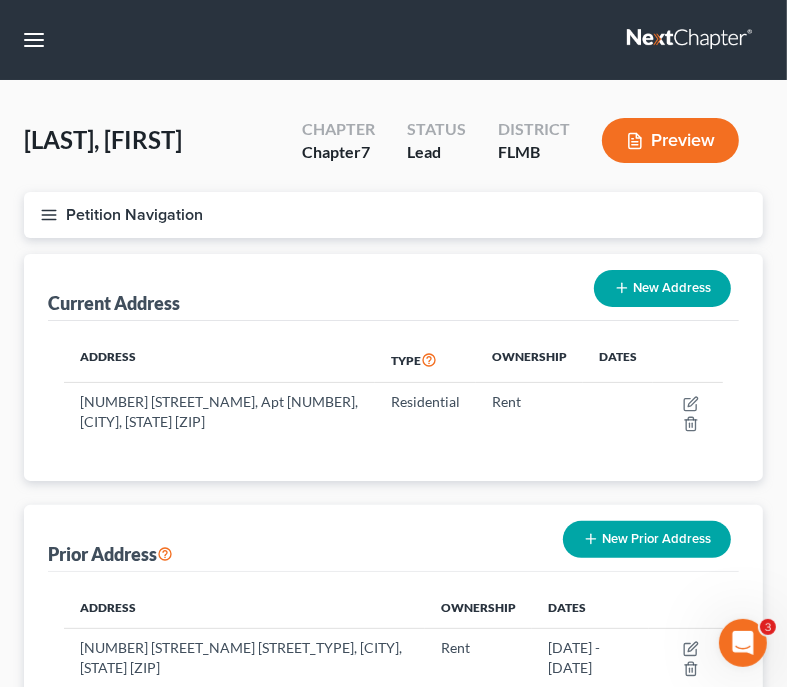 click on "Type" at bounding box center (425, 360) 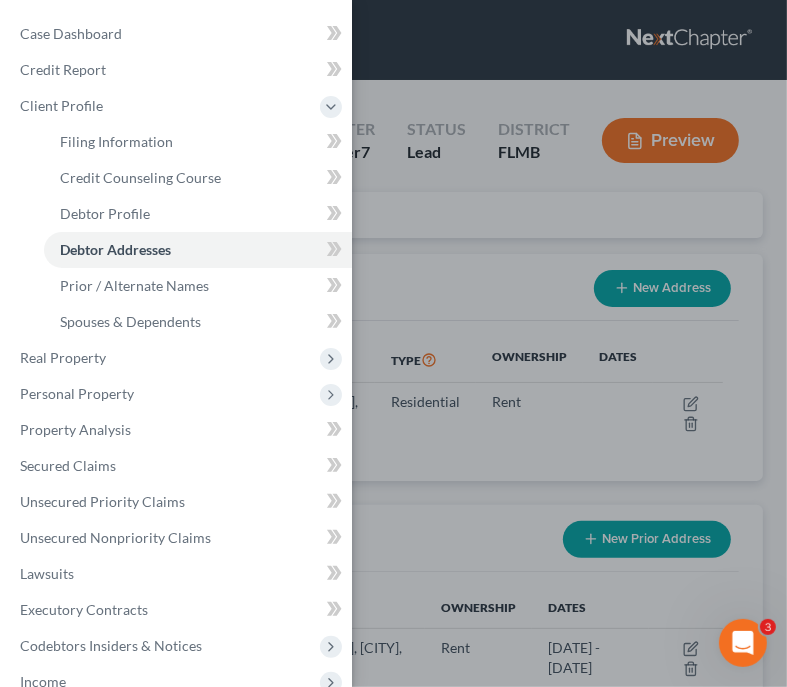 scroll, scrollTop: 280, scrollLeft: 0, axis: vertical 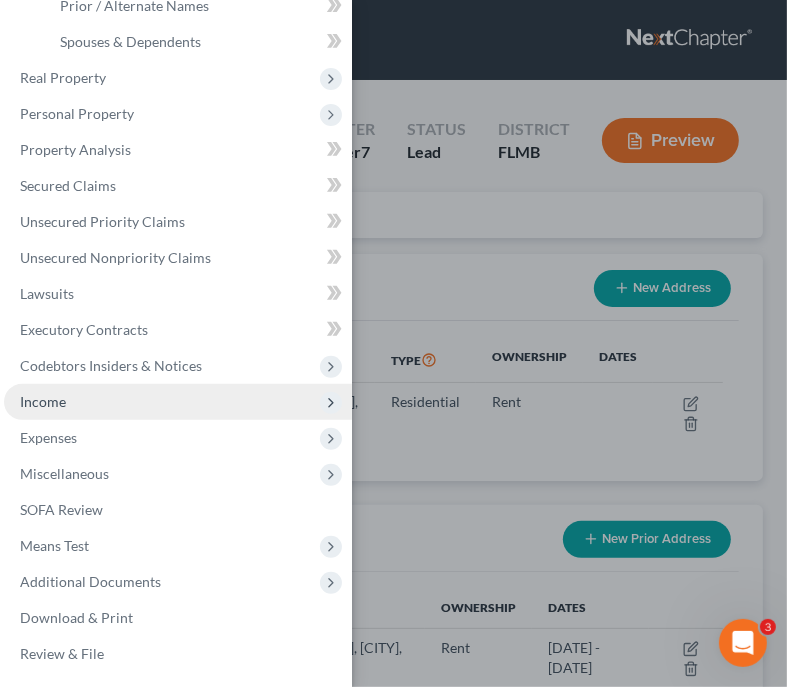 click on "Income" at bounding box center [178, 402] 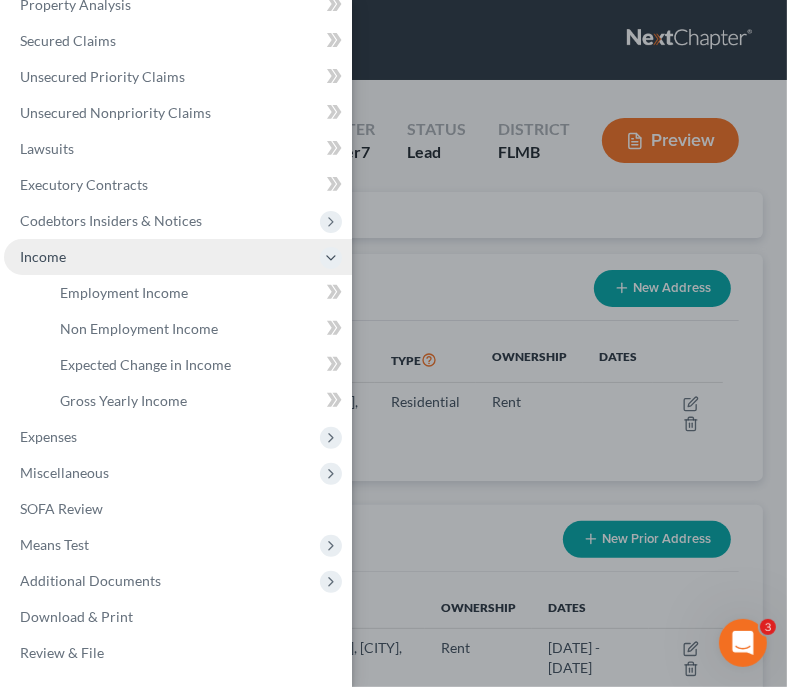 scroll, scrollTop: 208, scrollLeft: 0, axis: vertical 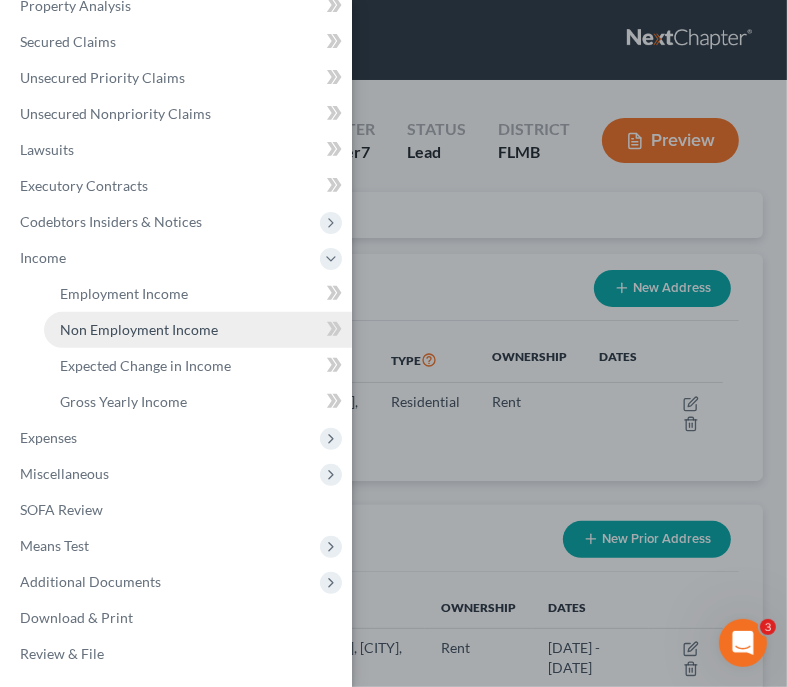 click on "Non Employment Income" at bounding box center (198, 330) 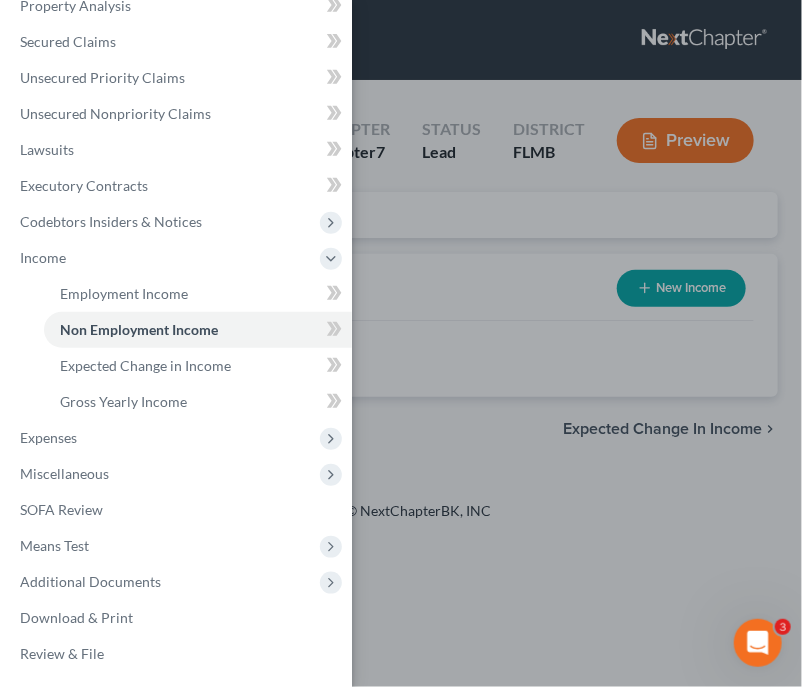 click on "Case Dashboard
Payments
Invoices
Payments
Payments
Credit Report
Client Profile" at bounding box center (401, 343) 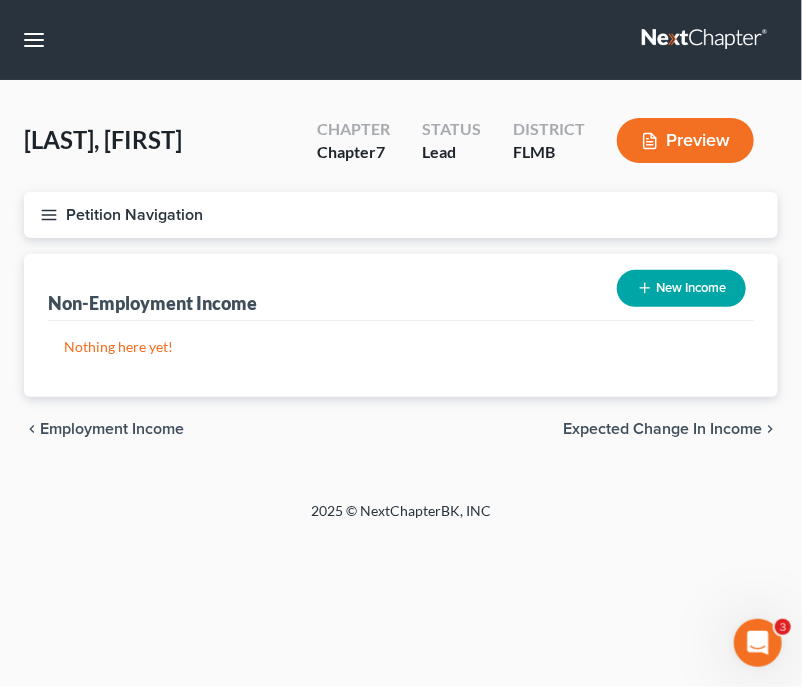 click 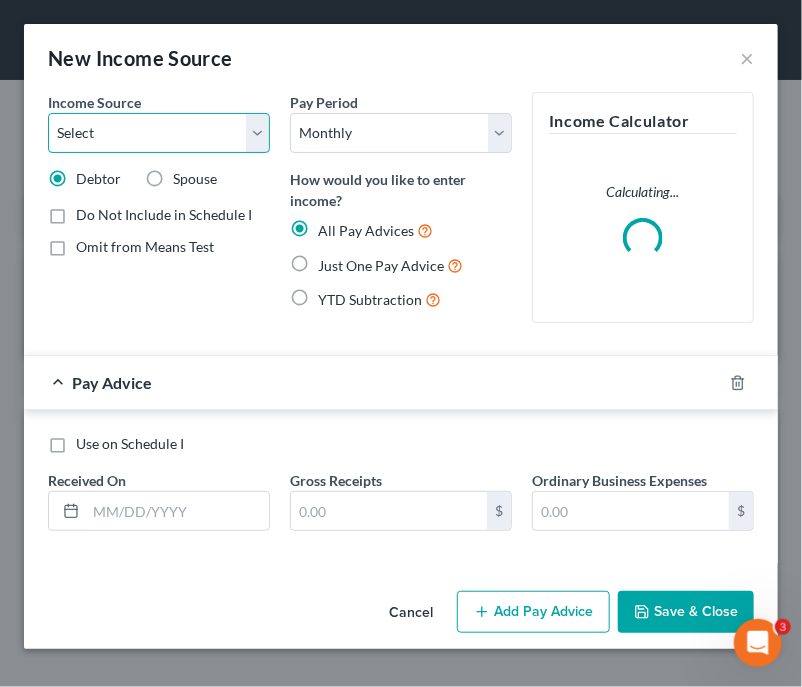 click on "Select Unemployment Disability (from employer) Pension Retirement Social Security / Social Security Disability Other Government Assistance Interests, Dividends or Royalties Child / Family Support Contributions to Household Property / Rental Business, Professional or Farm Alimony / Maintenance Payments Military Disability Benefits Other Monthly Income" at bounding box center (159, 133) 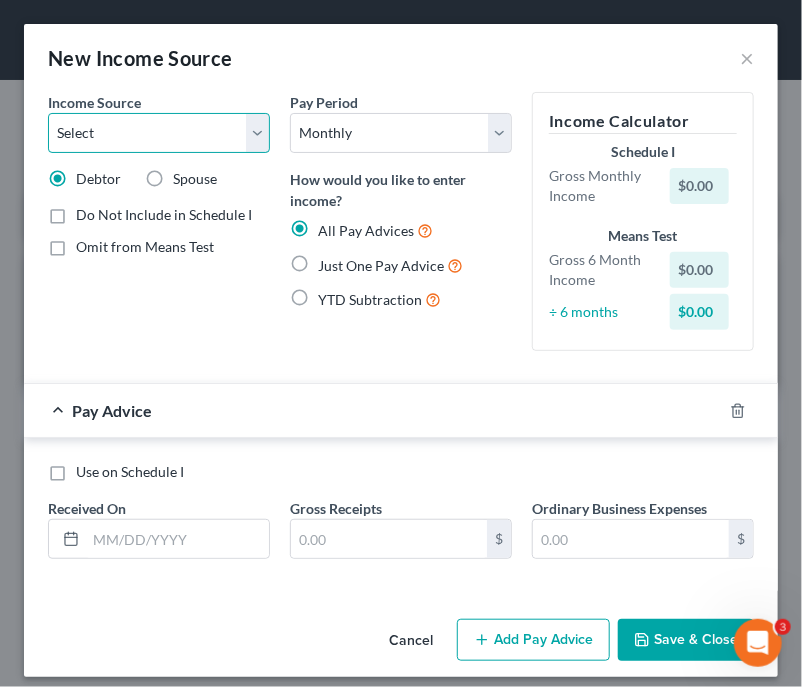 select on "4" 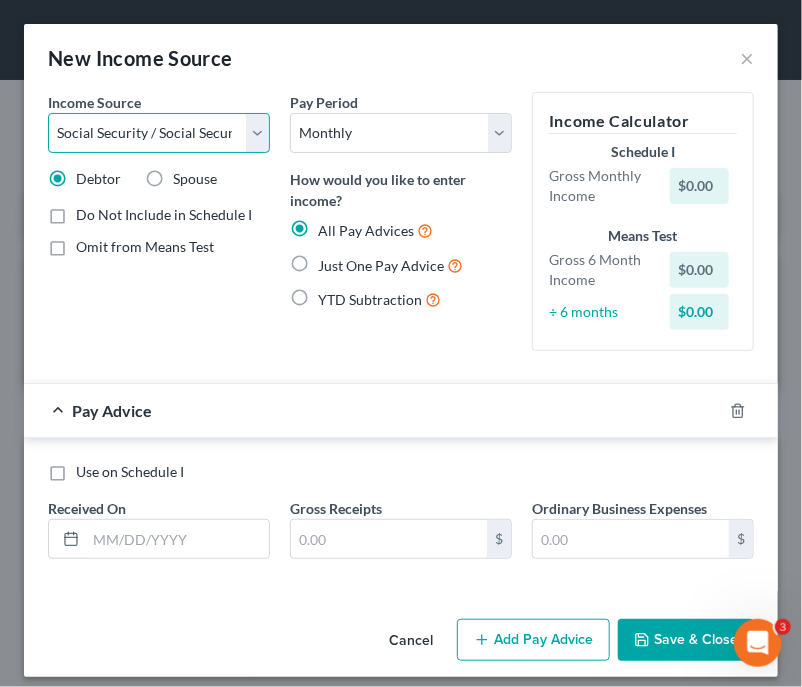 click on "Select Unemployment Disability (from employer) Pension Retirement Social Security / Social Security Disability Other Government Assistance Interests, Dividends or Royalties Child / Family Support Contributions to Household Property / Rental Business, Professional or Farm Alimony / Maintenance Payments Military Disability Benefits Other Monthly Income" at bounding box center [159, 133] 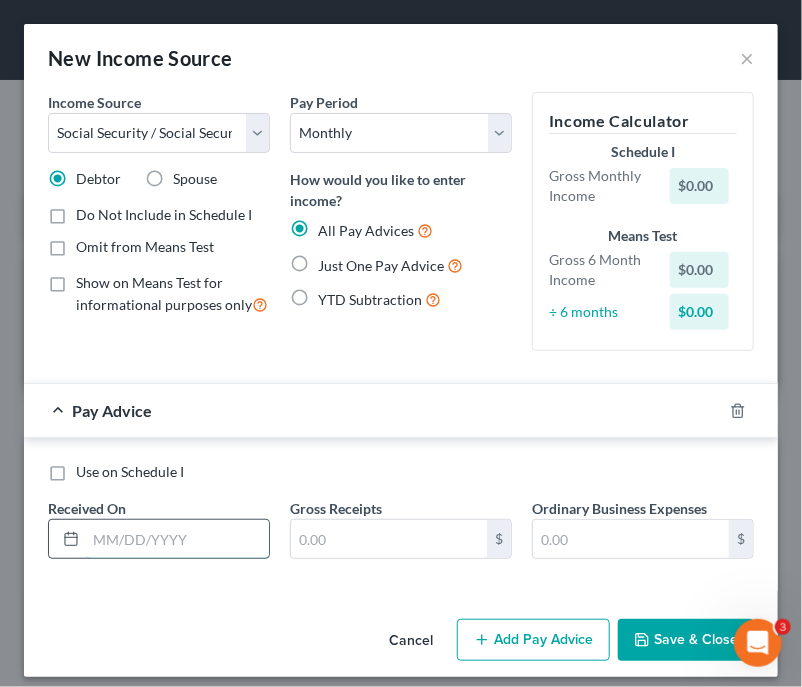 click at bounding box center [177, 539] 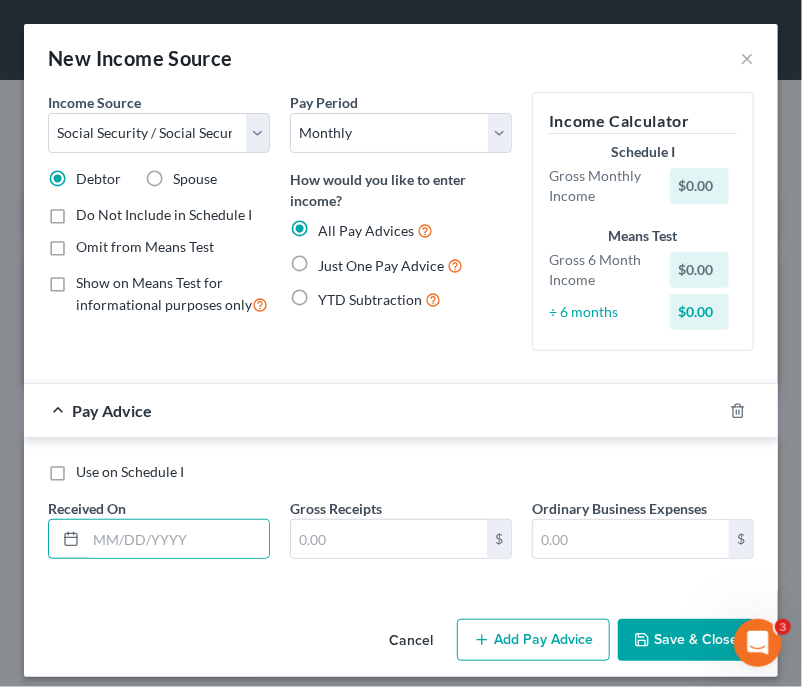 click on "Just One Pay Advice" at bounding box center (390, 265) 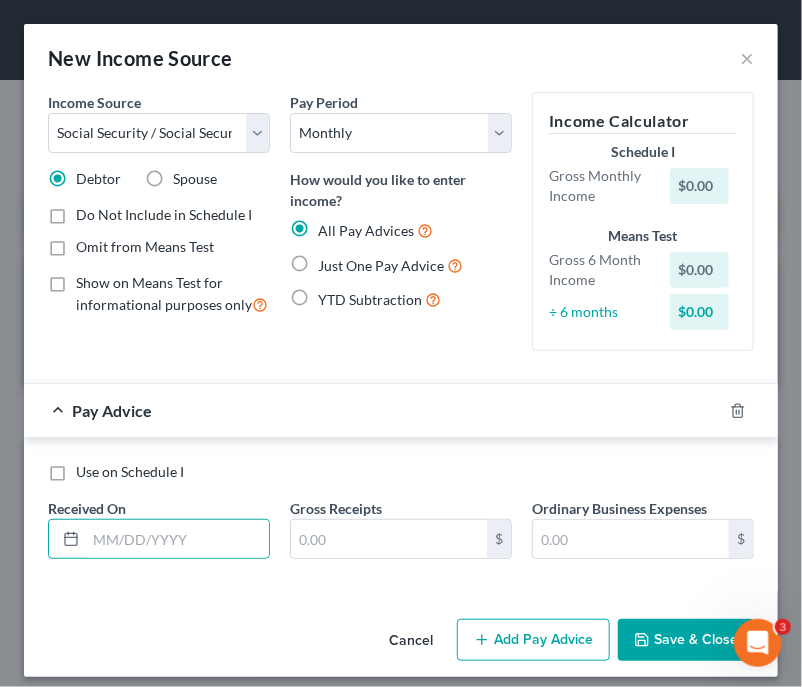 click on "Just One Pay Advice" at bounding box center (332, 260) 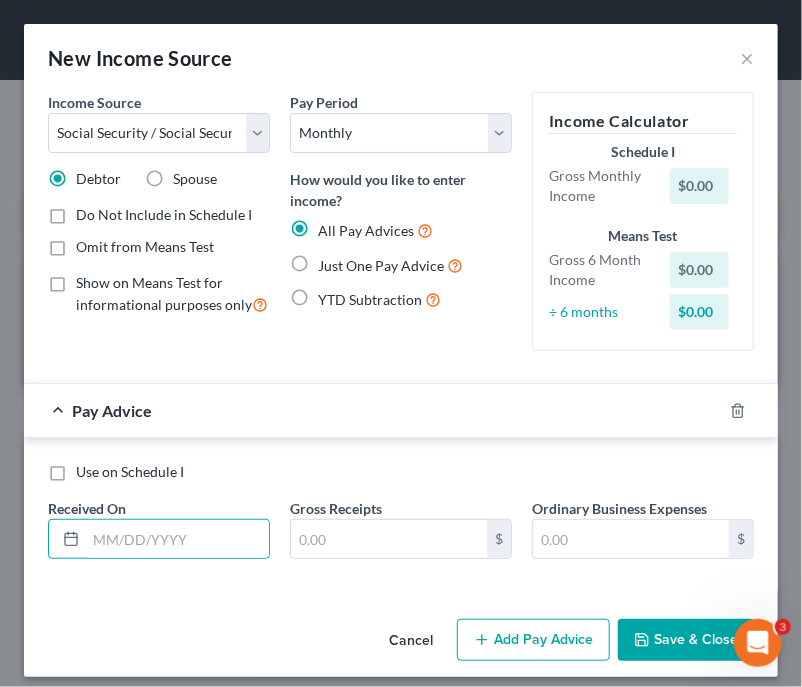 radio on "true" 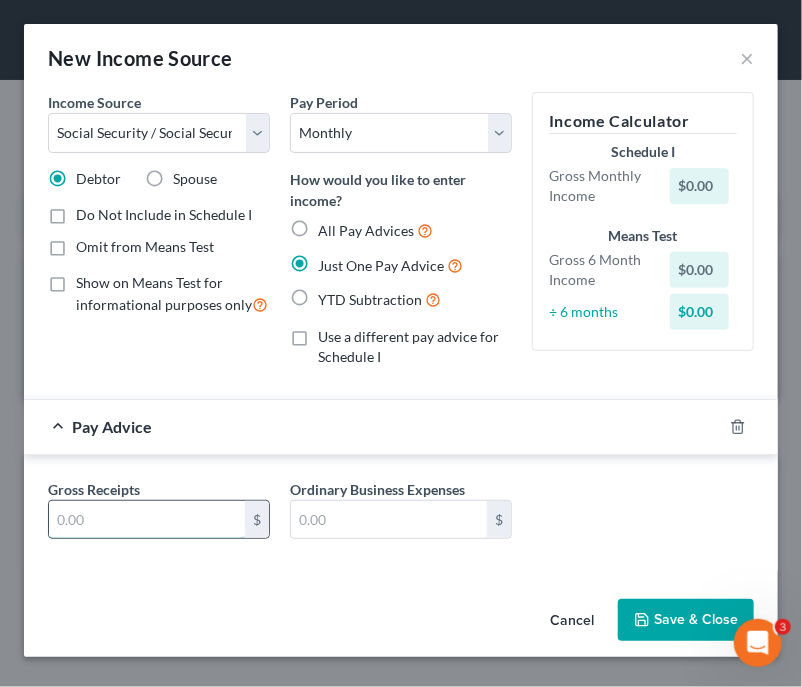 click at bounding box center [147, 520] 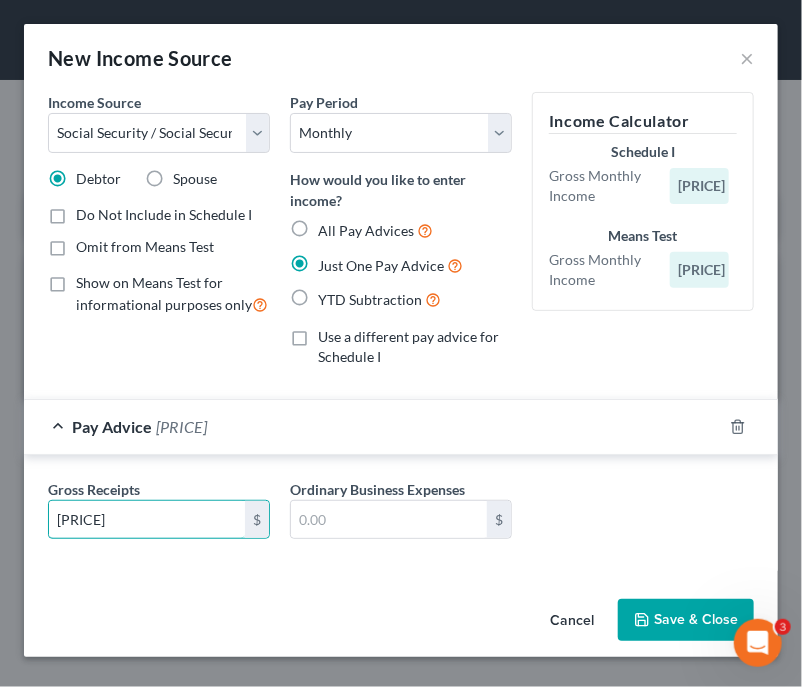 type on "977.60" 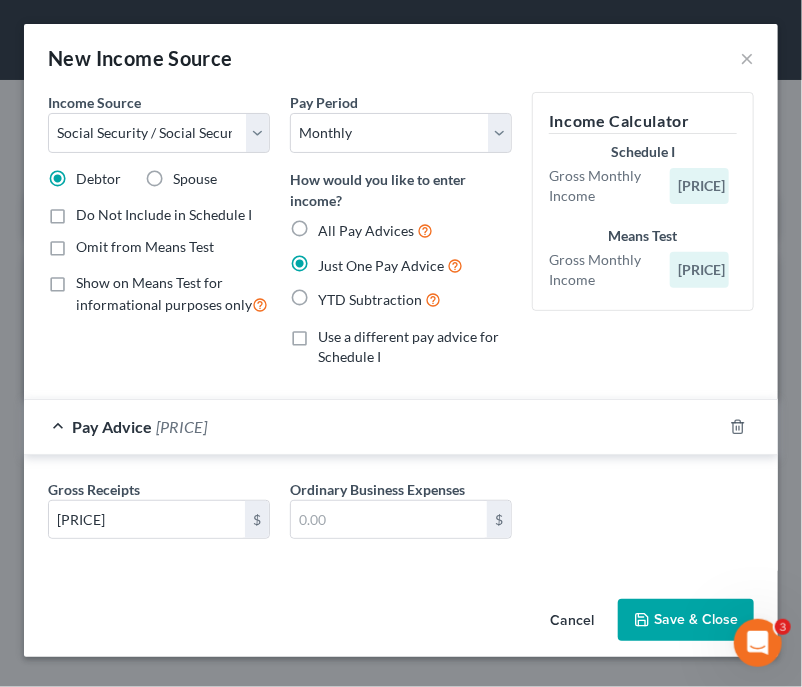 click on "Pay Advice $977.60" at bounding box center [373, 426] 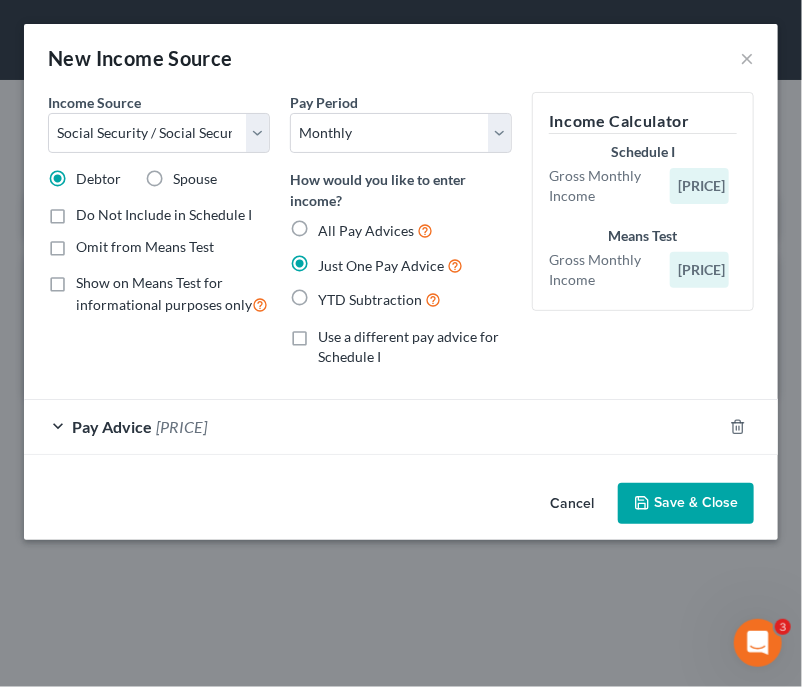 click on "Save & Close" at bounding box center (686, 504) 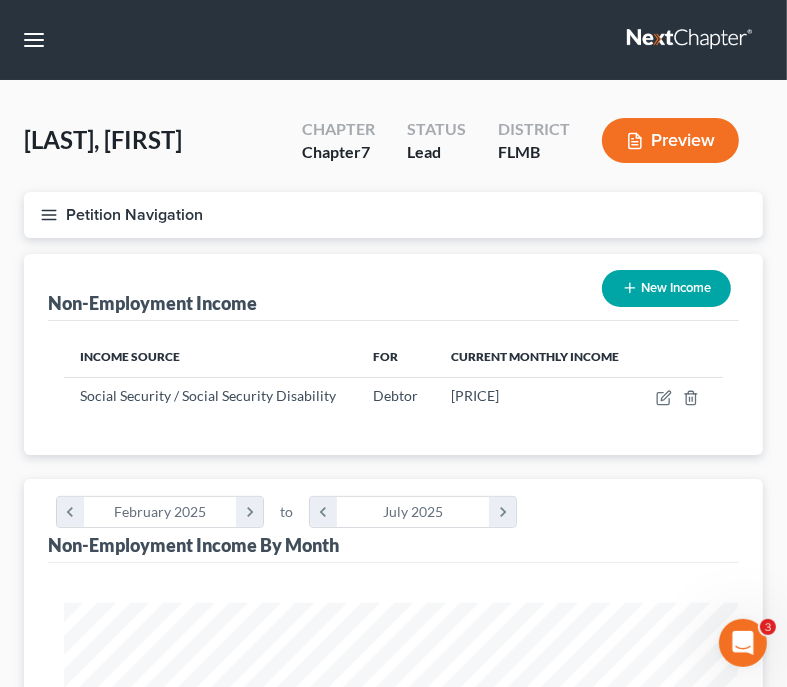 scroll, scrollTop: 329, scrollLeft: 699, axis: both 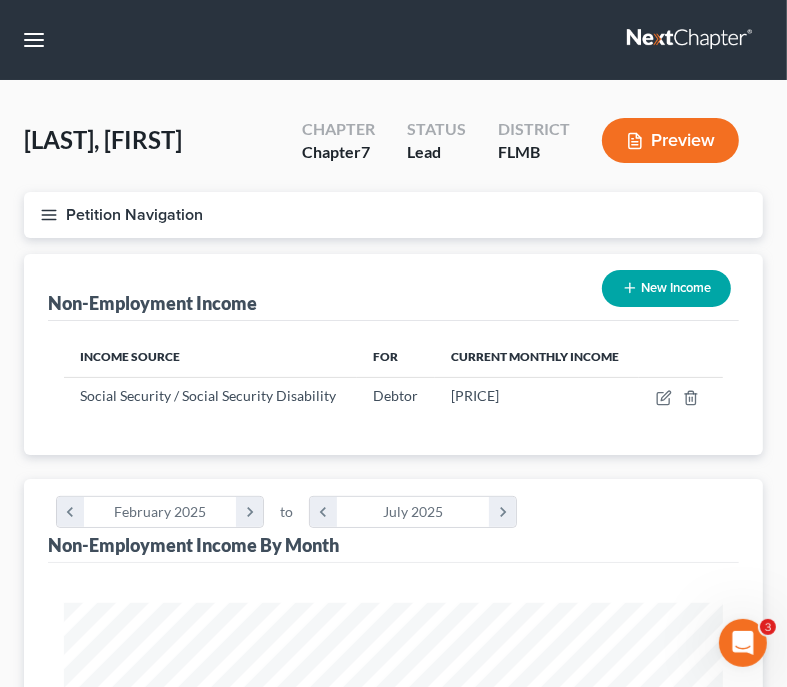 click 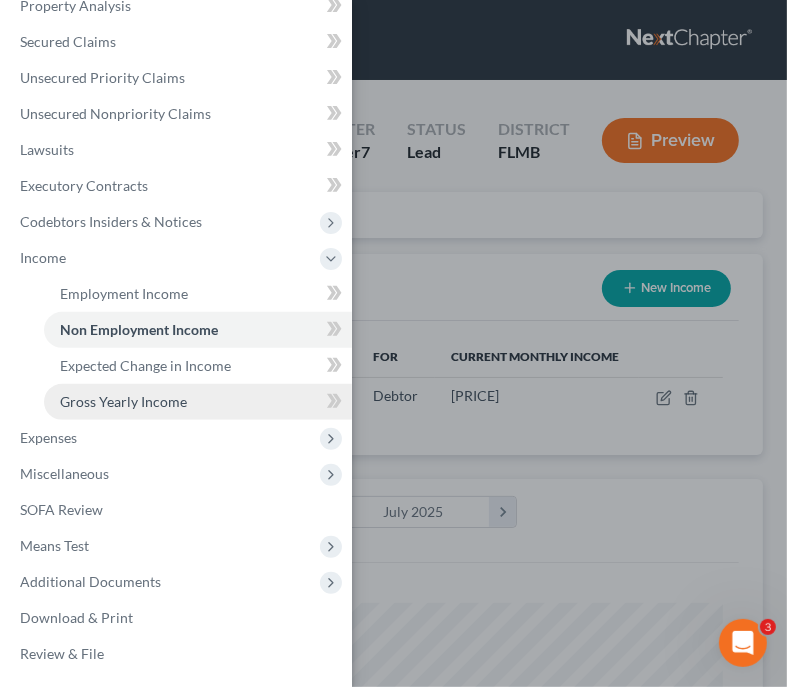 click on "Gross Yearly Income" at bounding box center (123, 401) 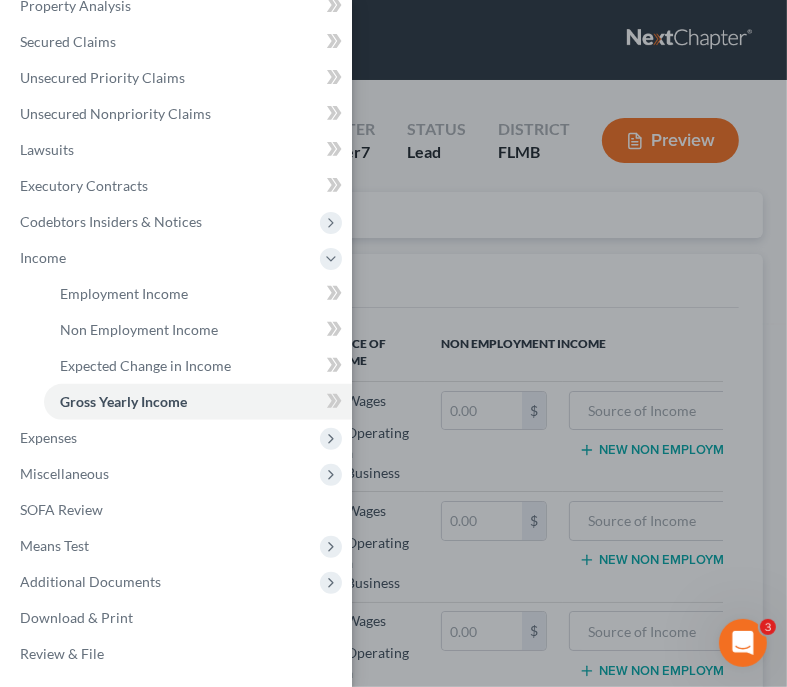 click on "Case Dashboard
Payments
Invoices
Payments
Payments
Credit Report
Client Profile" at bounding box center [393, 343] 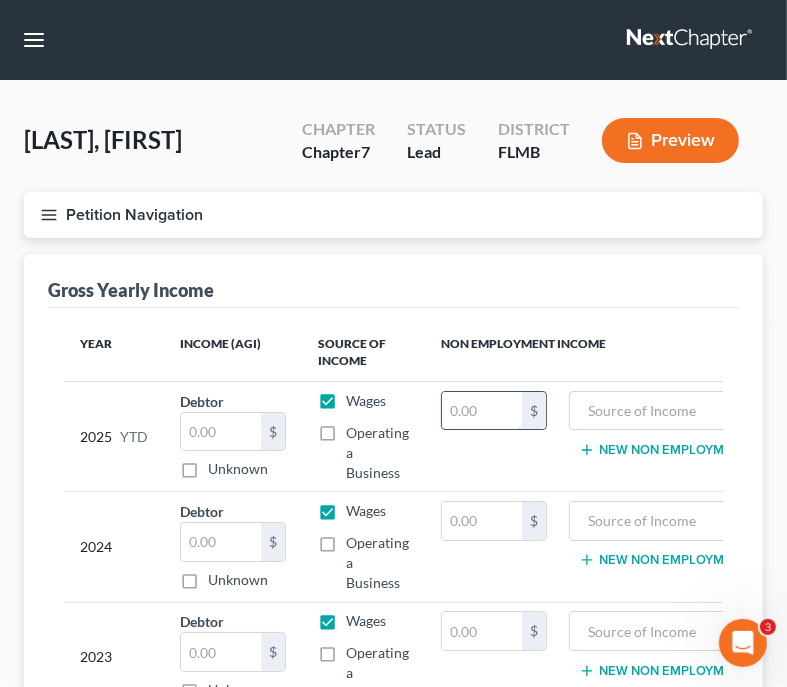 click at bounding box center [482, 411] 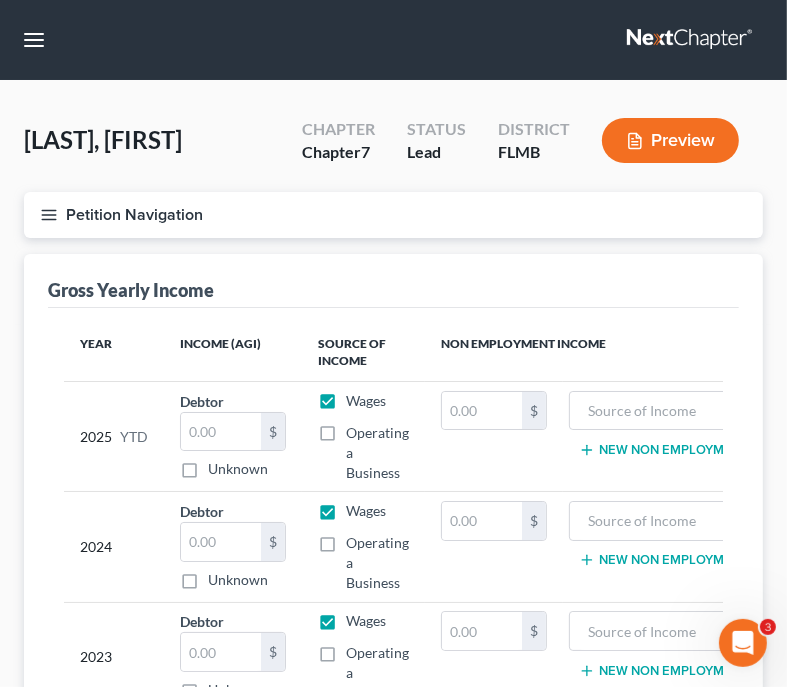 click on "Wages" at bounding box center (366, 401) 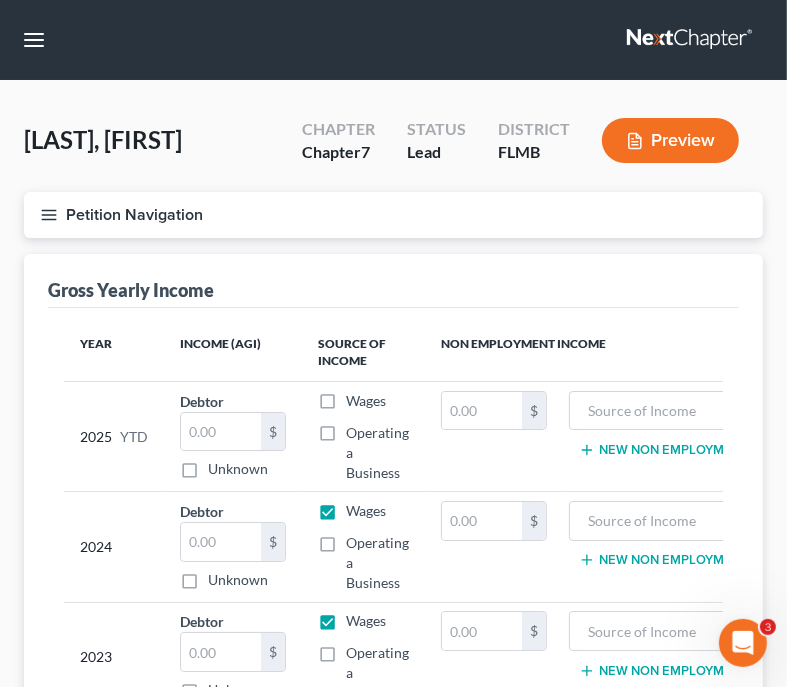 click on "Wages" at bounding box center (366, 511) 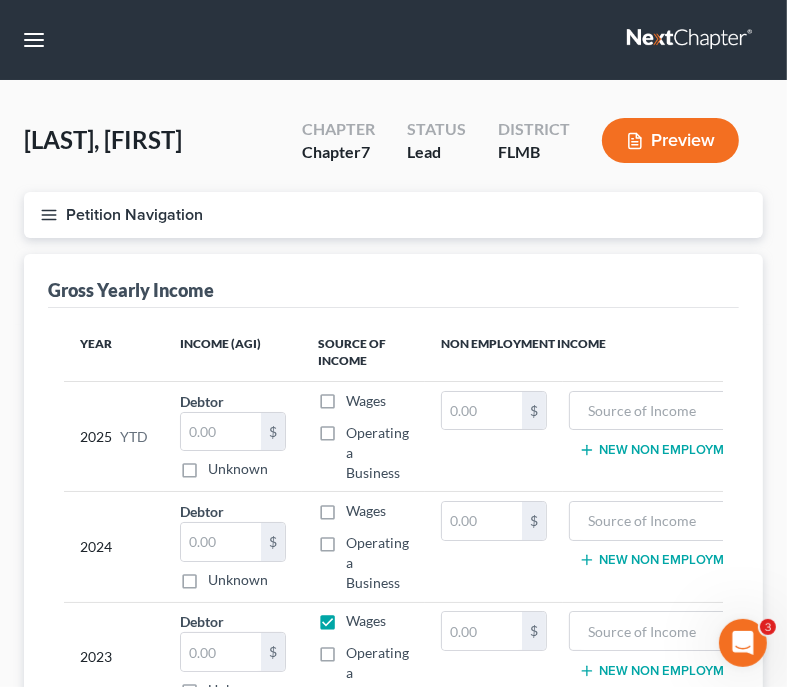 click on "Wages" at bounding box center (366, 621) 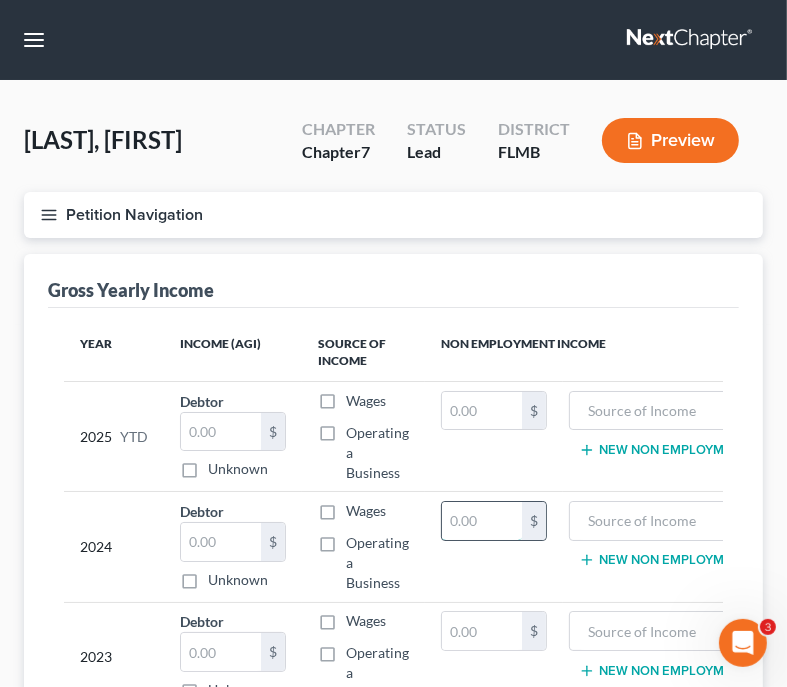 click at bounding box center (482, 521) 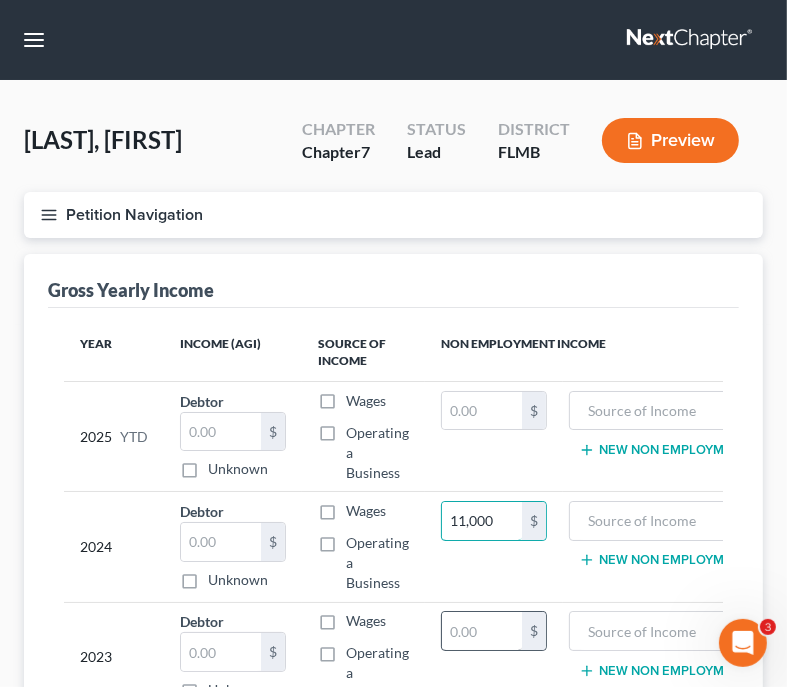 type on "11,000" 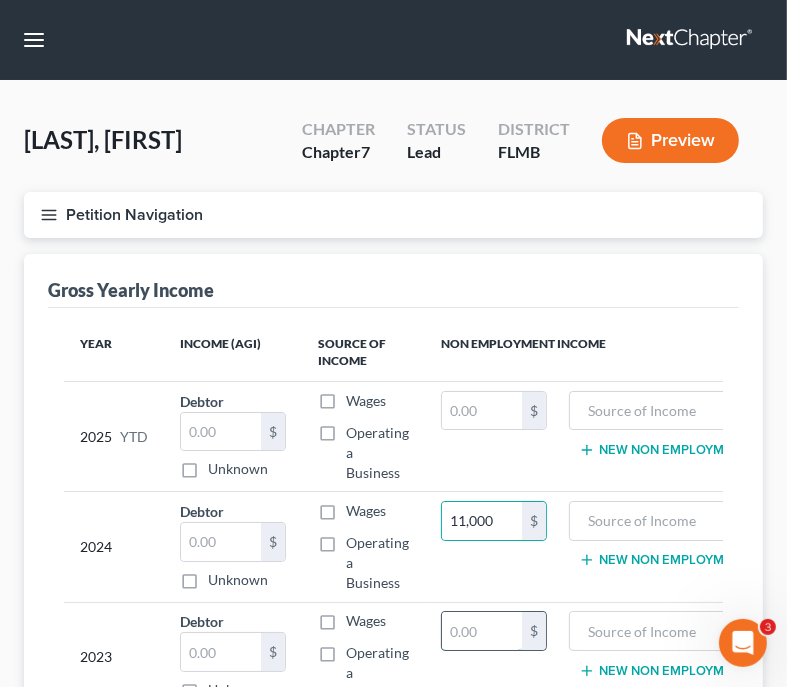 click at bounding box center [482, 631] 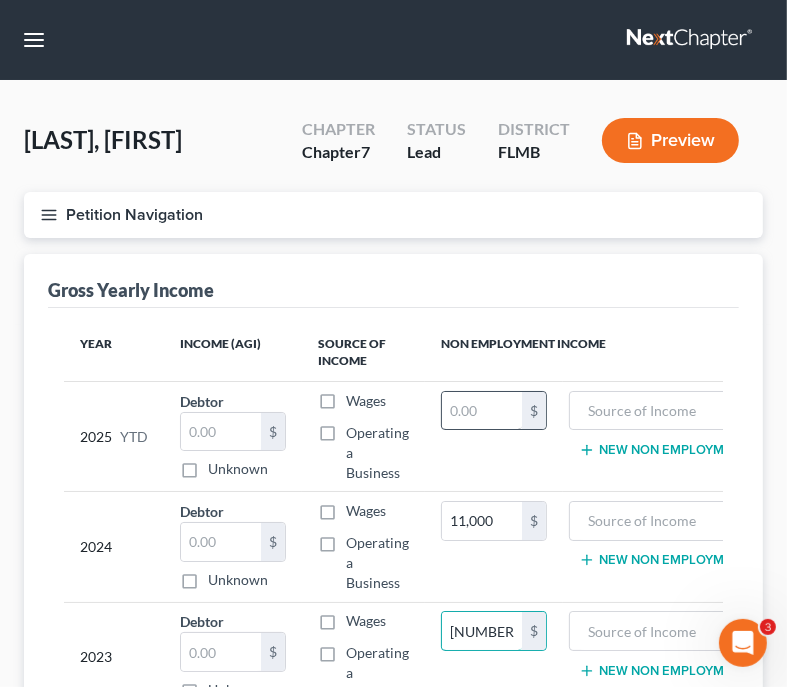 type on "10,700" 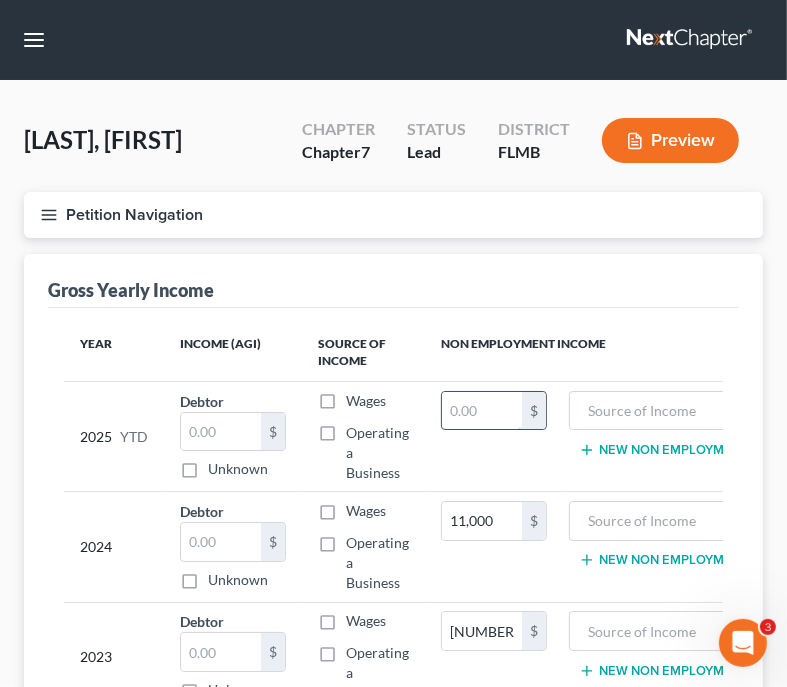 click at bounding box center (482, 411) 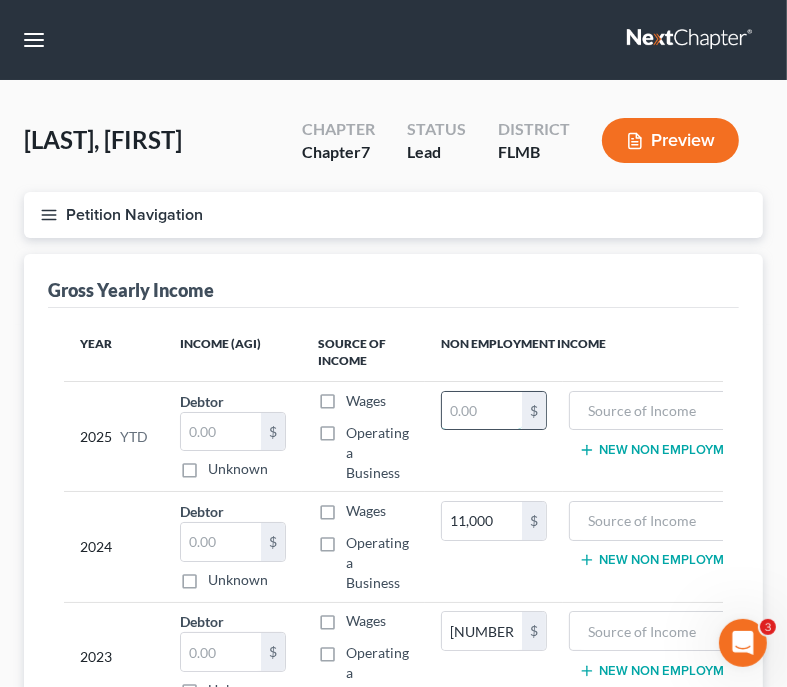 click at bounding box center [482, 411] 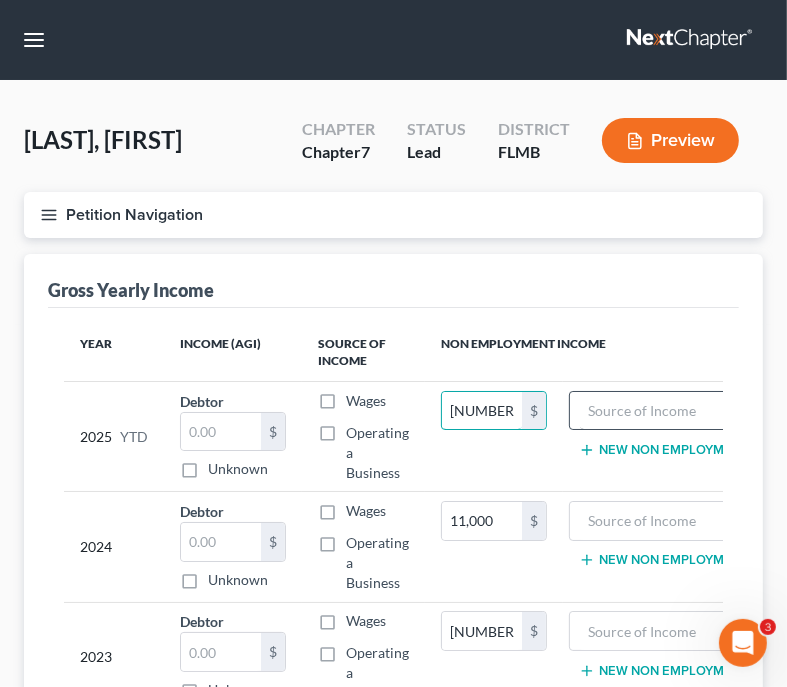 type on "9,450" 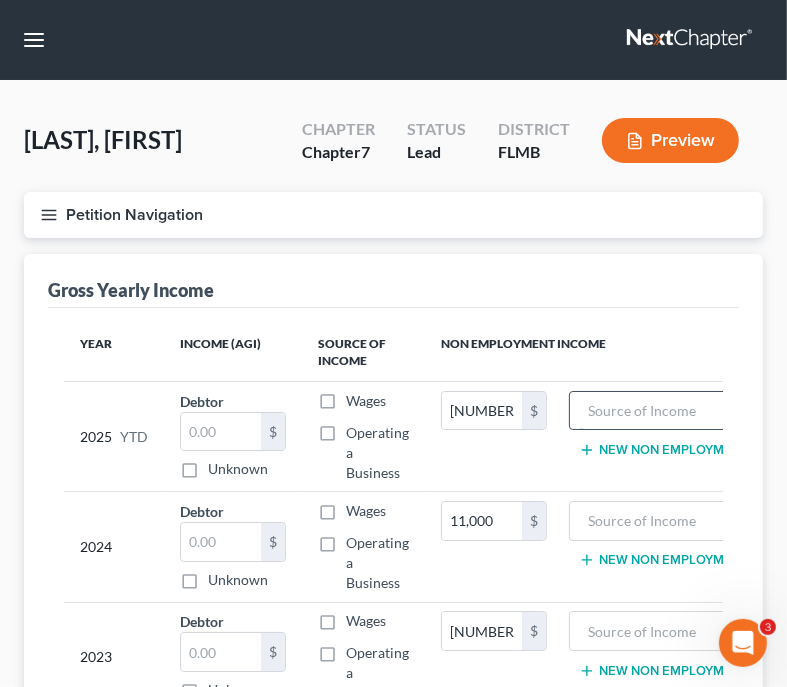 click at bounding box center (670, 411) 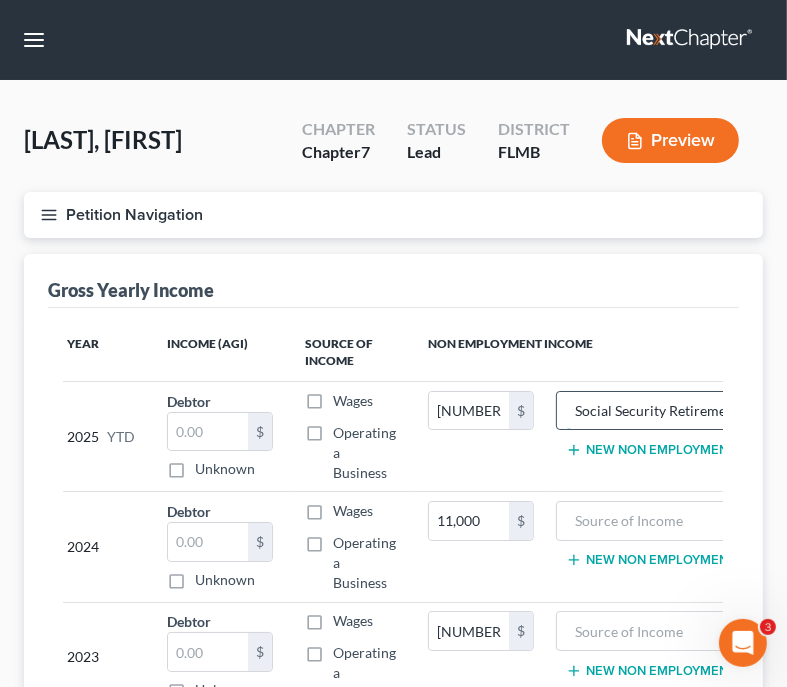 scroll, scrollTop: 0, scrollLeft: 26, axis: horizontal 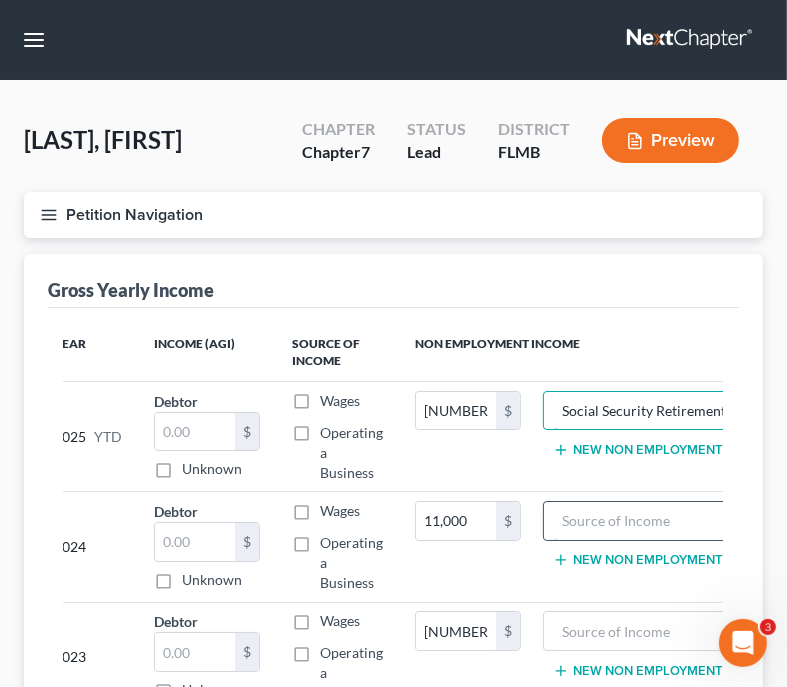 type on "Social Security Retirement" 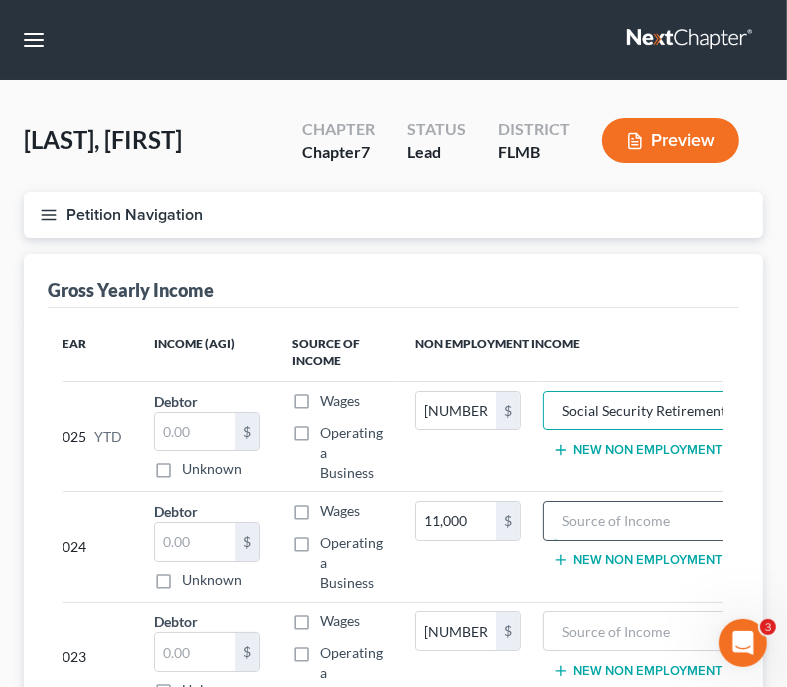 click at bounding box center [644, 521] 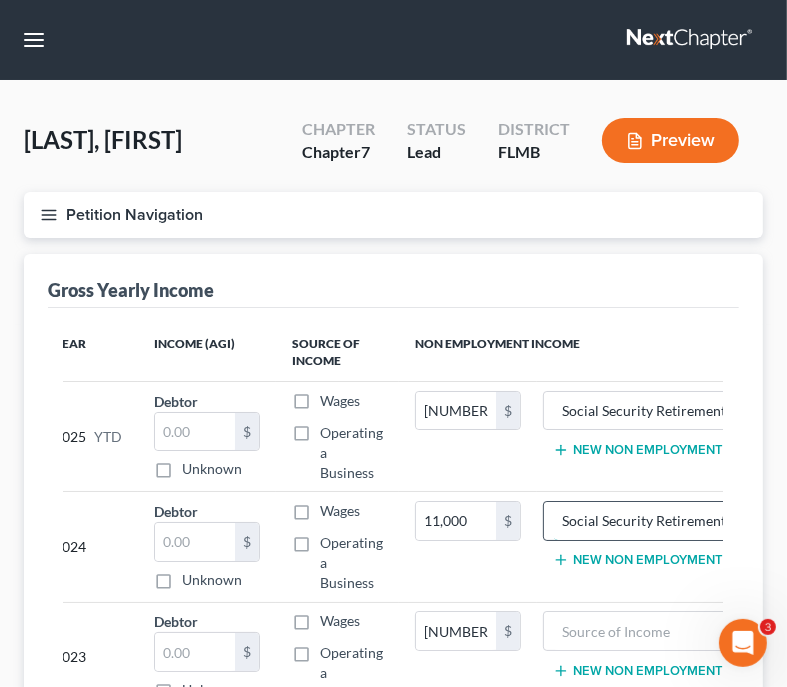 type on "Social Security Retirement" 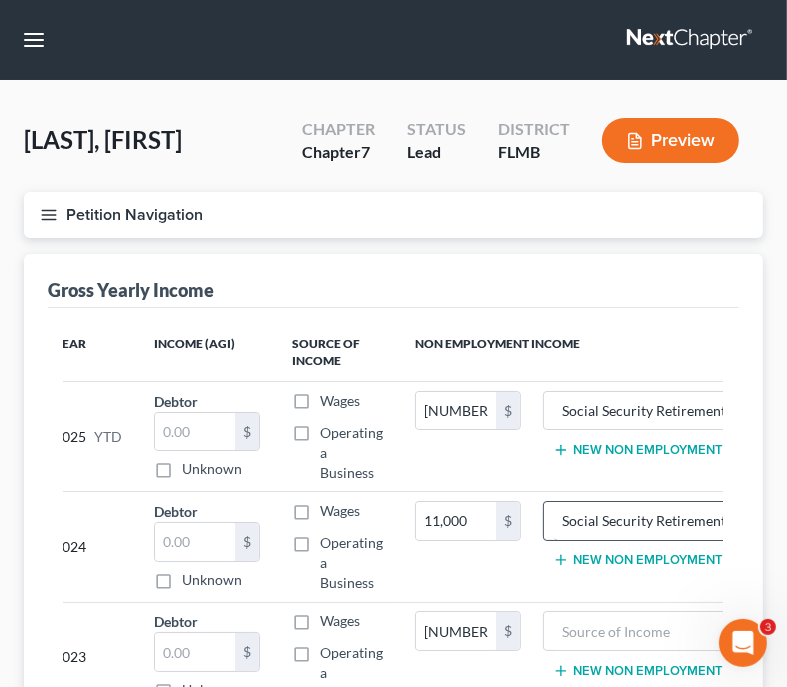 type 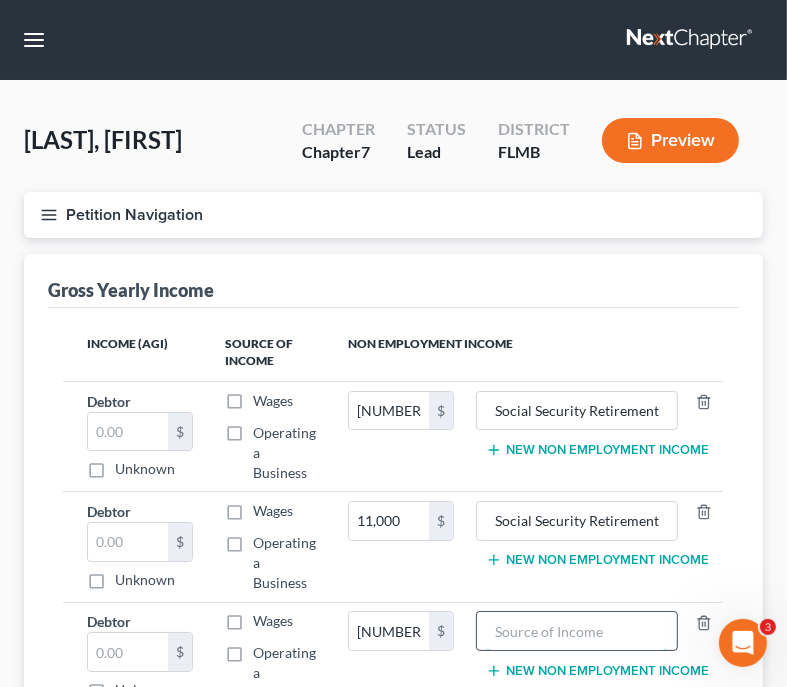 click at bounding box center [577, 631] 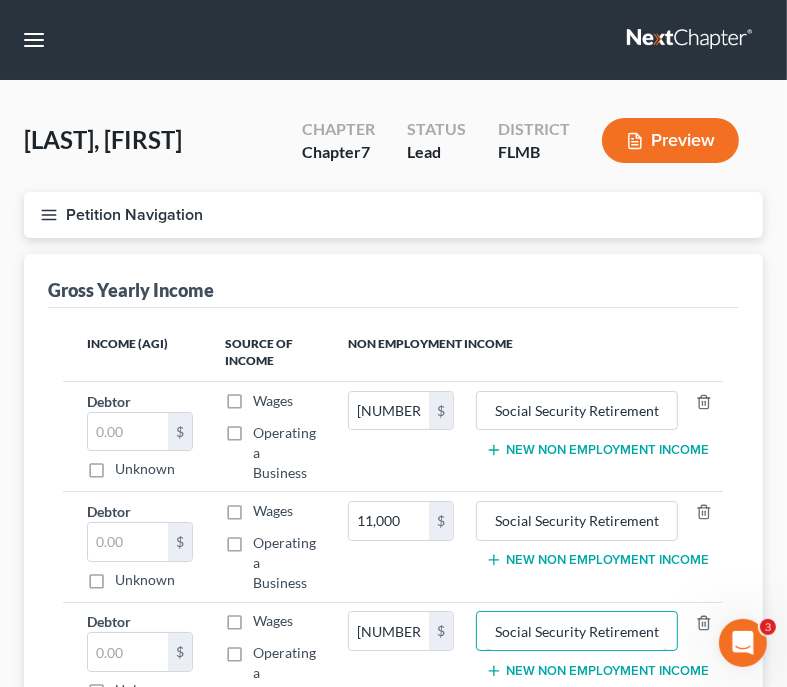 type on "Social Security Retirement" 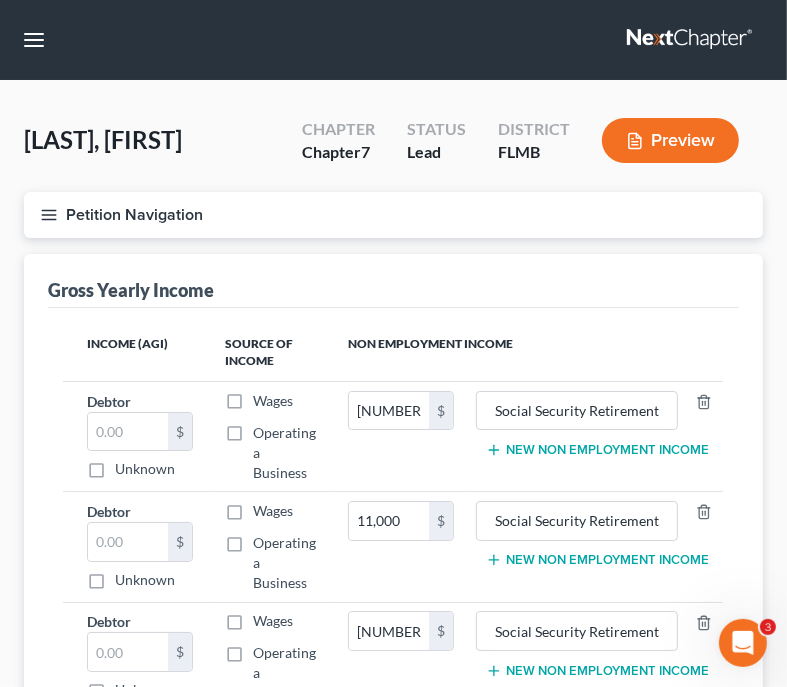 click on "Gross Yearly Income" at bounding box center [393, 281] 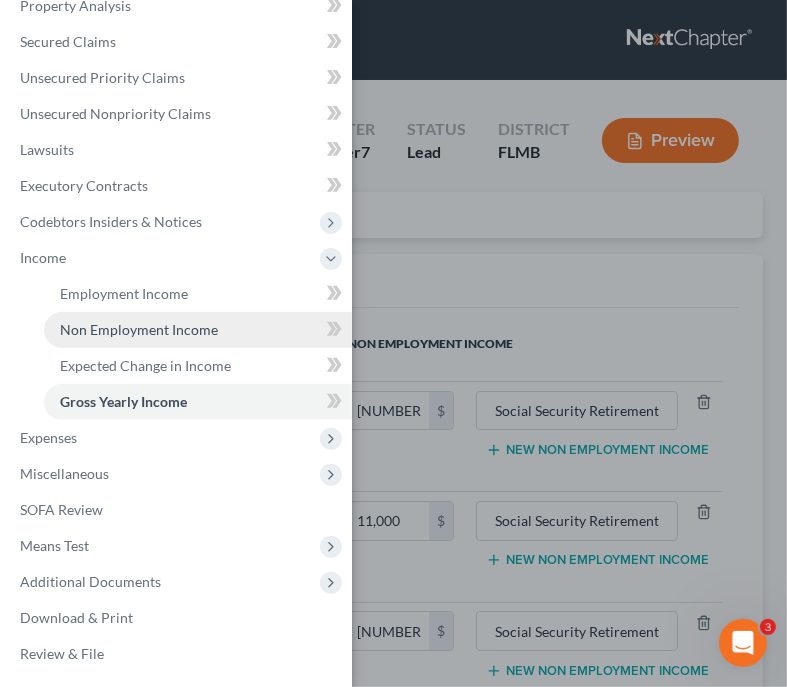 click on "Non Employment Income" at bounding box center [139, 329] 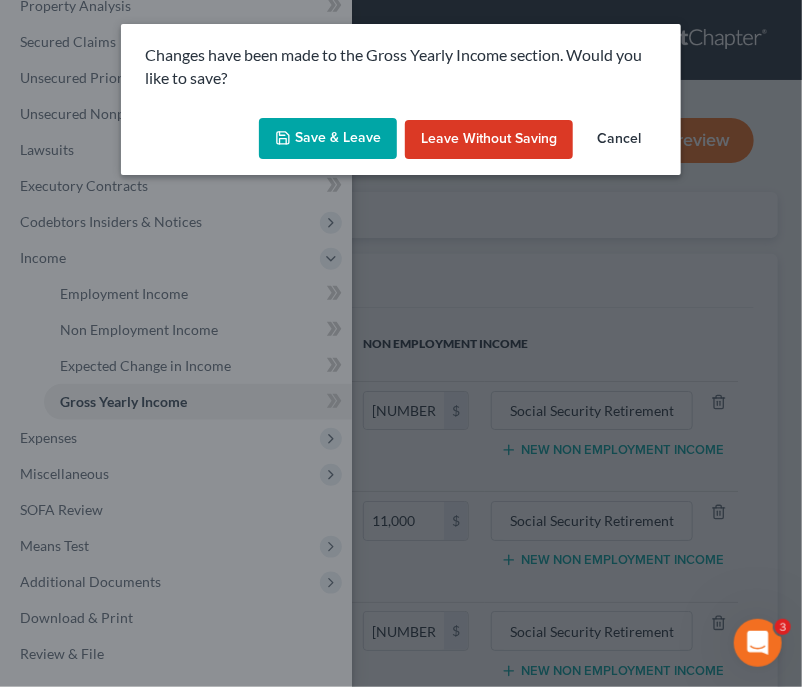 click on "Save & Leave" at bounding box center (328, 139) 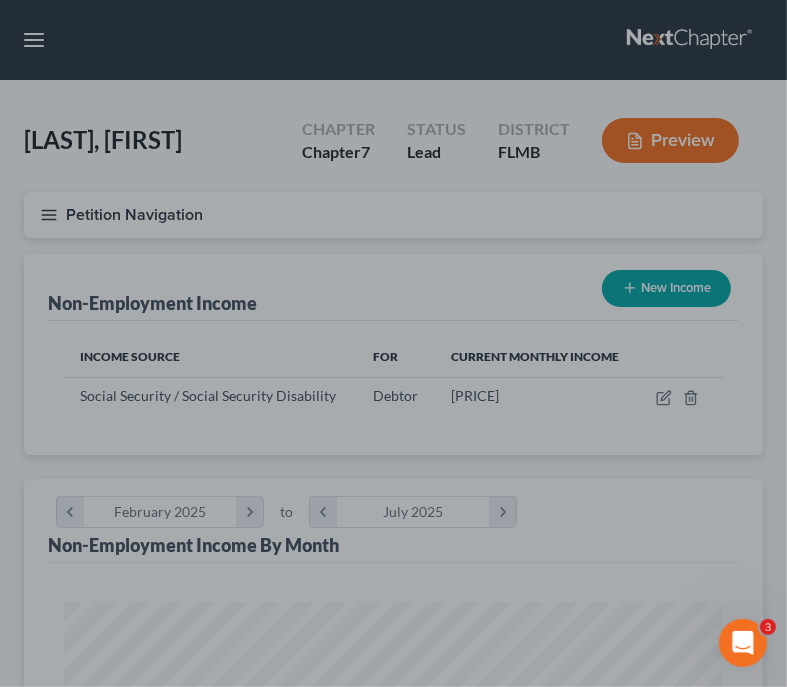 scroll, scrollTop: 999671, scrollLeft: 999300, axis: both 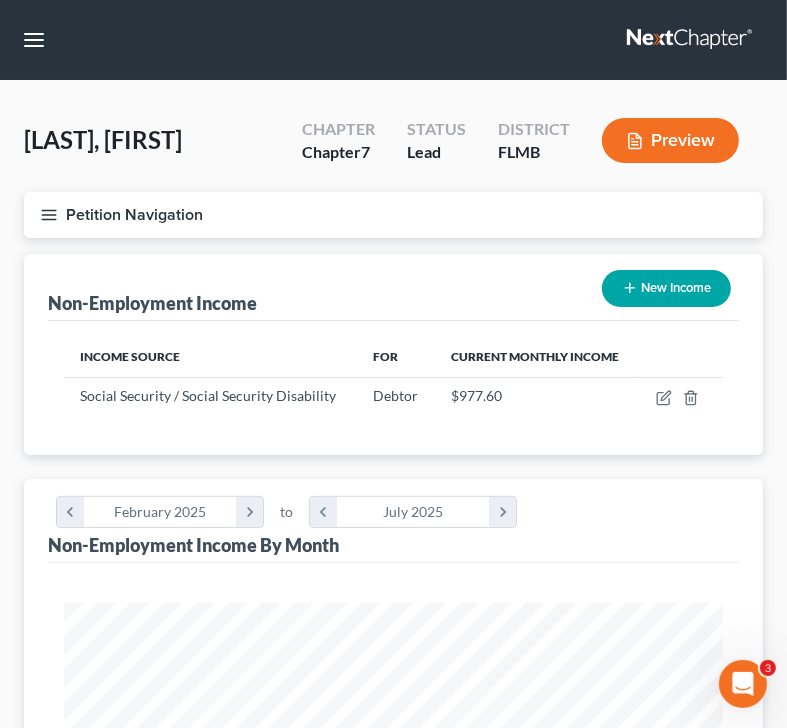click on "New Income" at bounding box center (666, 288) 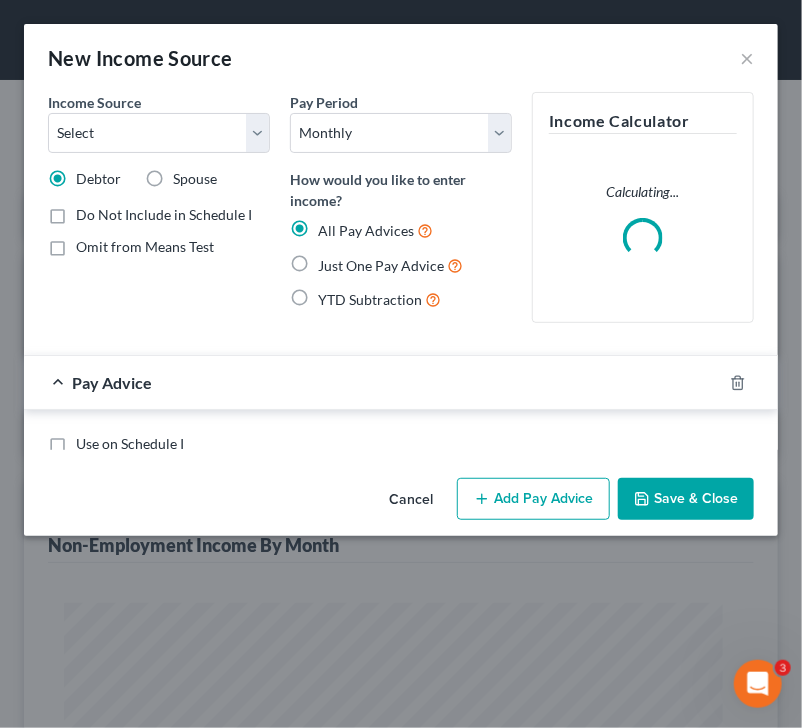 scroll, scrollTop: 999663, scrollLeft: 999285, axis: both 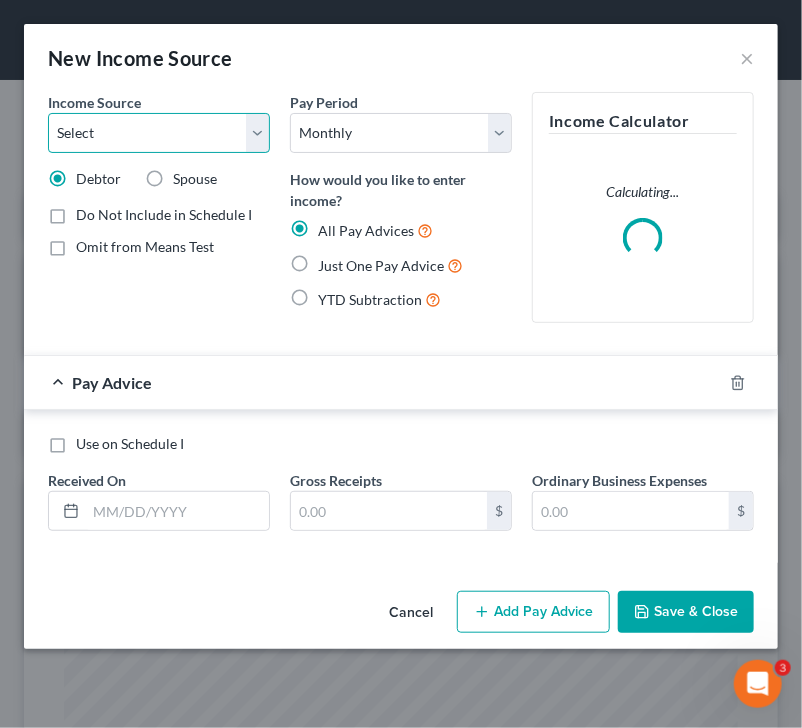 click on "Select Unemployment Disability (from employer) Pension Retirement Social Security / Social Security Disability Other Government Assistance Interests, Dividends or Royalties Child / Family Support Contributions to Household Property / Rental Business, Professional or Farm Alimony / Maintenance Payments Military Disability Benefits Other Monthly Income" at bounding box center [159, 133] 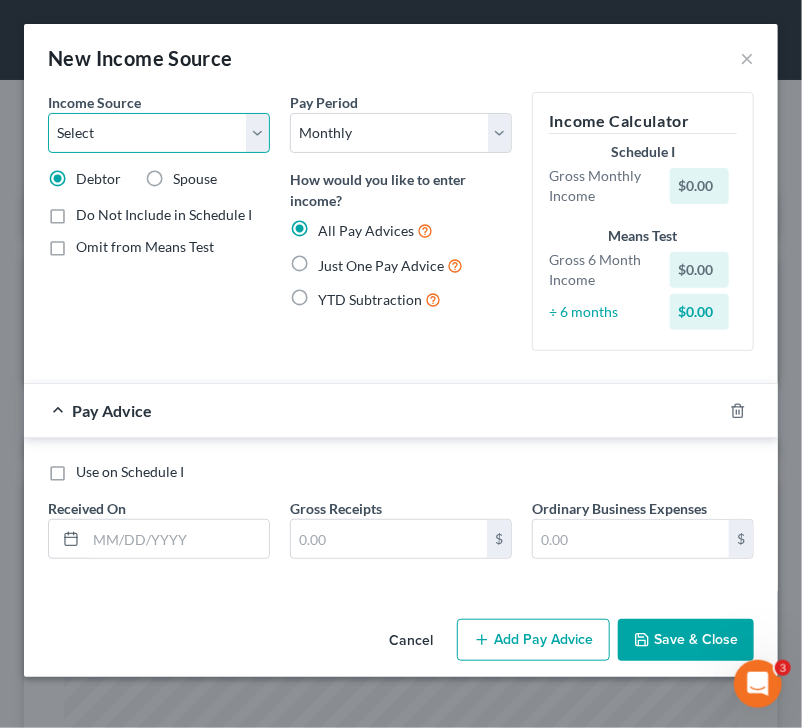 select on "5" 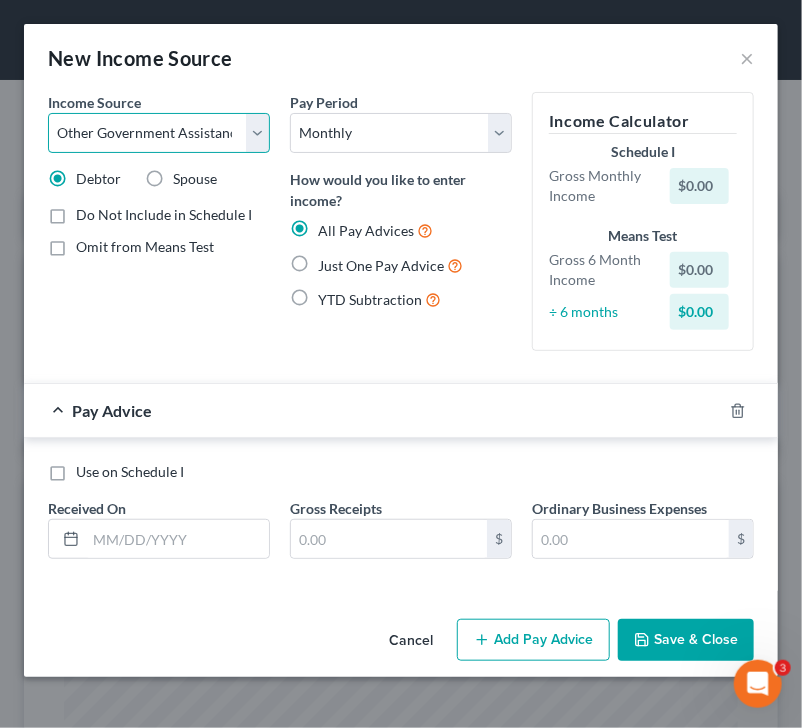 click on "Select Unemployment Disability (from employer) Pension Retirement Social Security / Social Security Disability Other Government Assistance Interests, Dividends or Royalties Child / Family Support Contributions to Household Property / Rental Business, Professional or Farm Alimony / Maintenance Payments Military Disability Benefits Other Monthly Income" at bounding box center (159, 133) 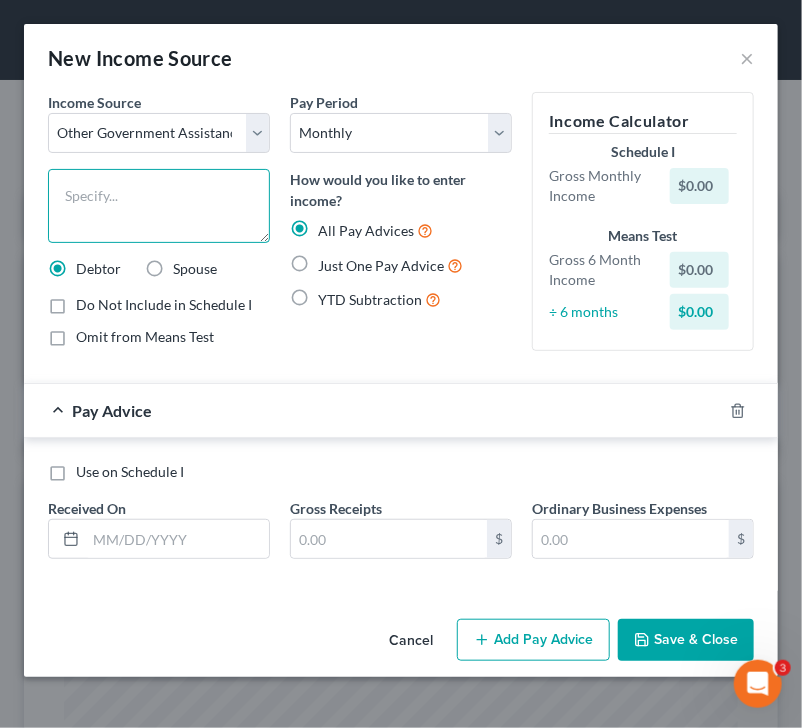 click at bounding box center [159, 206] 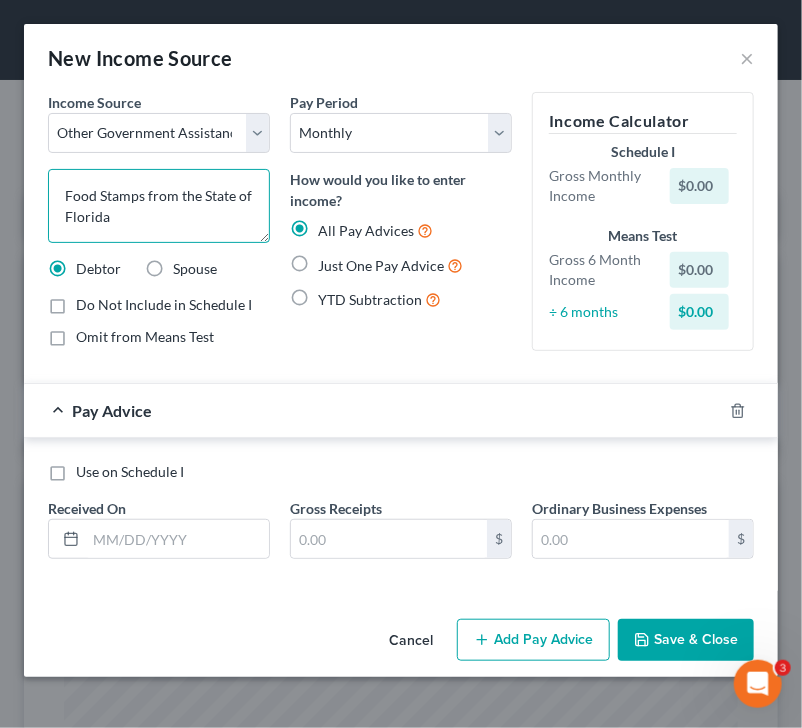 type on "Food Stamps from the State of Florida" 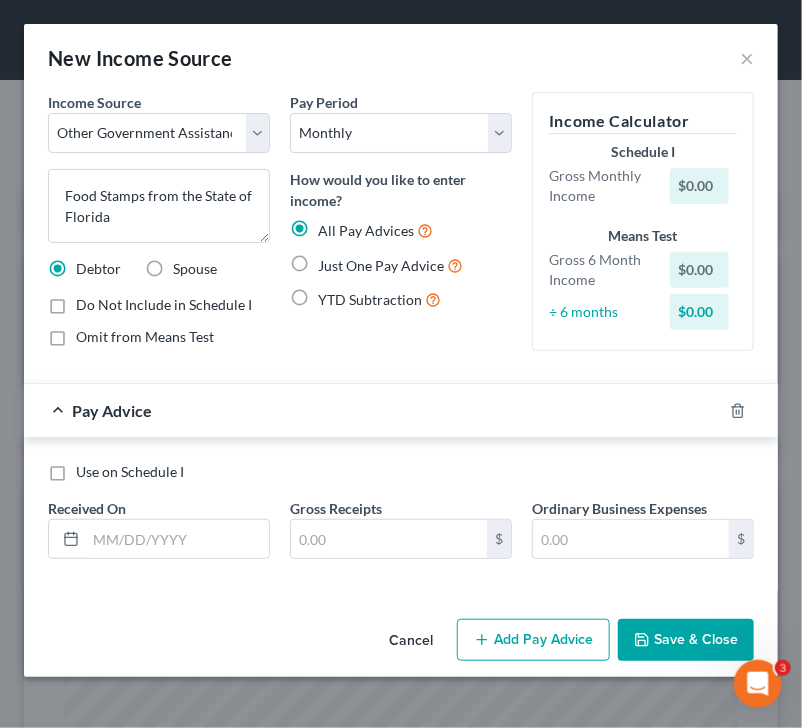 click on "Just One Pay Advice" at bounding box center [390, 265] 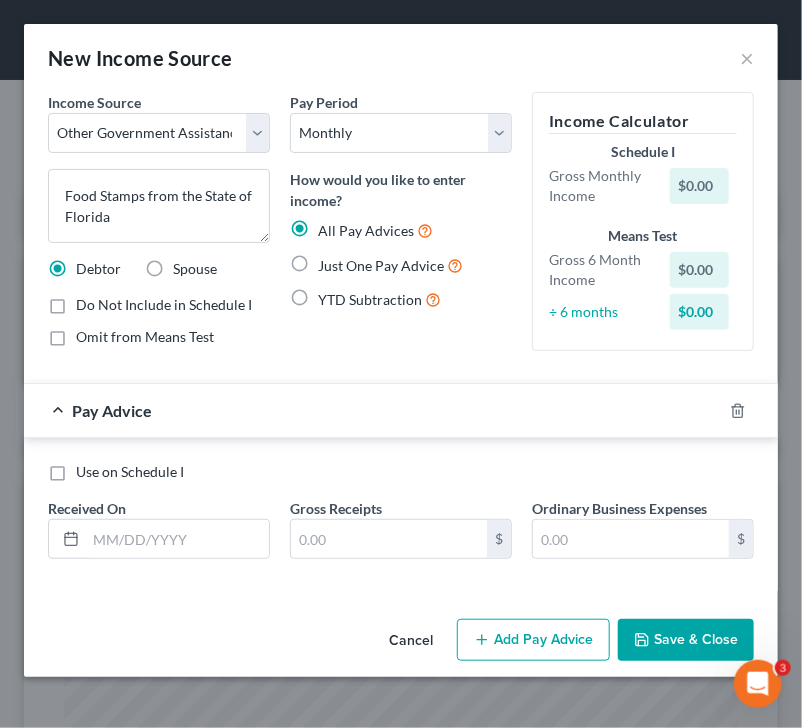 click on "Just One Pay Advice" at bounding box center (332, 260) 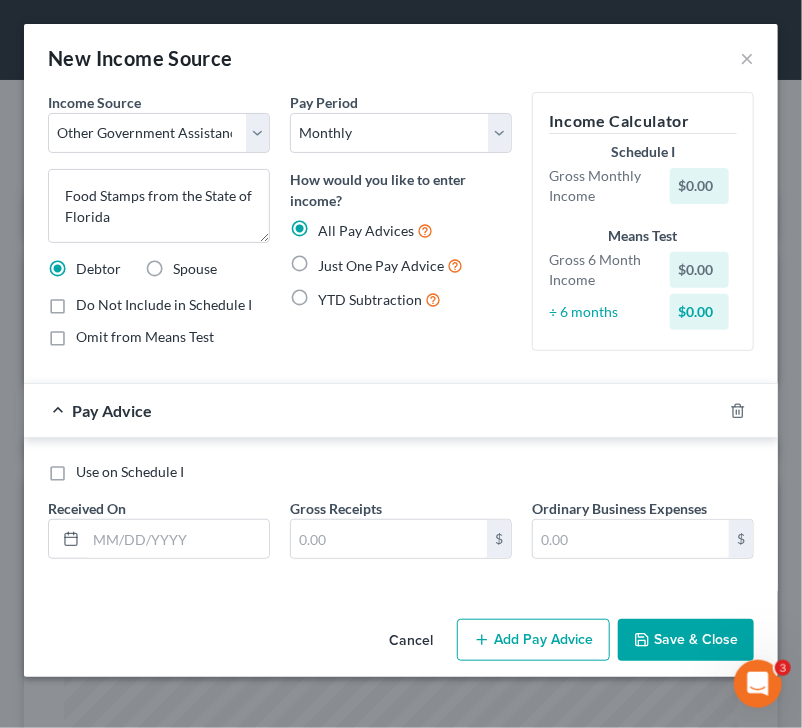 radio on "true" 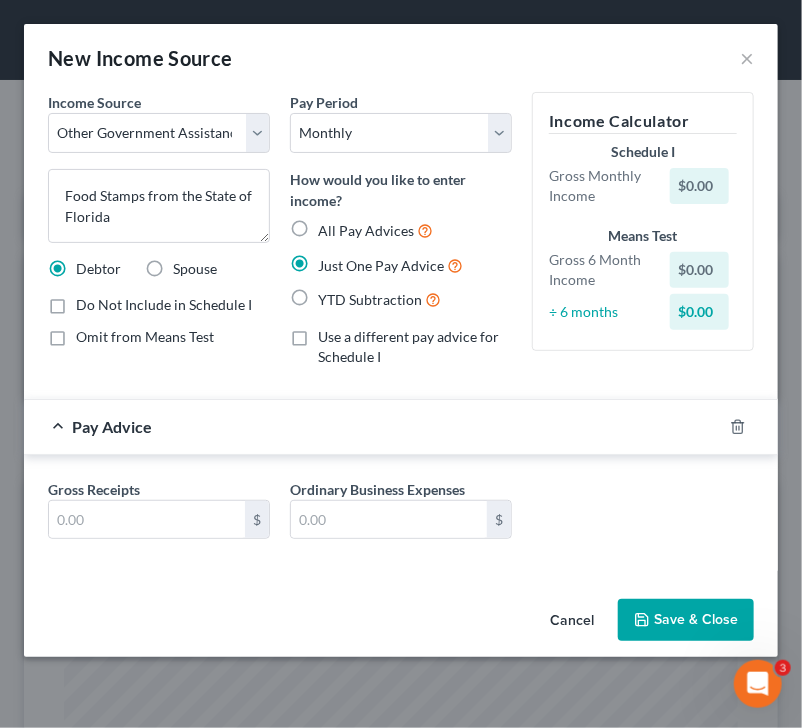 click on "Just One Pay Advice" at bounding box center [390, 265] 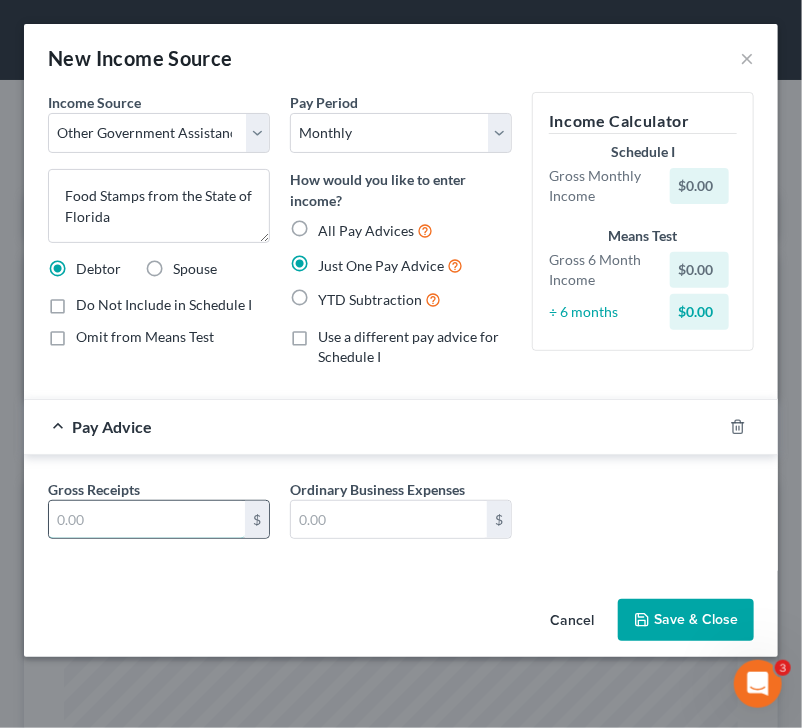 click at bounding box center [147, 520] 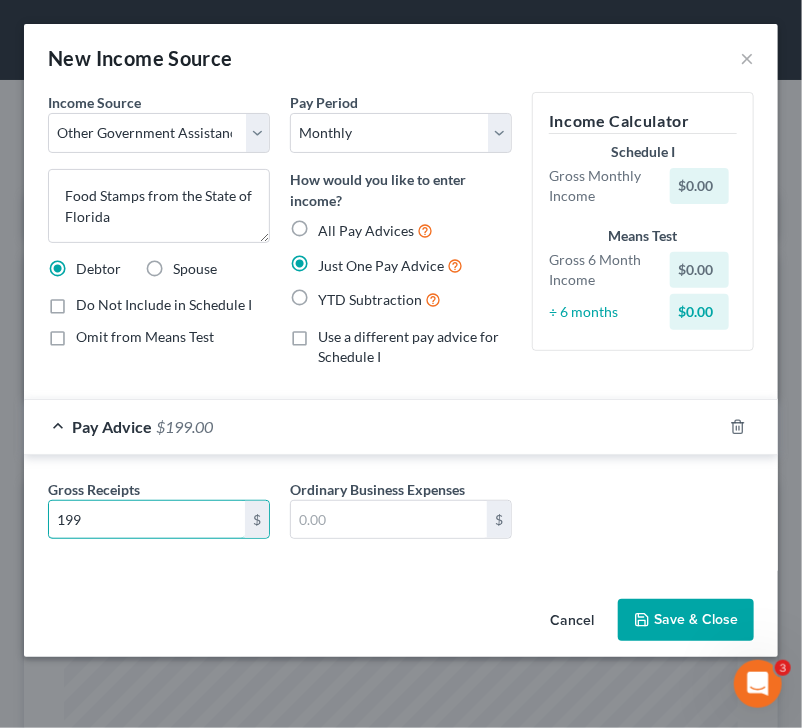 type on "199" 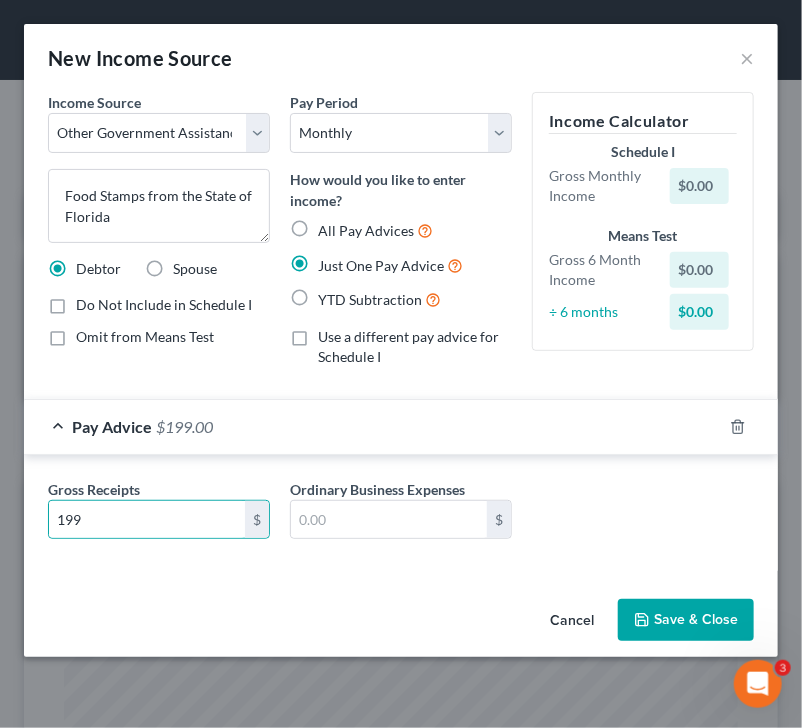 click on "Save & Close" at bounding box center [686, 620] 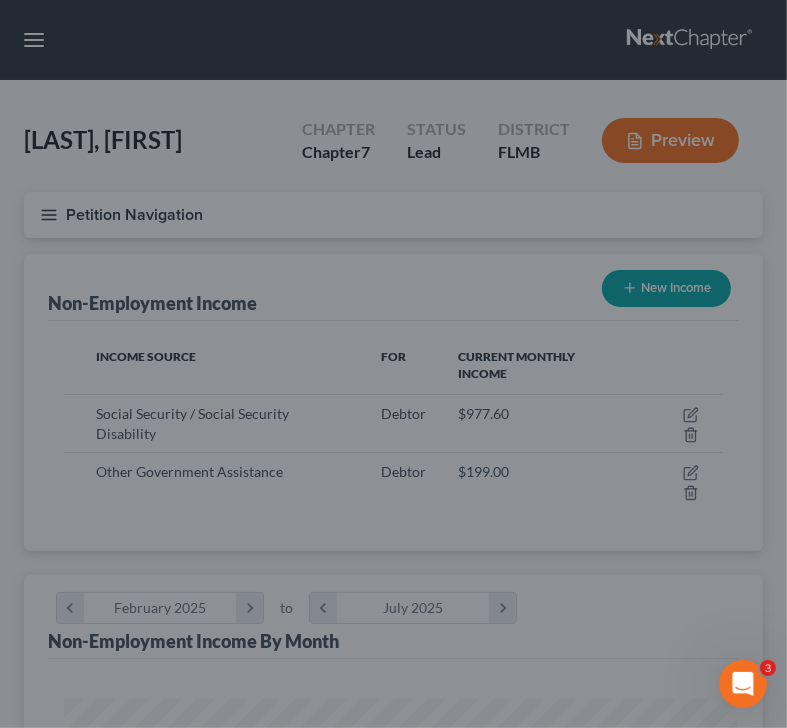 scroll, scrollTop: 329, scrollLeft: 699, axis: both 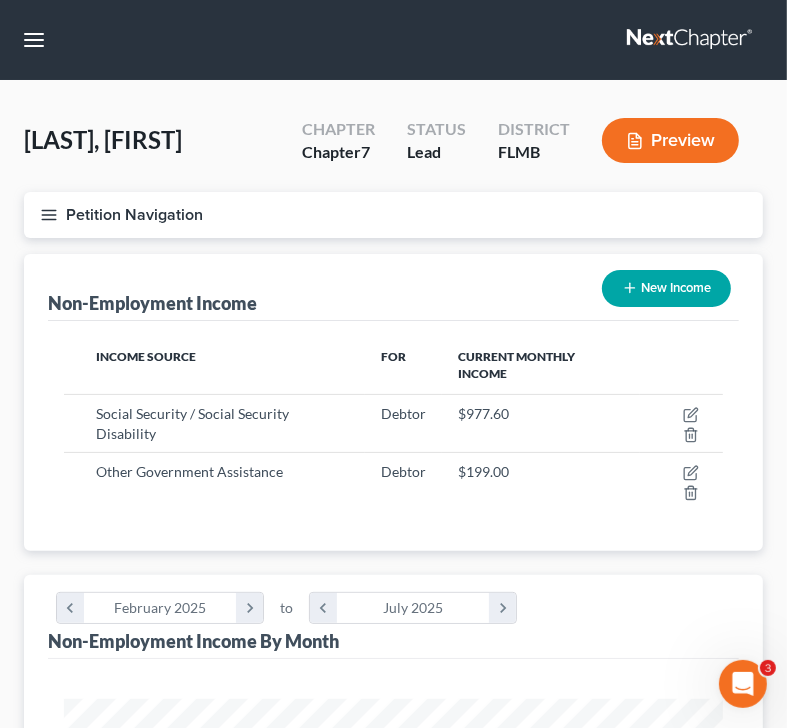 click on "Petition Navigation" at bounding box center (393, 215) 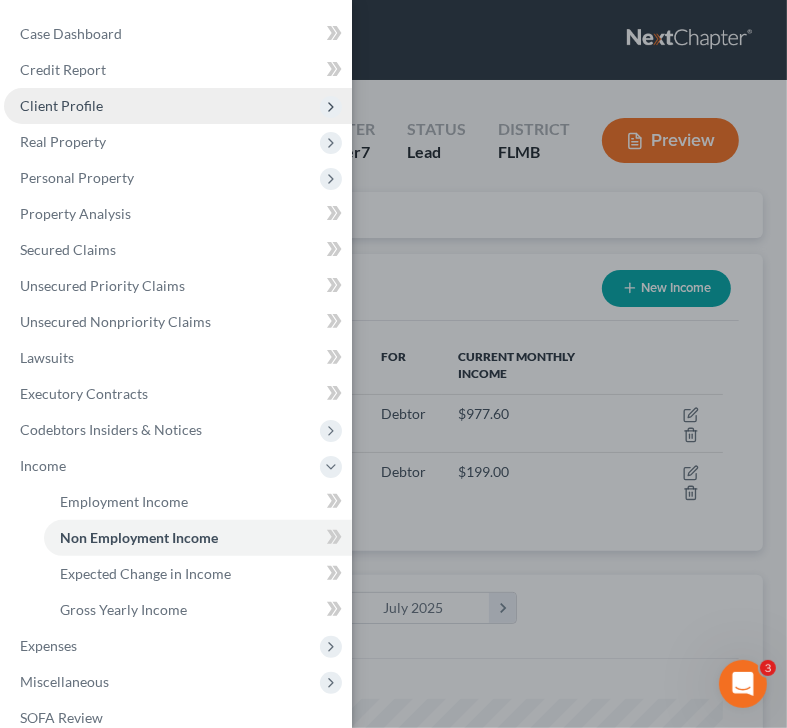 click on "Client Profile" at bounding box center [178, 106] 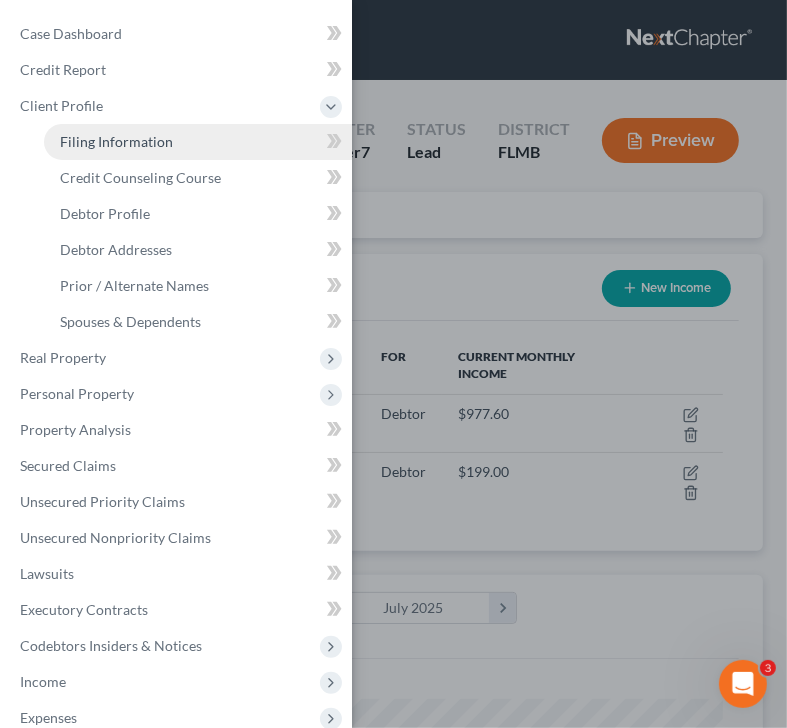 click on "Filing Information" at bounding box center [198, 142] 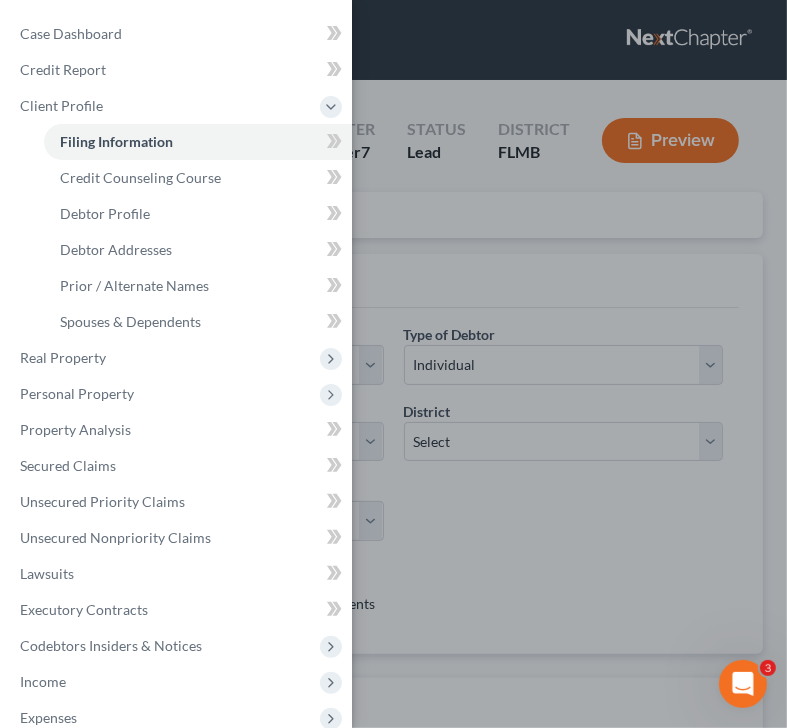 click on "Case Dashboard
Payments
Invoices
Payments
Payments
Credit Report
Client Profile" at bounding box center [393, 364] 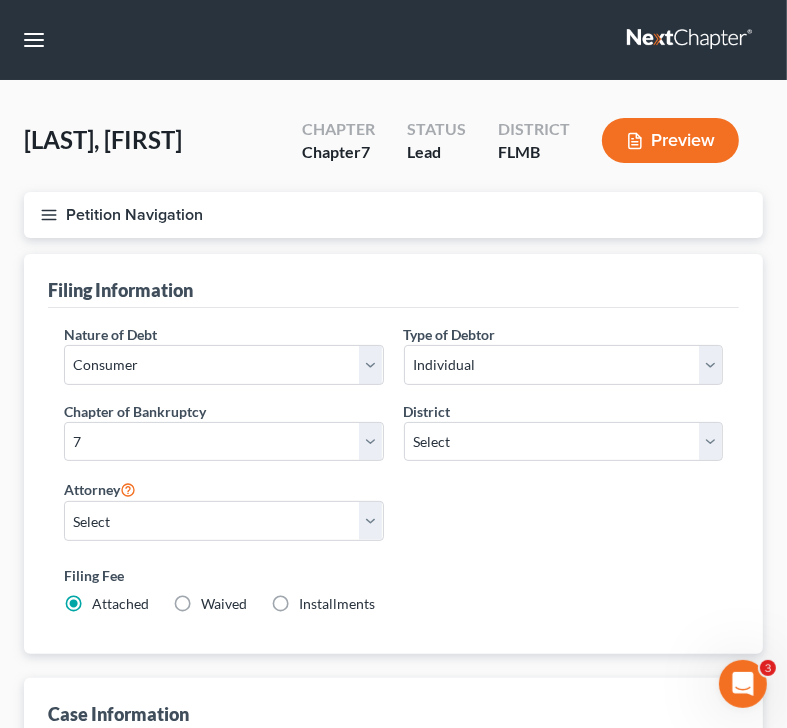 click on "Waived Waived" at bounding box center [224, 604] 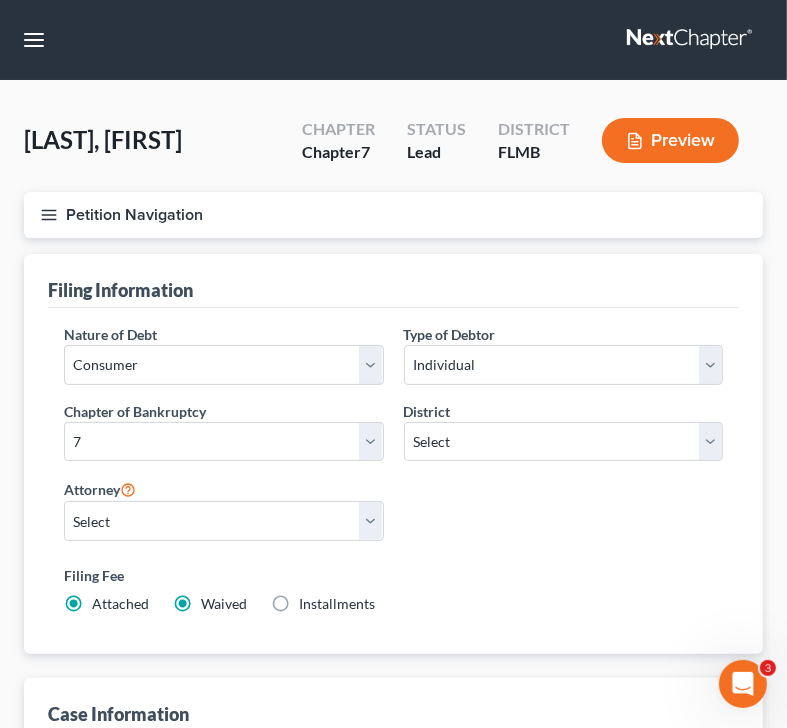 radio on "false" 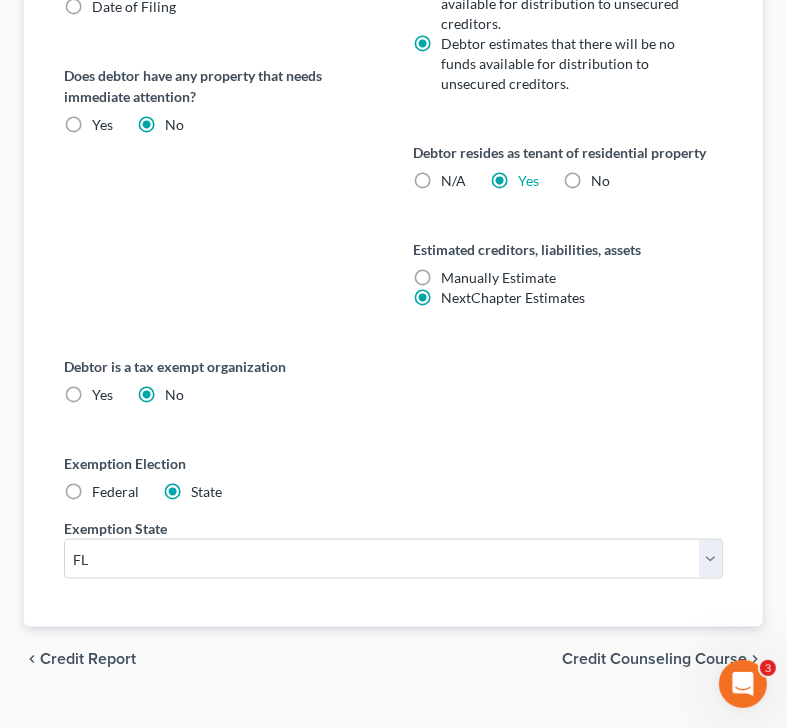 scroll, scrollTop: 1062, scrollLeft: 0, axis: vertical 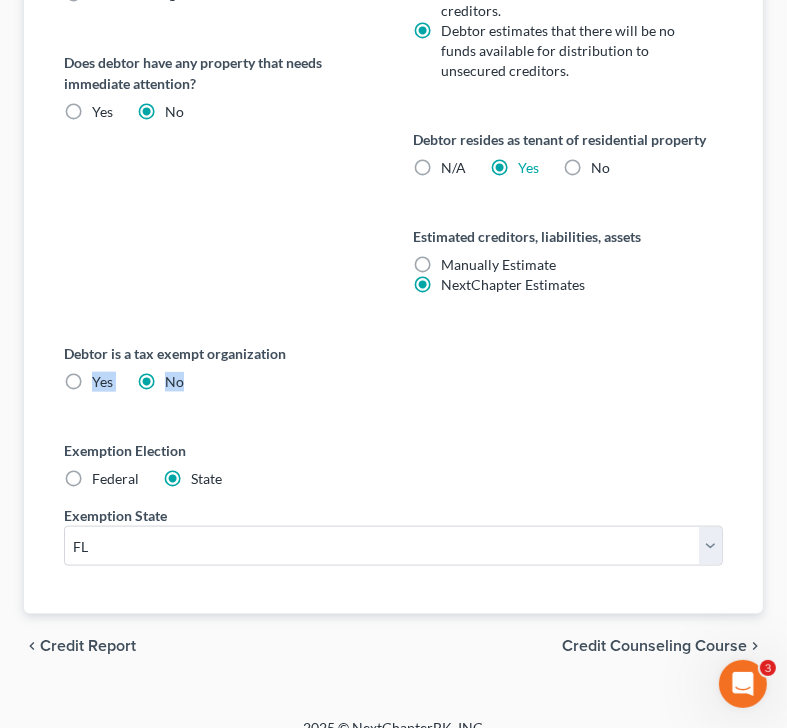 click on "Case Information Case Number Filing Date
None
close
Date
Time
chevron_left
August 2025
chevron_right
Su M Tu W Th F Sa
27 28 29 30 31 1 2
3 4 5 6 7 8 9
10 11 12 13 14 15 16
17 18 19 20 21 22 23
24 25 26 27 28 29 30
31 1 2 3 4 5 6
Clear
Trustee Judge 341 Hearing
None
close
Date
Time
chevron_left
August 2025
chevron_right
Su M Tu W Th F Sa
27 28 29 30 31 1 2
3 4 5 6 7 8 9
10 11 12 13" at bounding box center (393, 115) 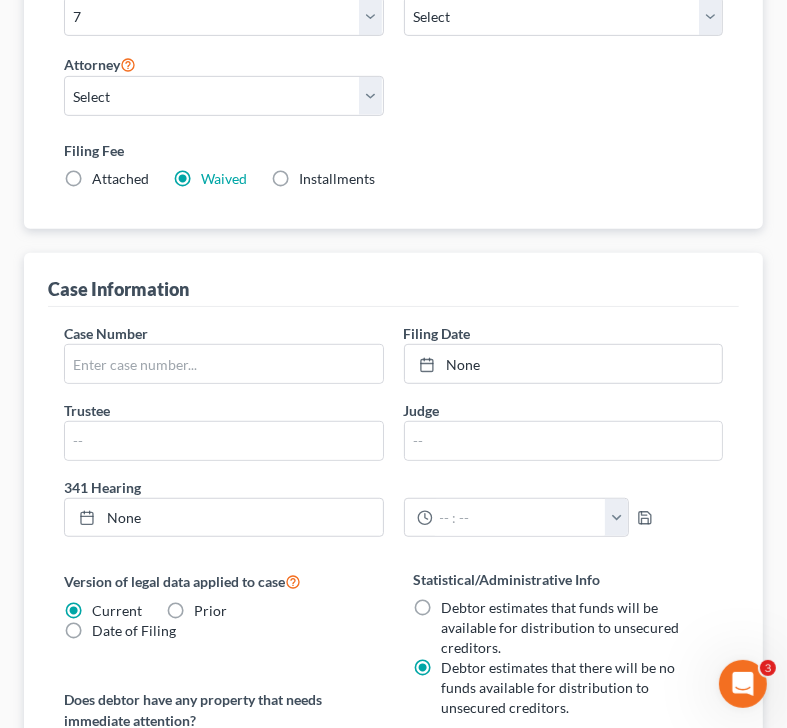 scroll, scrollTop: 0, scrollLeft: 0, axis: both 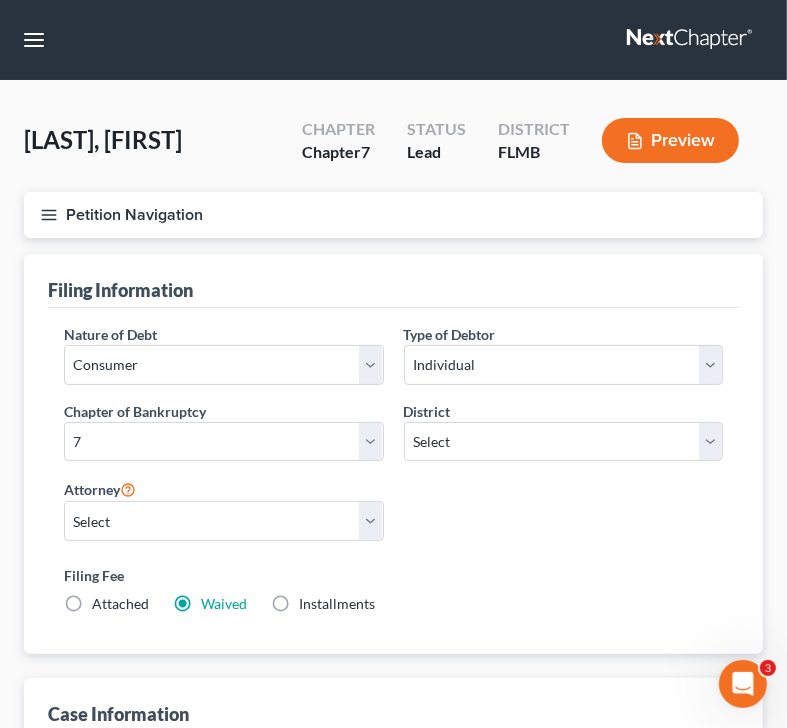 click 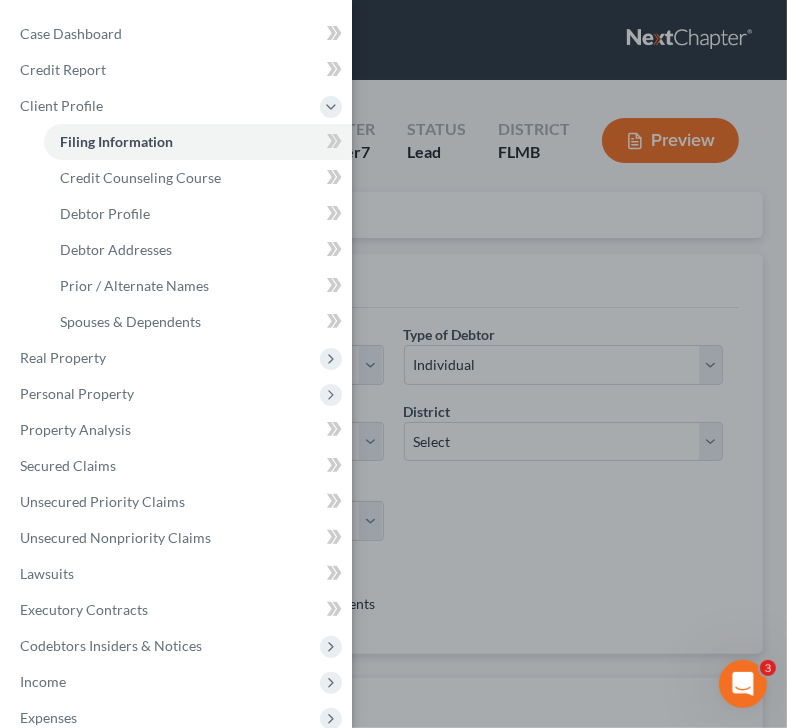 scroll, scrollTop: 240, scrollLeft: 0, axis: vertical 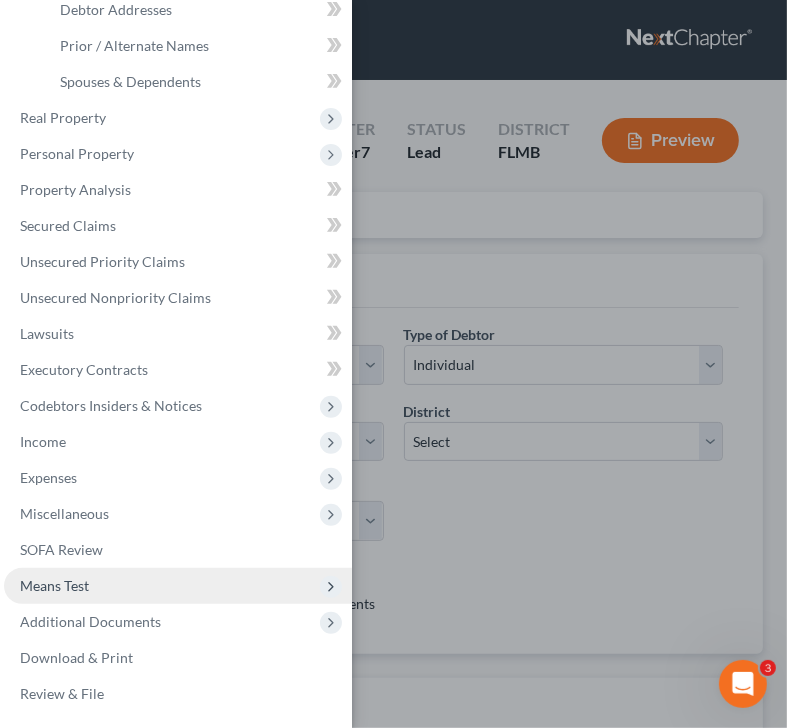 click on "Means Test" at bounding box center [54, 585] 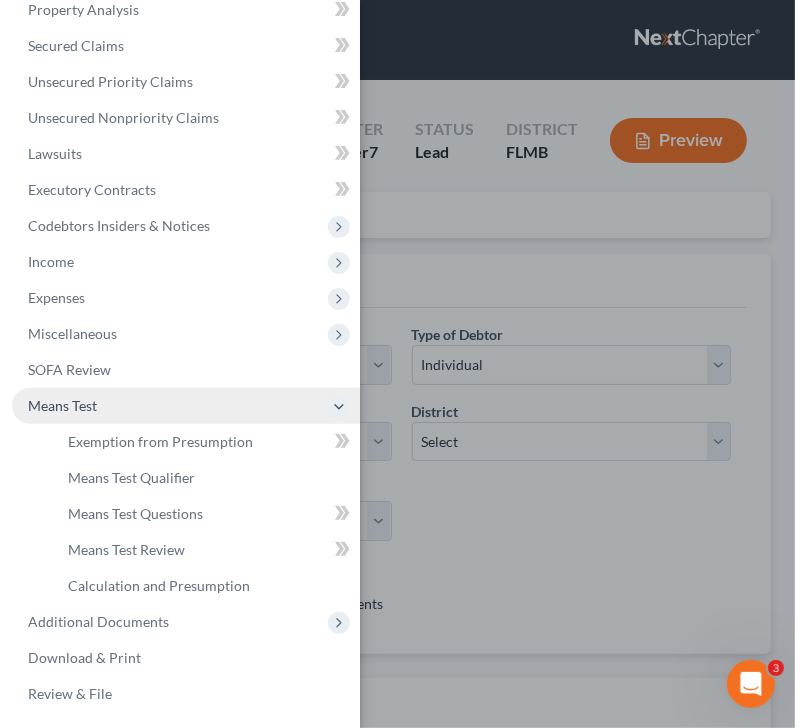 scroll, scrollTop: 204, scrollLeft: 0, axis: vertical 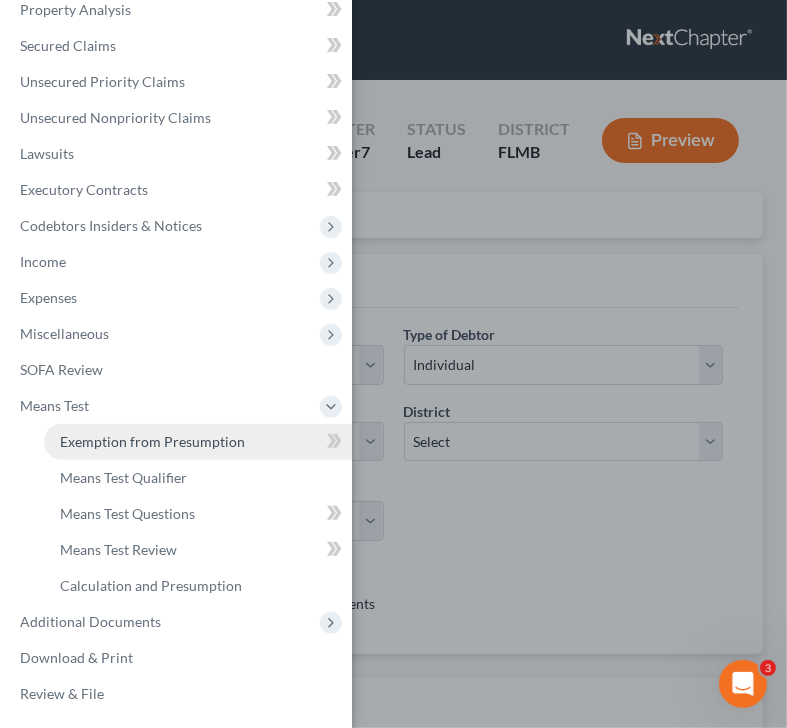 click on "Exemption from Presumption" at bounding box center (198, 442) 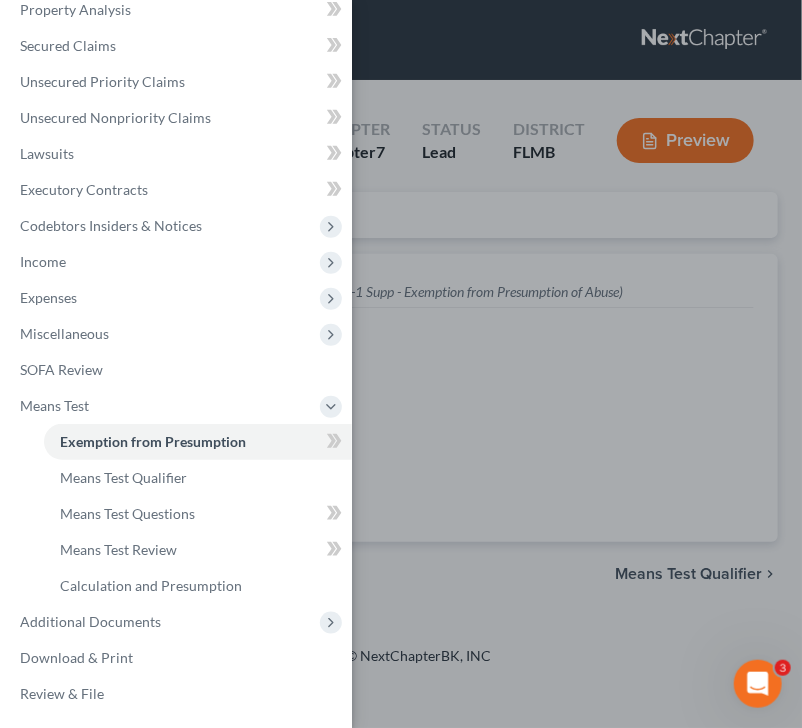 click on "Case Dashboard
Payments
Invoices
Payments
Payments
Credit Report
Client Profile" at bounding box center [401, 364] 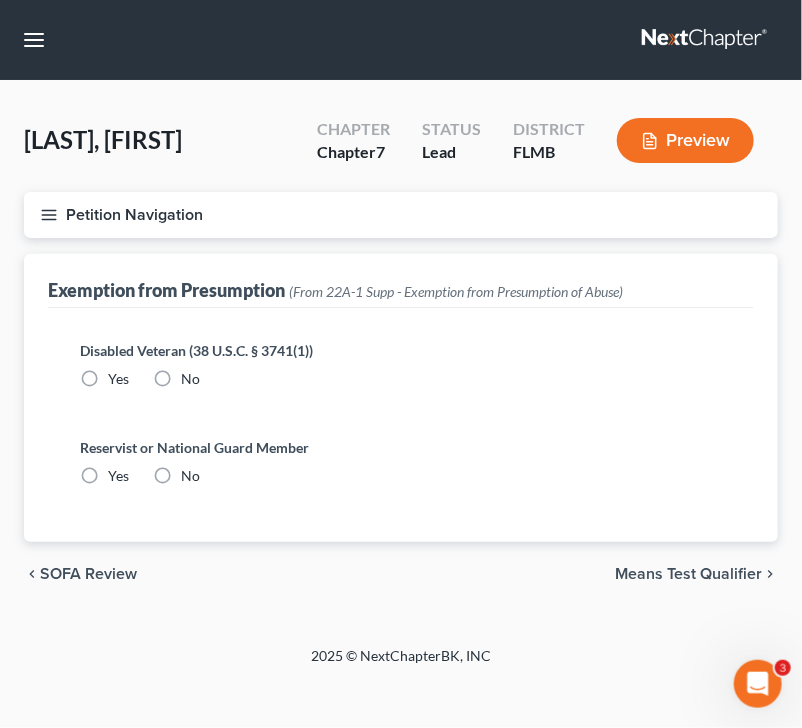click on "No" at bounding box center (190, 379) 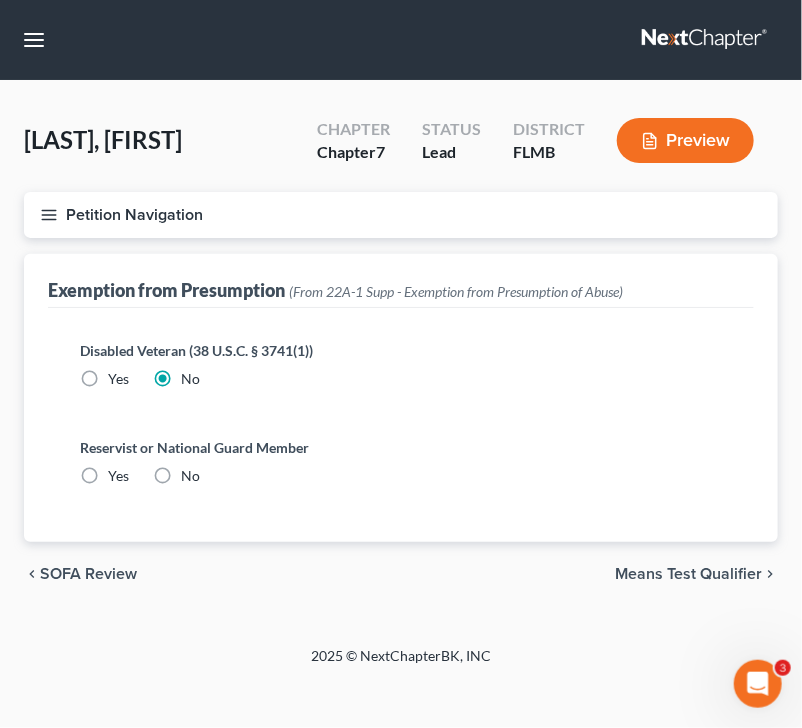click on "No" at bounding box center (190, 476) 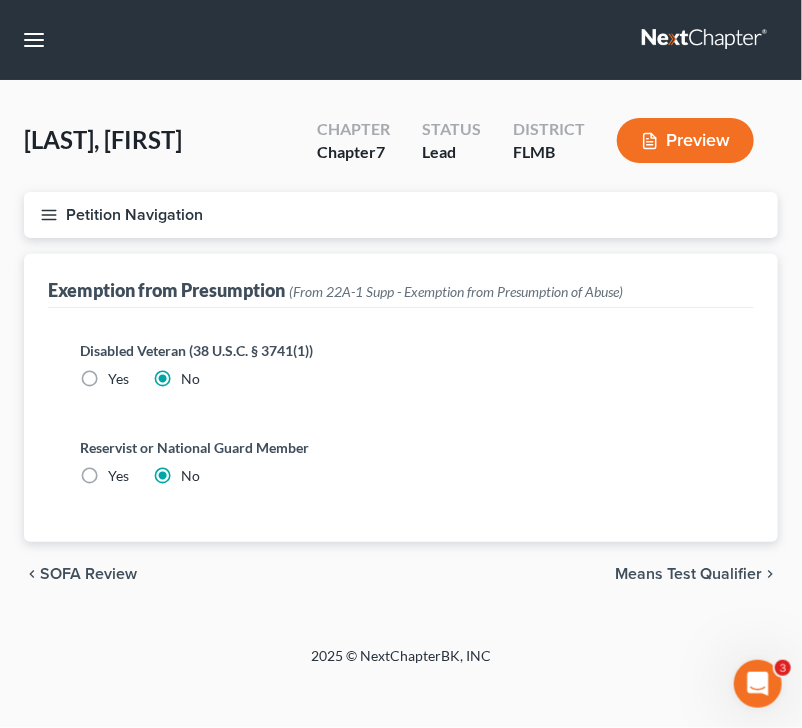 click 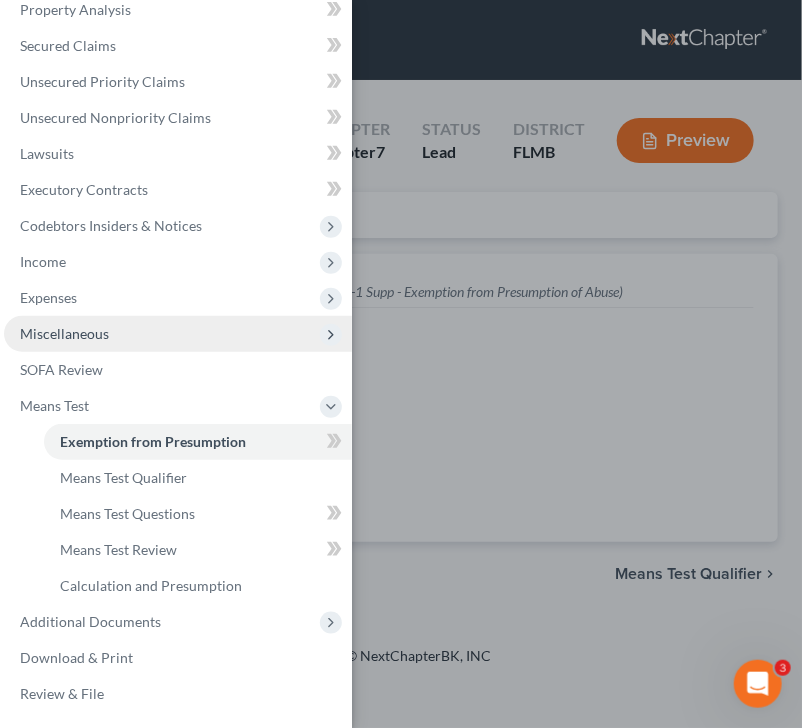 click on "Miscellaneous" at bounding box center [64, 333] 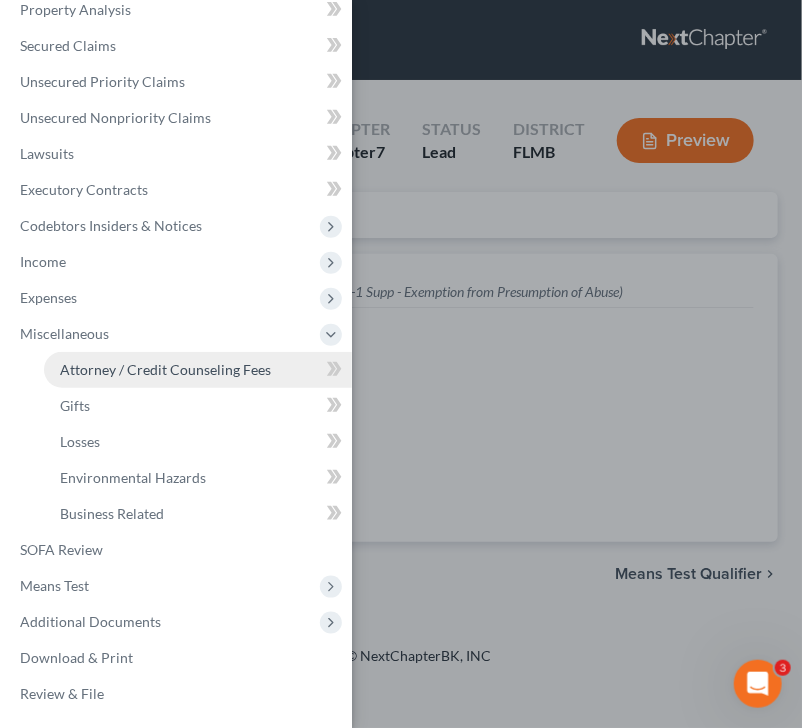 click on "Attorney / Credit Counseling Fees" at bounding box center (165, 369) 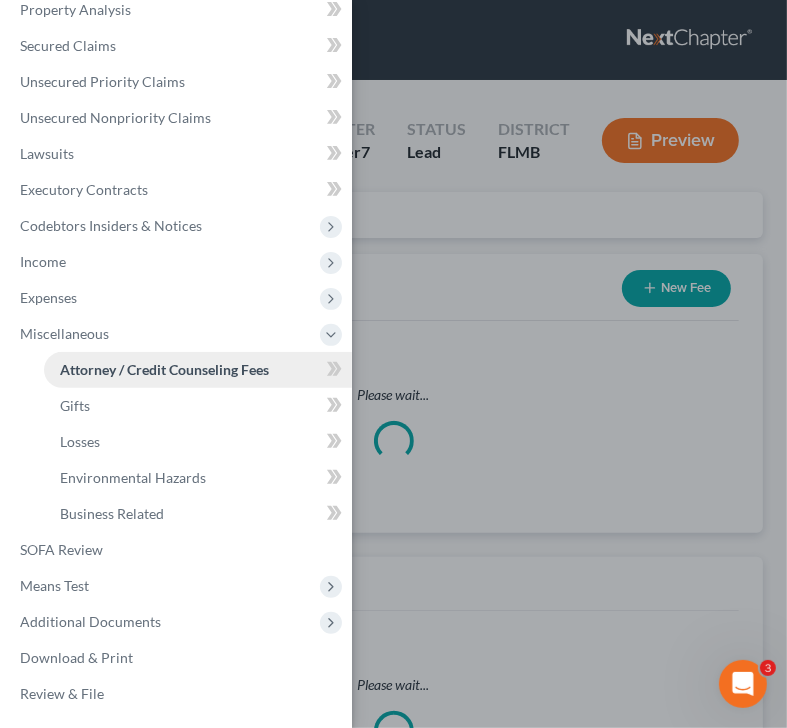 select on "0" 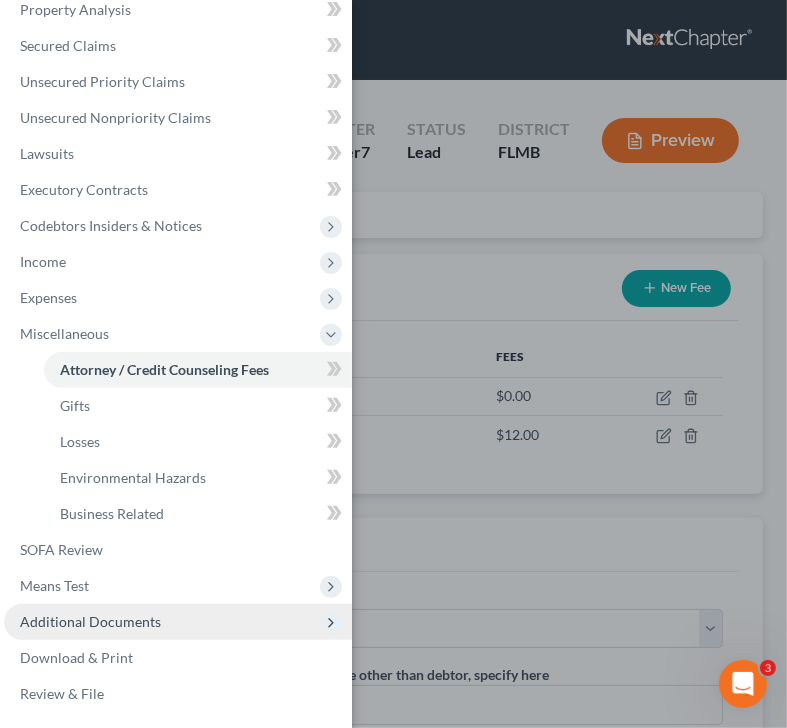 click on "Additional Documents" at bounding box center [90, 621] 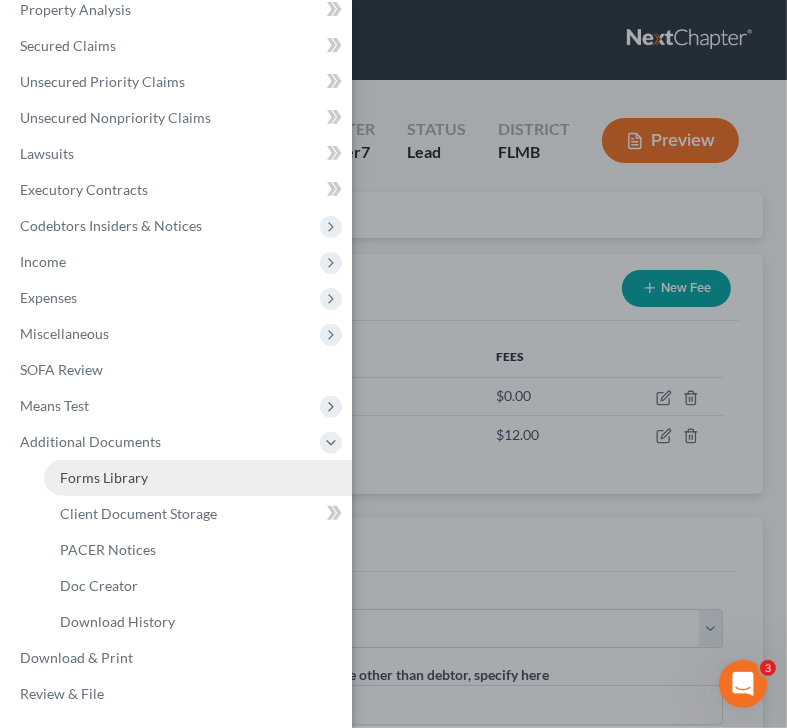 click on "Forms Library" at bounding box center (104, 477) 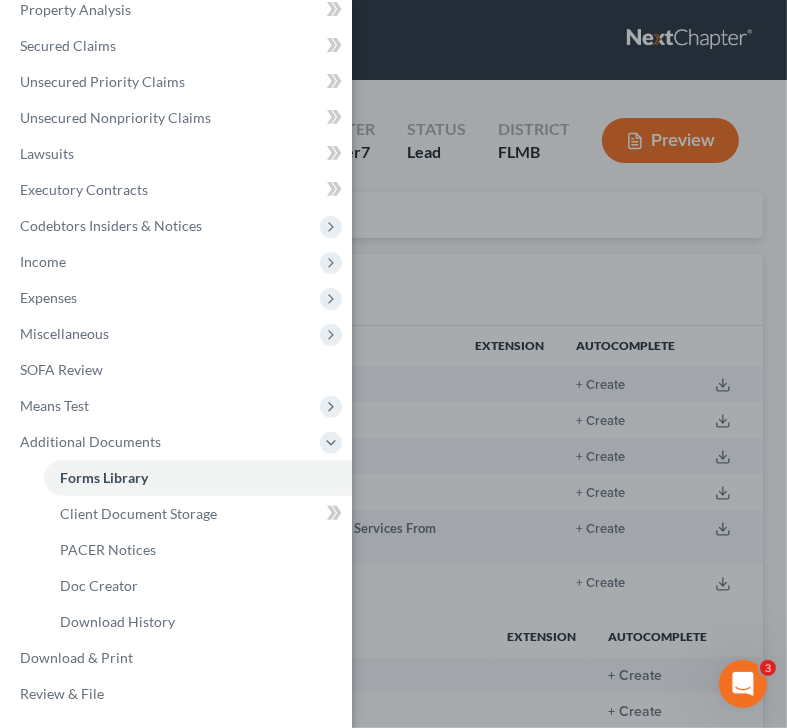 click on "Case Dashboard
Payments
Invoices
Payments
Payments
Credit Report
Client Profile" at bounding box center [393, 364] 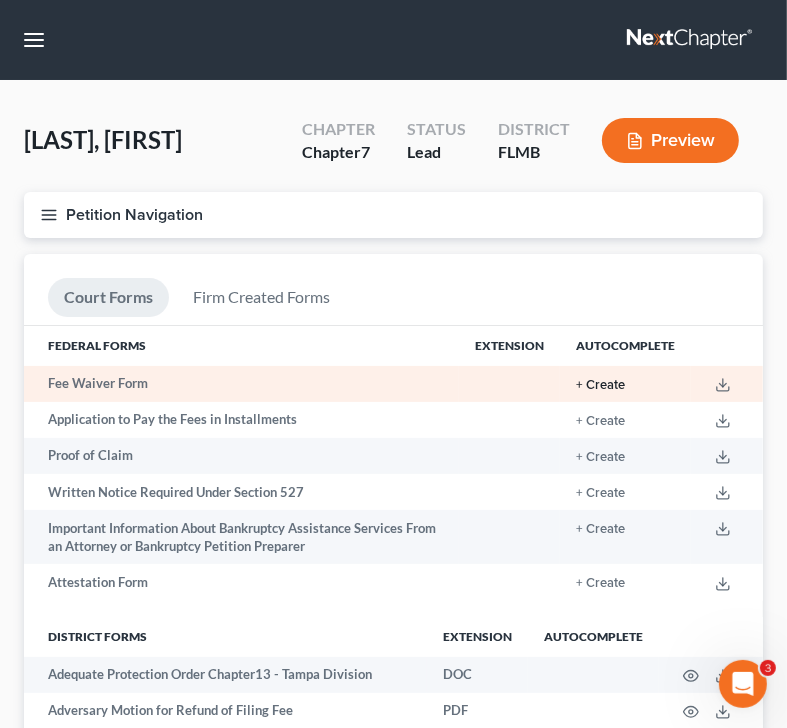 click on "+ Create" at bounding box center [600, 385] 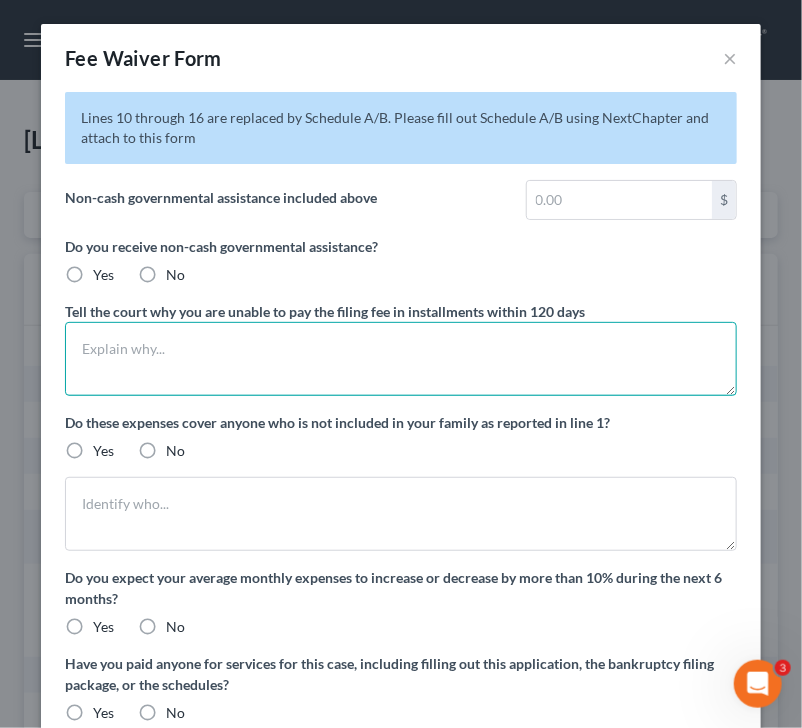 click at bounding box center (401, 359) 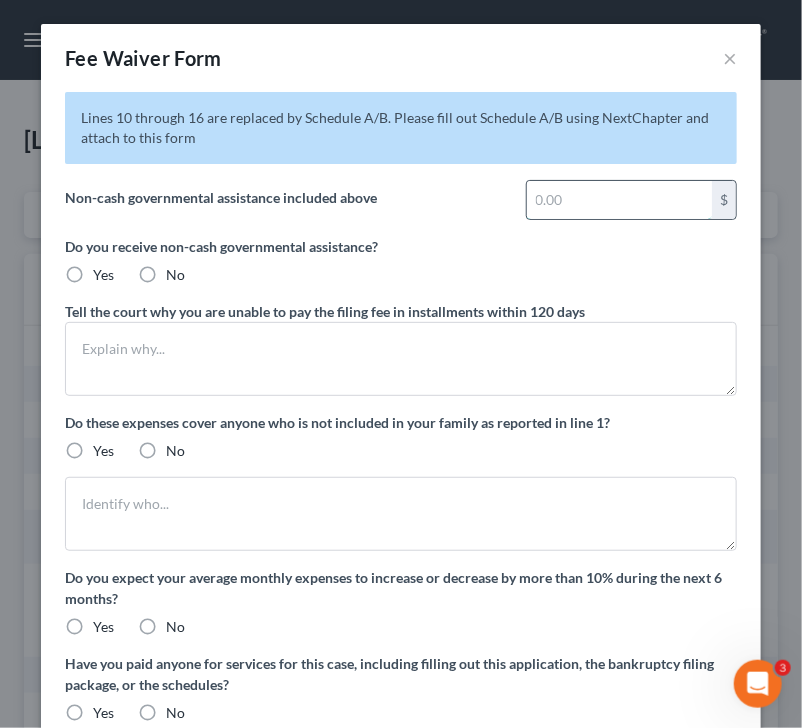 click at bounding box center (619, 200) 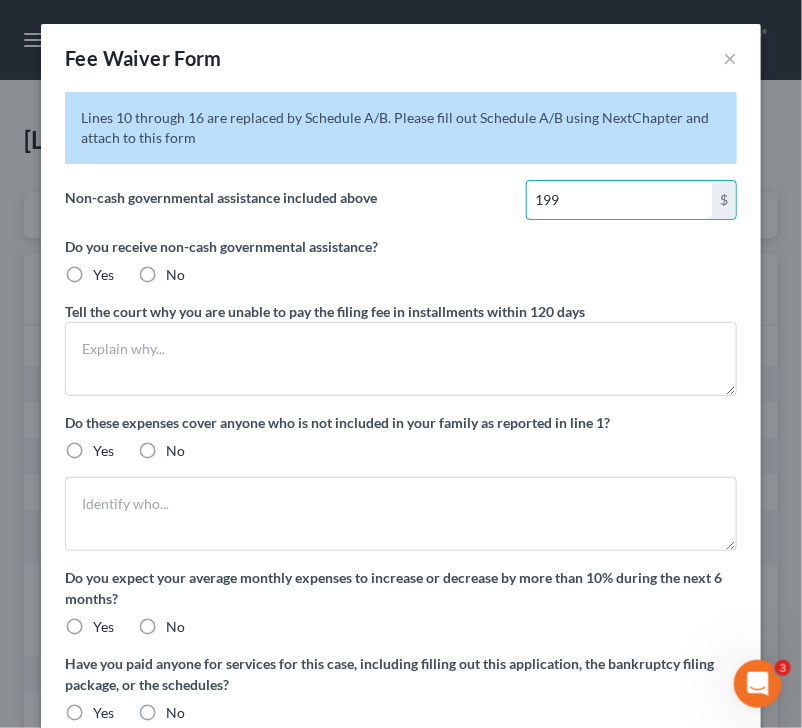 type on "199" 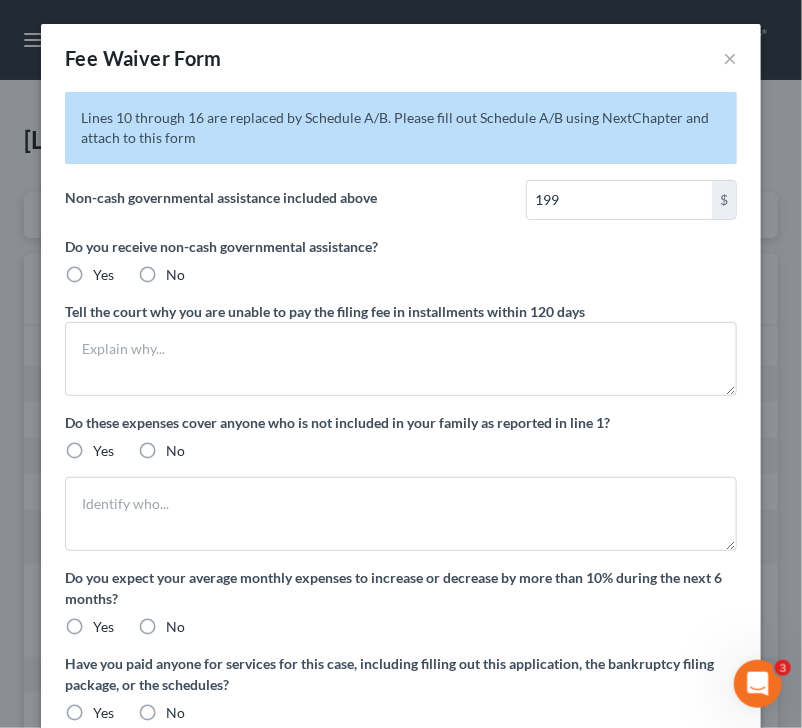 click on "Yes" at bounding box center (103, 275) 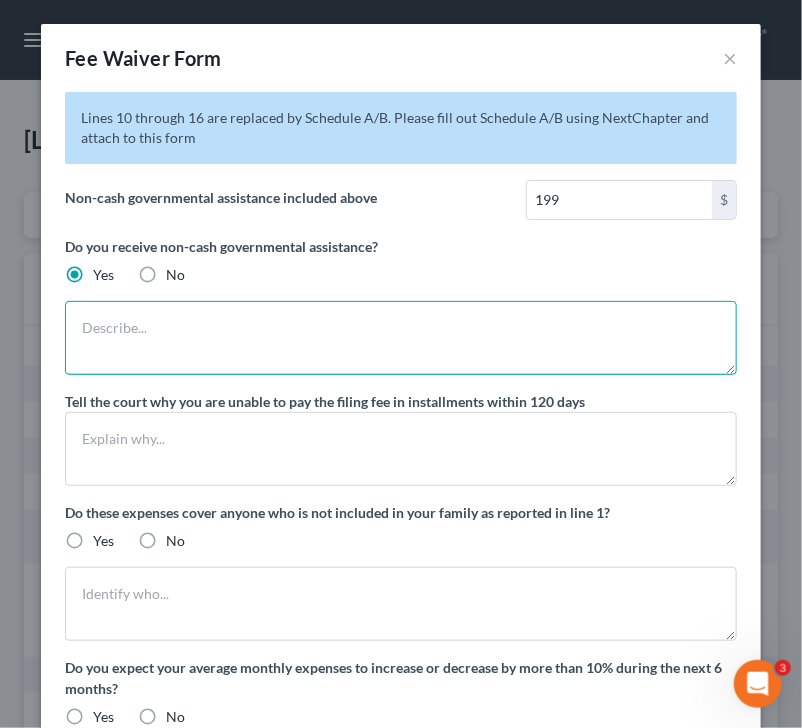 click at bounding box center (401, 338) 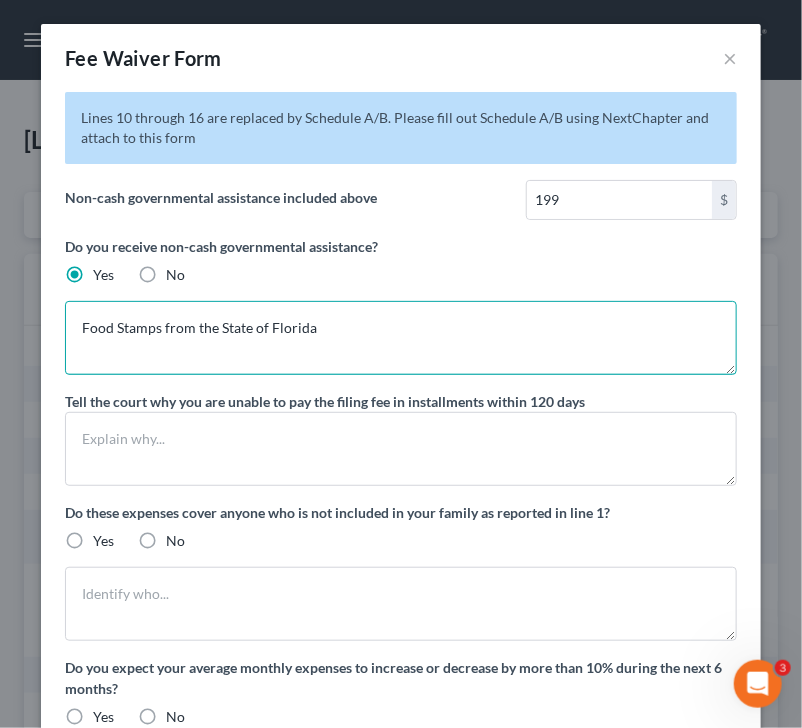 type on "Food Stamps from the State of Florida" 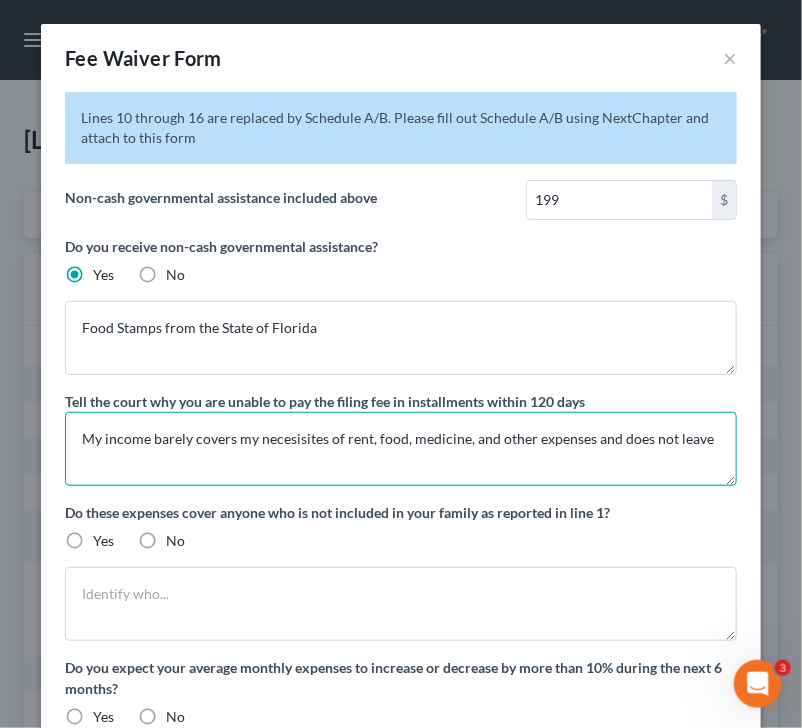 type on "My income barely covers my necesisites of rent, food, medicine, and other expenses and does not leave" 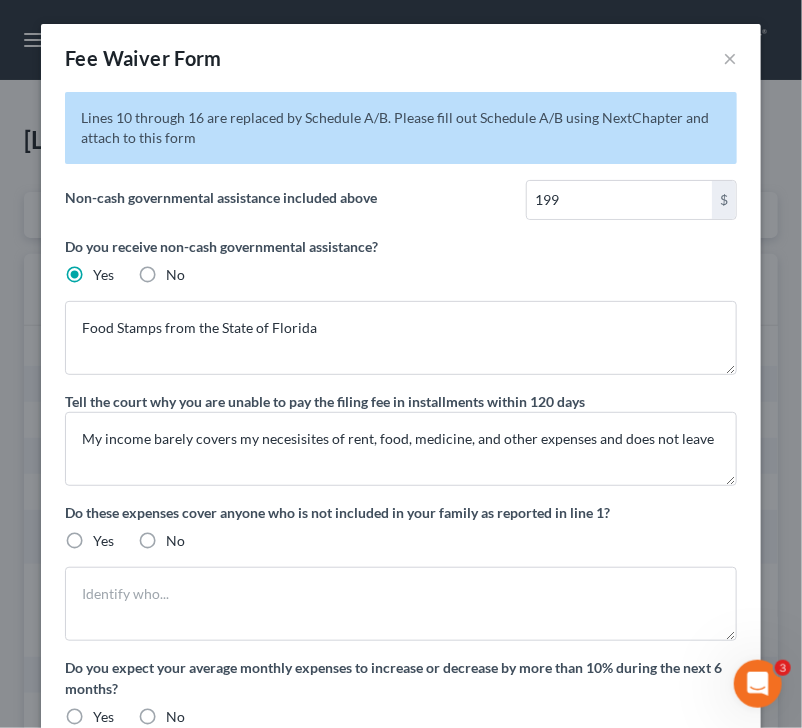 click on "No" at bounding box center (175, 541) 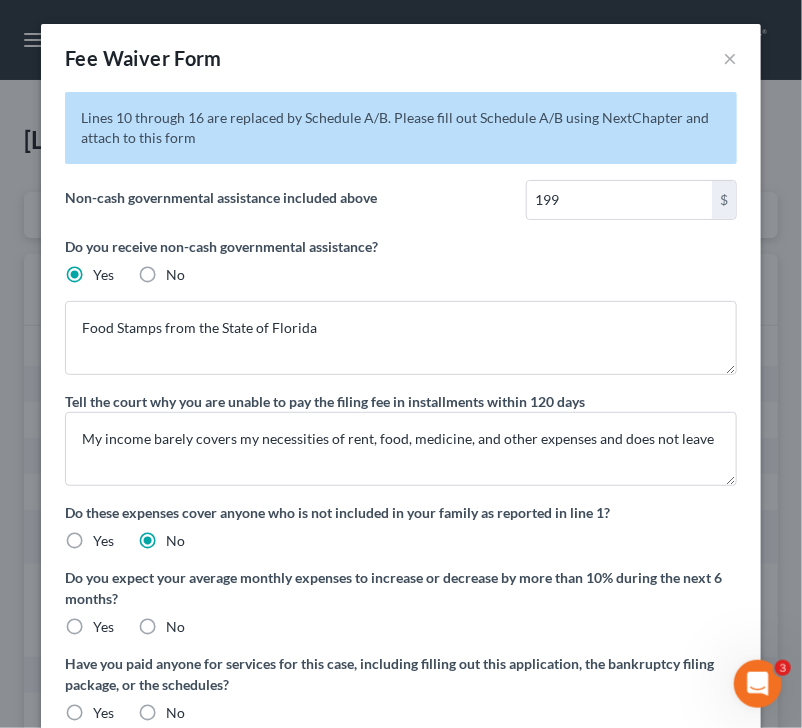 click on "Do these expenses cover anyone who is not included in your family as reported in line 1?" at bounding box center (401, 512) 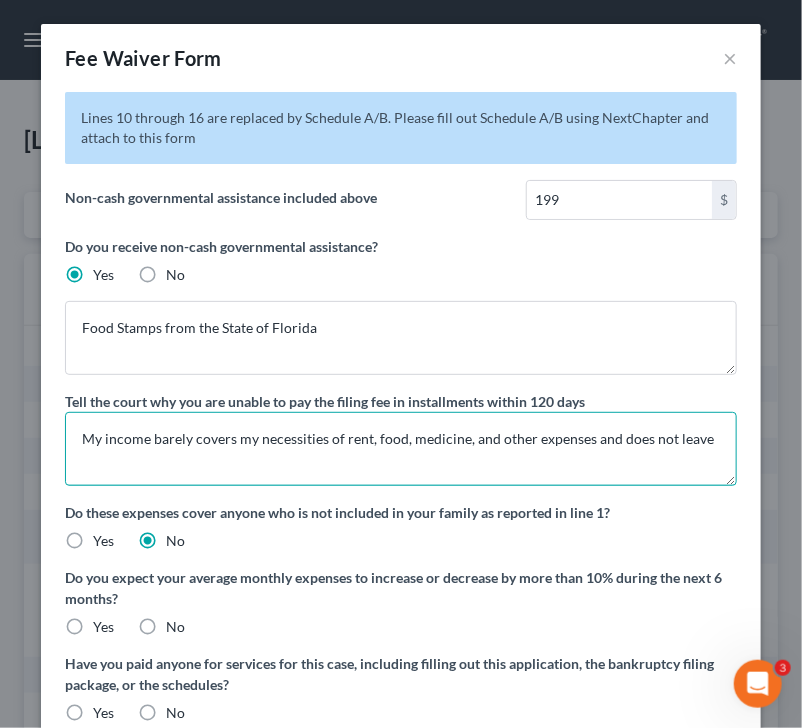 click on "My income barely covers my necessities of rent, food, medicine, and other expenses and does not leave" at bounding box center [401, 449] 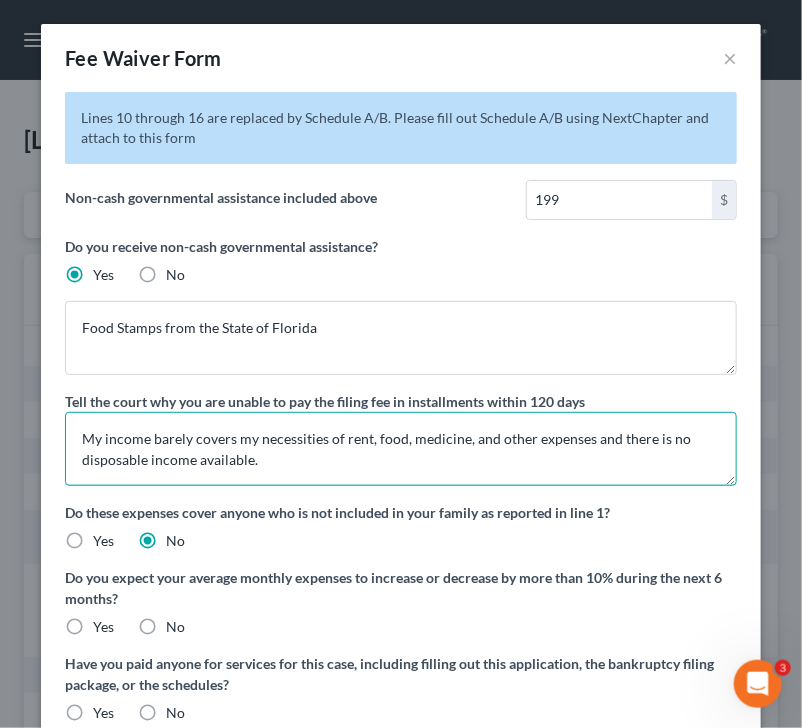 type on "My income barely covers my necessities of rent, food, medicine, and other expenses and there is no disposable income available." 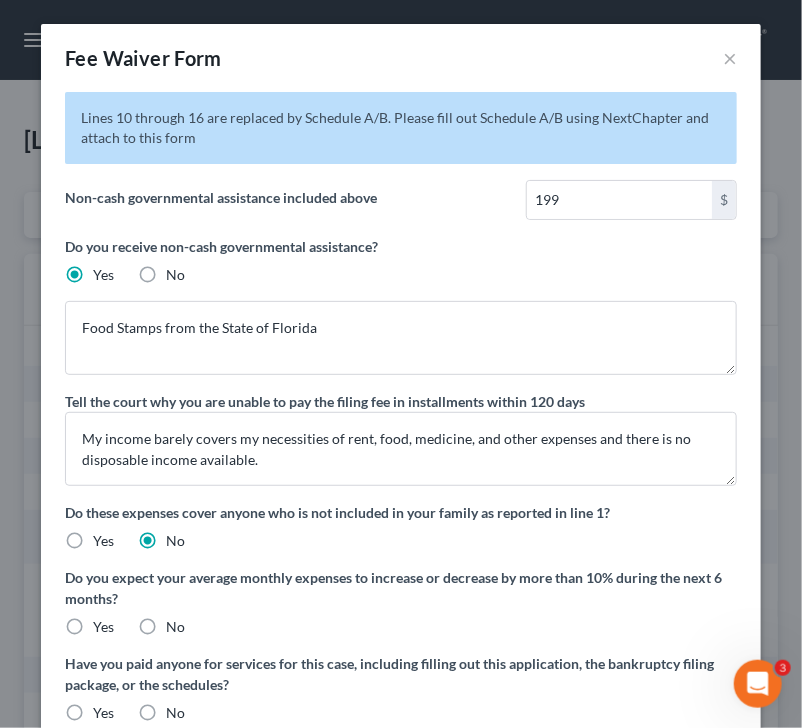 scroll, scrollTop: 285, scrollLeft: 0, axis: vertical 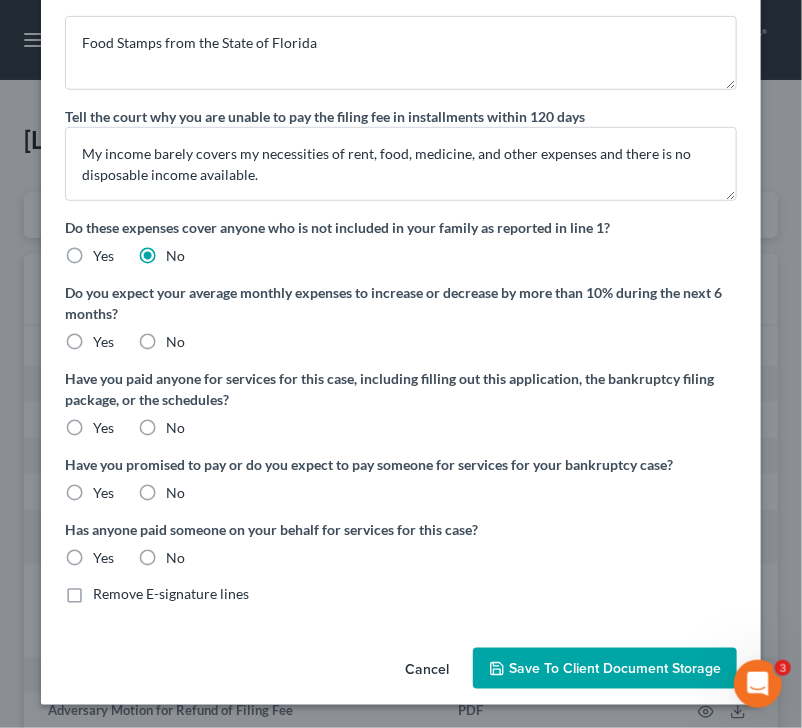 click on "No" at bounding box center [175, 342] 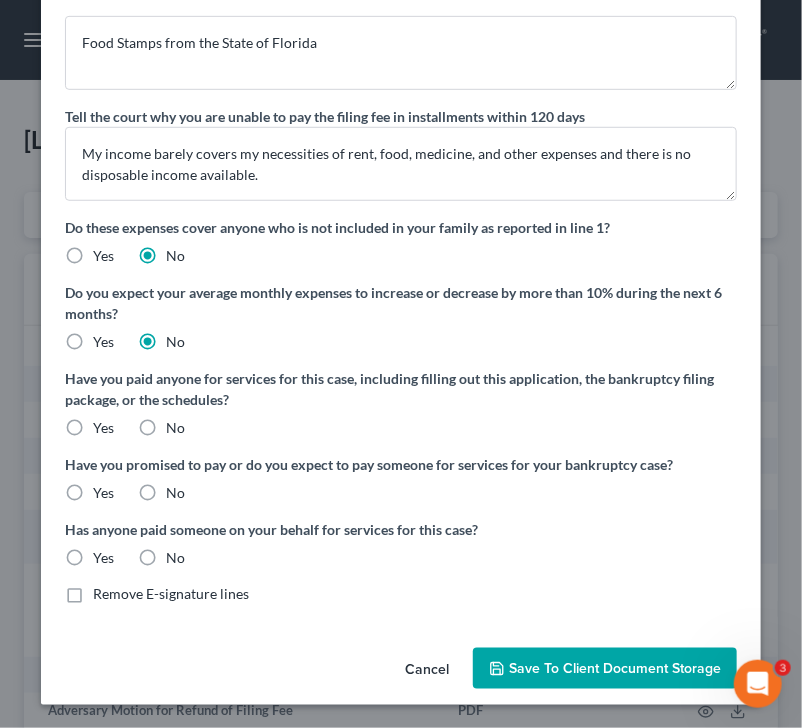 click on "No" at bounding box center [175, 428] 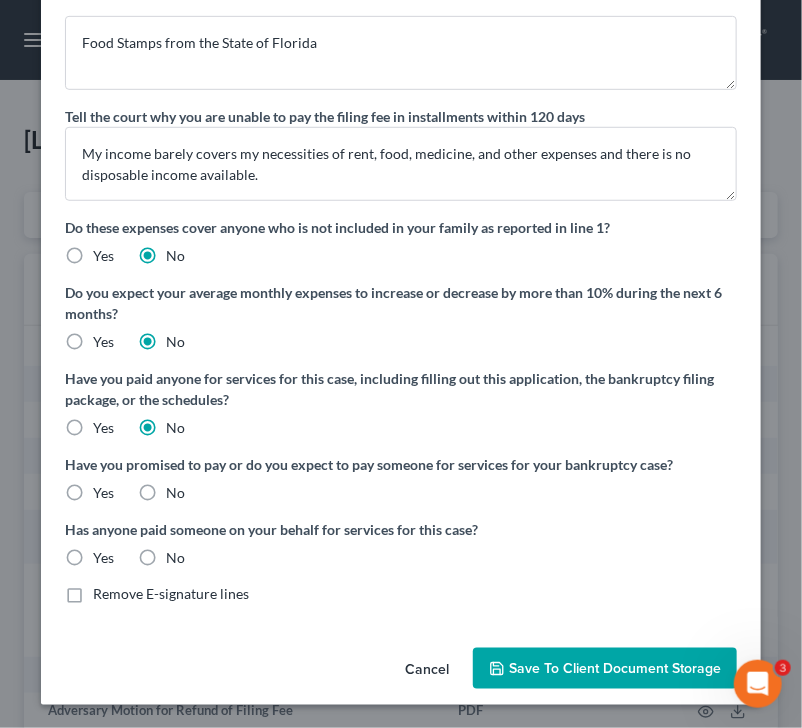 click on "No" at bounding box center (175, 493) 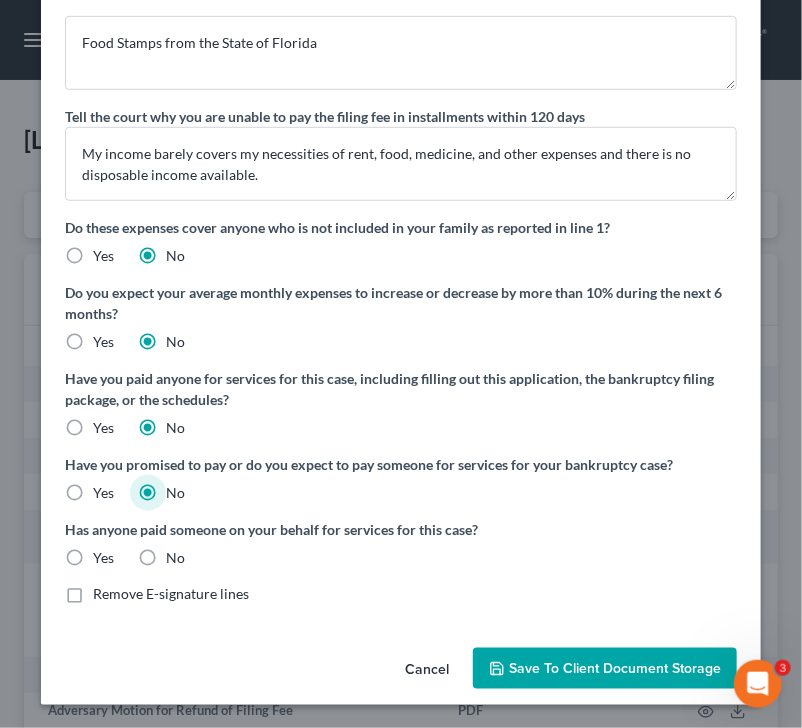 click on "No" at bounding box center [175, 558] 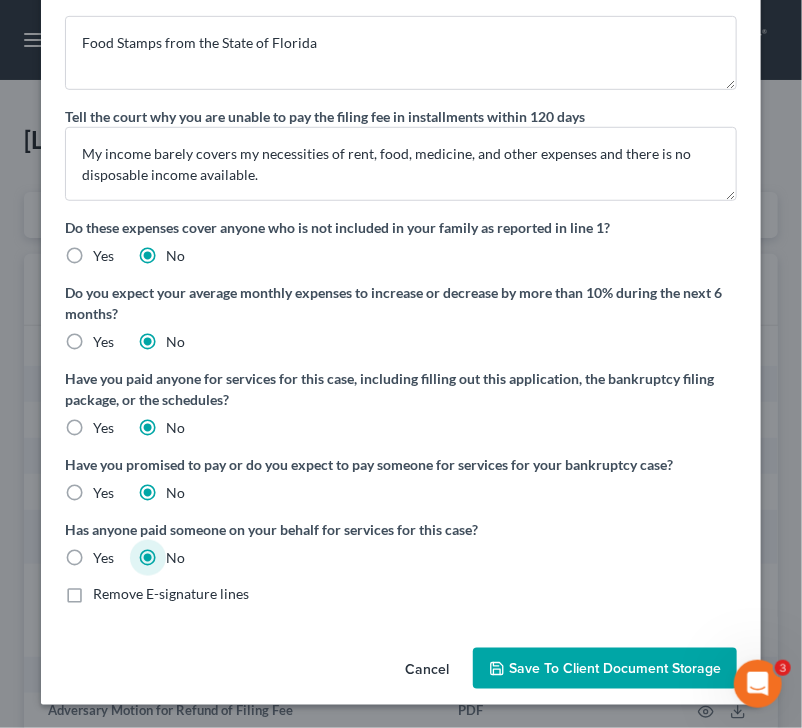 click on "No" at bounding box center [175, 558] 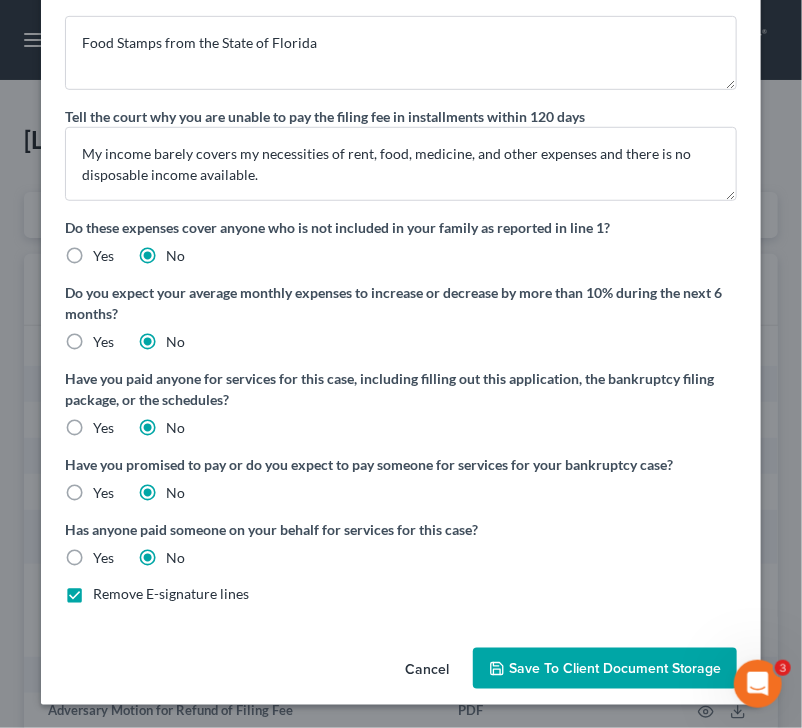 click on "Save to Client Document Storage" at bounding box center [615, 668] 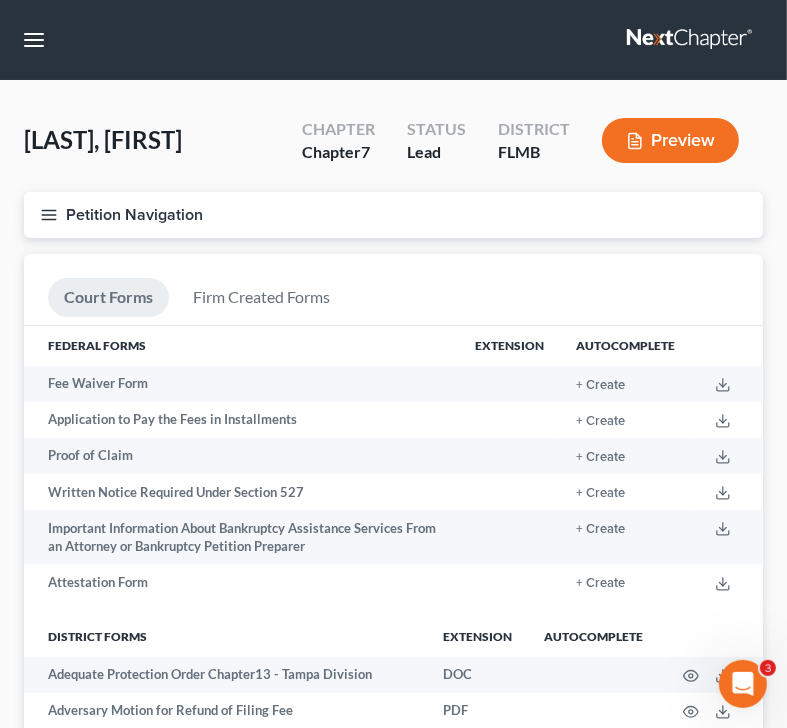 click on "Court Forms
Firm Created Forms
Federal Forms Extension Autocomplete Fee Waiver Form + Create Application to Pay the Fees in Installments + Create Proof of Claim + Create Written Notice Required Under Section 527 + Create Important Information About Bankruptcy Assistance Services From an Attorney or Bankruptcy Petition Preparer + Create Attestation Form + Create District forms Extension Autocomplete Adequate Protection Order Chapter13 - Tampa Division DOC   Adversary Motion for Refund of Filing Fee PDF   Adversary Order Granting Motion for Refund of Filing Fee PDF   Amendment to Schedules, Voluntary Petitions, and Chapter 13 Plans PDF   Answer PDF   Answers - Adversary Proceedings PDF   AO 213P PDF   AO Form 213 PDF   AO Form 215 PDF   Appeal Cover Sheet PDF   Application for Administrative Expense Claim For Debtor Attorney Fees PDF   Application for Administrative Expense Claims for Debtor Attorney Fees After Pre-Confirmation Dismissal or Conversion - Chapter 13 PDF" at bounding box center [393, 4431] 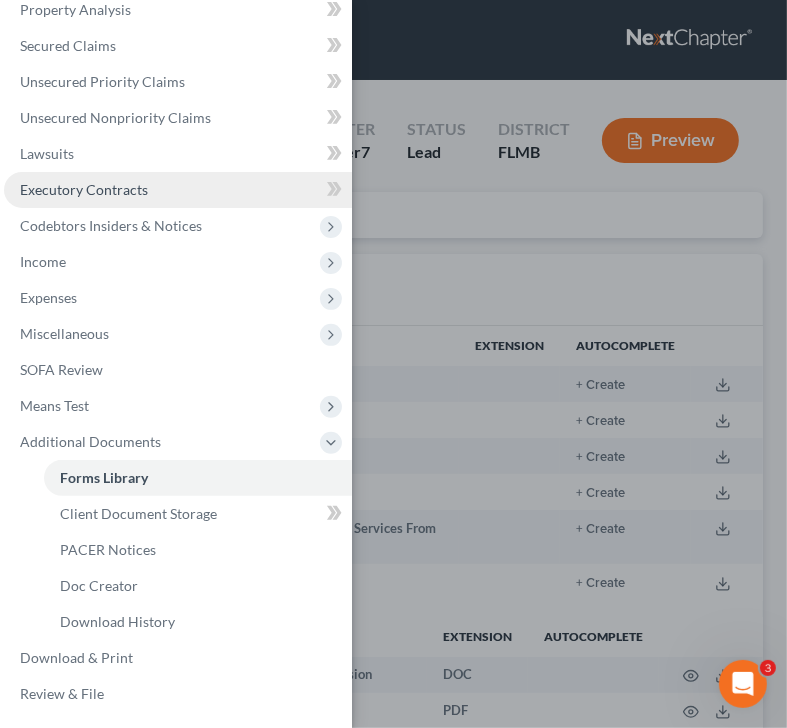 click on "Executory Contracts" at bounding box center [178, 190] 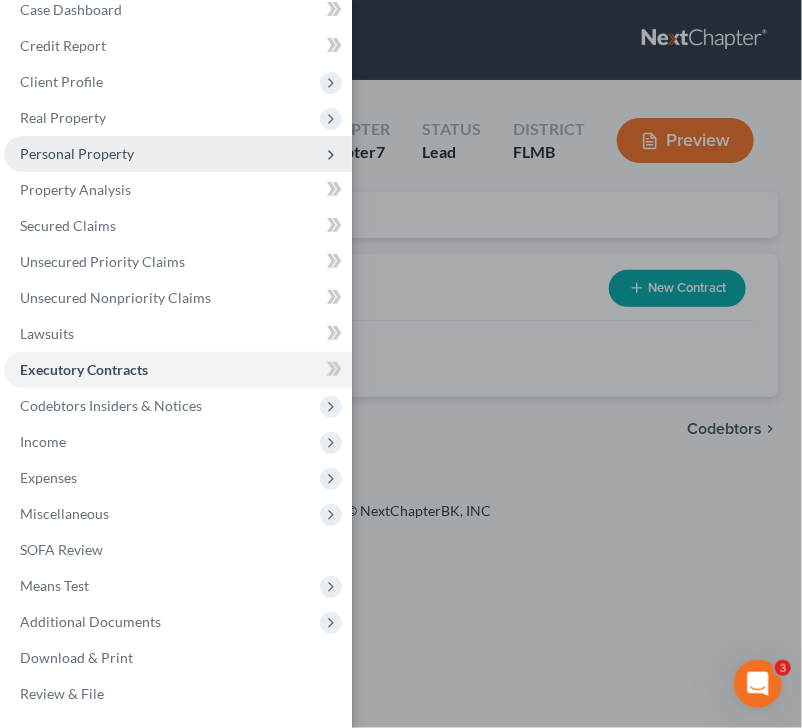 scroll, scrollTop: 24, scrollLeft: 0, axis: vertical 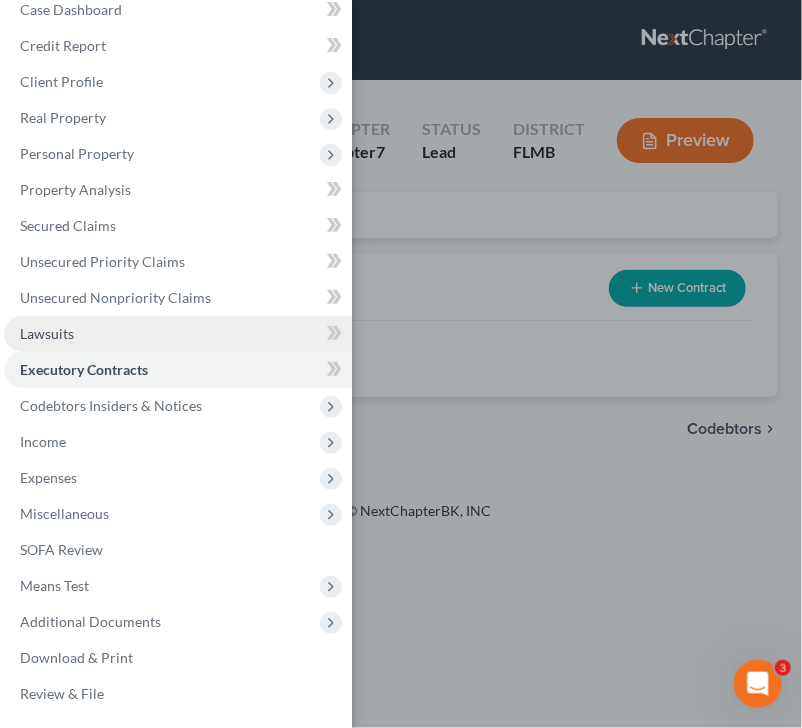 click on "Lawsuits" at bounding box center [178, 334] 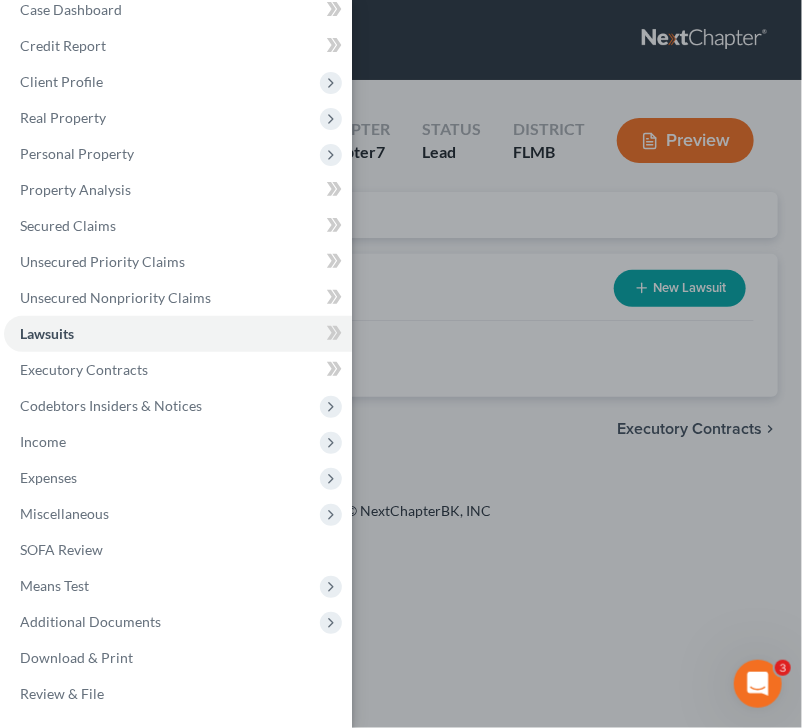 click on "Case Dashboard
Payments
Invoices
Payments
Payments
Credit Report
Client Profile" at bounding box center [401, 364] 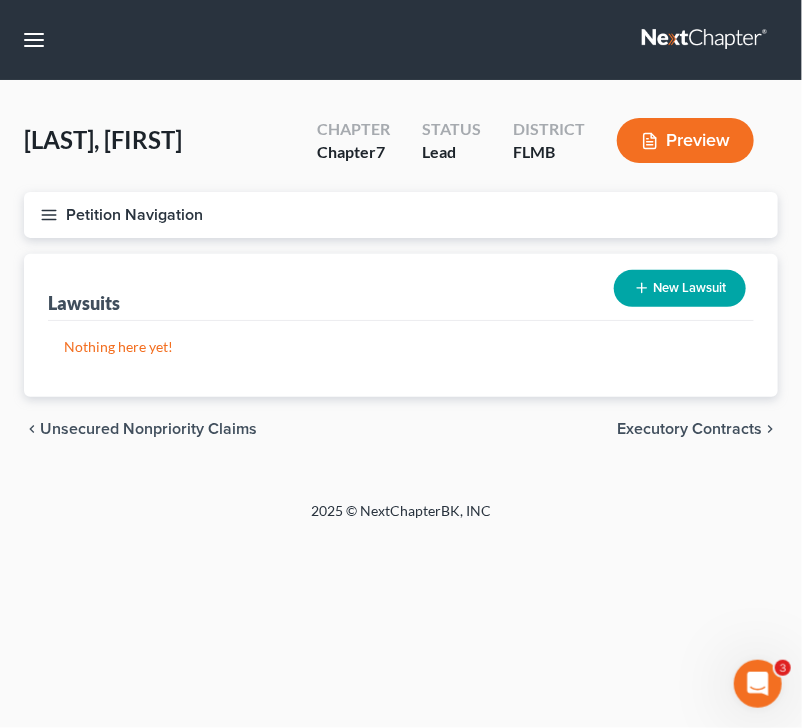 click on "New Lawsuit" at bounding box center [680, 288] 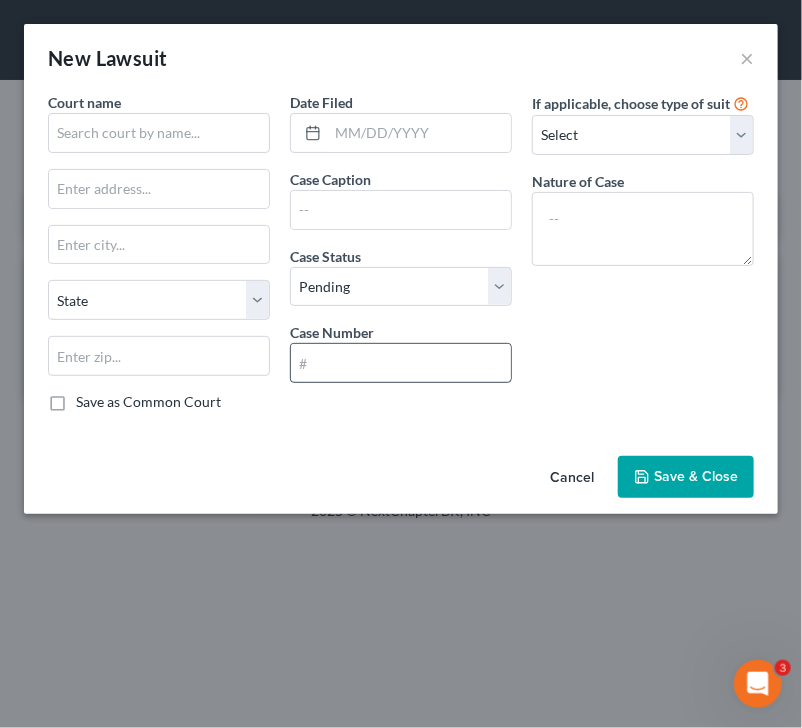 click at bounding box center [401, 363] 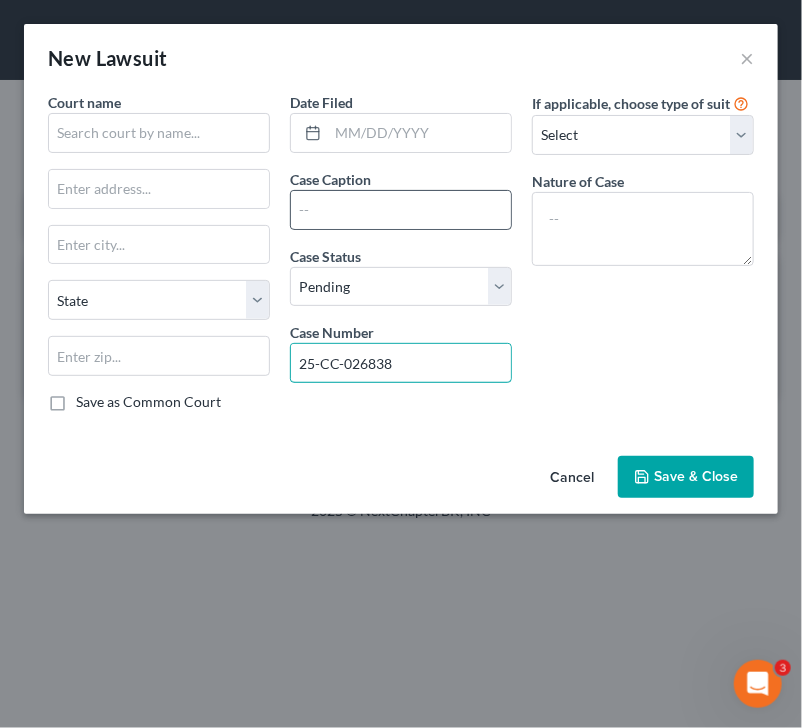 type on "25-CC-026838" 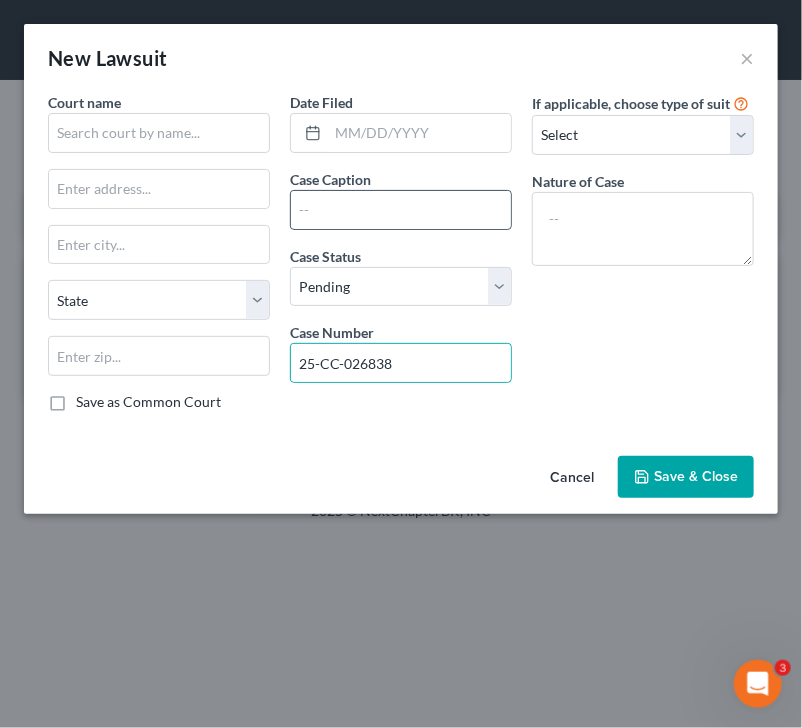 click at bounding box center (401, 210) 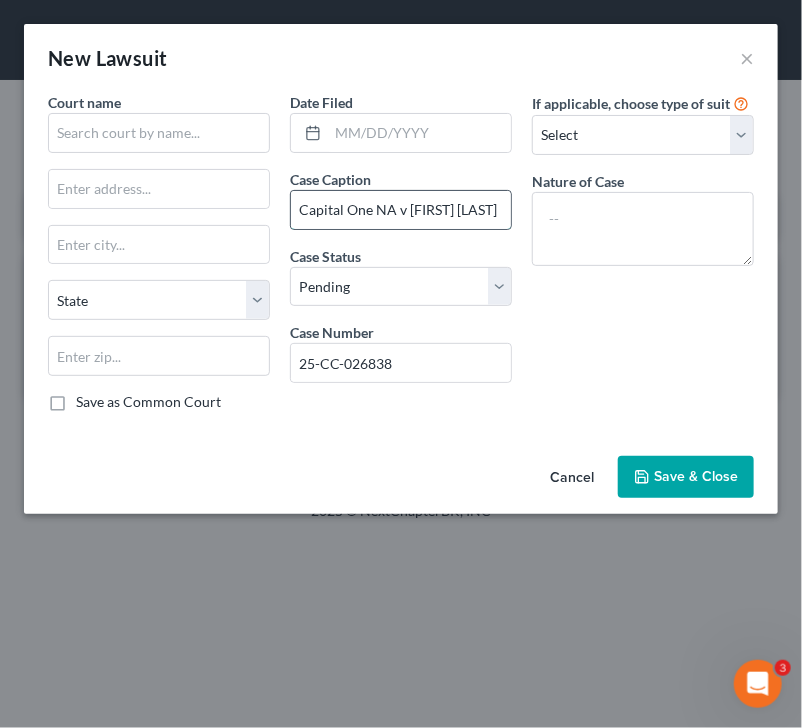 scroll, scrollTop: 0, scrollLeft: 8, axis: horizontal 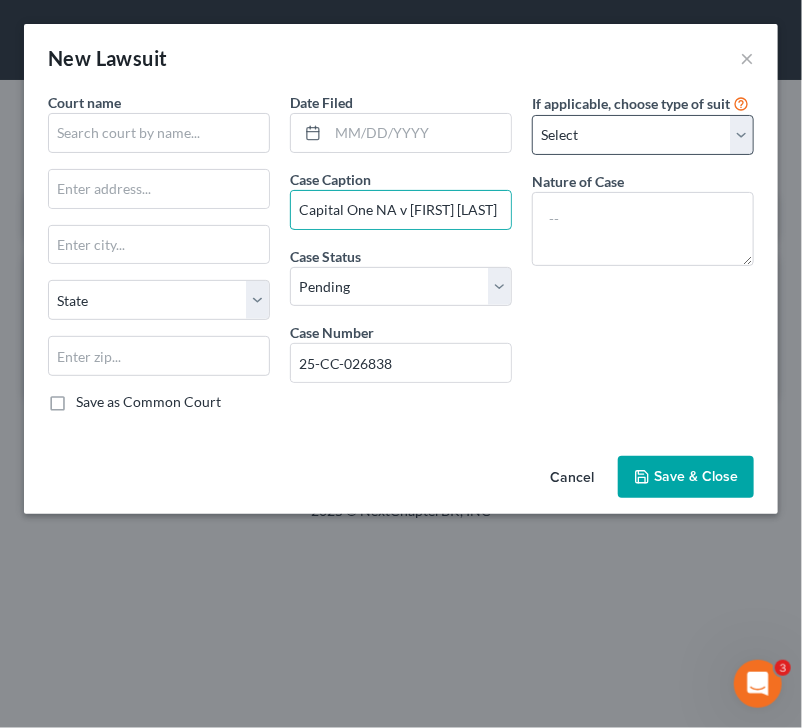 type on "Capital One NA v [FIRST] [LAST]" 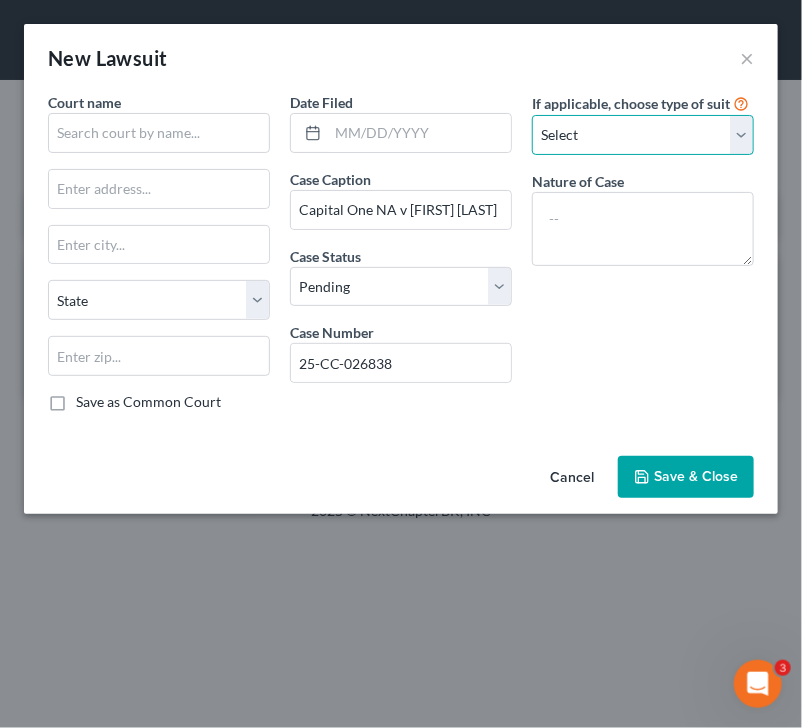 click on "Select Repossession Garnishment Foreclosure Attached, Seized, Or Levied Other" at bounding box center (643, 135) 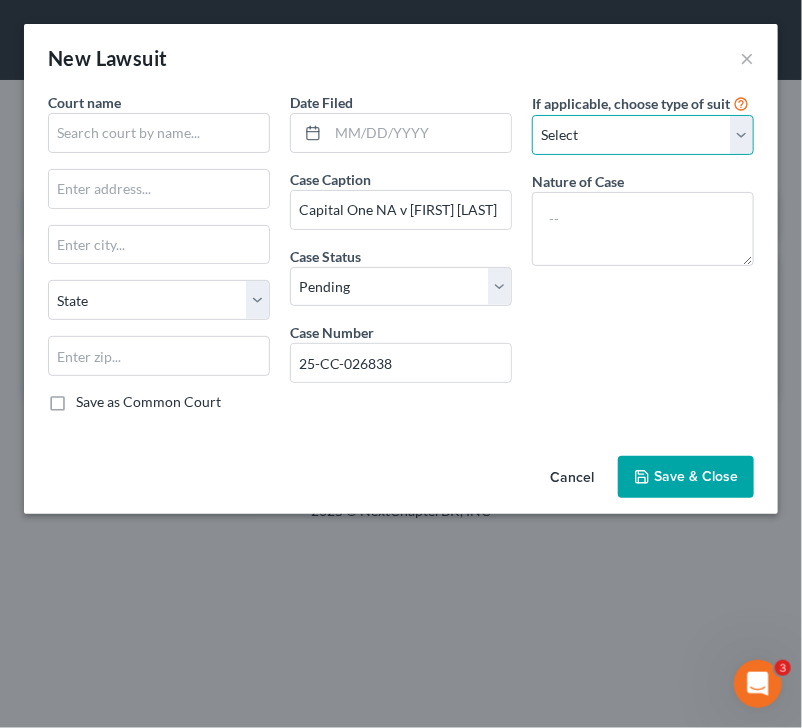 select on "4" 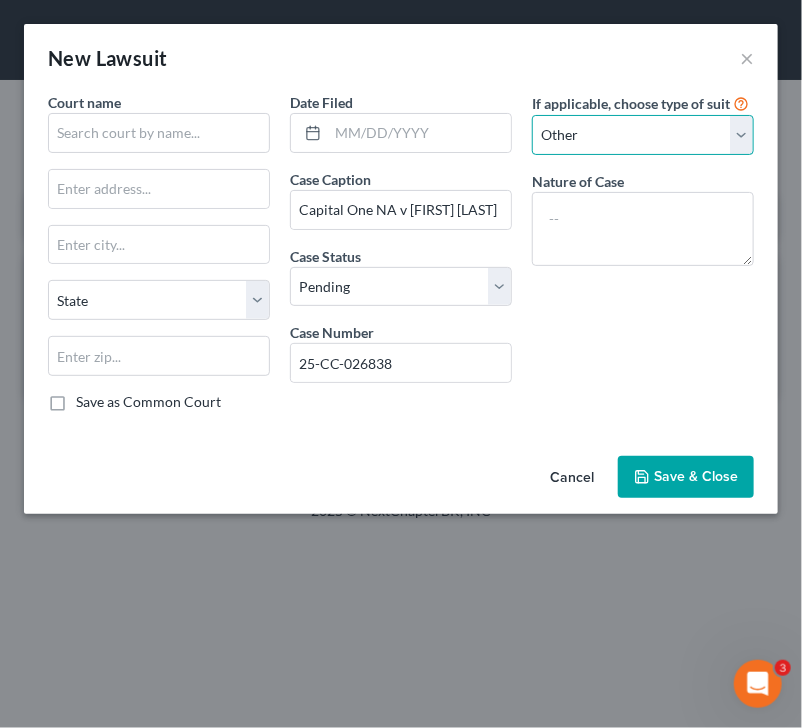 click on "Select Repossession Garnishment Foreclosure Attached, Seized, Or Levied Other" at bounding box center (643, 135) 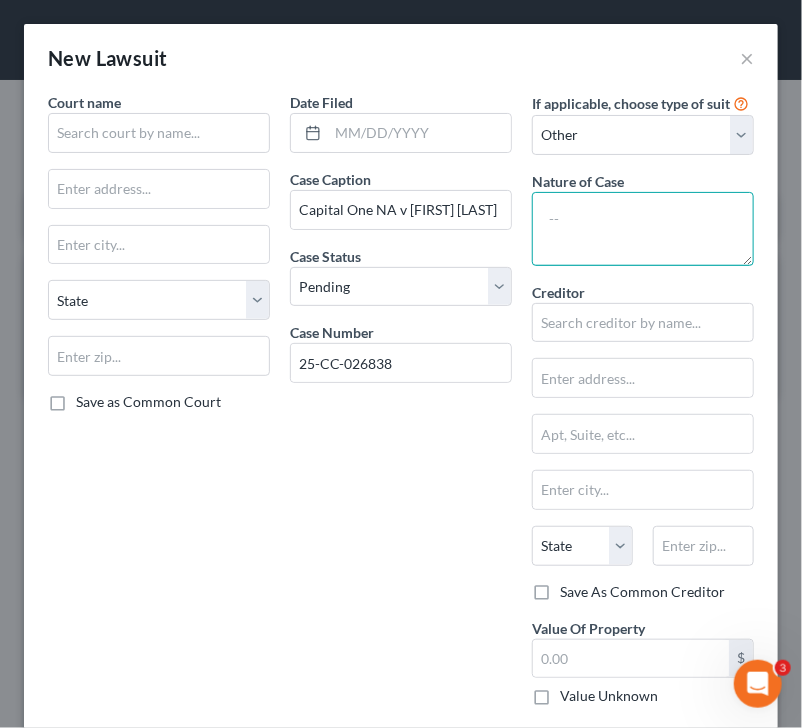 click at bounding box center (643, 229) 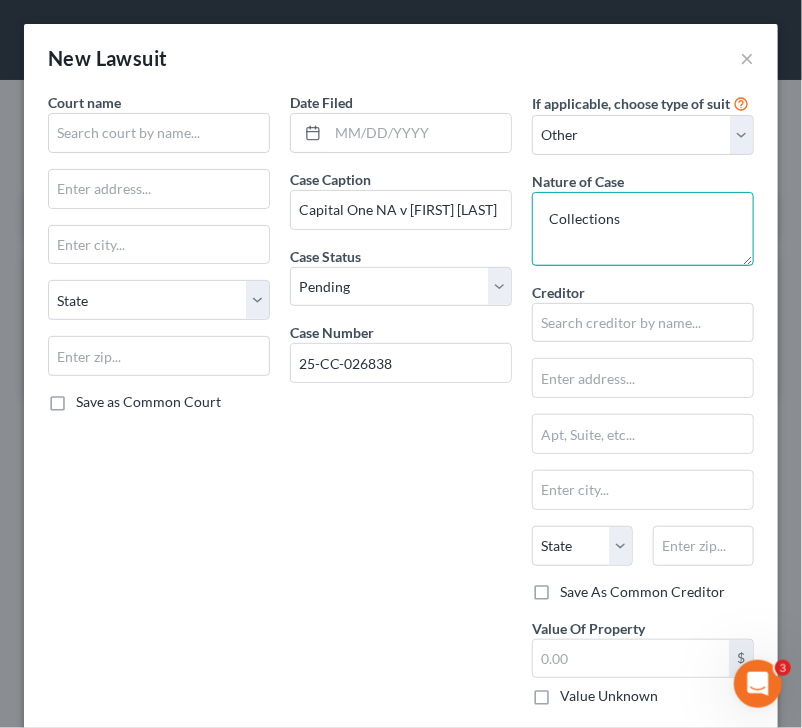 type on "Collections" 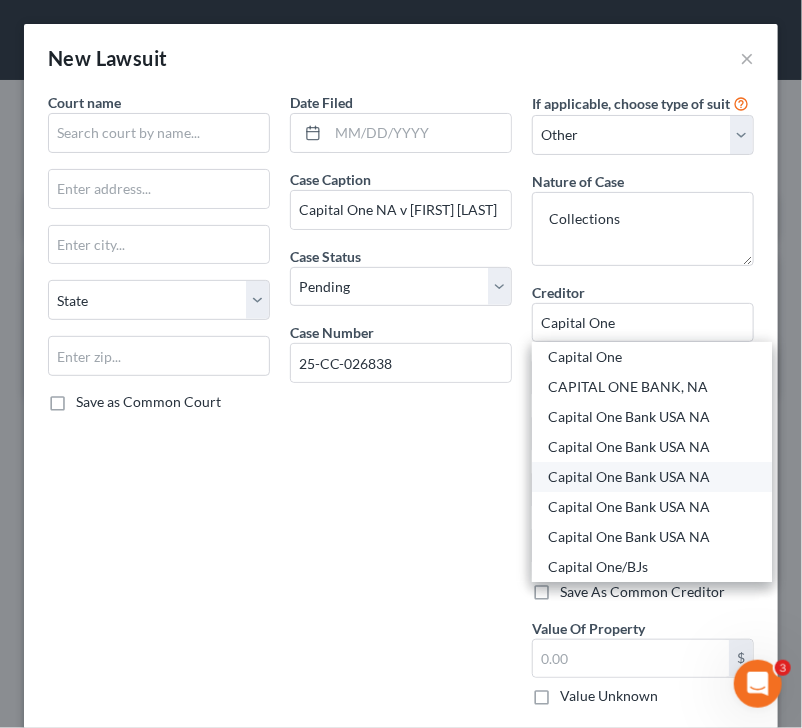 click on "Capital One Bank USA NA" at bounding box center (652, 477) 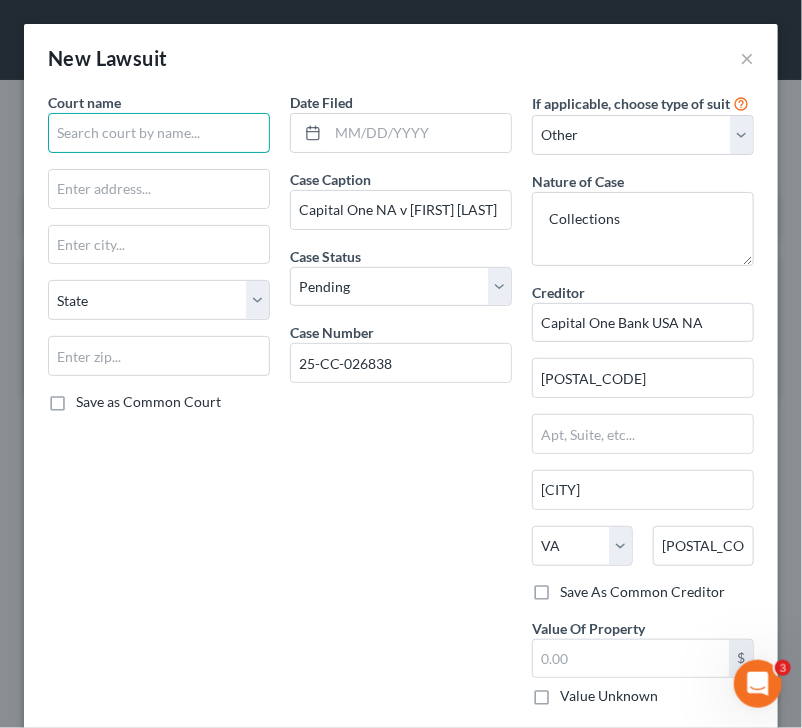 click at bounding box center (159, 133) 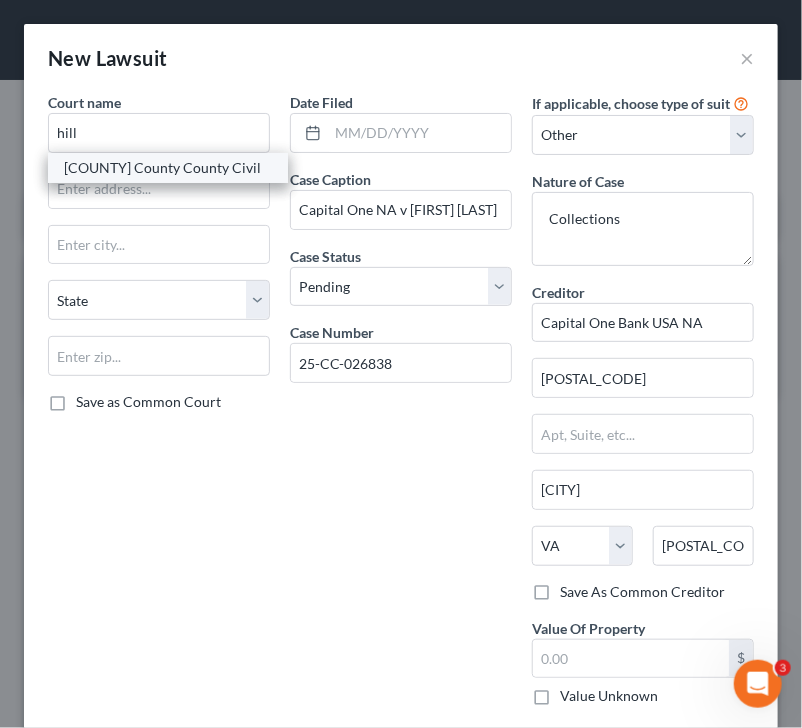 click on "[COUNTY] County County Civil" at bounding box center (168, 168) 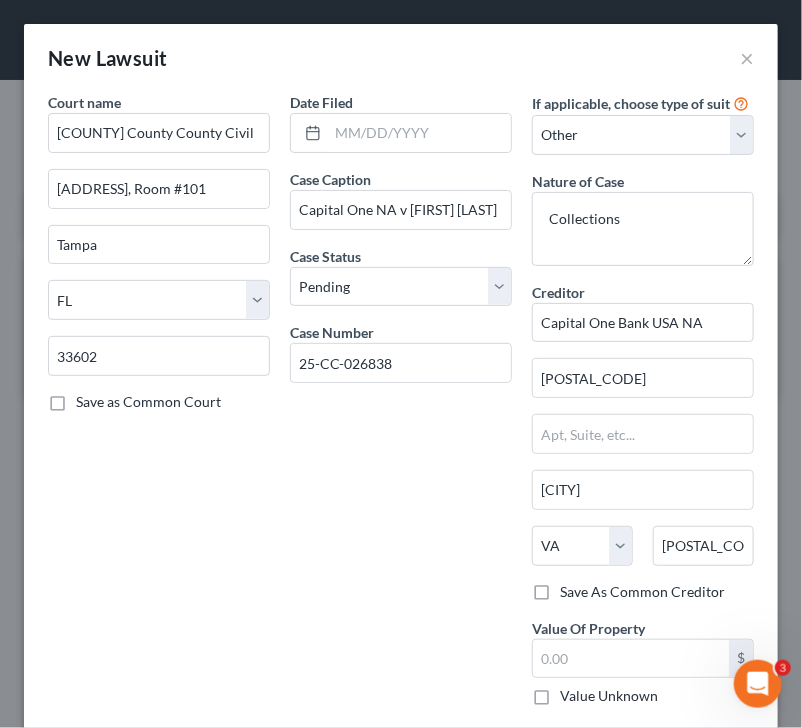scroll, scrollTop: 121, scrollLeft: 0, axis: vertical 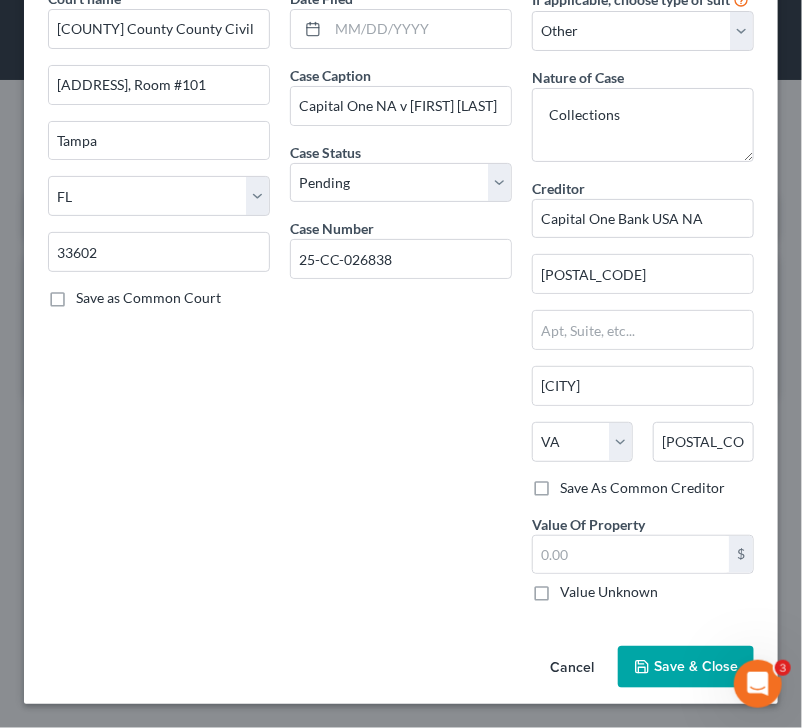 click on "Save & Close" at bounding box center [686, 667] 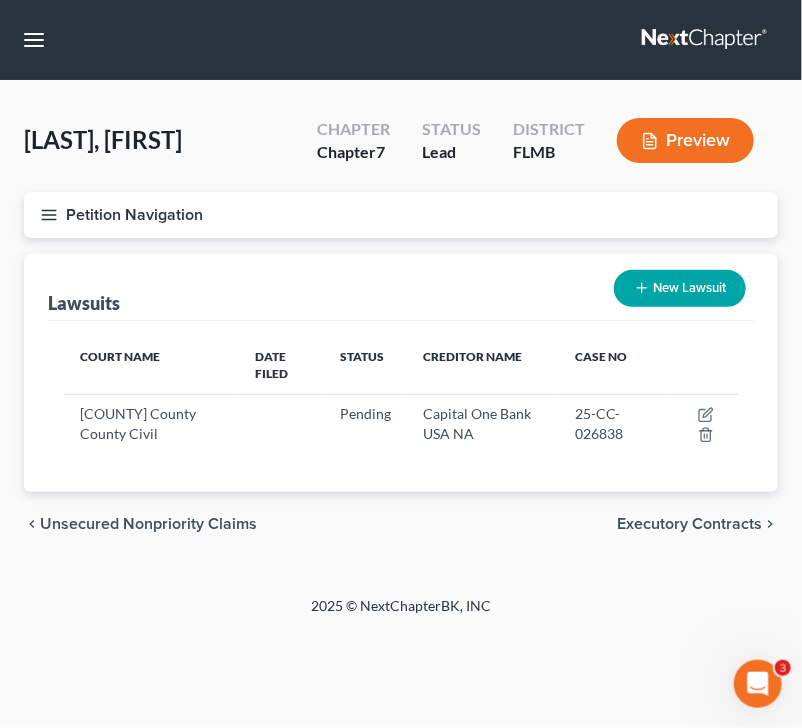 click on "Lawsuits New Lawsuit" at bounding box center (401, 287) 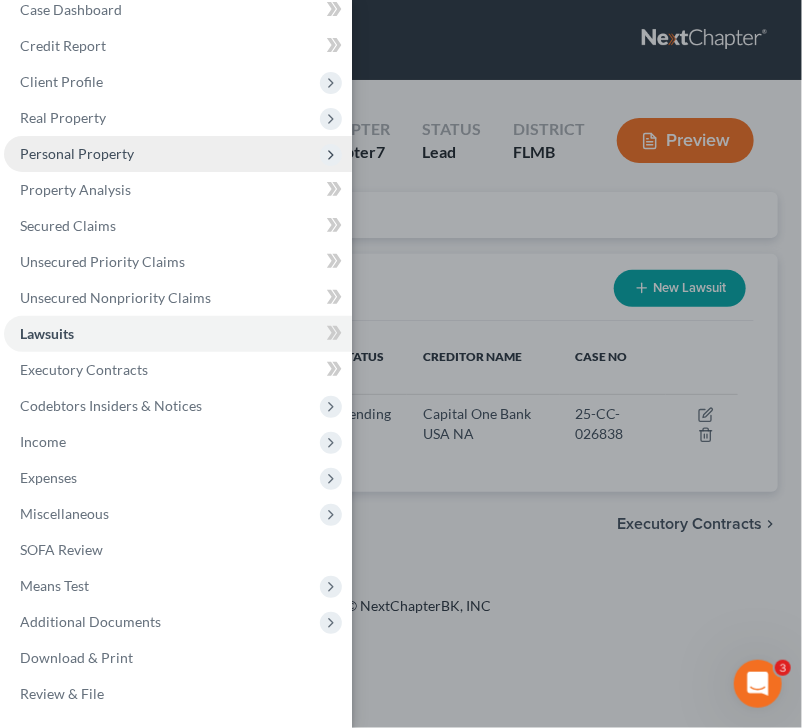 click on "Personal Property" at bounding box center (77, 153) 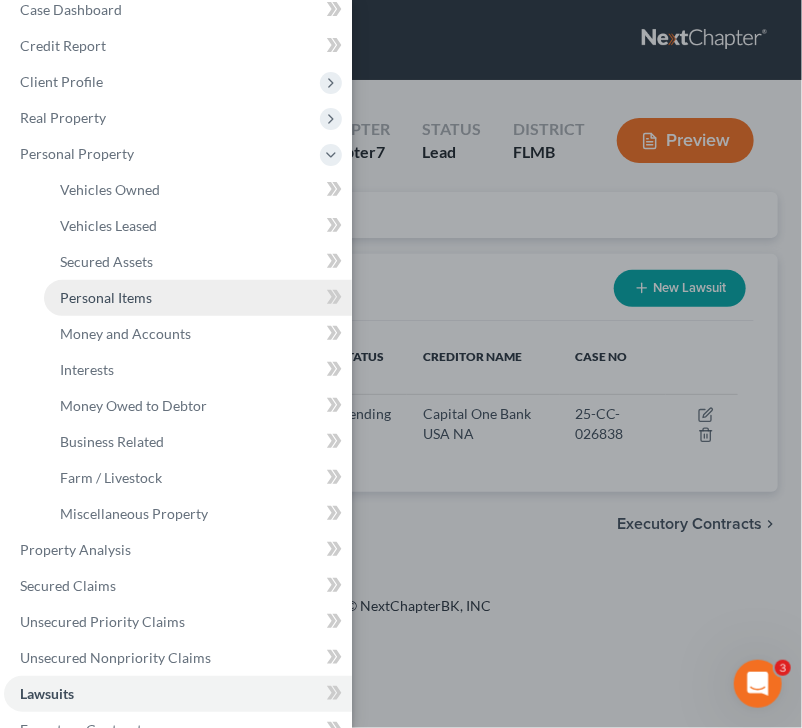 click on "Personal Items" at bounding box center [106, 297] 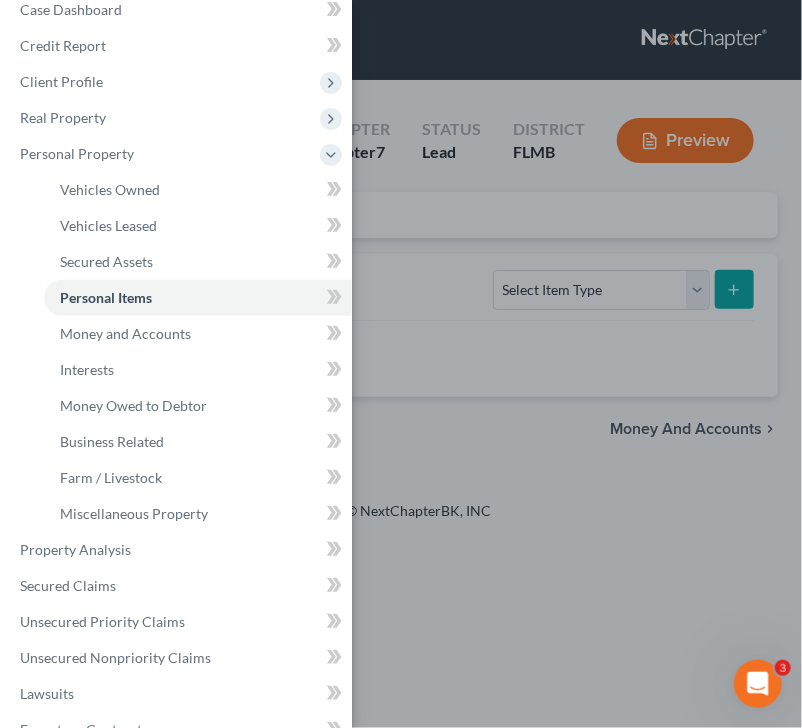click on "Case Dashboard
Payments
Invoices
Payments
Payments
Credit Report
Client Profile" at bounding box center [401, 364] 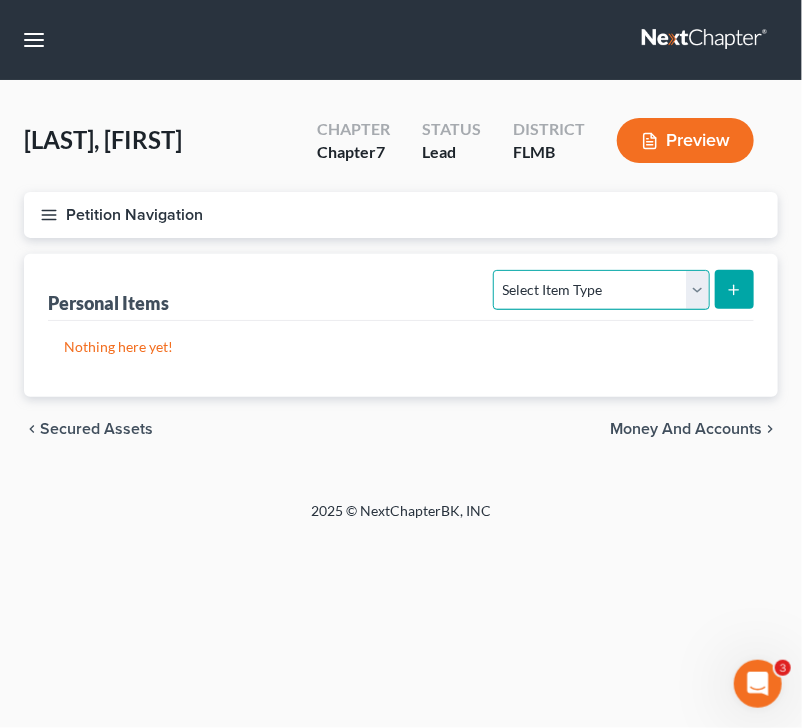 click on "Select Item Type Clothing Collectibles Of Value Electronics Firearms Household Goods Jewelry Other Pet(s) Sports & Hobby Equipment" at bounding box center (601, 290) 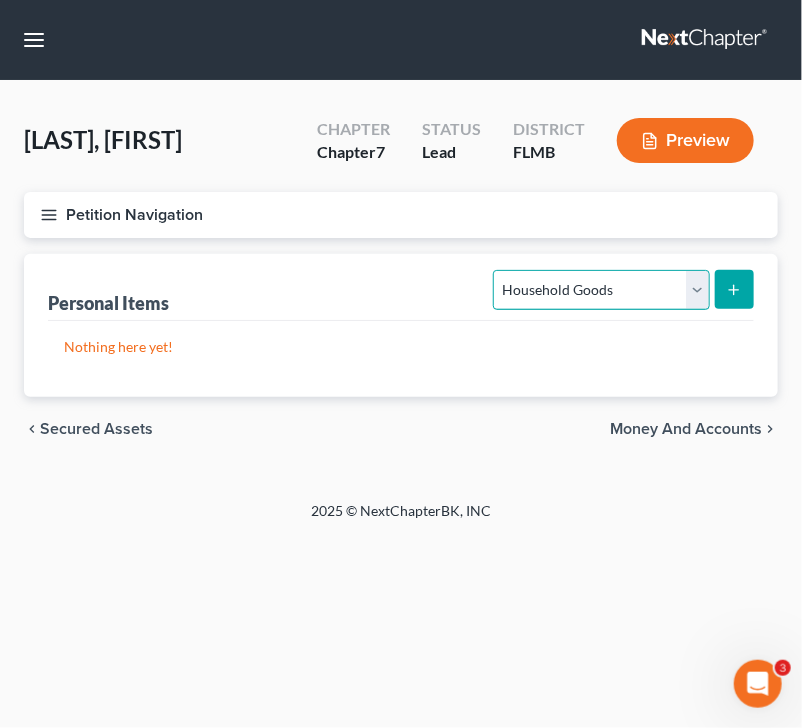 click on "Select Item Type Clothing Collectibles Of Value Electronics Firearms Household Goods Jewelry Other Pet(s) Sports & Hobby Equipment" at bounding box center [601, 290] 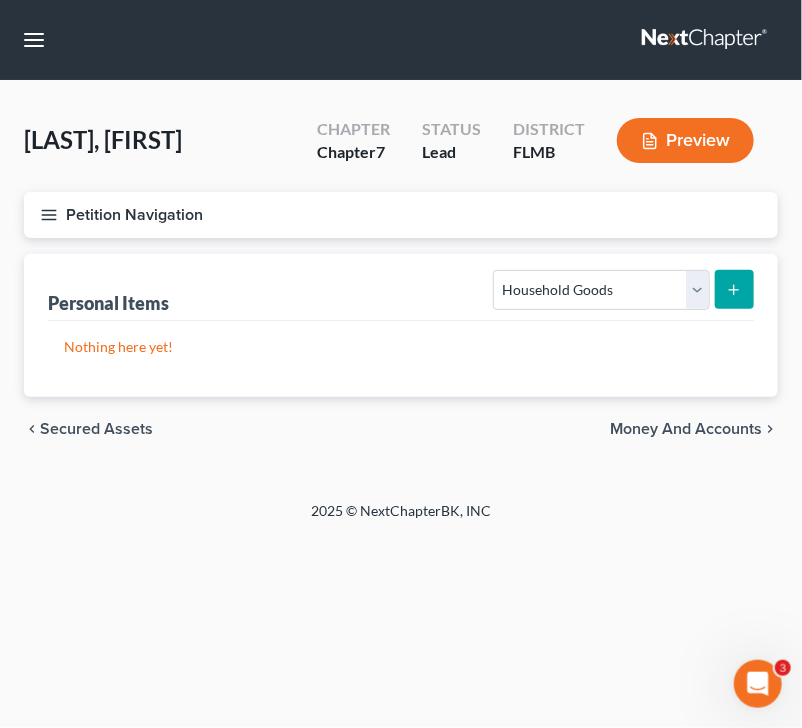 click at bounding box center [734, 289] 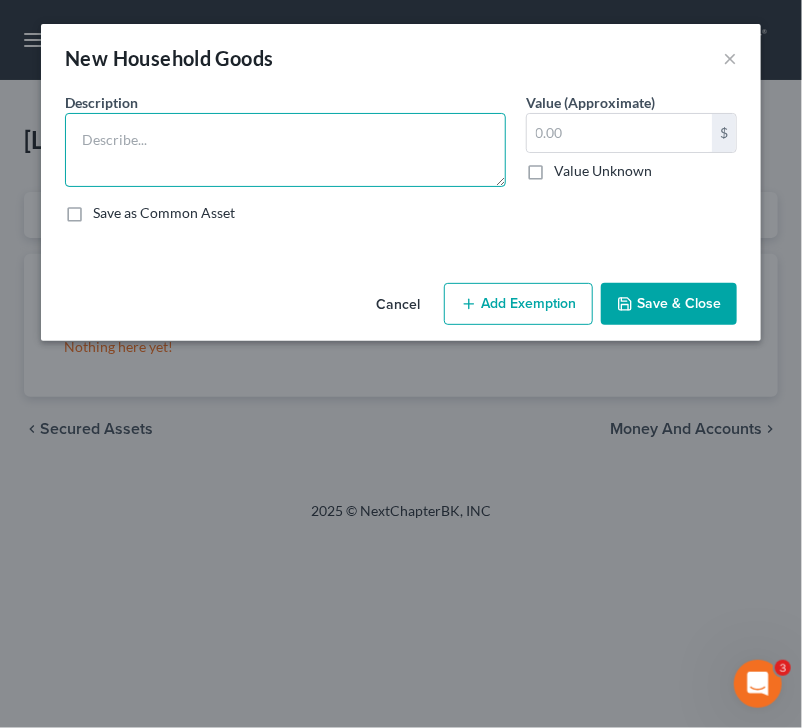 click at bounding box center [285, 150] 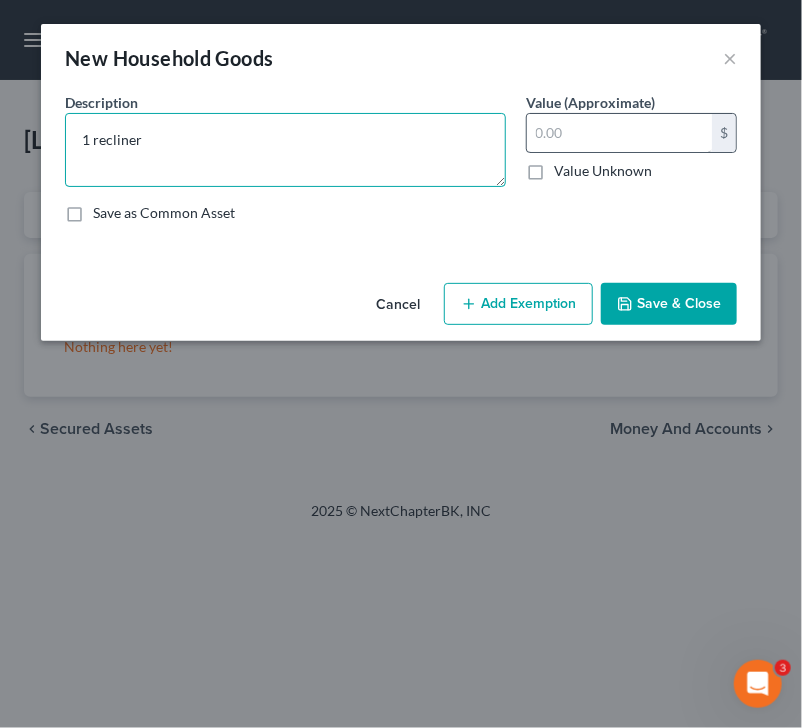 type on "1 recliner" 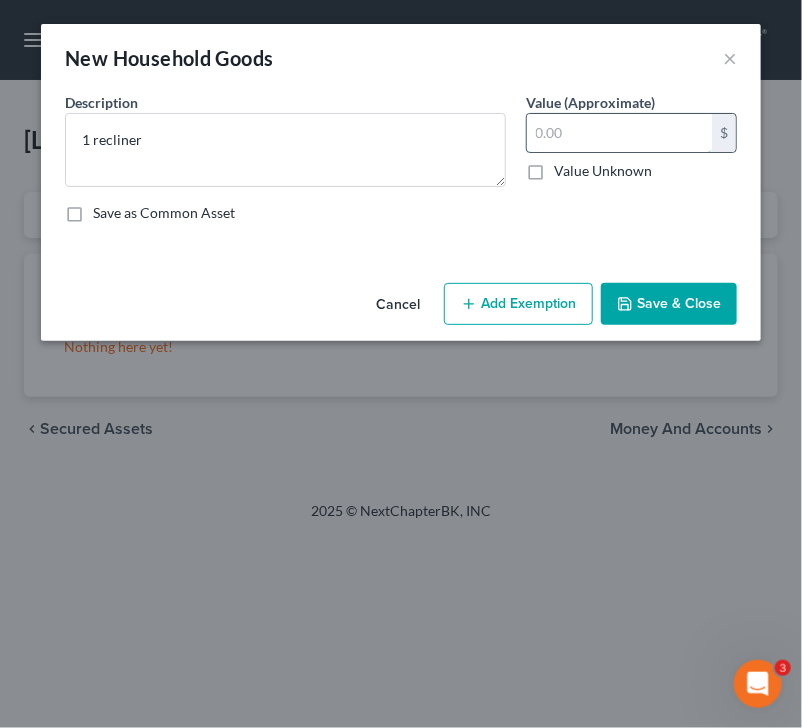 click at bounding box center (619, 133) 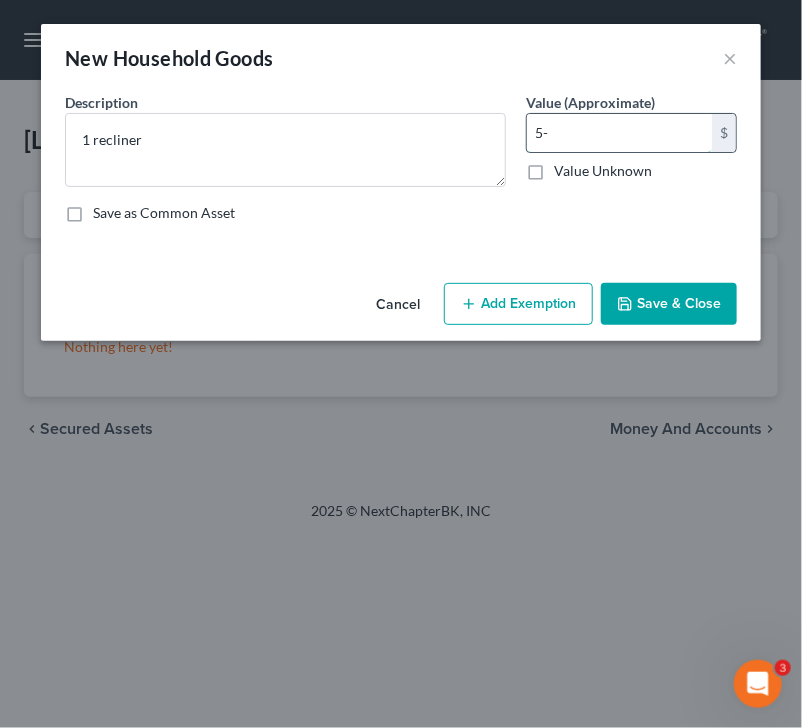 type on "5" 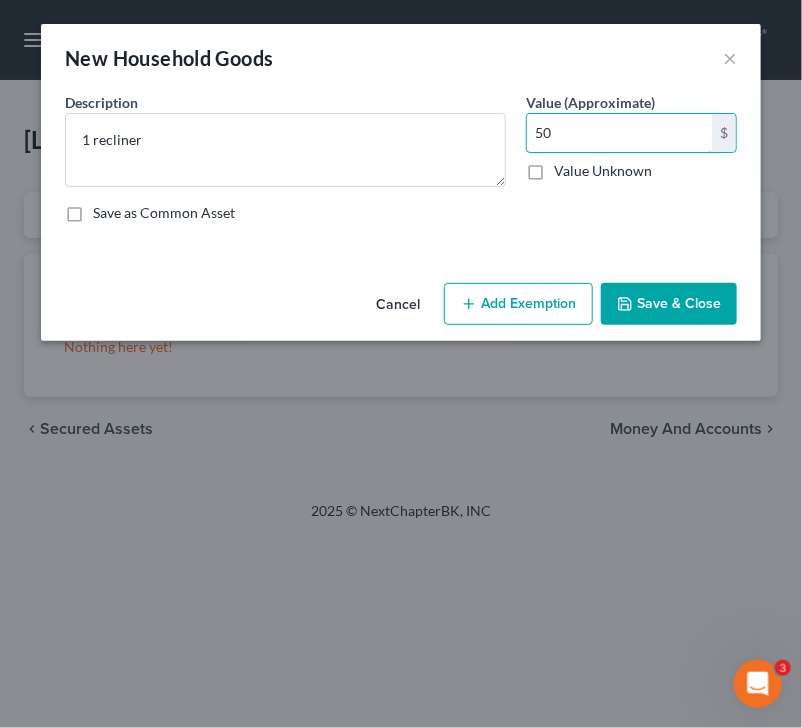 type on "50" 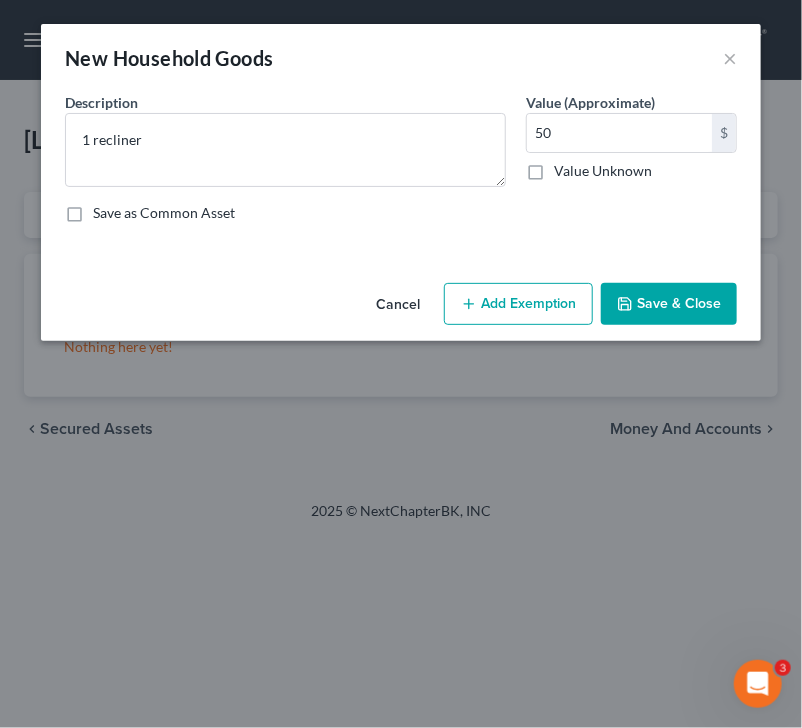 click on "Add Exemption" at bounding box center [518, 304] 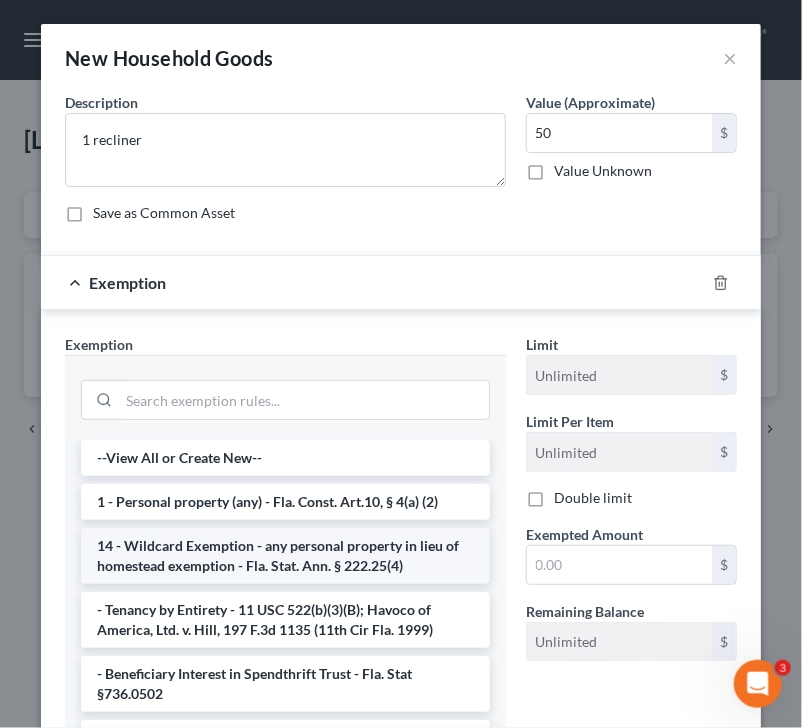 click on "14 - Wildcard Exemption - any personal property in lieu of homestead exemption - Fla. Stat. Ann. § 222.25(4)" at bounding box center (285, 556) 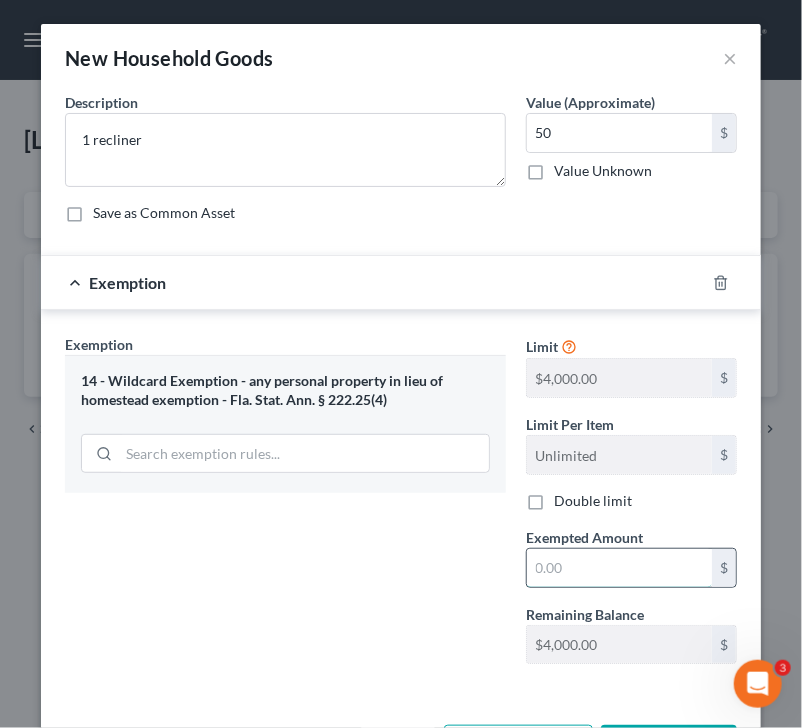 click at bounding box center [619, 568] 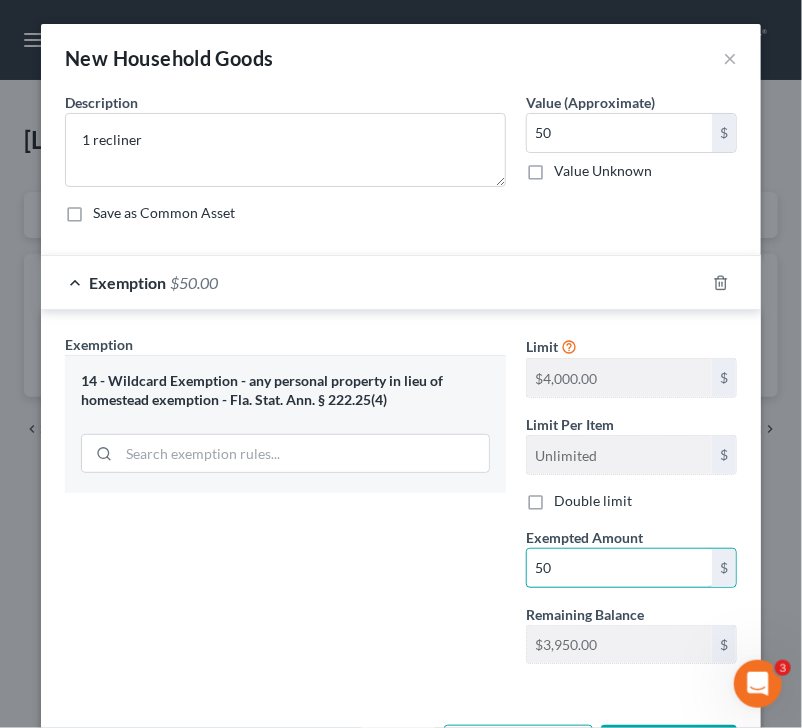 type on "50" 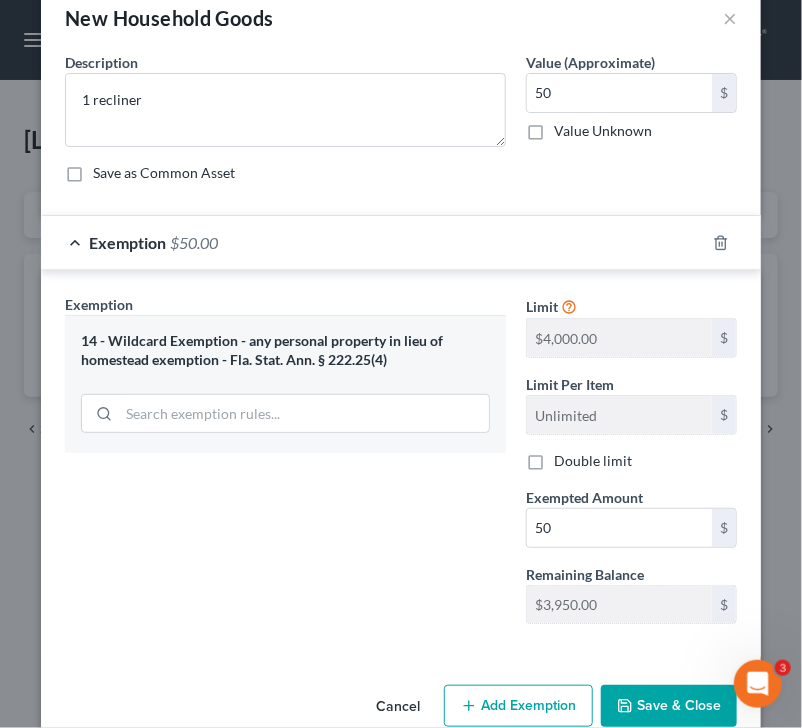 scroll, scrollTop: 76, scrollLeft: 0, axis: vertical 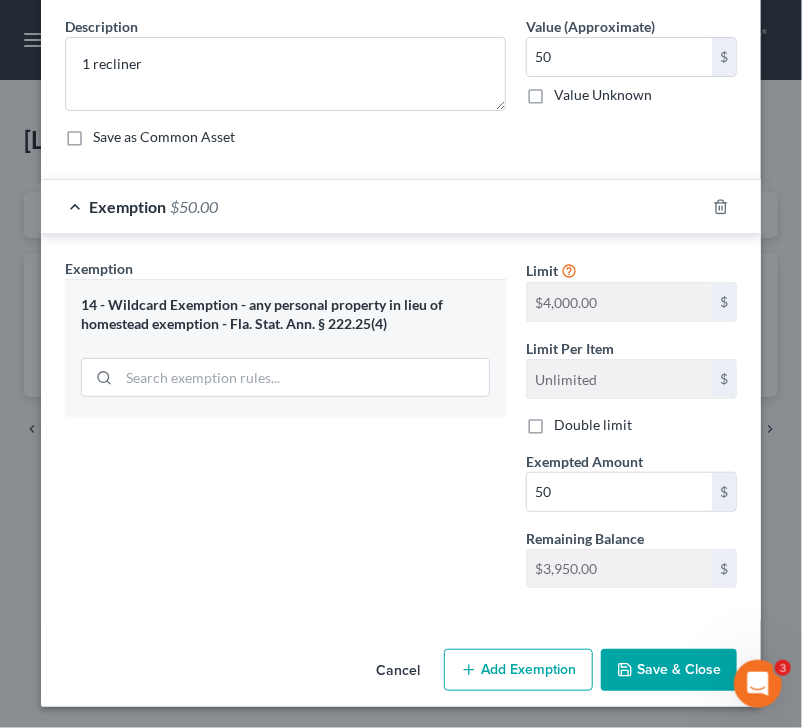 click on "Save & Close" at bounding box center [669, 670] 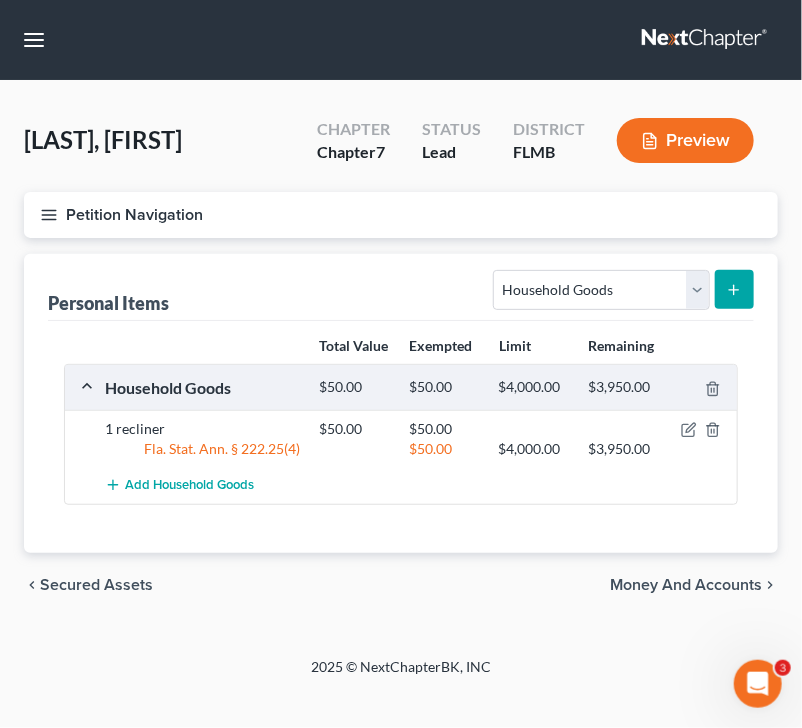 click on "Total Value Exempted Limit Remaining
Household Goods $50.00 $50.00 $4,000.00 $3,950.00
1 recliner $50.00 $50.00 Fla. Stat. Ann. § 222.25(4) $50.00 $4,000.00 $3,950.00 Add Household Goods" at bounding box center [401, 437] 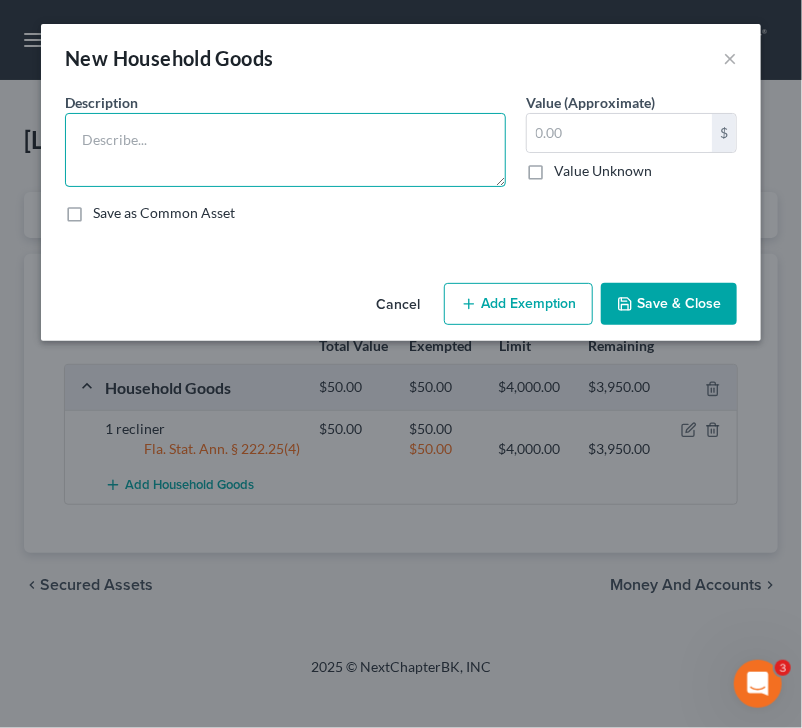 click at bounding box center (285, 150) 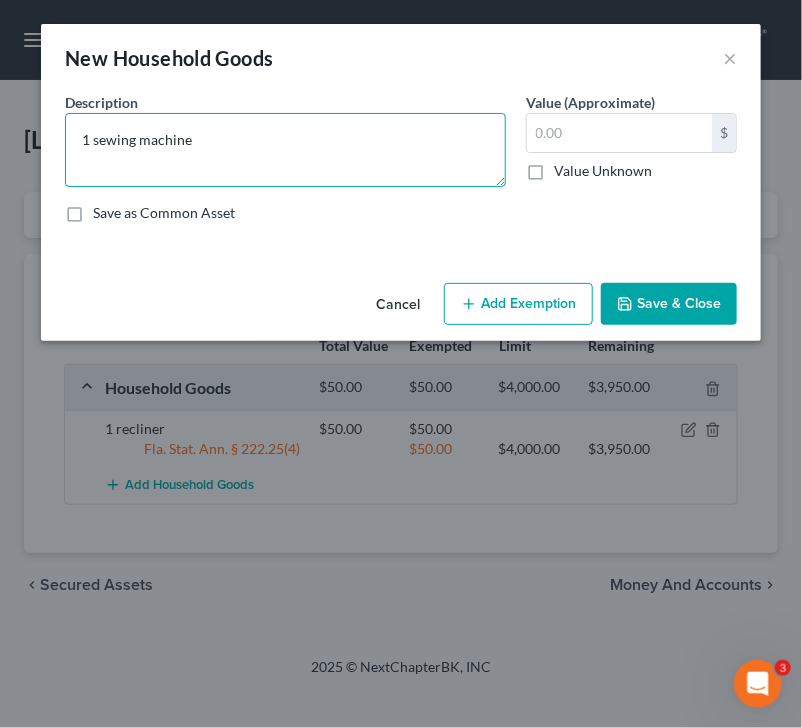 click on "1 sewing machine" at bounding box center [285, 150] 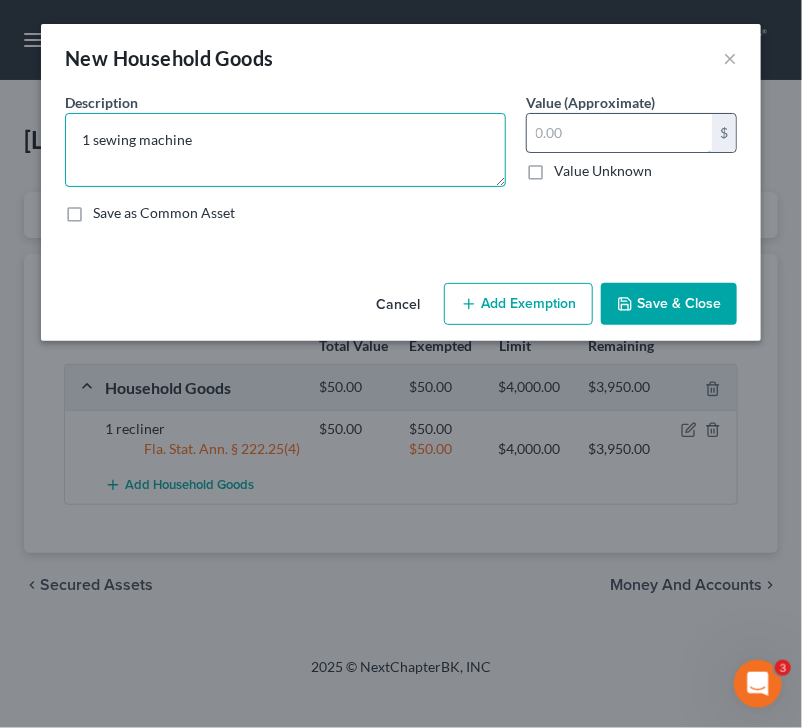 type on "1 sewing machine" 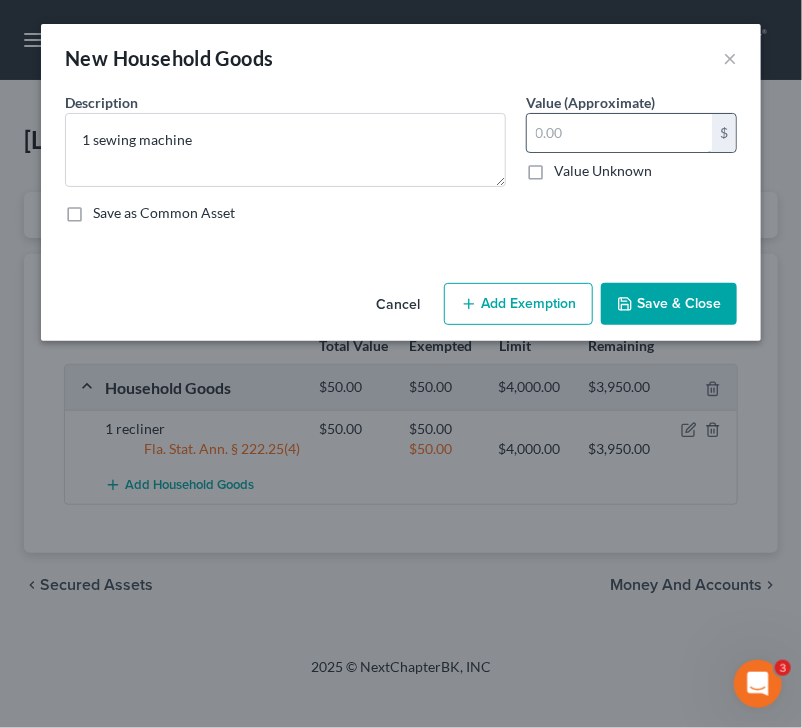 click at bounding box center (619, 133) 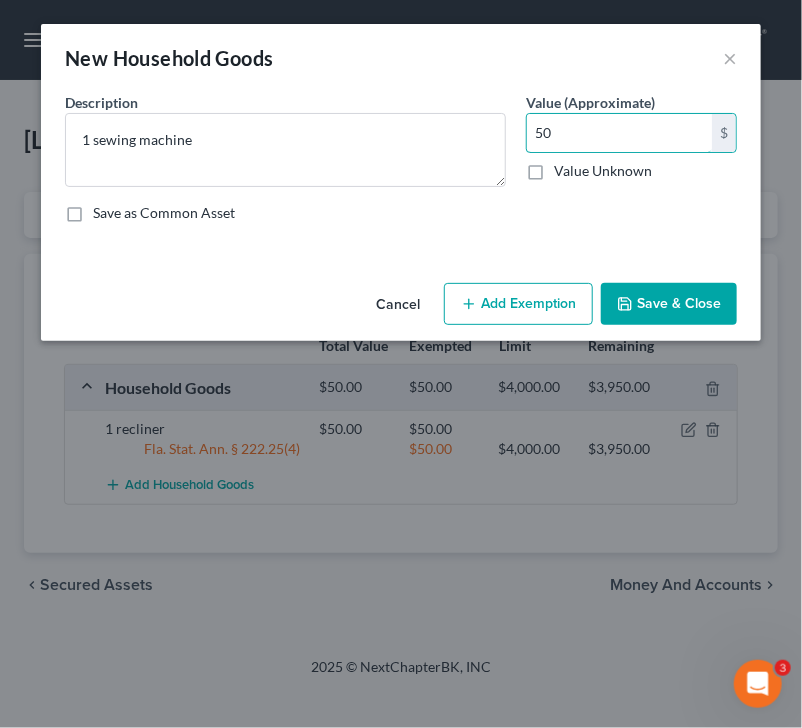 type on "50" 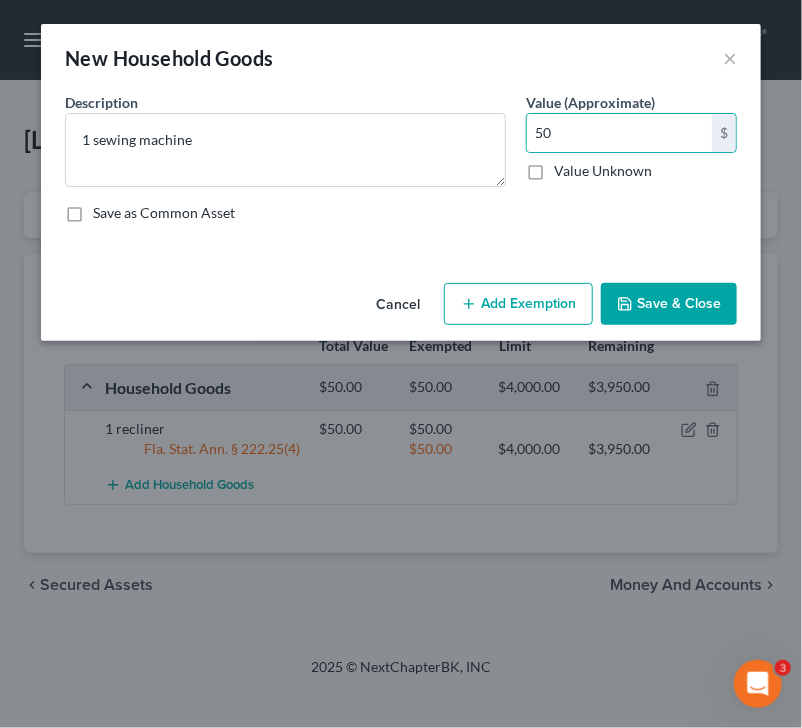 click on "Add Exemption" at bounding box center (518, 304) 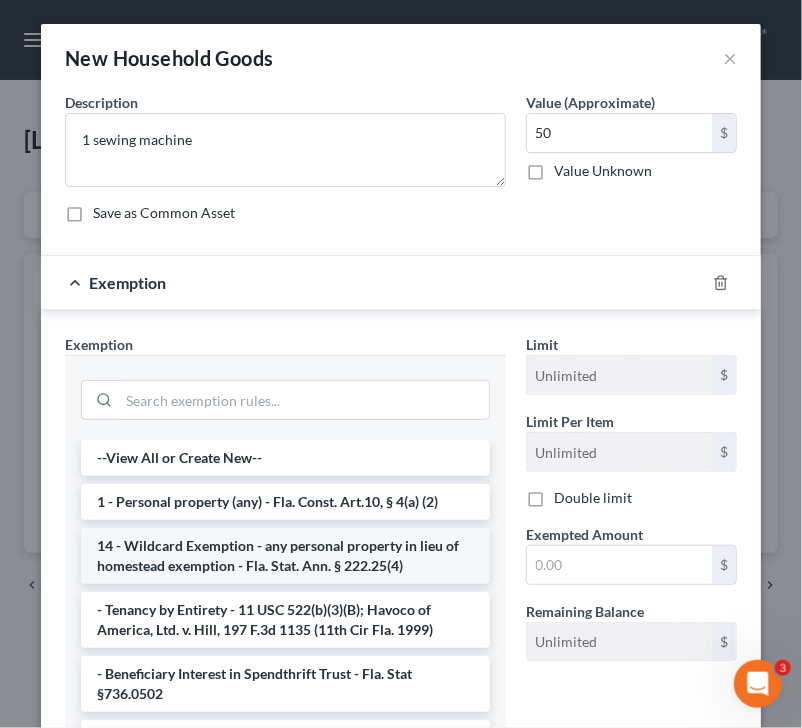 click on "14 - Wildcard Exemption - any personal property in lieu of homestead exemption - Fla. Stat. Ann. § 222.25(4)" at bounding box center (285, 556) 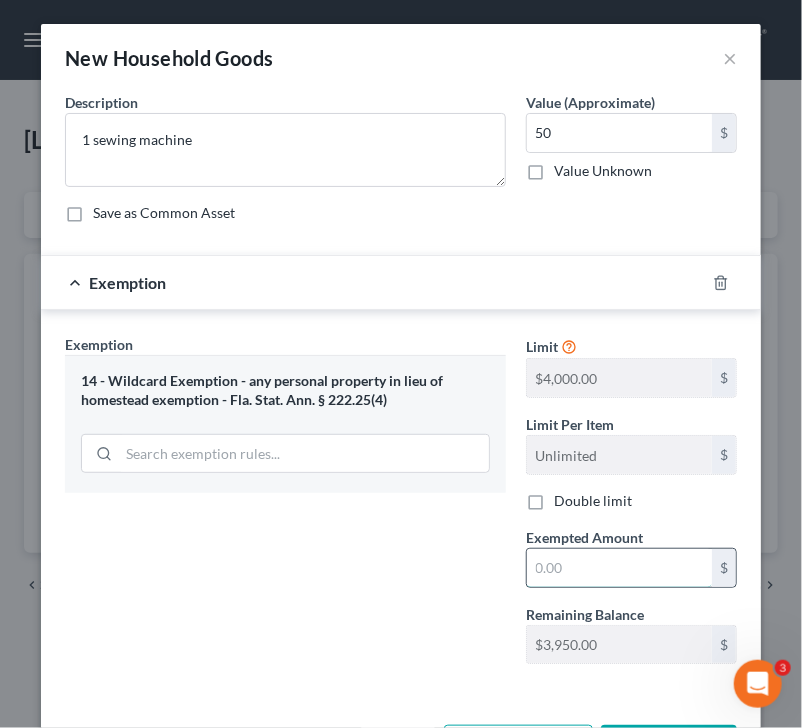 click at bounding box center (619, 568) 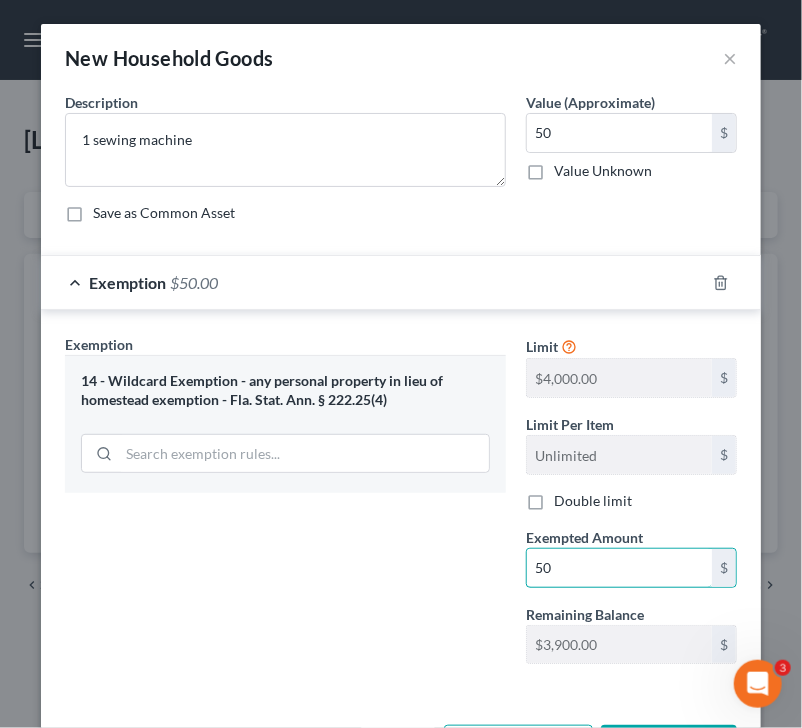 type on "50" 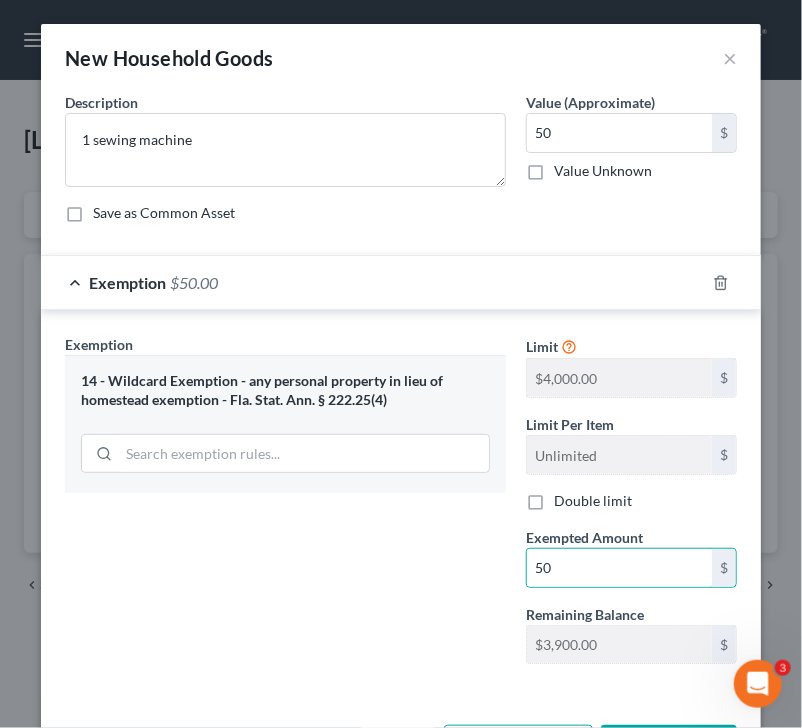 click on "Save & Close" at bounding box center (669, 746) 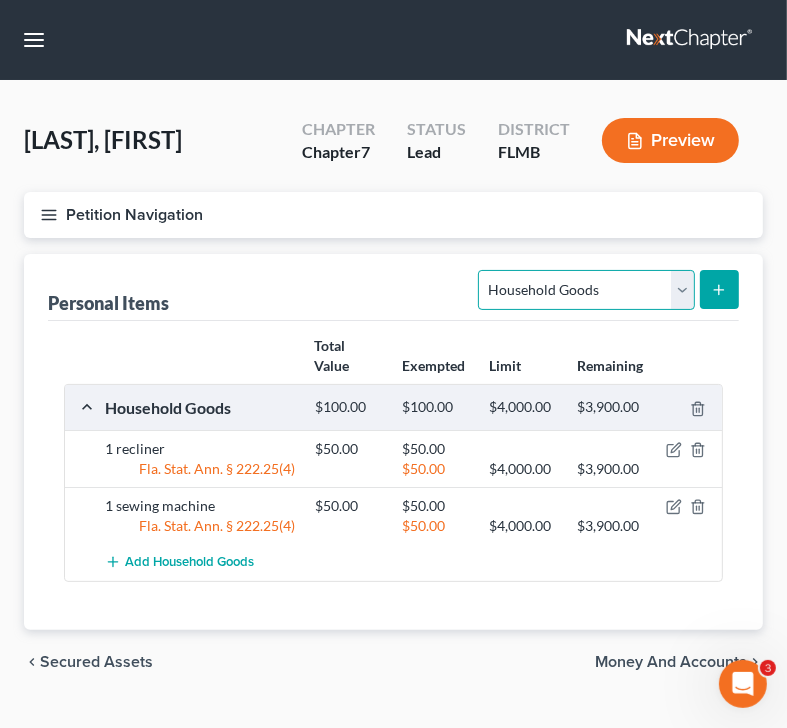 click on "Select Item Type Clothing Collectibles Of Value Electronics Firearms Household Goods Jewelry Other Pet(s) Sports & Hobby Equipment" at bounding box center [586, 290] 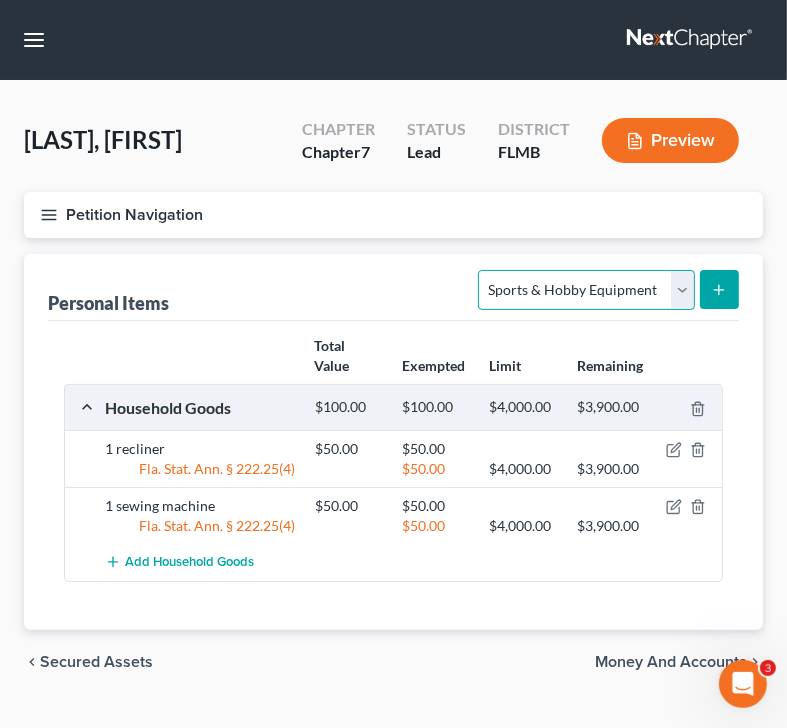 click on "Select Item Type Clothing Collectibles Of Value Electronics Firearms Household Goods Jewelry Other Pet(s) Sports & Hobby Equipment" at bounding box center (586, 290) 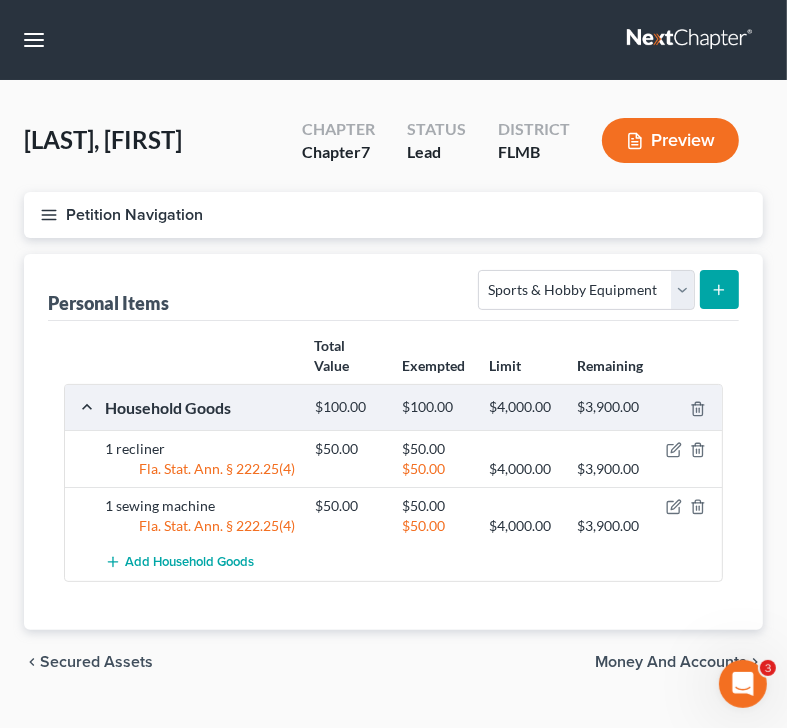 click at bounding box center (719, 289) 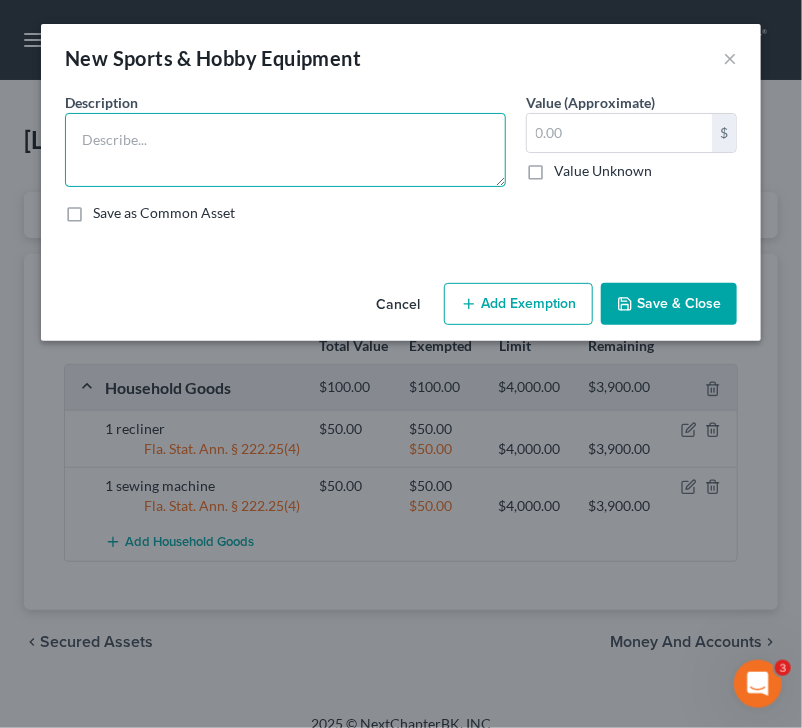 click at bounding box center (285, 150) 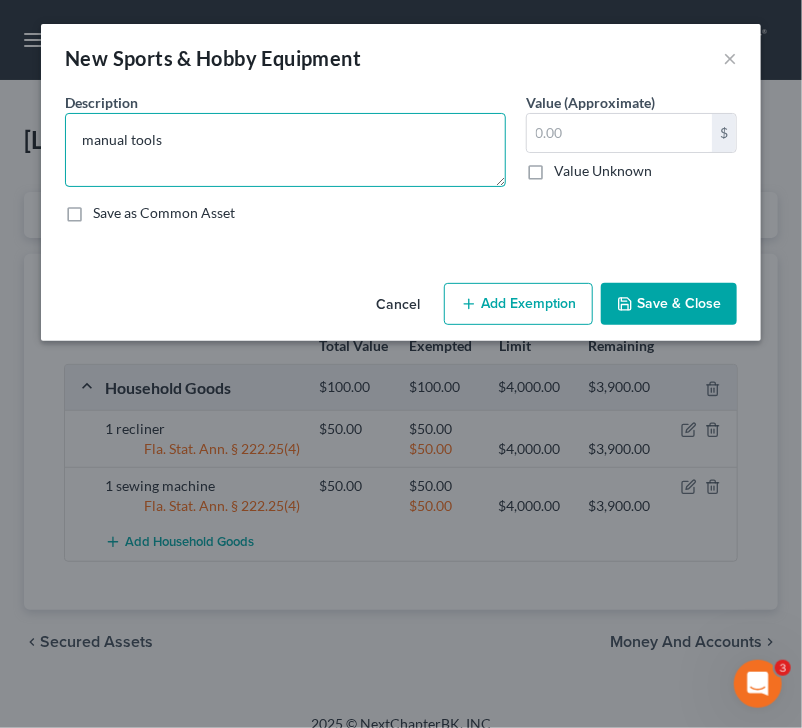 type on "manual tools" 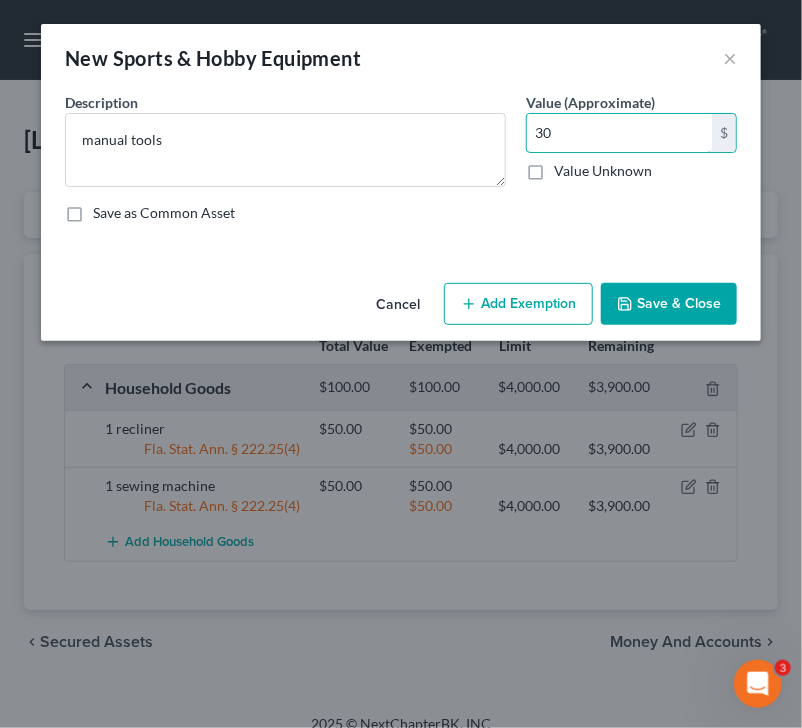 type on "30" 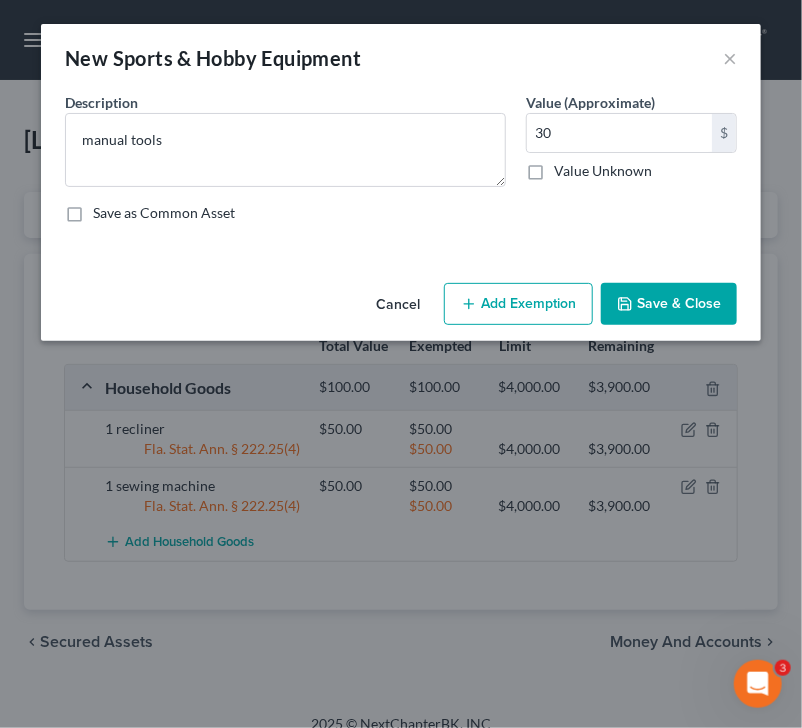 click on "Add Exemption" at bounding box center (518, 304) 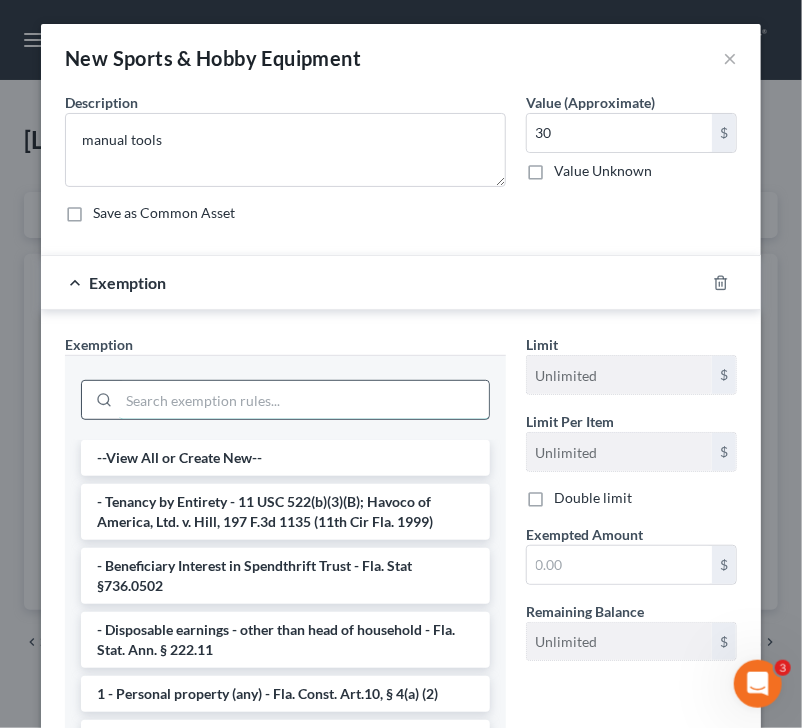 click at bounding box center (304, 400) 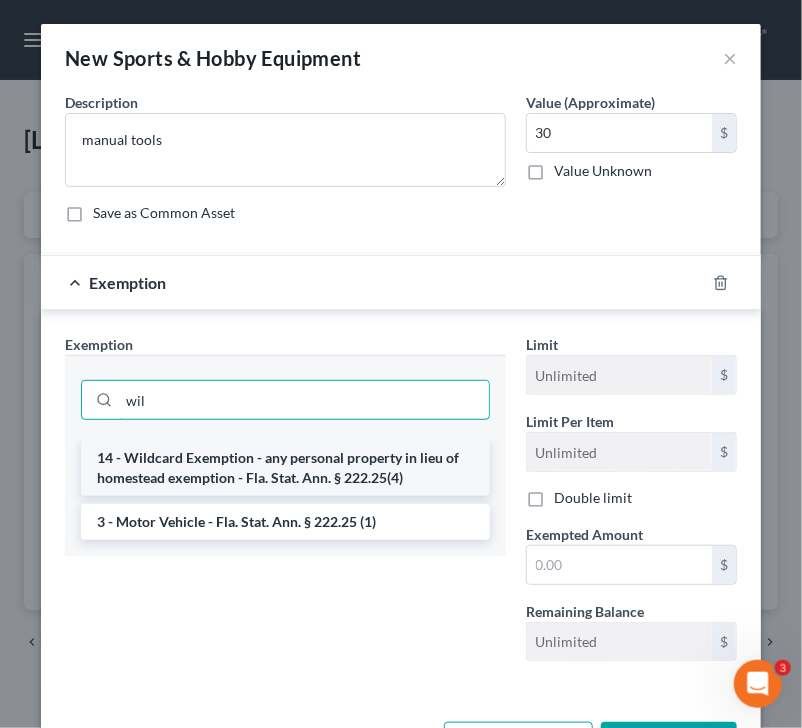 type on "wil" 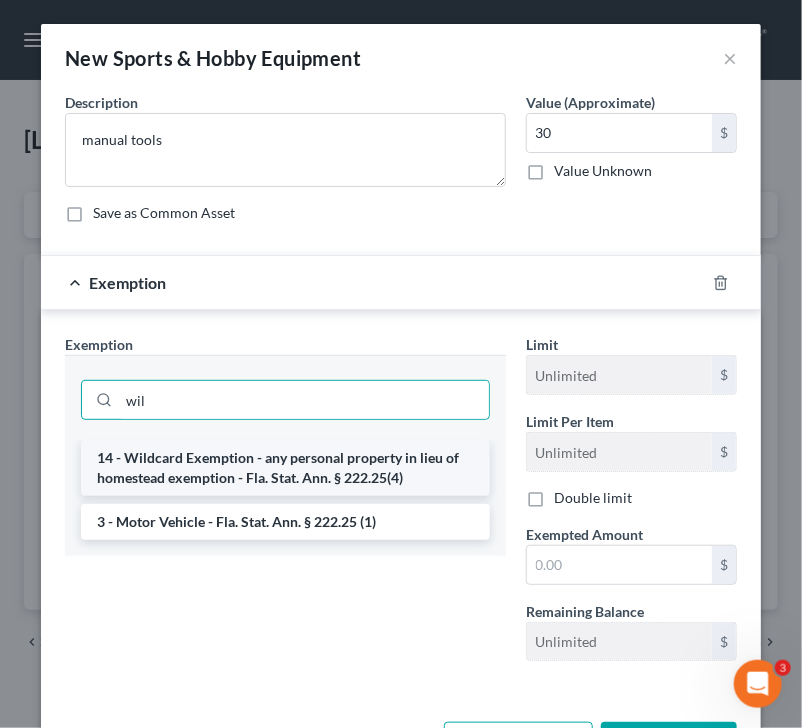 click on "14 - Wildcard Exemption - any personal property in lieu of homestead exemption - Fla. Stat. Ann. § 222.25(4)" at bounding box center (285, 468) 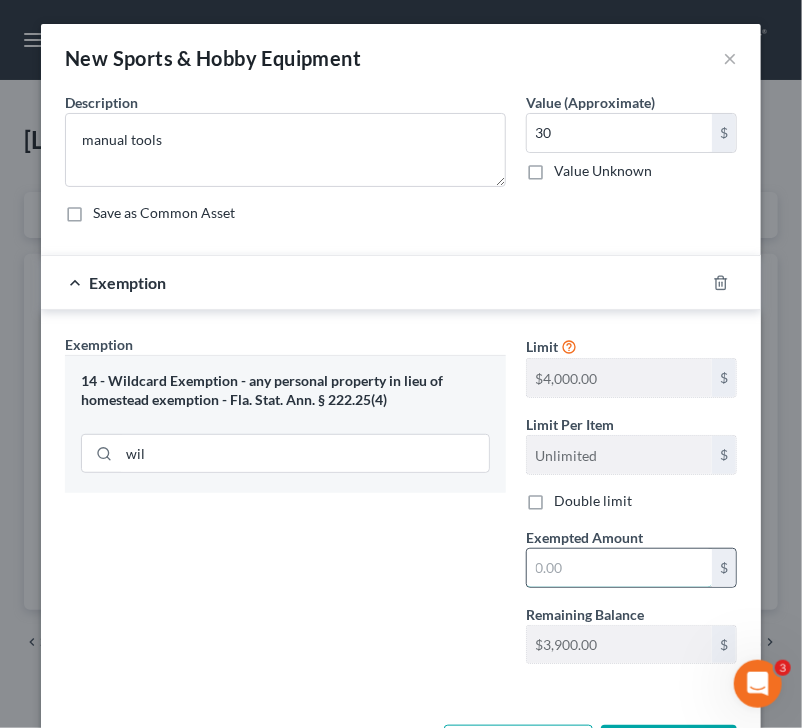 click at bounding box center (619, 568) 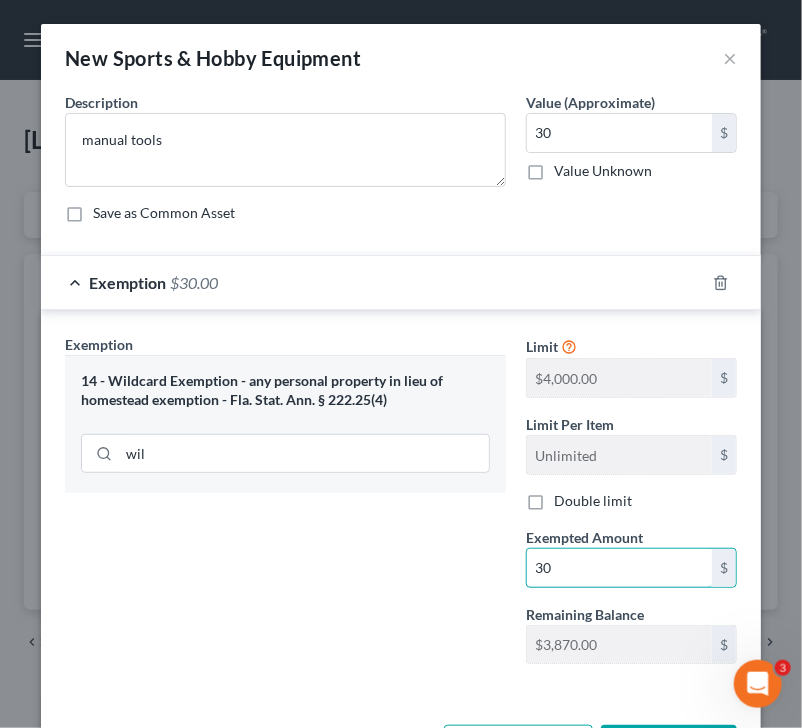 type on "30" 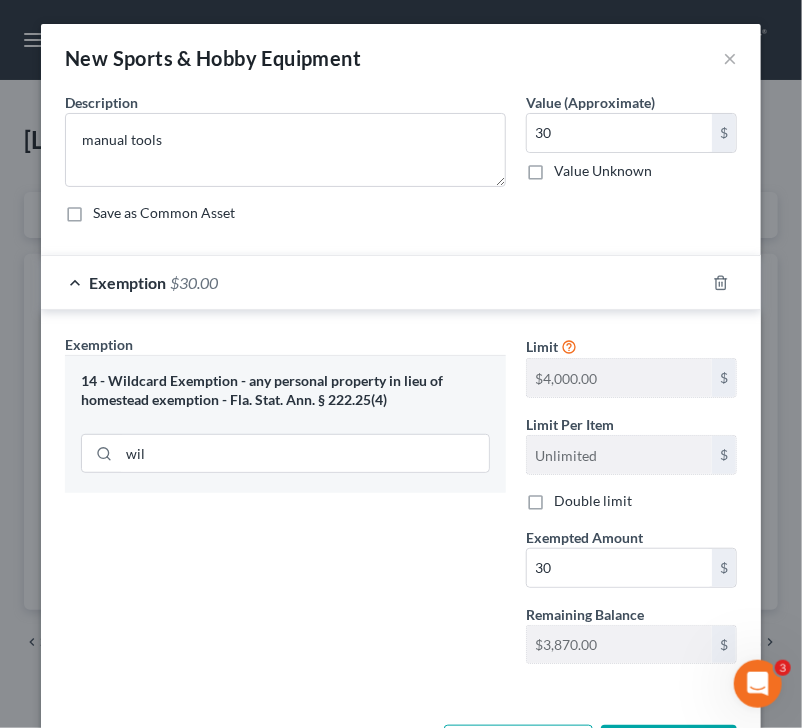 scroll, scrollTop: 76, scrollLeft: 0, axis: vertical 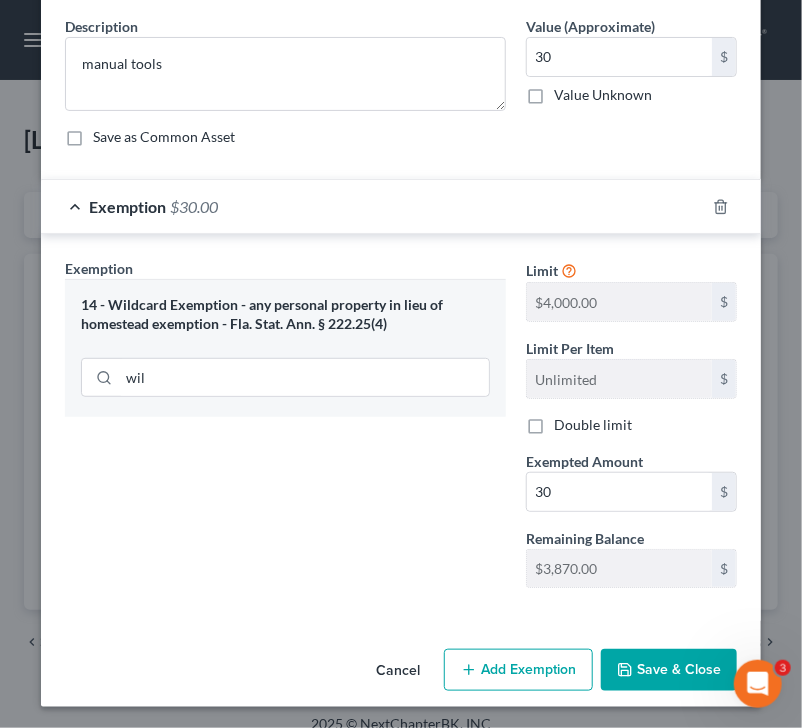 click on "Cancel Add Exemption Save & Close" at bounding box center (401, 674) 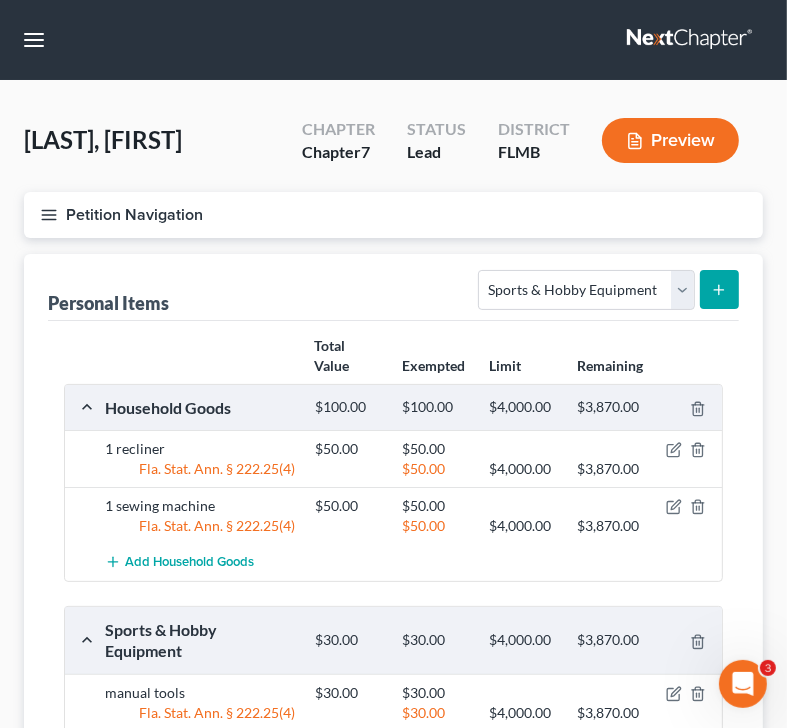 click on "Total Value Exempted Limit Remaining
Household Goods $100.00 $100.00 $4,000.00 $3,870.00
1 recliner $50.00 $50.00 Fla. Stat. Ann. § 222.25(4) $50.00 $4,000.00 $3,870.00 1 sewing machine $50.00 $50.00 Fla. Stat. Ann. § 222.25(4) $50.00 $4,000.00 $3,870.00 Add Household Goods
Sports & Hobby Equipment $30.00 $30.00 $4,000.00 $3,870.00
manual tools $30.00 $30.00 Fla. Stat. Ann. § 222.25(4) $30.00 $4,000.00 $3,870.00 Add Sports & Hobby Equipment" at bounding box center (393, 569) 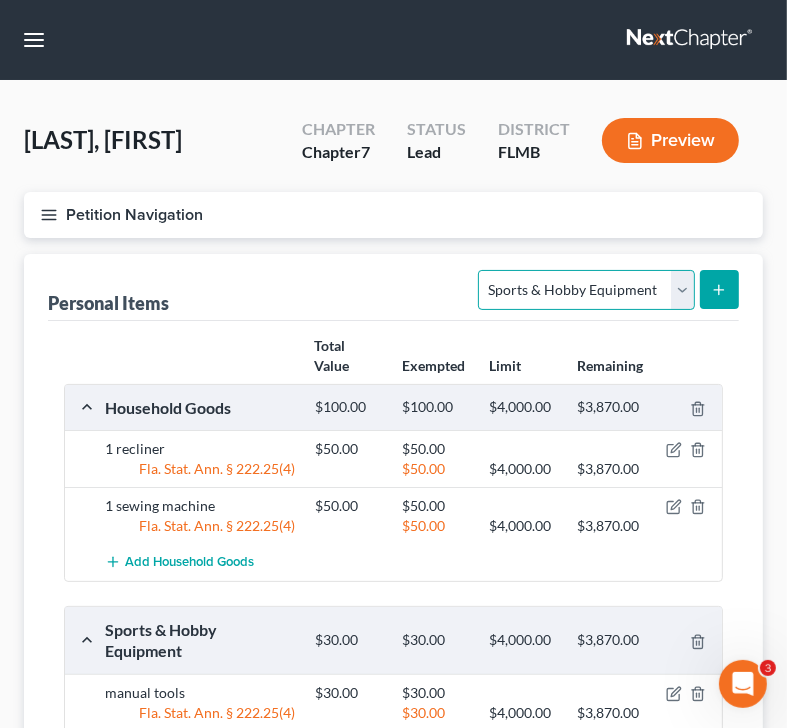 click on "Select Item Type Clothing Collectibles Of Value Electronics Firearms Household Goods Jewelry Other Pet(s) Sports & Hobby Equipment" at bounding box center (586, 290) 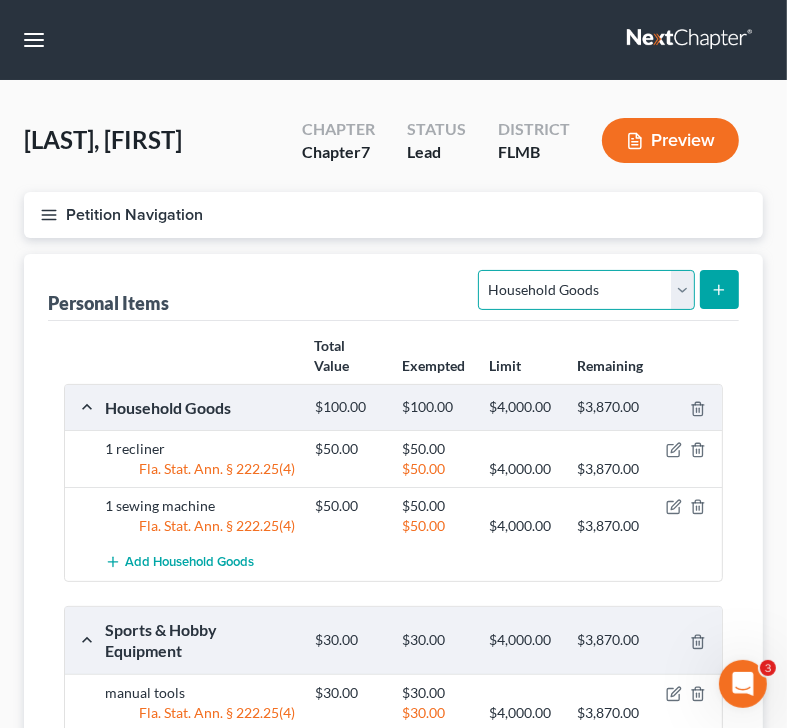 click on "Select Item Type Clothing Collectibles Of Value Electronics Firearms Household Goods Jewelry Other Pet(s) Sports & Hobby Equipment" at bounding box center (586, 290) 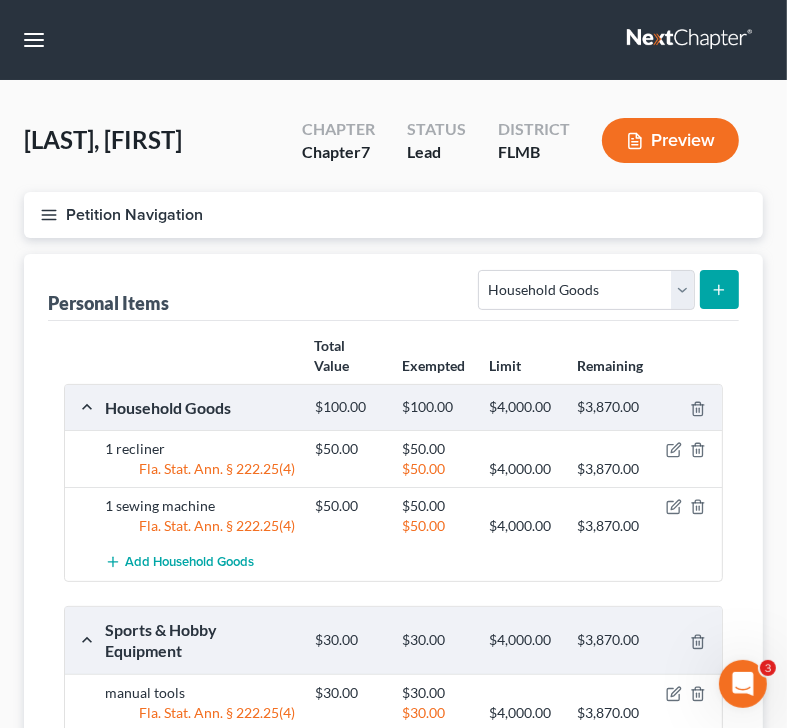 click at bounding box center [719, 289] 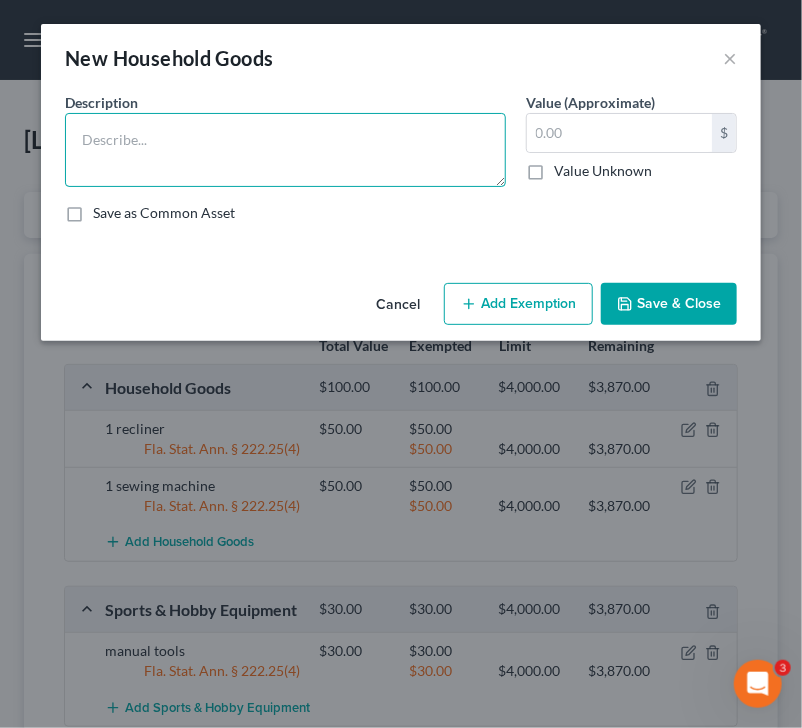 click at bounding box center (285, 150) 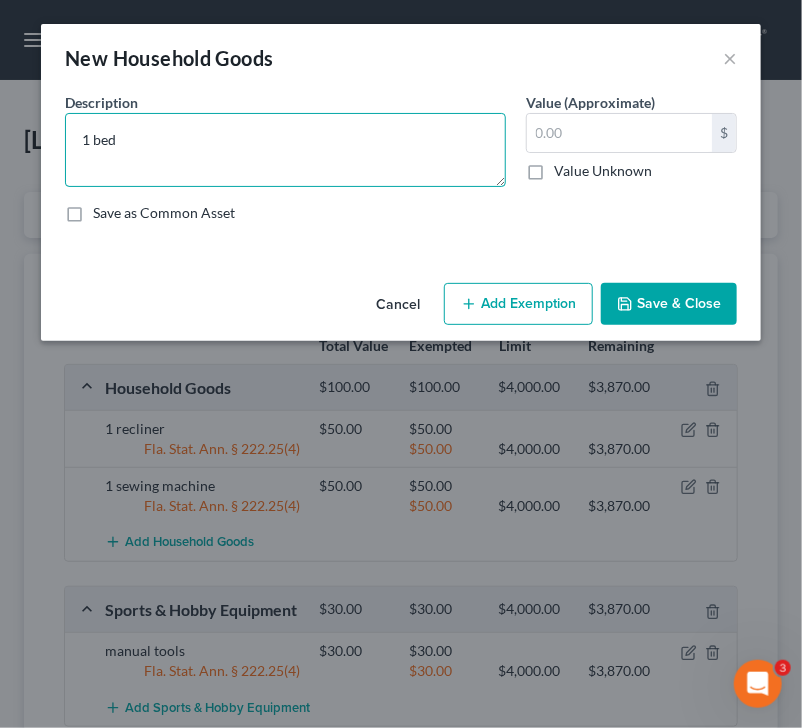 type on "1 bed" 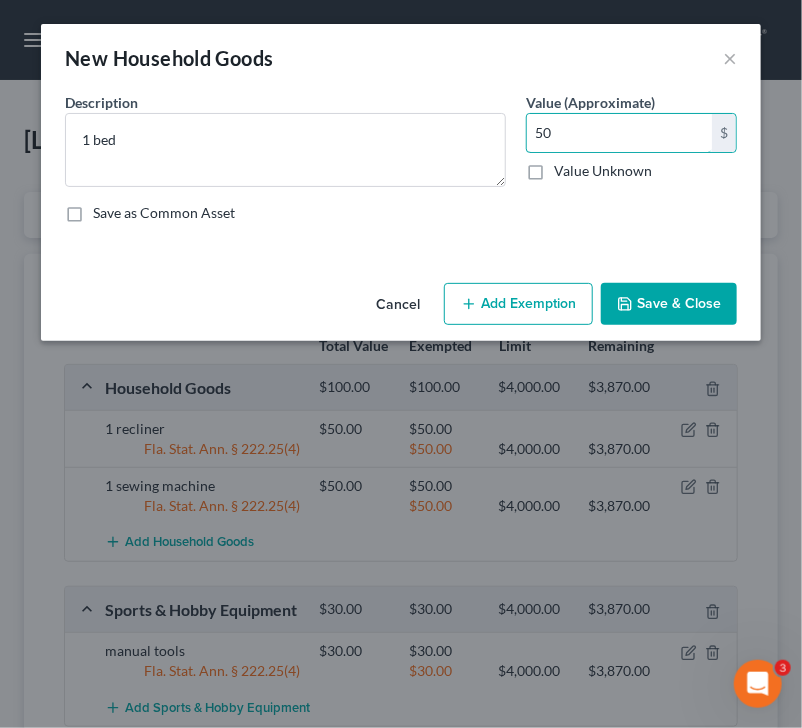 type on "50" 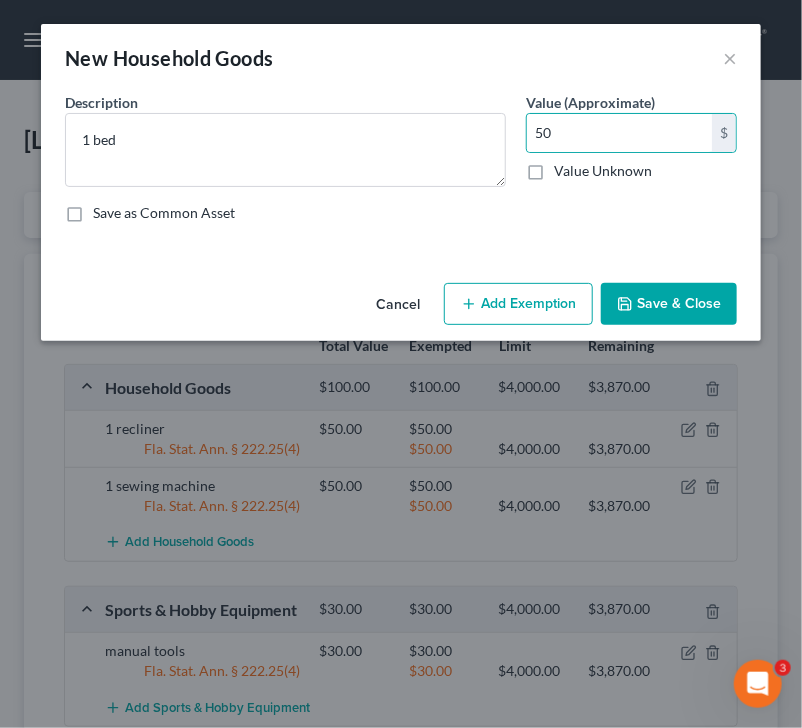 click on "Add Exemption" at bounding box center (518, 304) 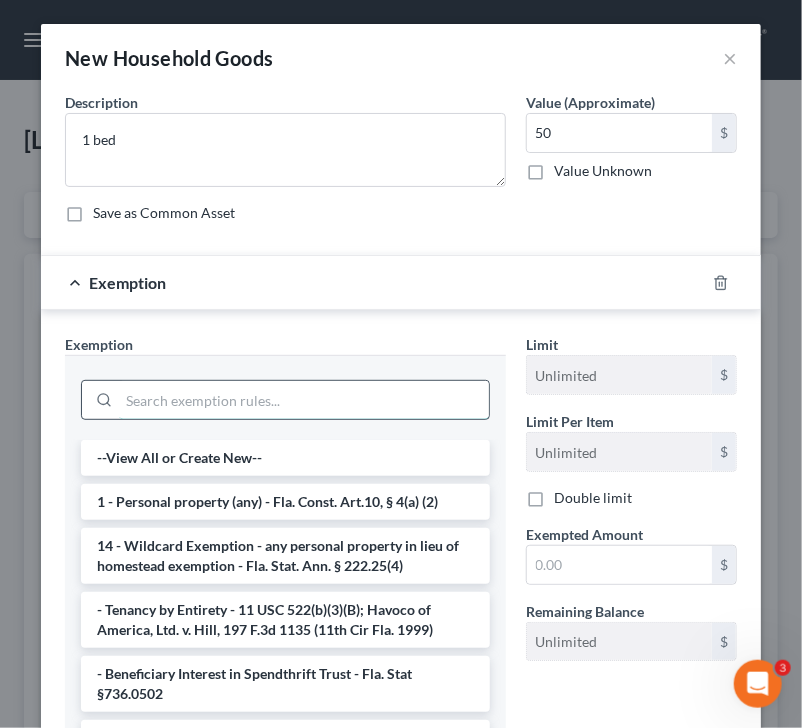 click at bounding box center [304, 400] 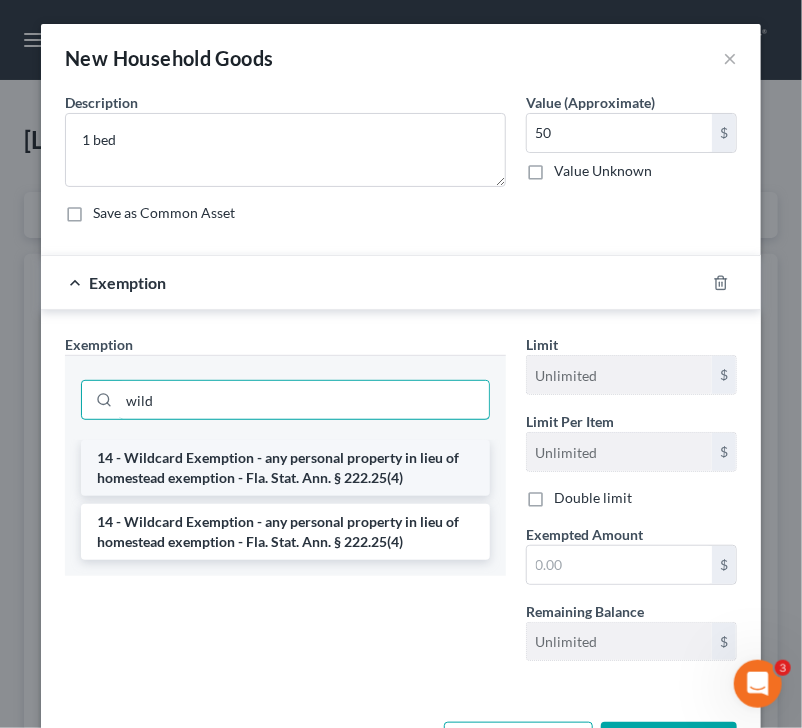 type on "wild" 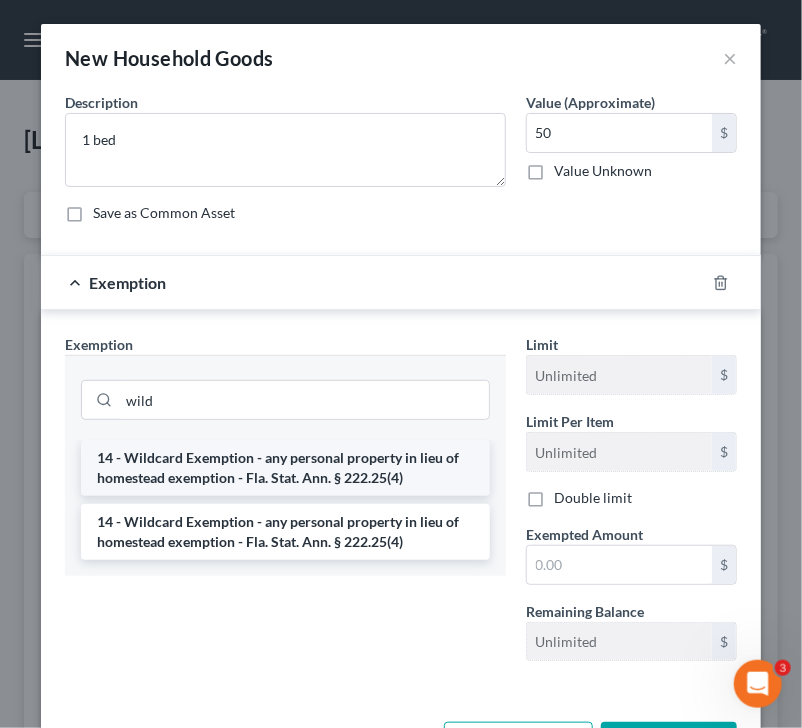click on "14 - Wildcard Exemption - any personal property in lieu of homestead exemption - Fla. Stat. Ann. § 222.25(4)" at bounding box center (285, 468) 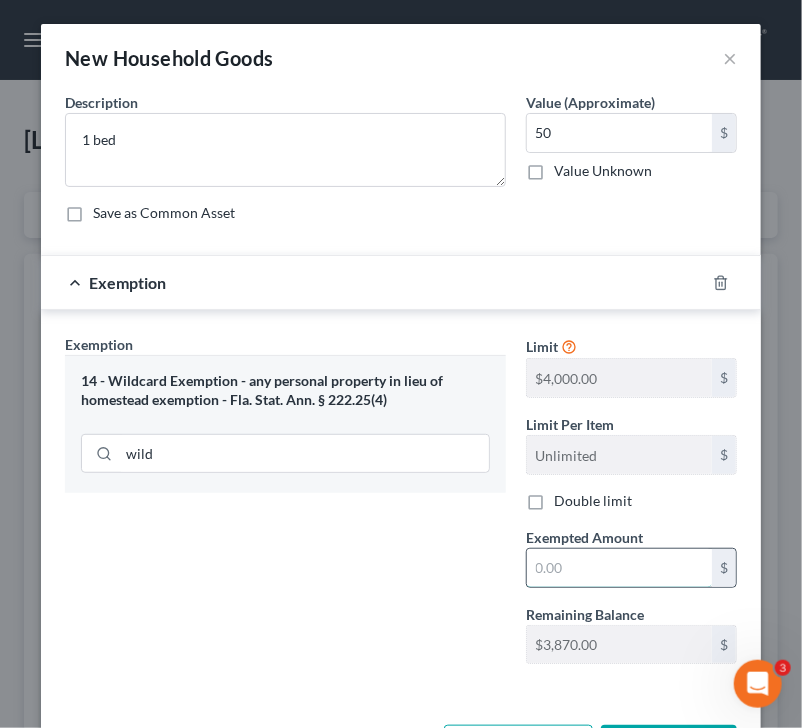 click at bounding box center (619, 568) 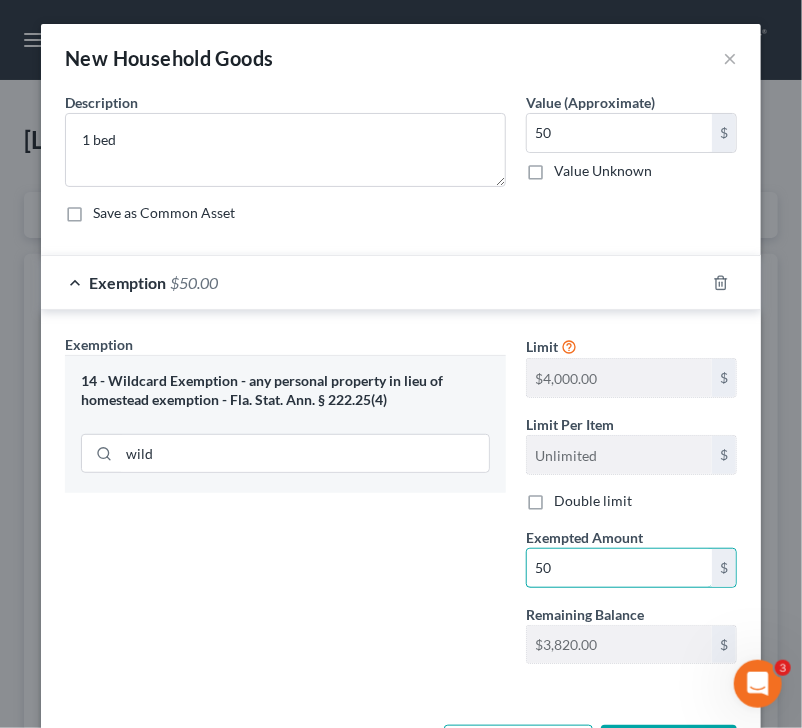 type on "50" 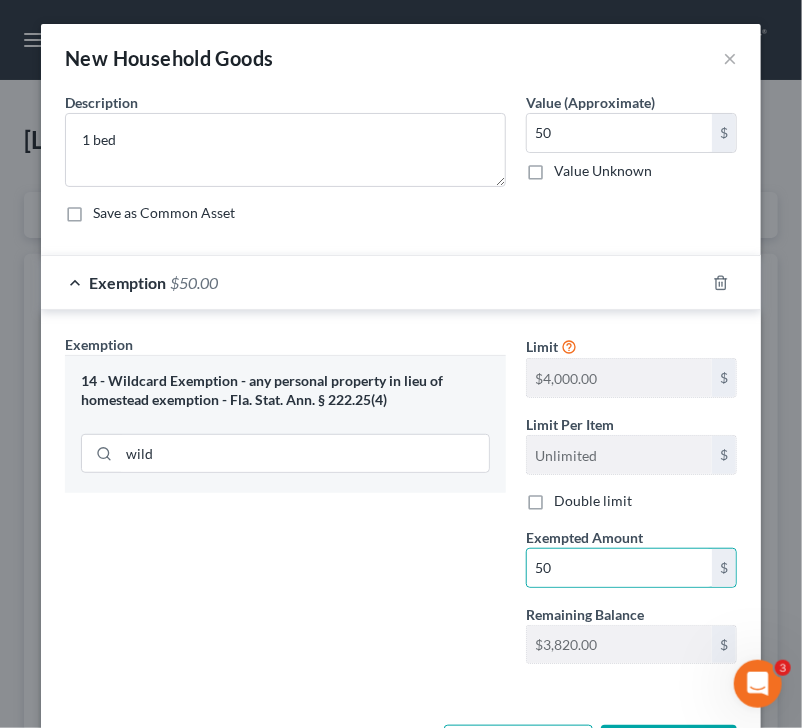 scroll, scrollTop: 76, scrollLeft: 0, axis: vertical 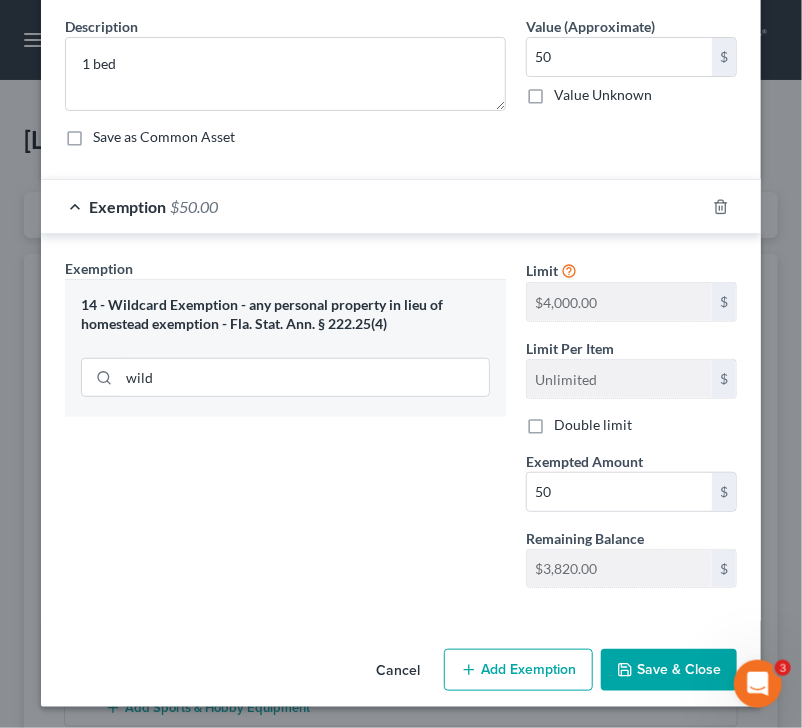 click on "Save & Close" at bounding box center (669, 670) 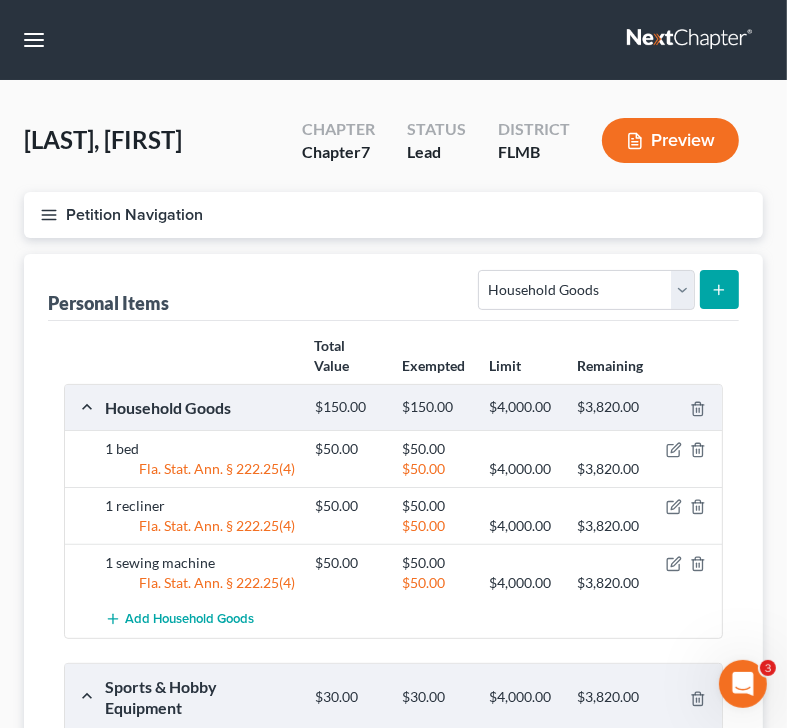 click at bounding box center (719, 289) 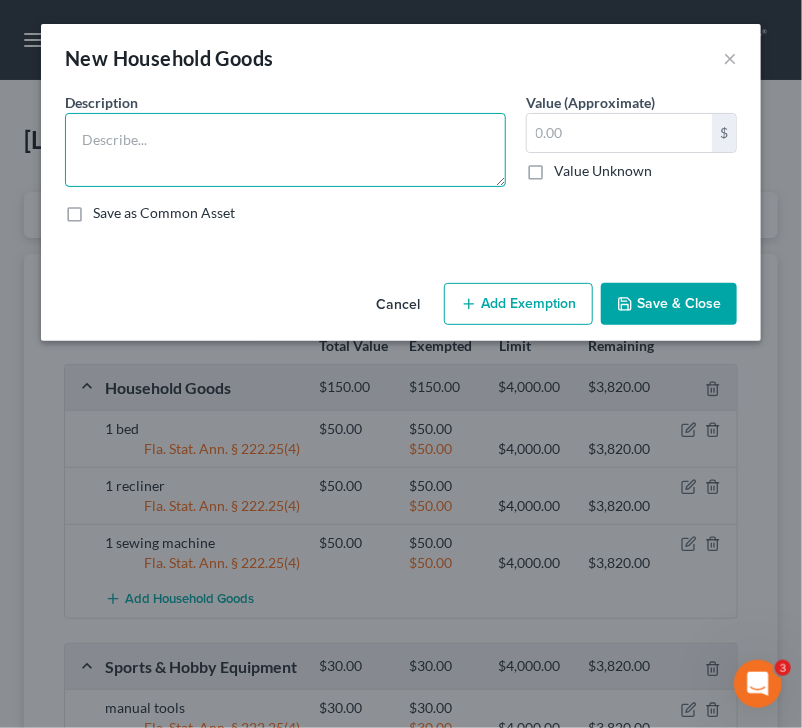 click at bounding box center (285, 150) 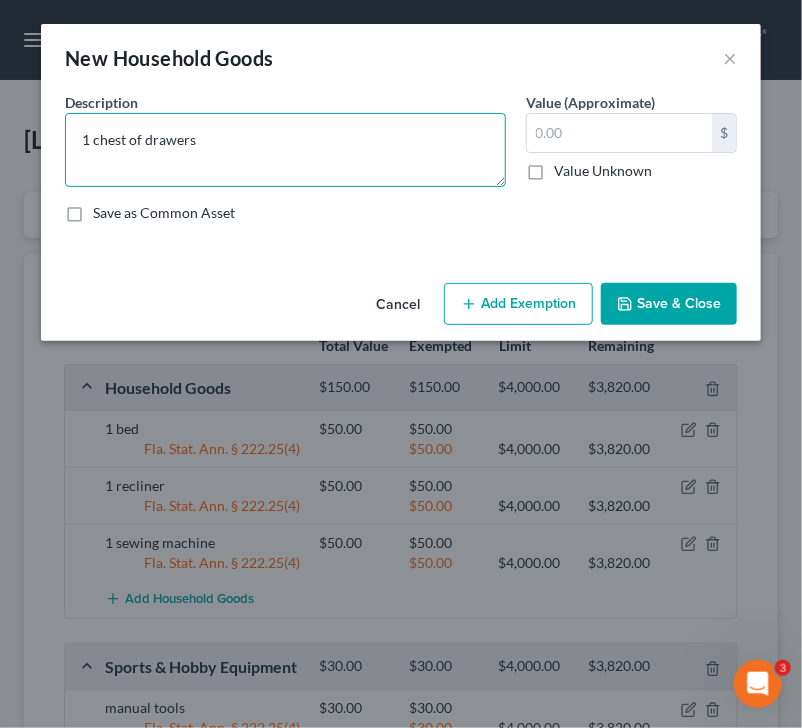type on "1 chest of drawers" 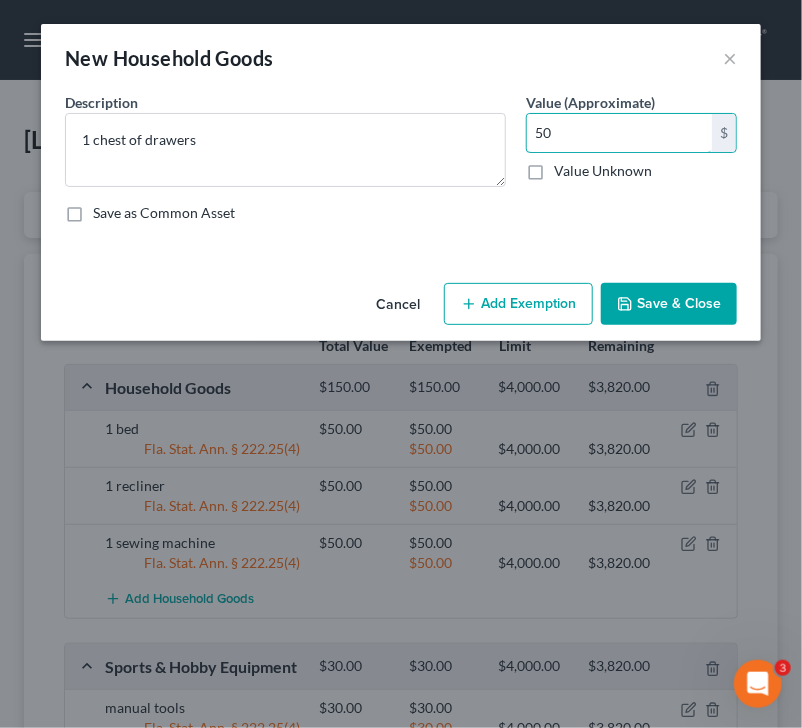 type on "50" 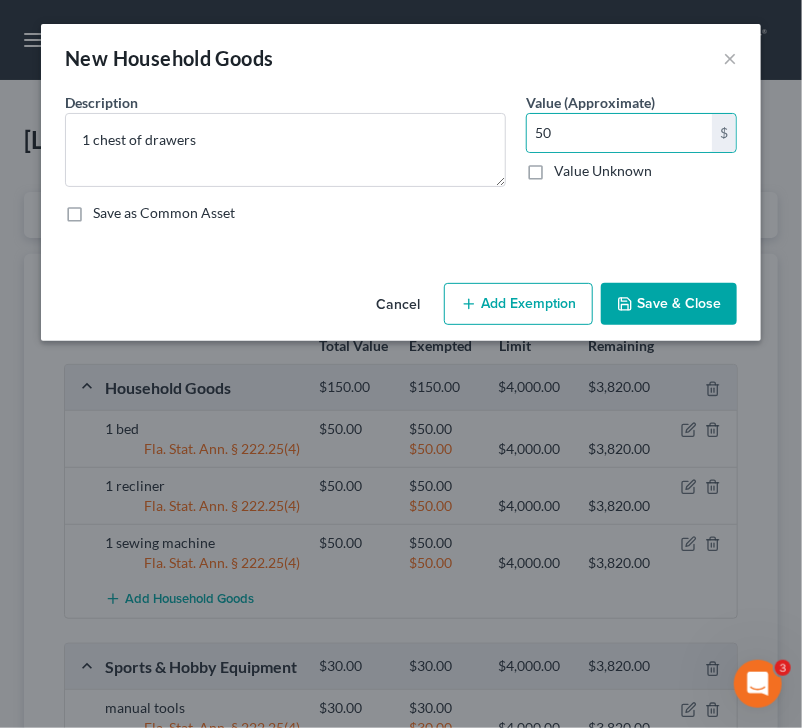 click on "Add Exemption" at bounding box center (518, 304) 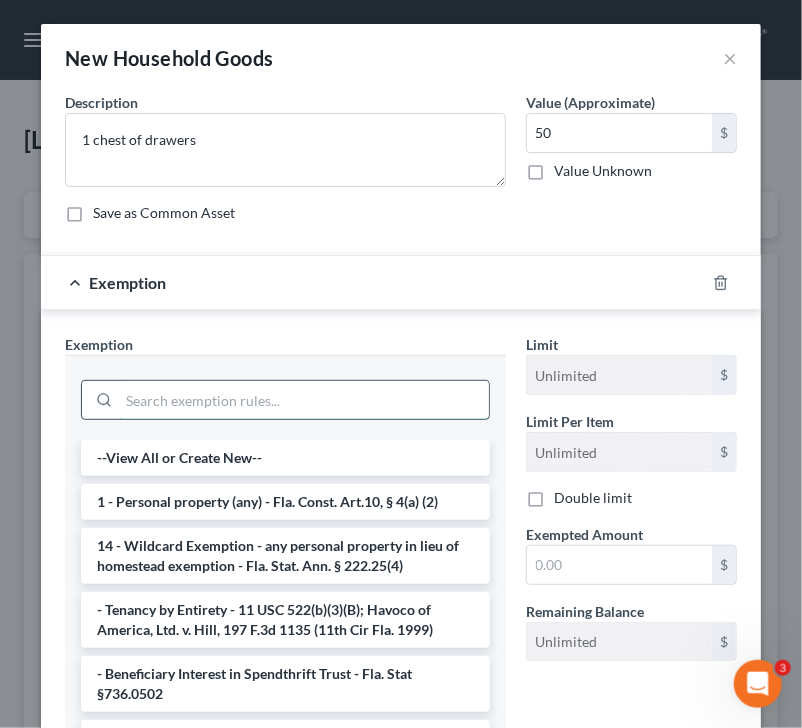 click at bounding box center (304, 400) 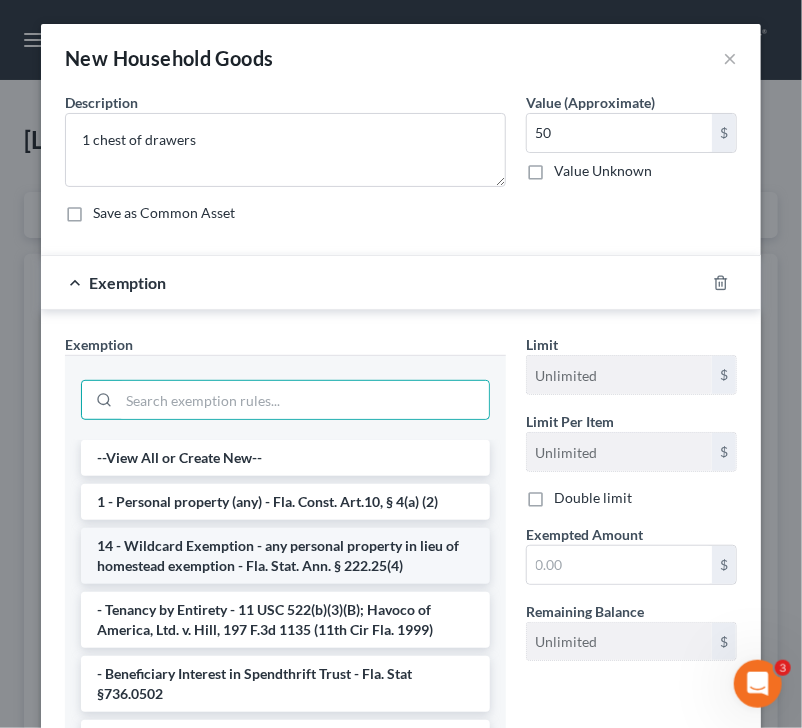 click on "14 - Wildcard Exemption - any personal property in lieu of homestead exemption - Fla. Stat. Ann. § 222.25(4)" at bounding box center (285, 556) 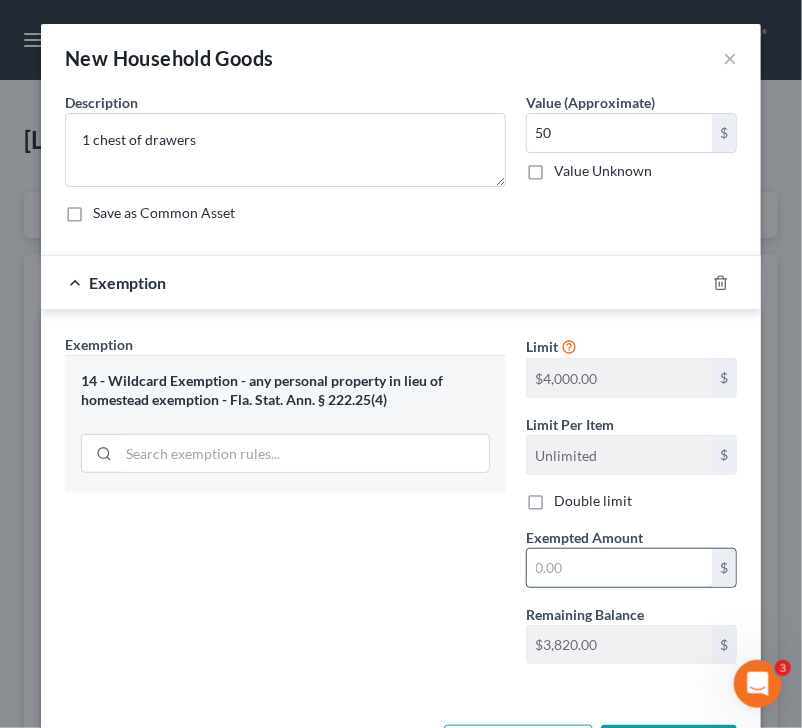 click at bounding box center [619, 568] 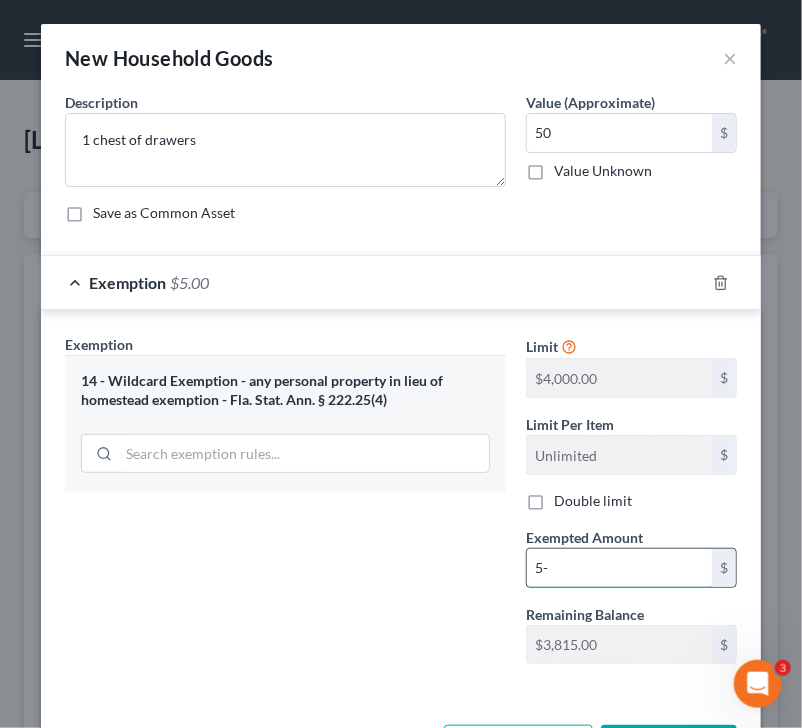 type on "5" 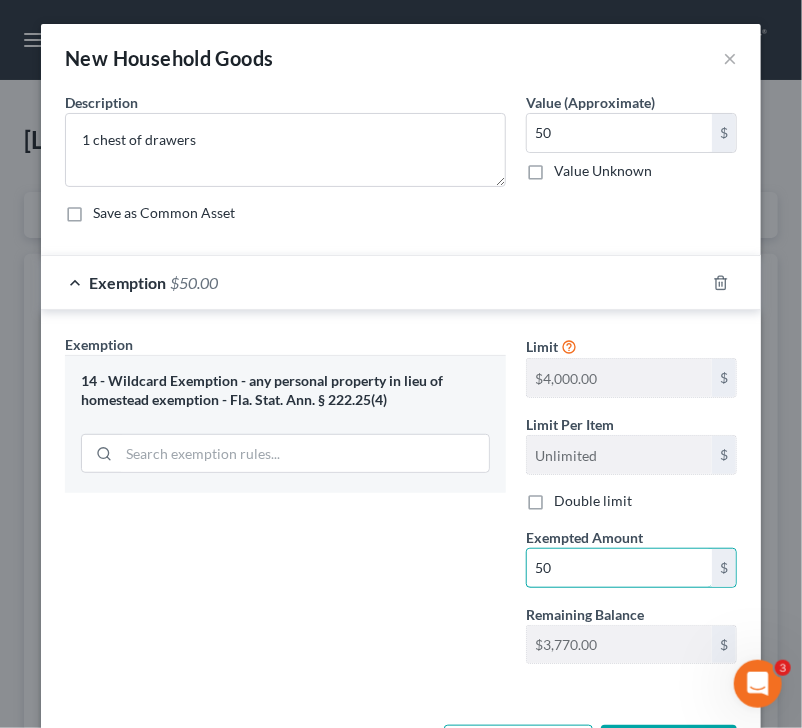 type on "50" 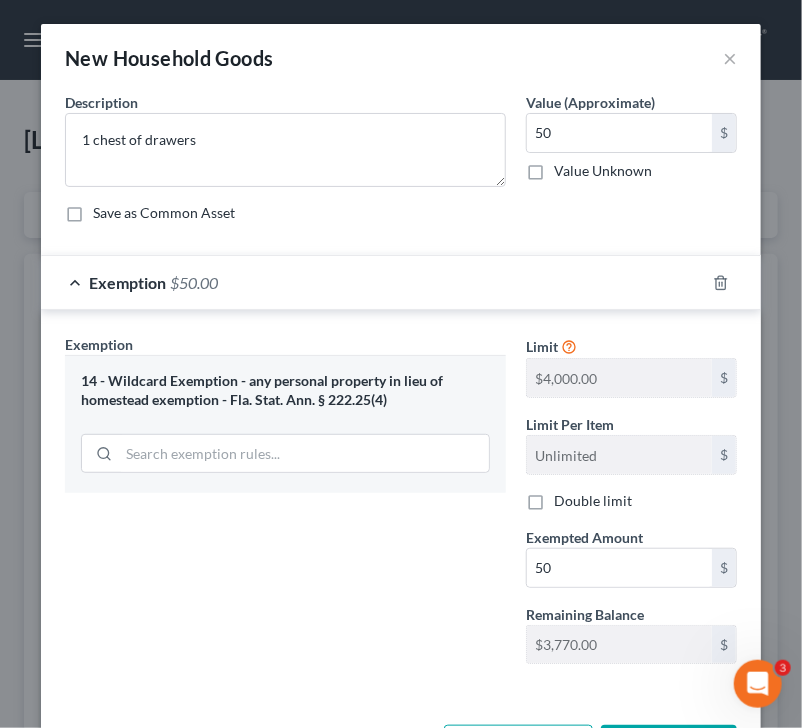 scroll, scrollTop: 76, scrollLeft: 0, axis: vertical 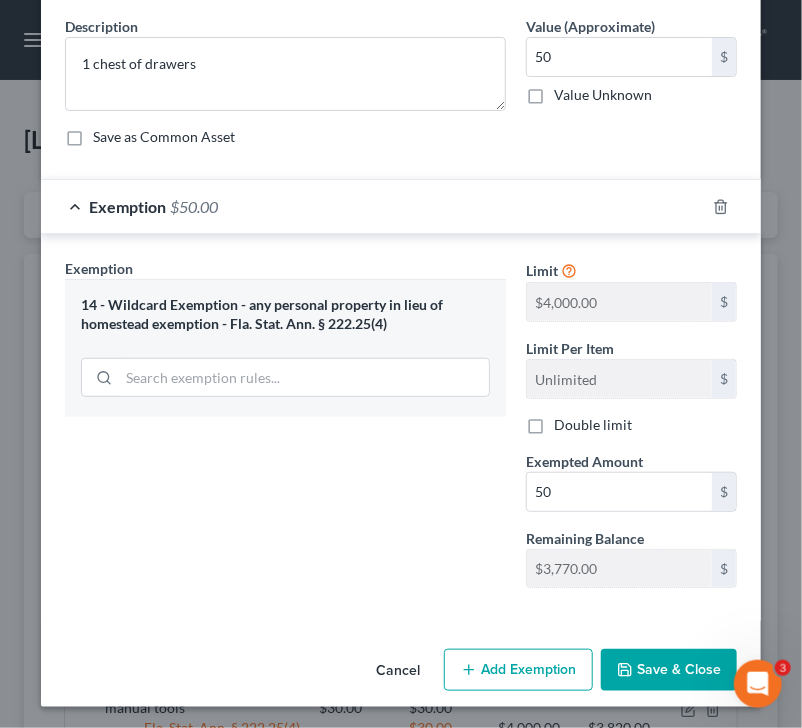 click on "Save & Close" at bounding box center (669, 670) 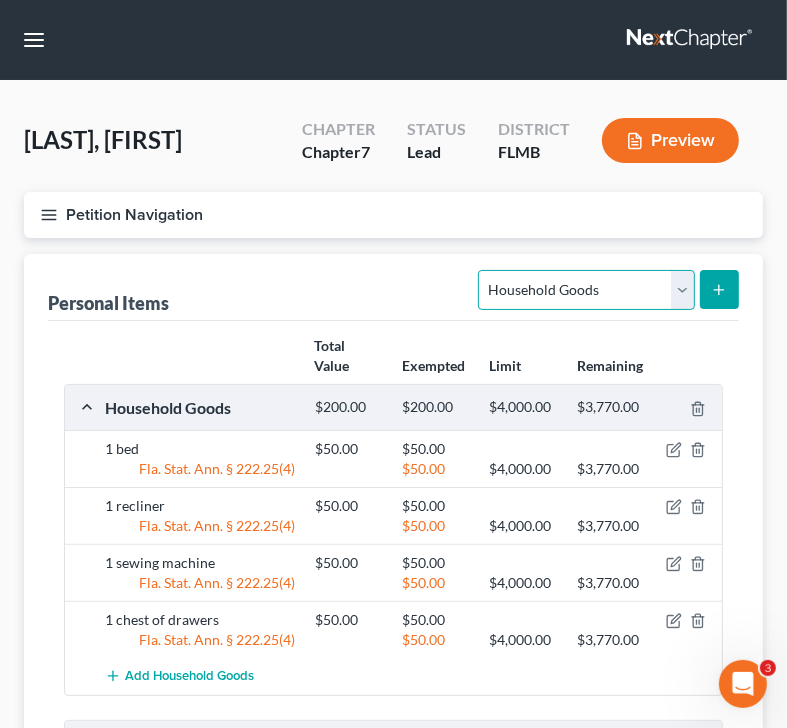 click on "Select Item Type Clothing Collectibles Of Value Electronics Firearms Household Goods Jewelry Other Pet(s) Sports & Hobby Equipment" at bounding box center [586, 290] 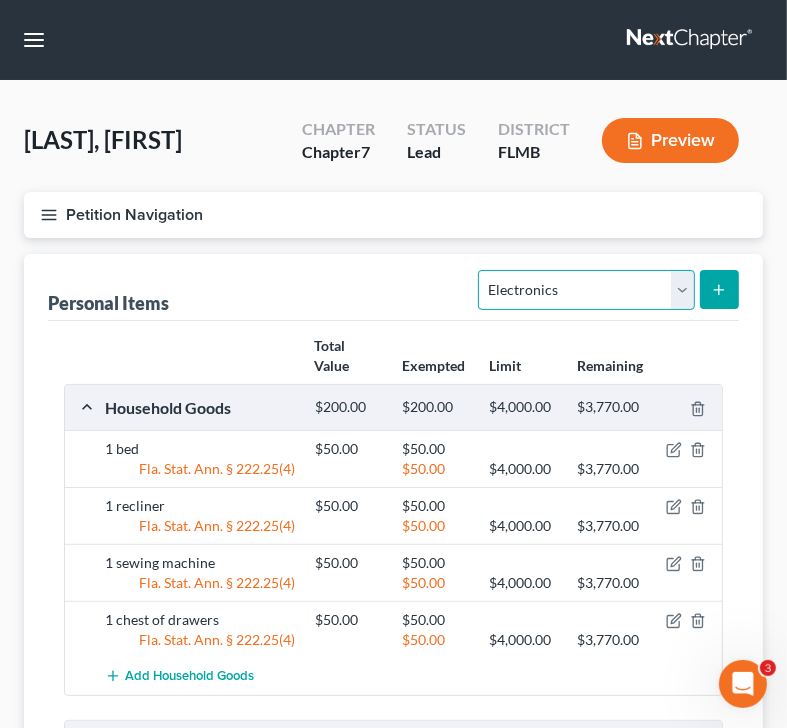 click on "Select Item Type Clothing Collectibles Of Value Electronics Firearms Household Goods Jewelry Other Pet(s) Sports & Hobby Equipment" at bounding box center (586, 290) 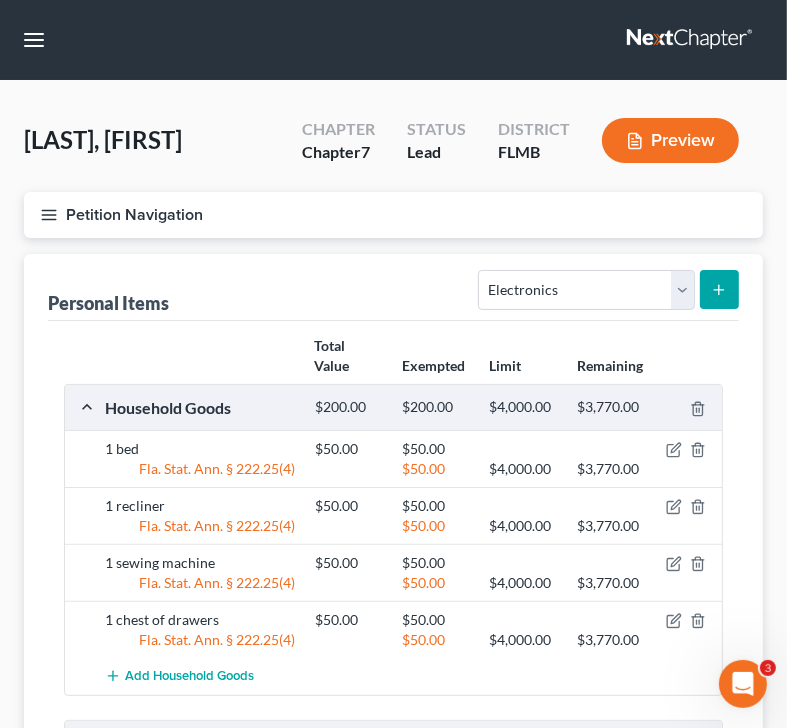 click at bounding box center (719, 289) 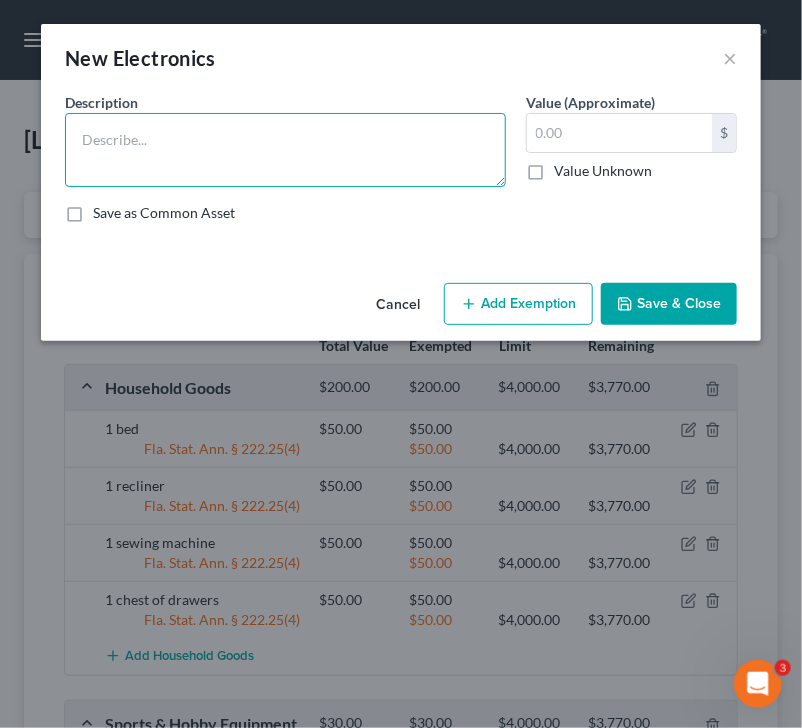 click at bounding box center [285, 150] 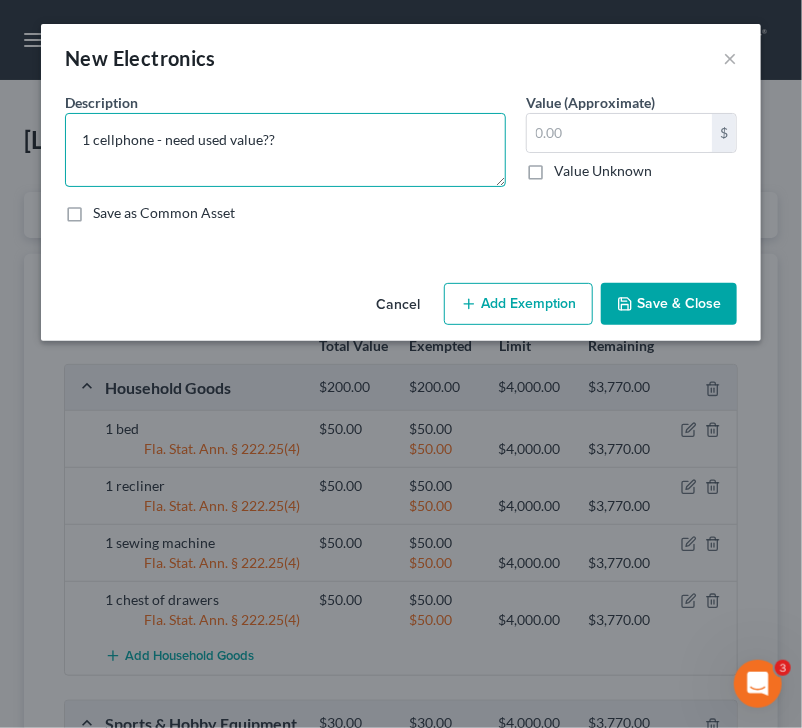 type on "1 cellphone - need used value??" 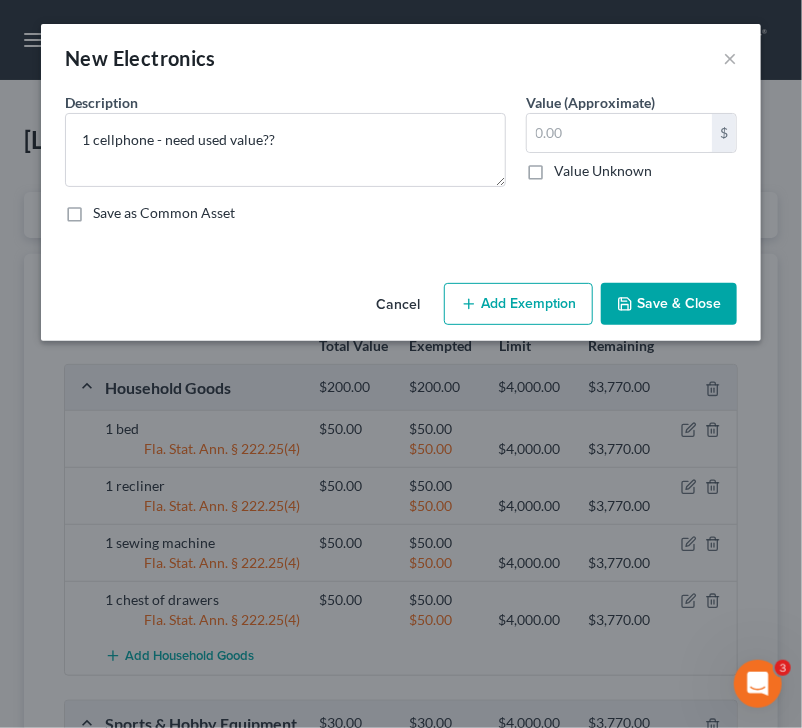 click on "Value Unknown" at bounding box center (603, 171) 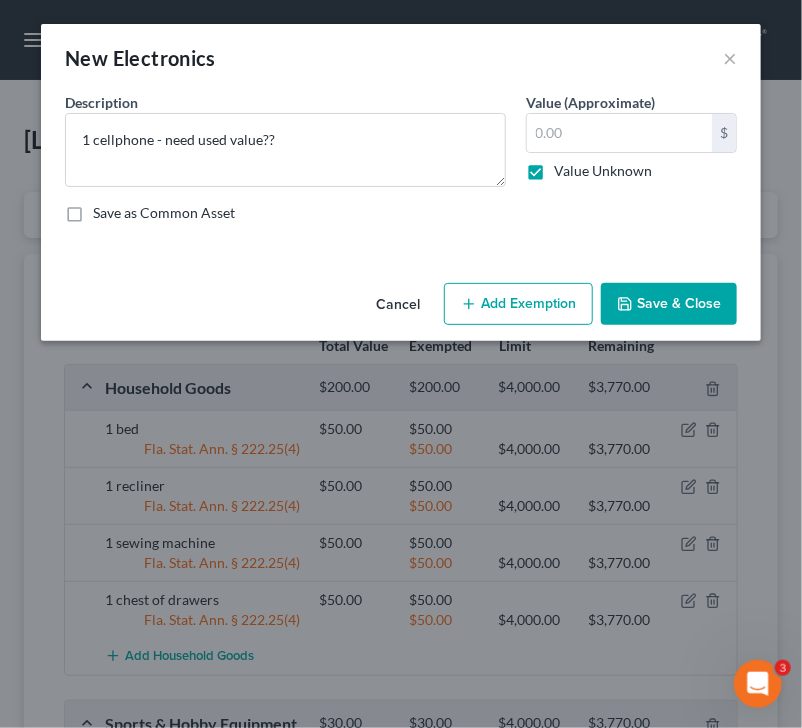 type on "0.00" 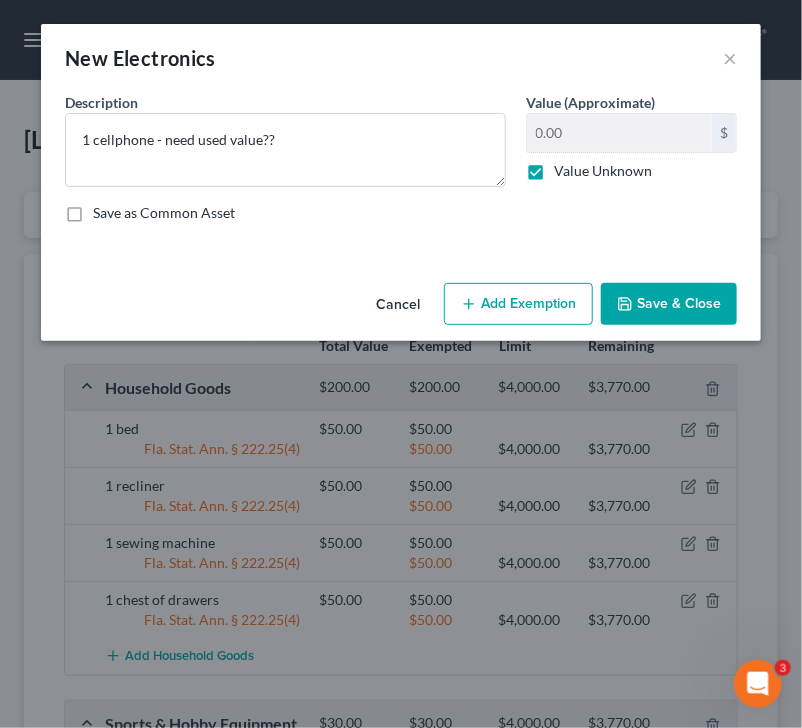 click on "Save & Close" at bounding box center (669, 304) 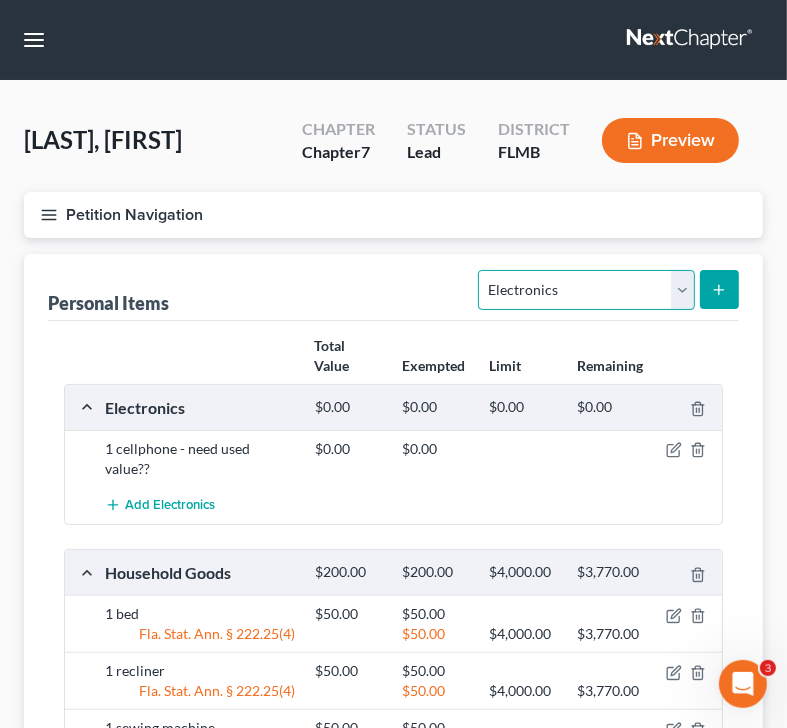 click on "Select Item Type Clothing Collectibles Of Value Electronics Firearms Household Goods Jewelry Other Pet(s) Sports & Hobby Equipment" at bounding box center (586, 290) 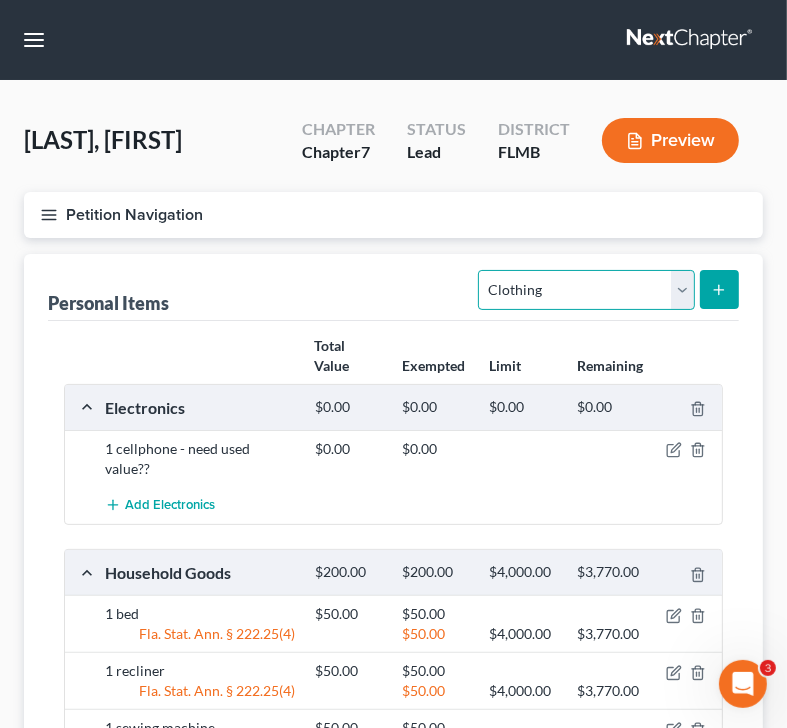 click on "Select Item Type Clothing Collectibles Of Value Electronics Firearms Household Goods Jewelry Other Pet(s) Sports & Hobby Equipment" at bounding box center [586, 290] 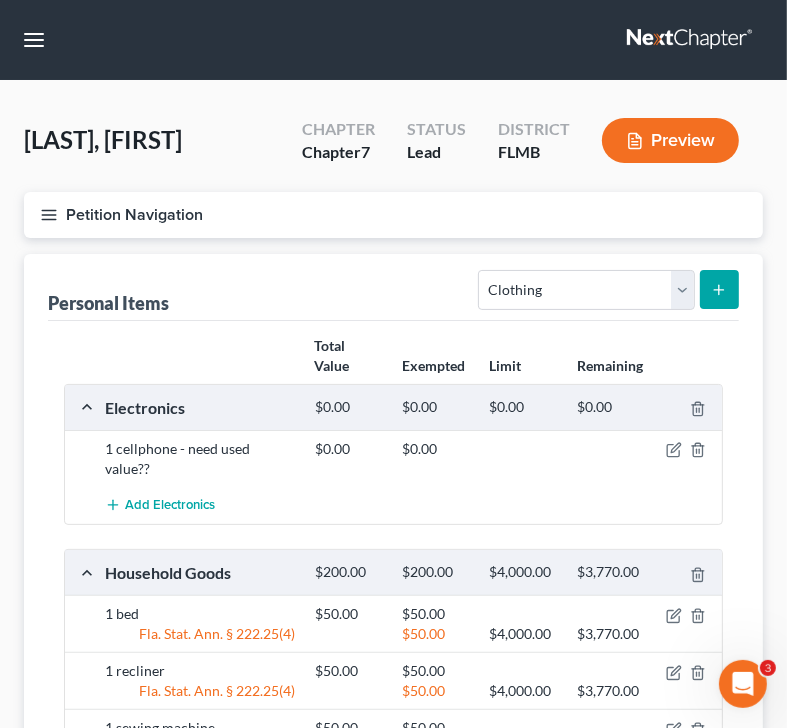 click 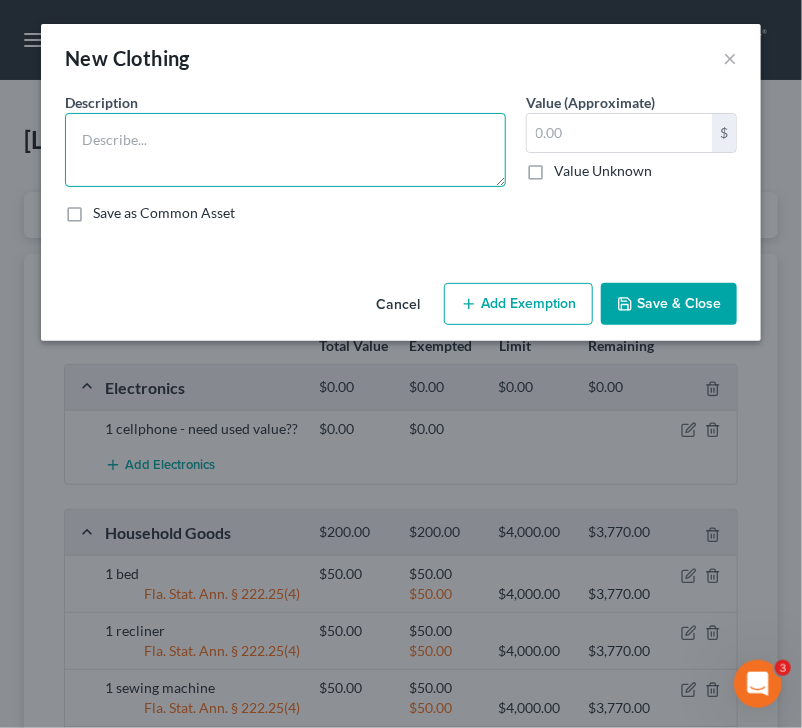 click at bounding box center [285, 150] 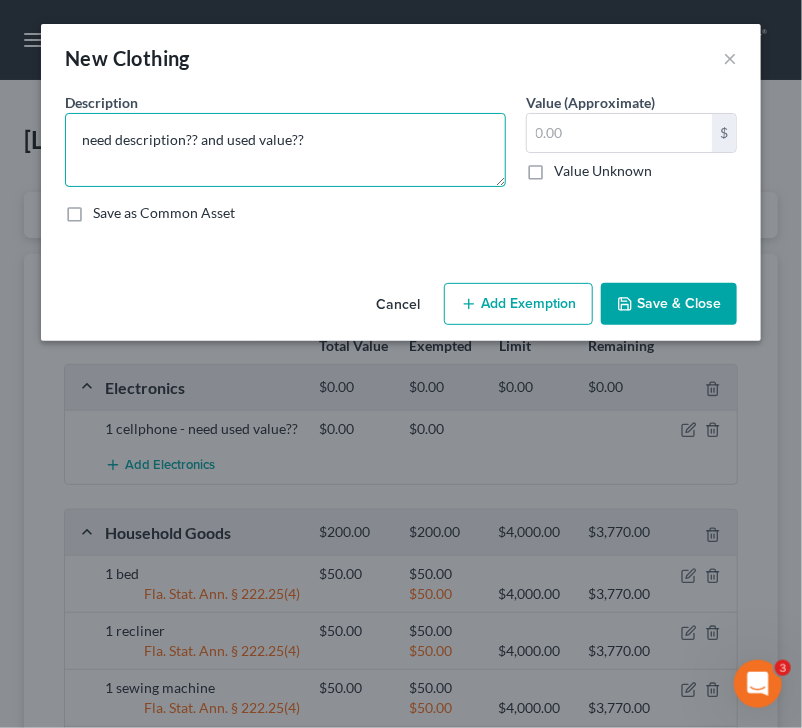 type on "need description?? and used value??" 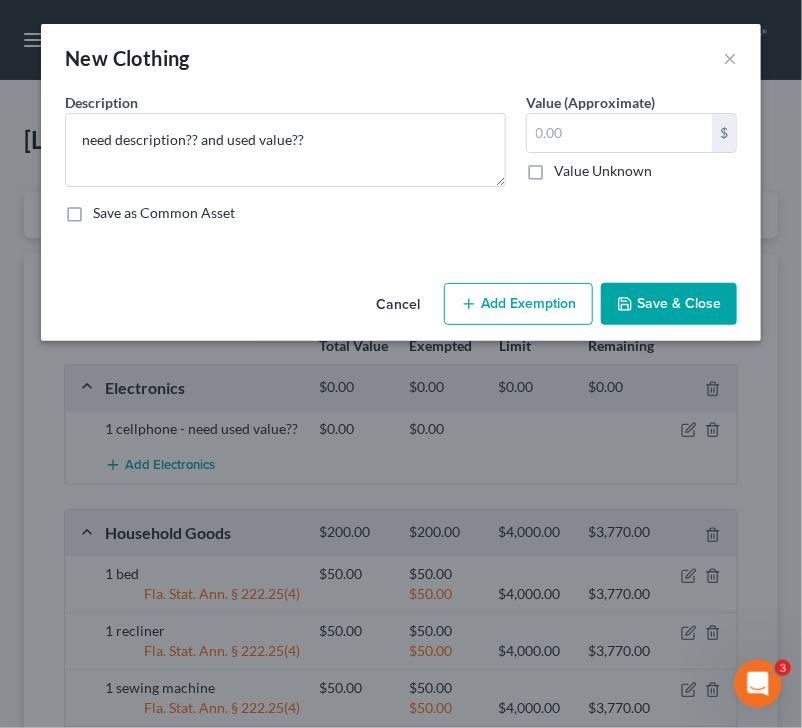 click on "Value Unknown" at bounding box center (603, 171) 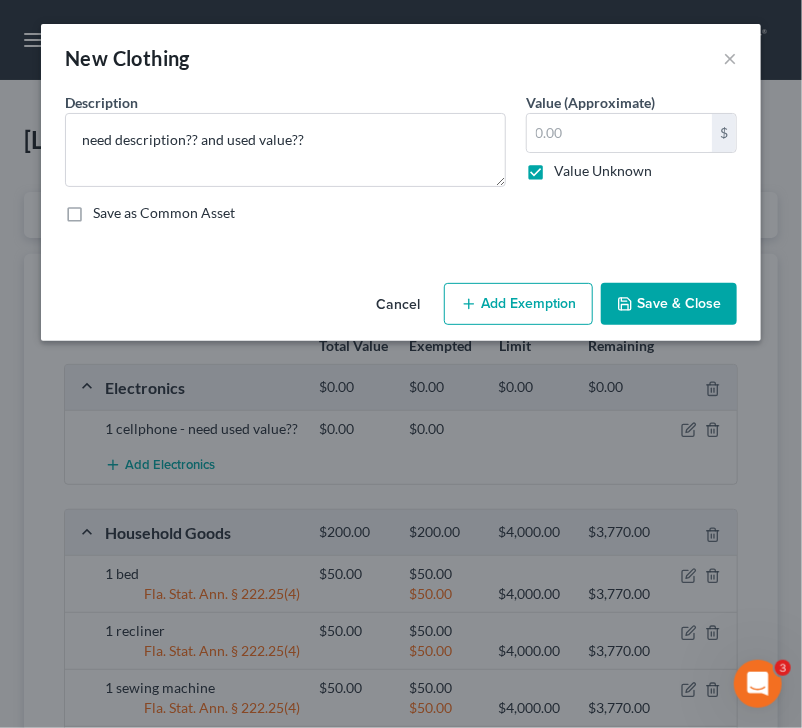 type on "0.00" 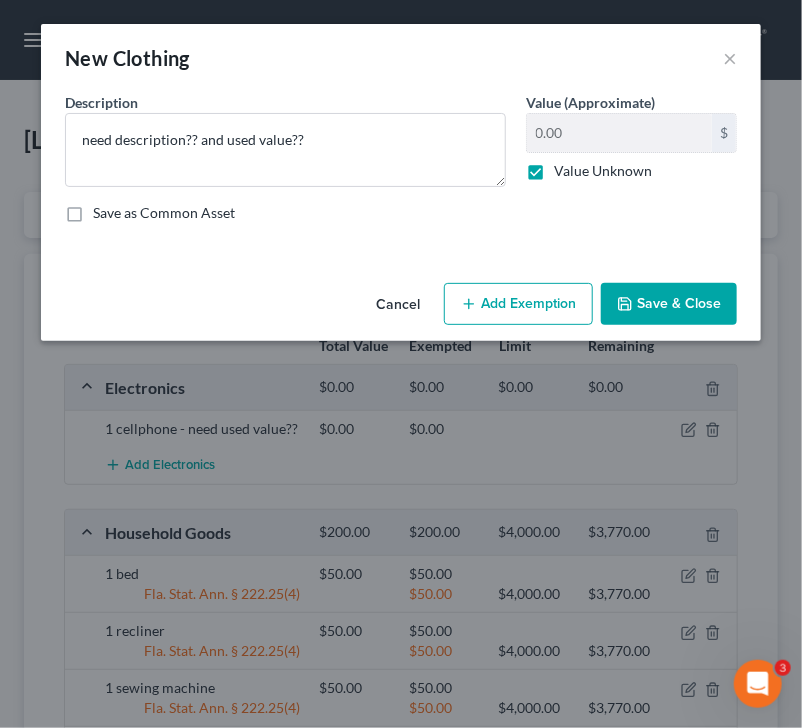 click on "Save & Close" at bounding box center (669, 304) 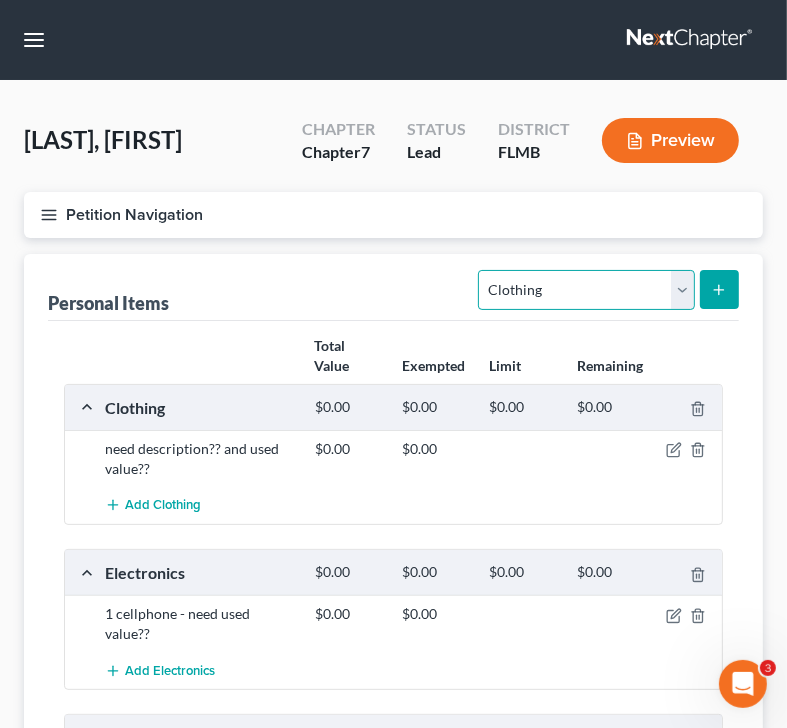 click on "Select Item Type Clothing Collectibles Of Value Electronics Firearms Household Goods Jewelry Other Pet(s) Sports & Hobby Equipment" at bounding box center [586, 290] 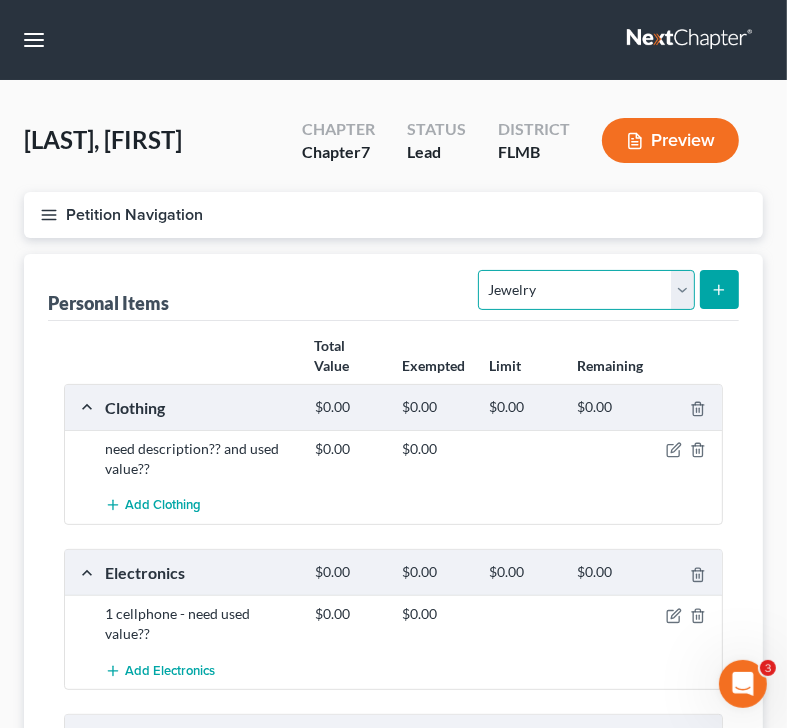 click on "Select Item Type Clothing Collectibles Of Value Electronics Firearms Household Goods Jewelry Other Pet(s) Sports & Hobby Equipment" at bounding box center (586, 290) 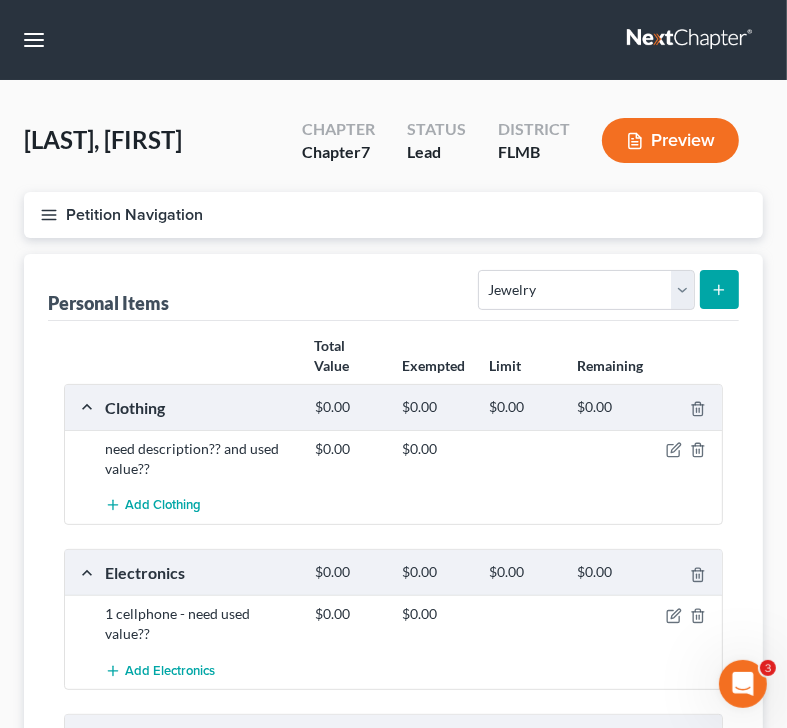 click 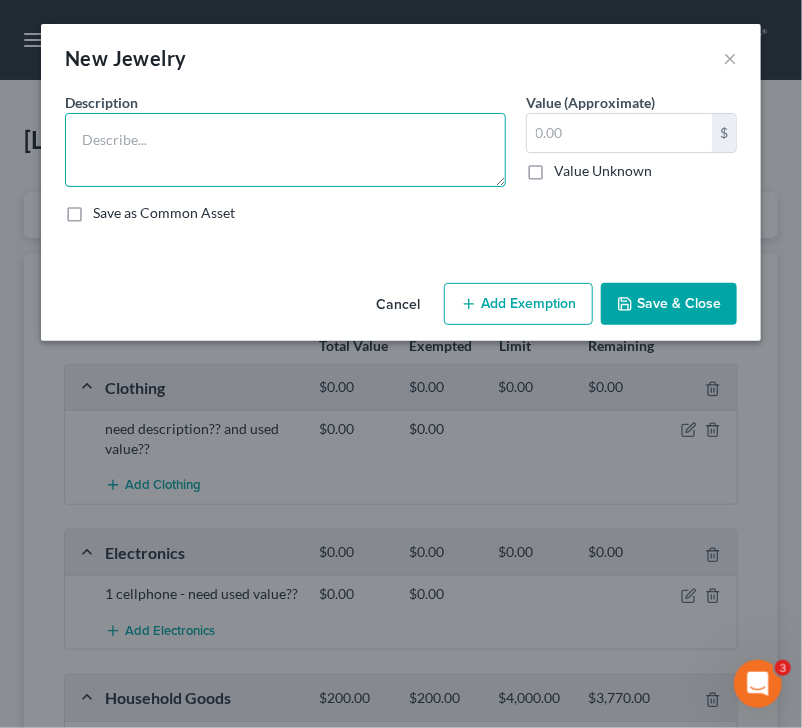 click at bounding box center [285, 150] 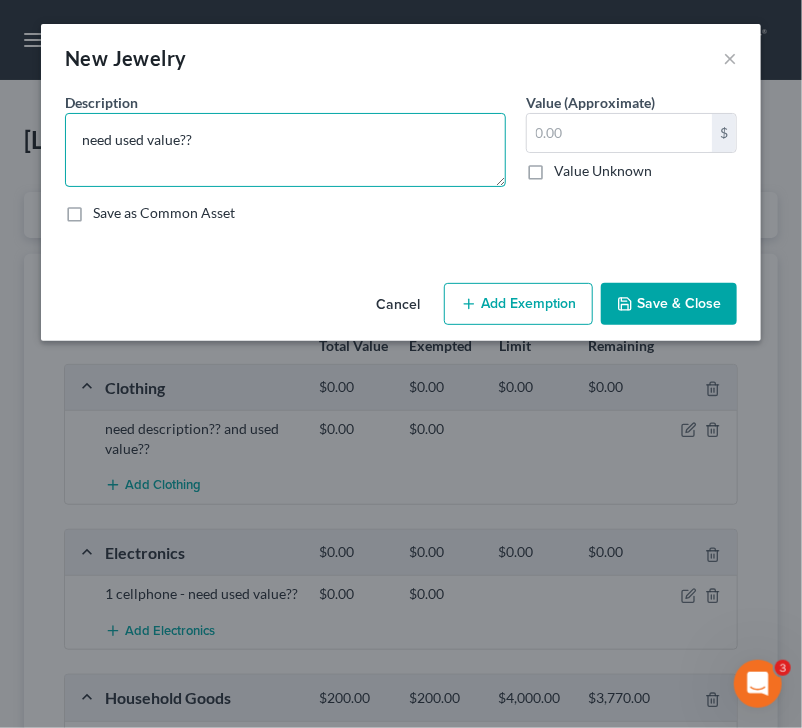 type on "need used value??" 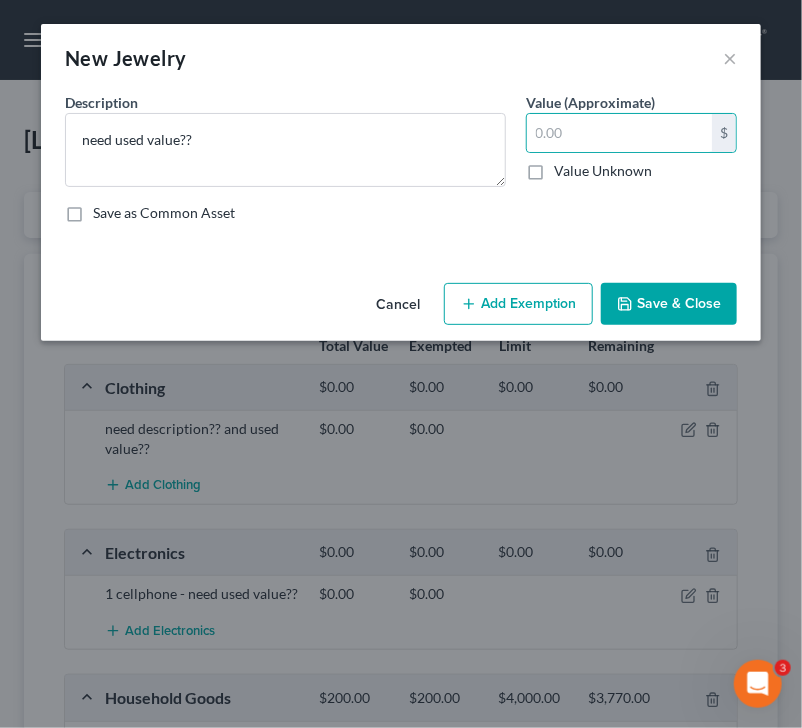 click on "Value Unknown" at bounding box center [603, 171] 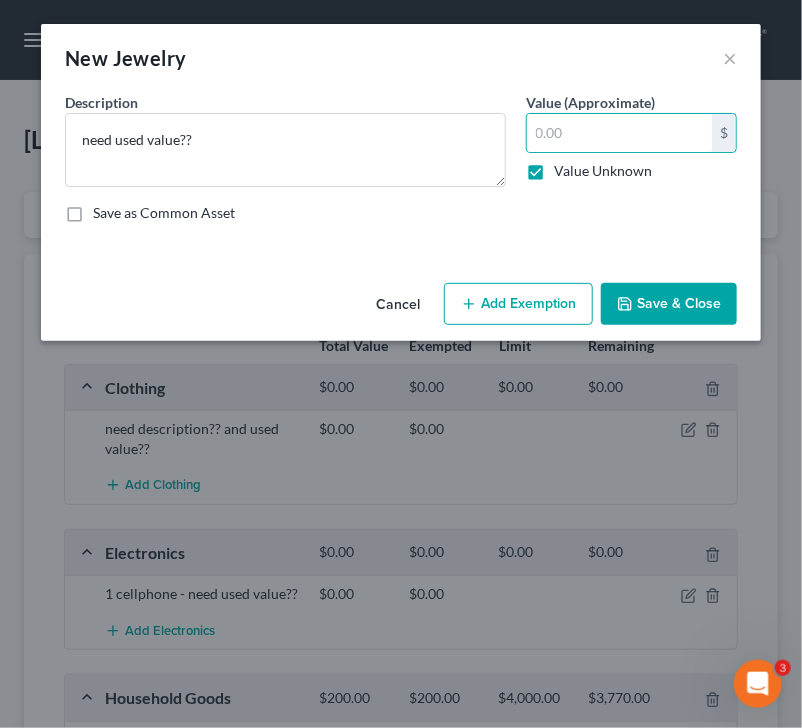 type on "0.00" 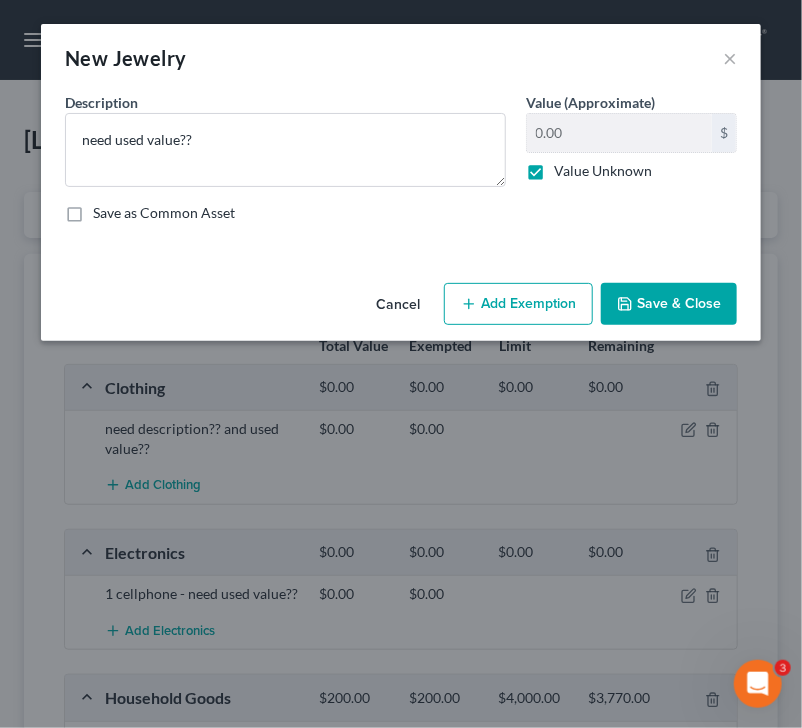 click on "Save & Close" at bounding box center (669, 304) 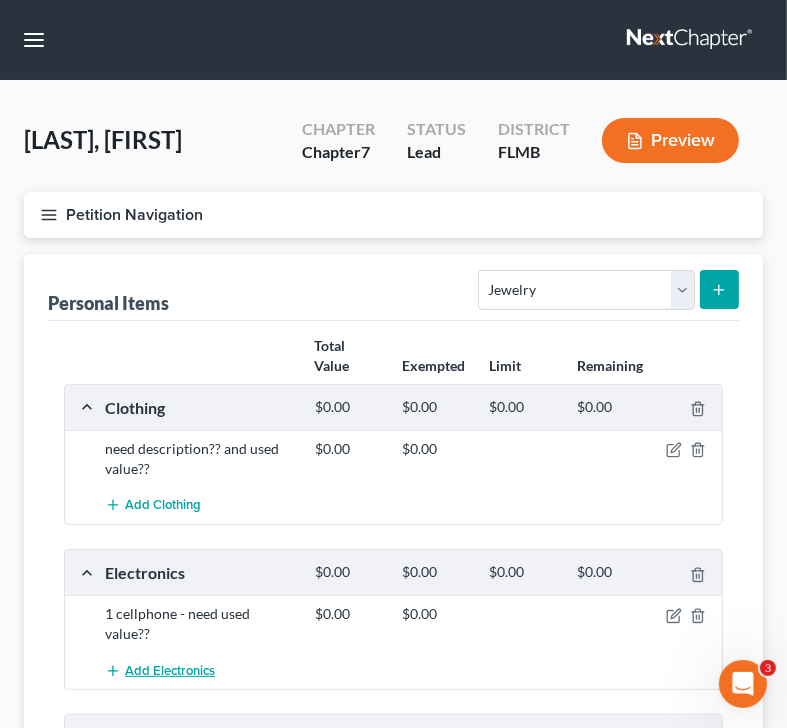 click on "Add Electronics" at bounding box center [170, 671] 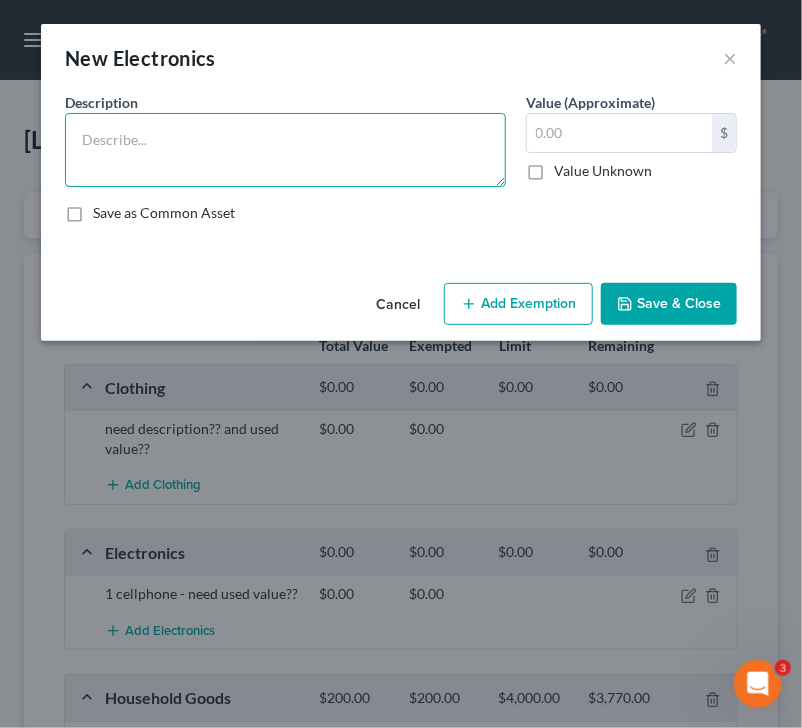 click at bounding box center (285, 150) 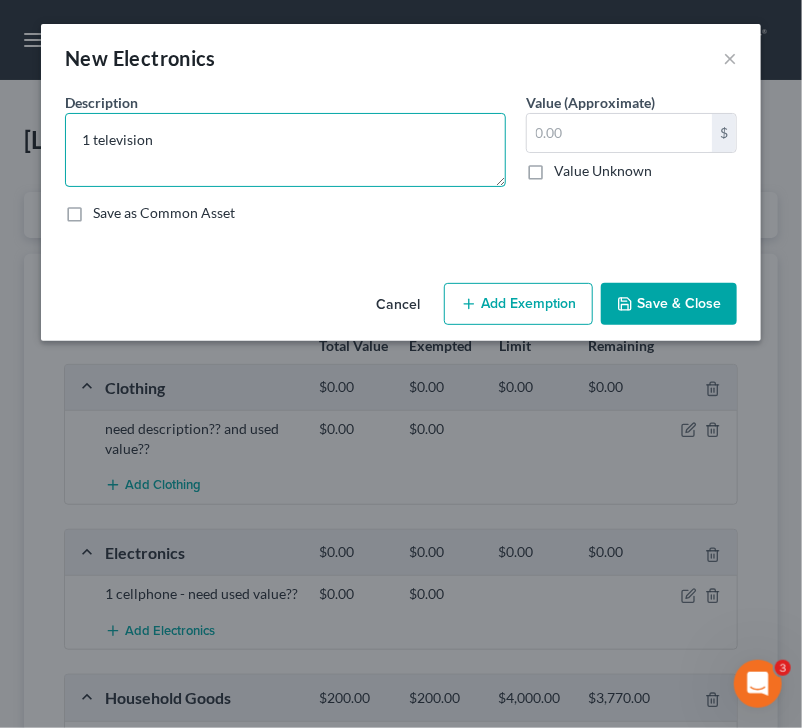 type on "1 television" 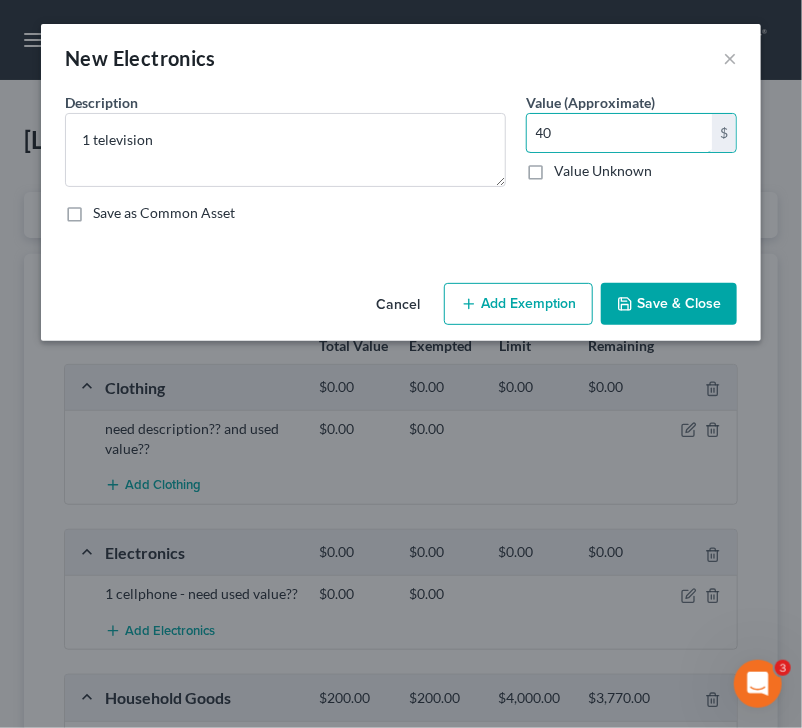 type on "40" 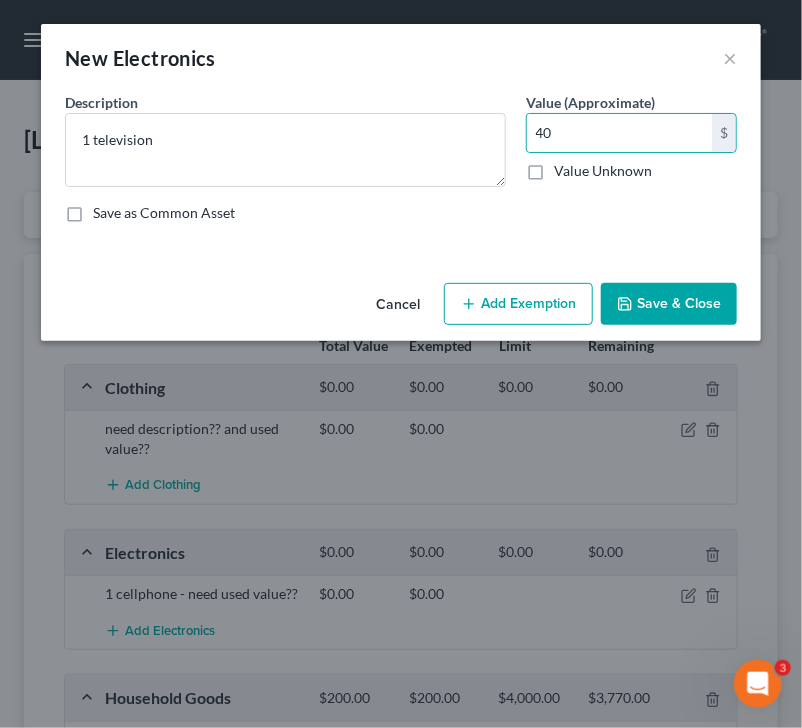 click on "Add Exemption" at bounding box center (518, 304) 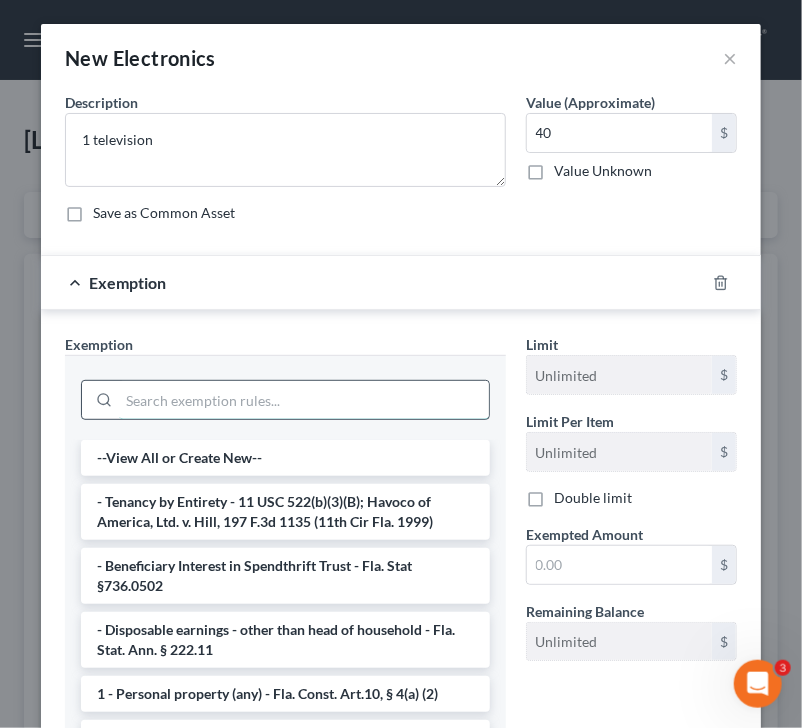 click at bounding box center (304, 400) 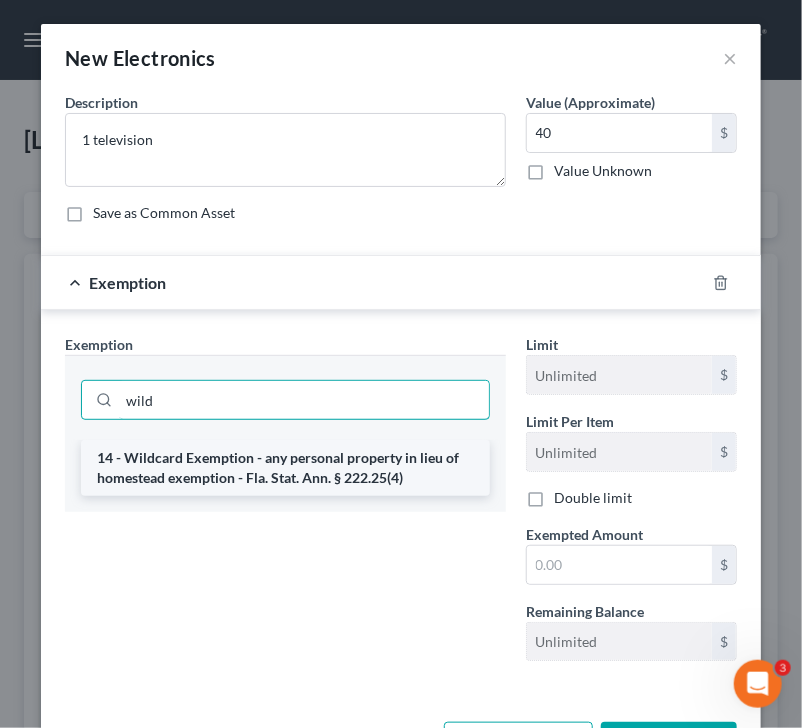 type on "wild" 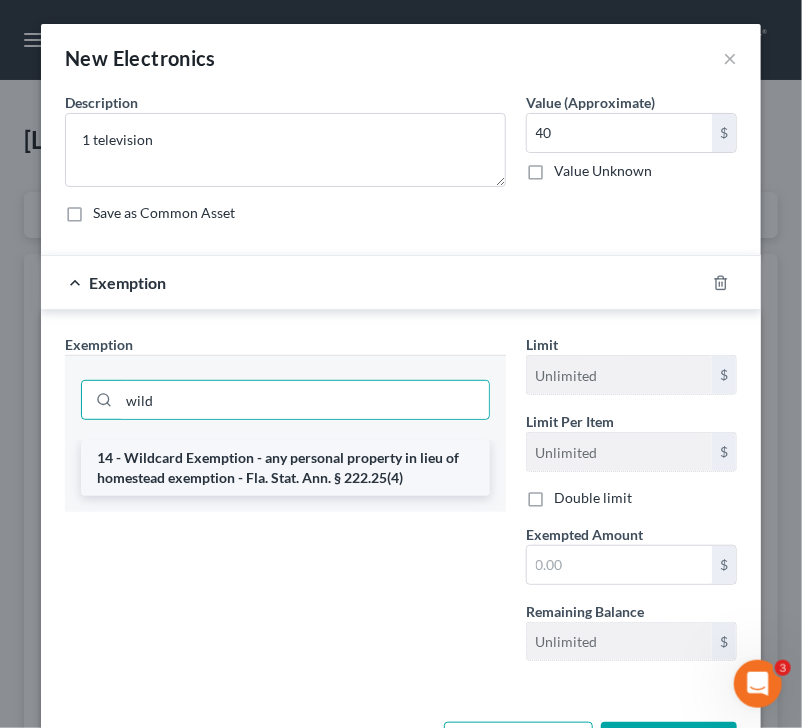 click on "14 - Wildcard Exemption - any personal property in lieu of homestead exemption - Fla. Stat. Ann. § 222.25(4)" at bounding box center [285, 468] 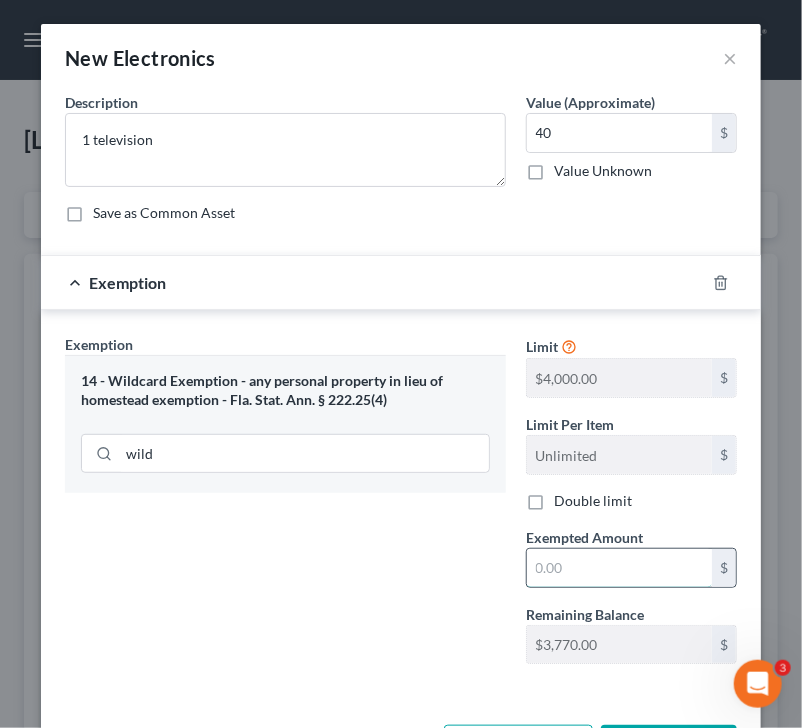 click at bounding box center (619, 568) 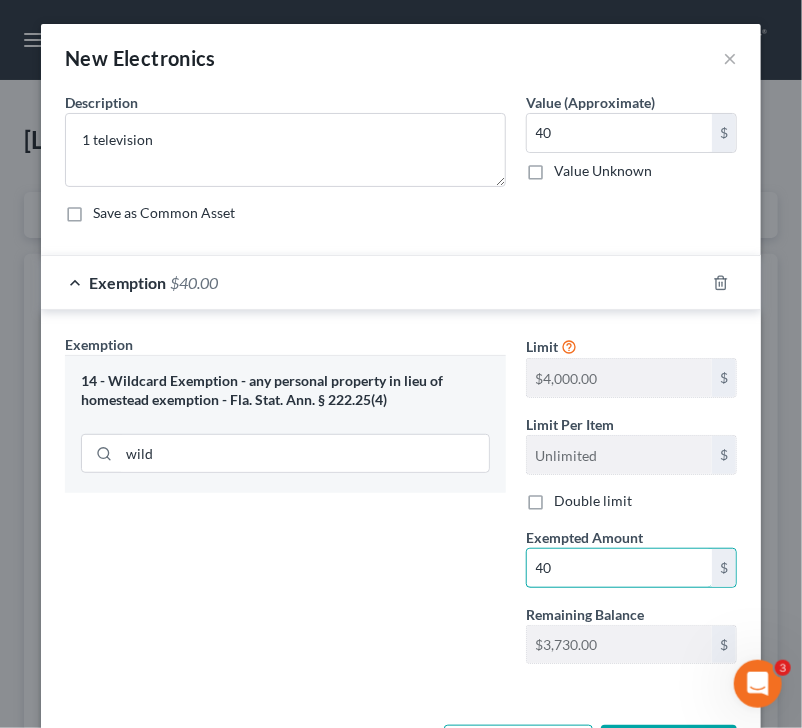 type on "40" 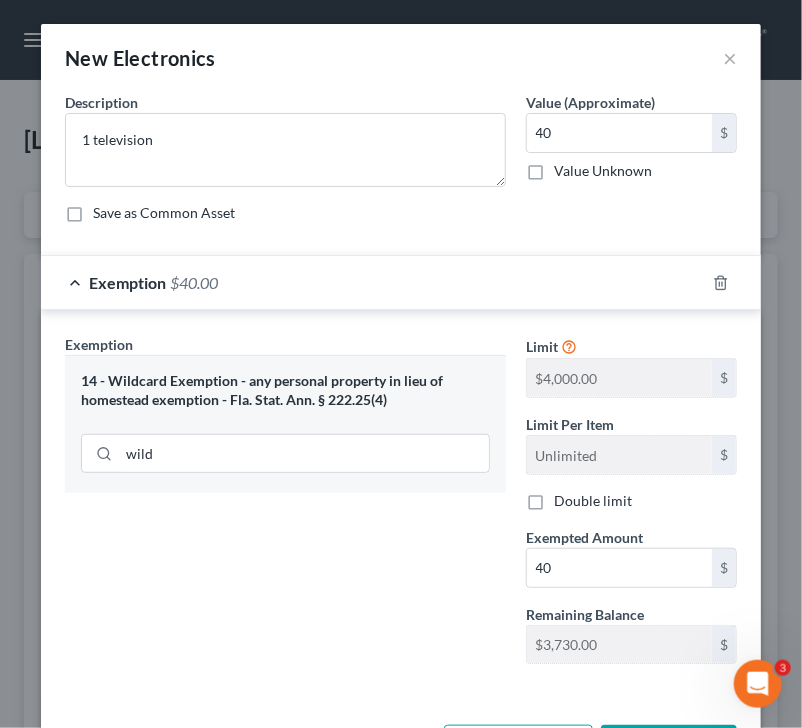 click on "Cancel Add Exemption Save & Close" at bounding box center [401, 750] 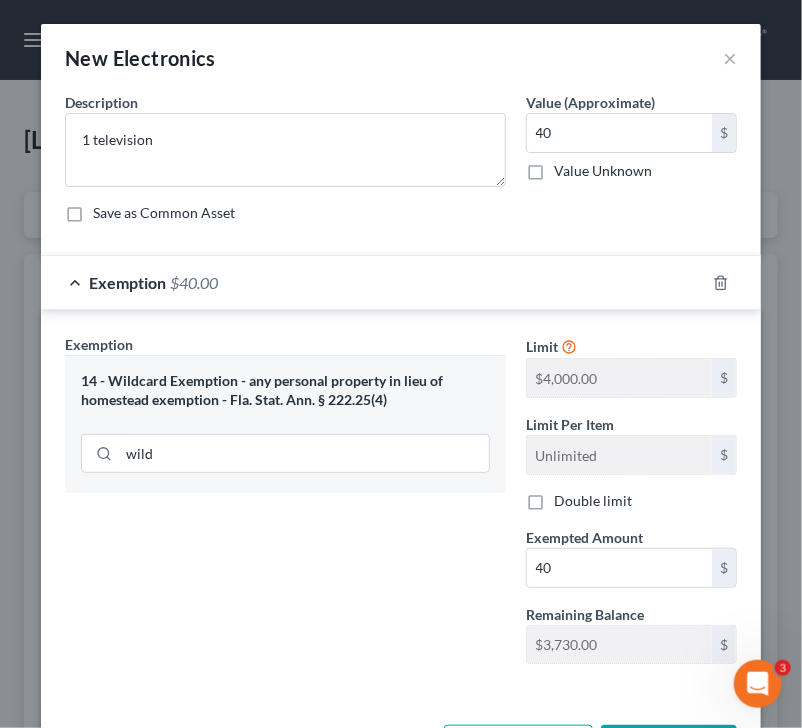 click on "Save & Close" at bounding box center (669, 746) 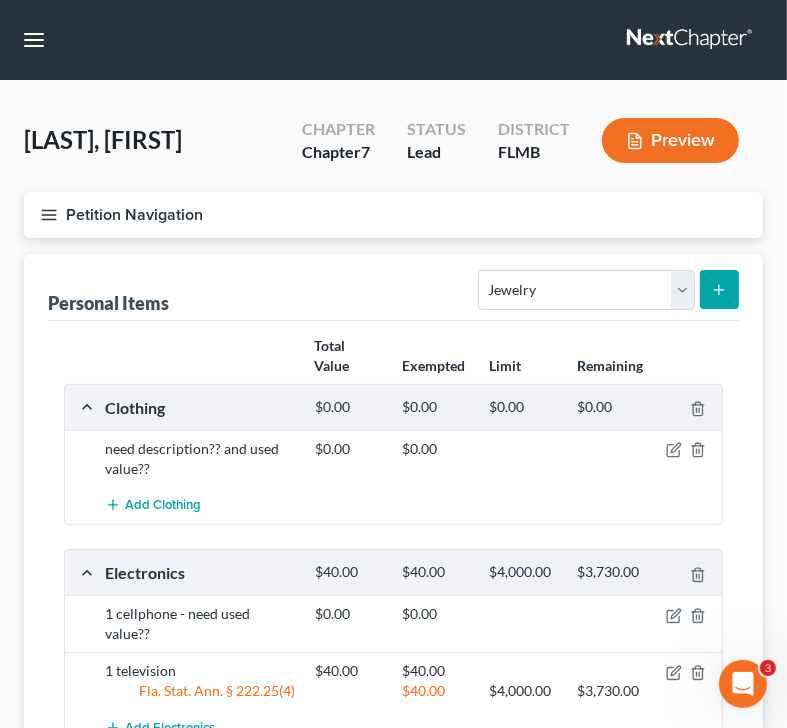 click on "Add Electronics" at bounding box center [170, 728] 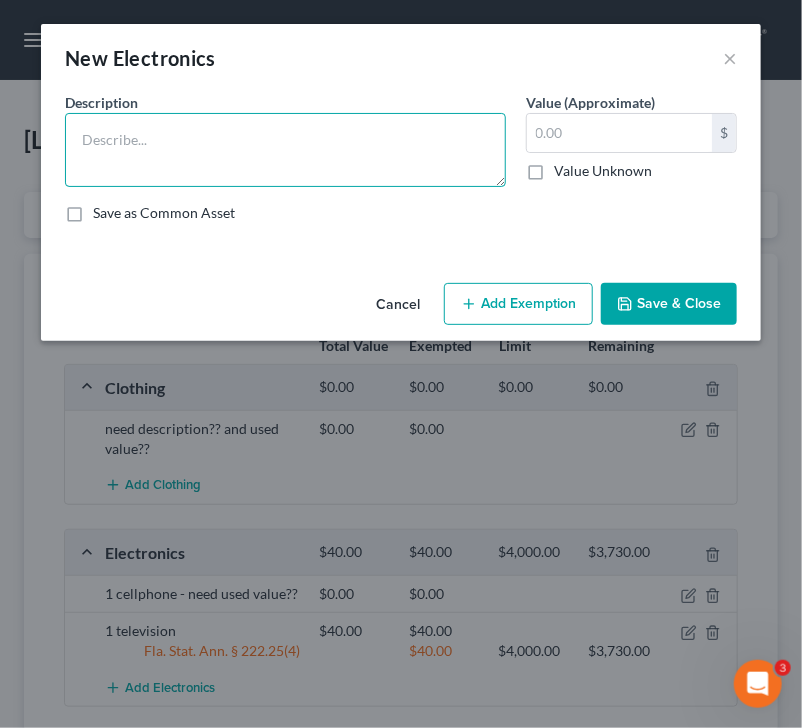 click at bounding box center [285, 150] 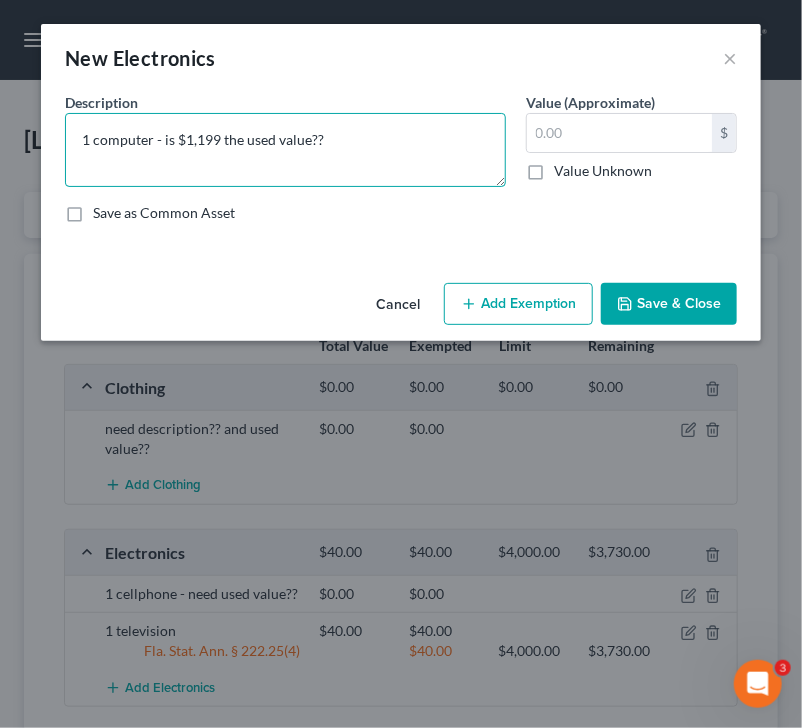 type on "1 computer - is $1,199 the used value??" 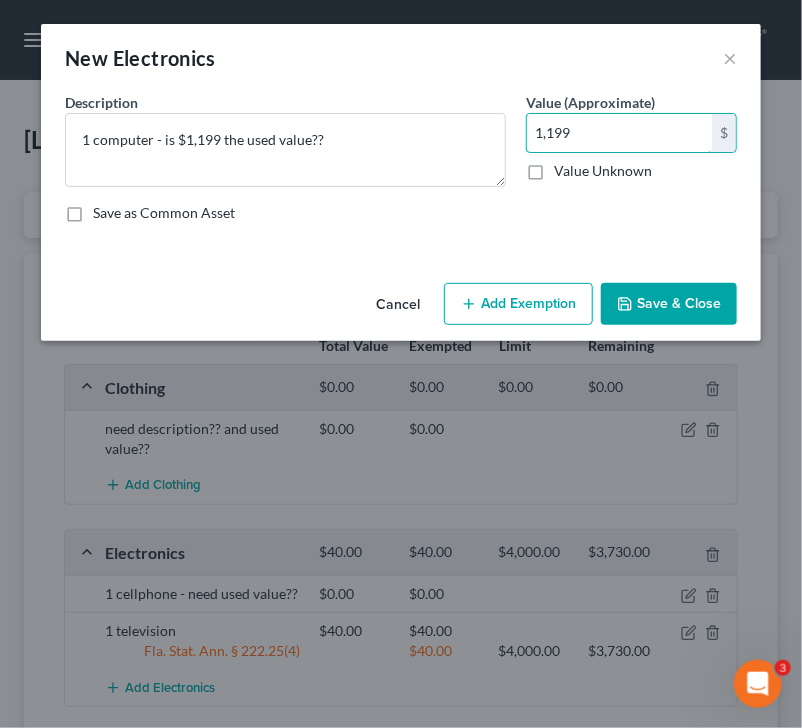 type on "1,199" 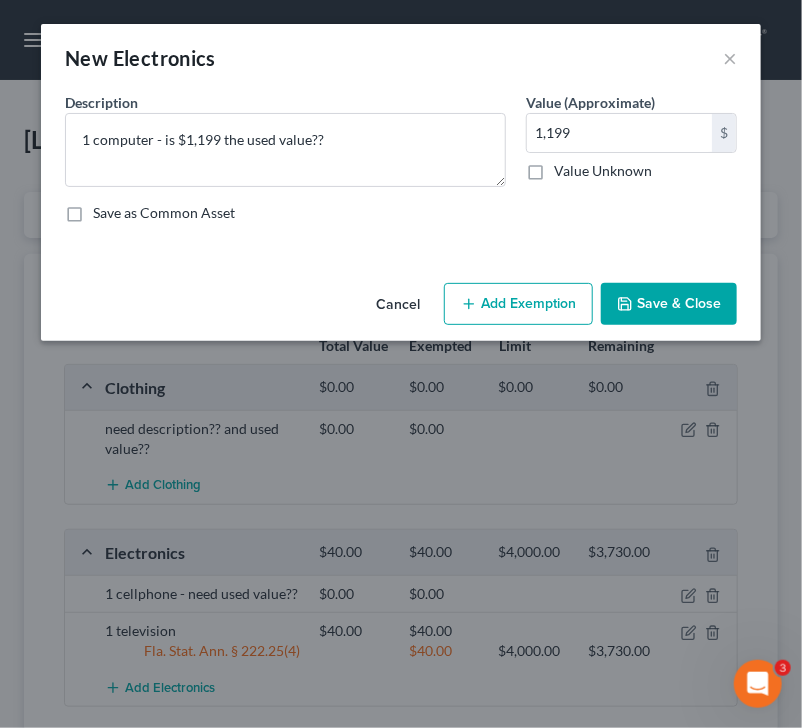 click on "Add Exemption" at bounding box center [518, 304] 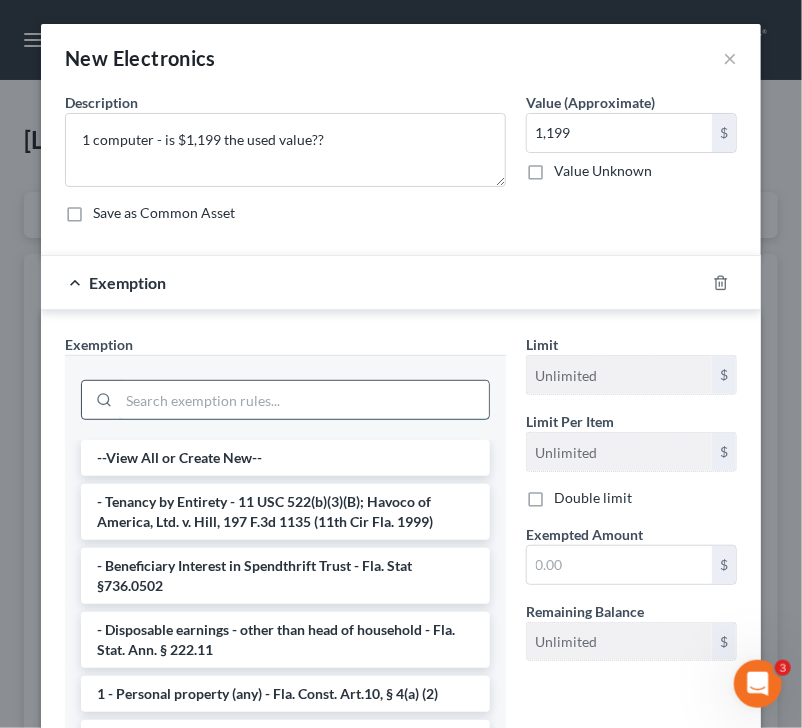 click at bounding box center [304, 400] 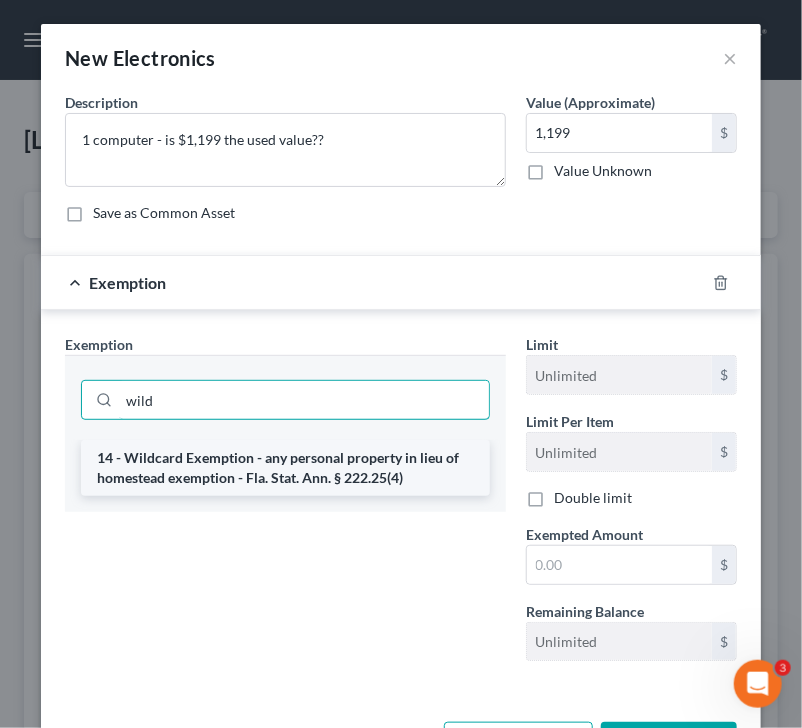 type on "wild" 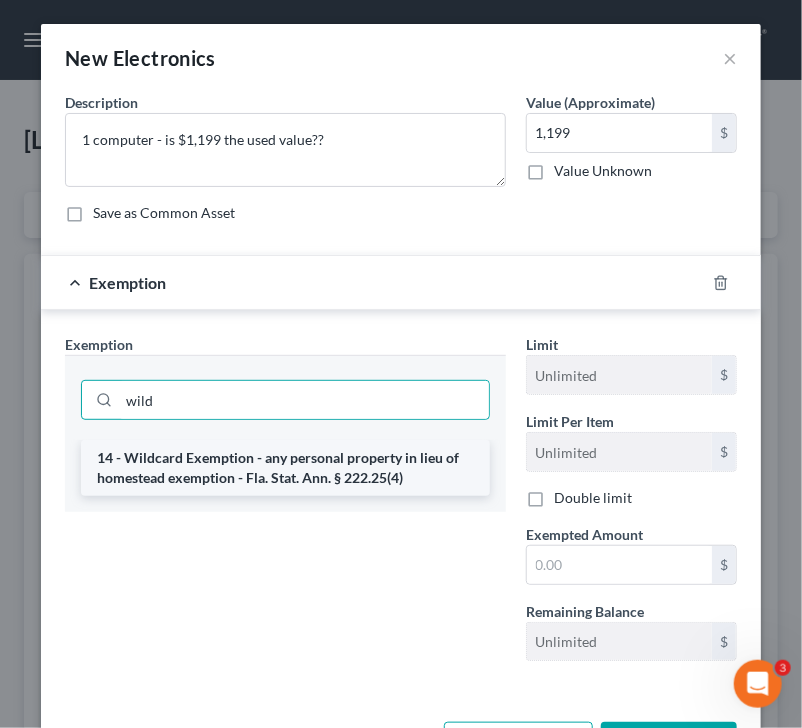 click on "14 - Wildcard Exemption - any personal property in lieu of homestead exemption - Fla. Stat. Ann. § 222.25(4)" at bounding box center (285, 468) 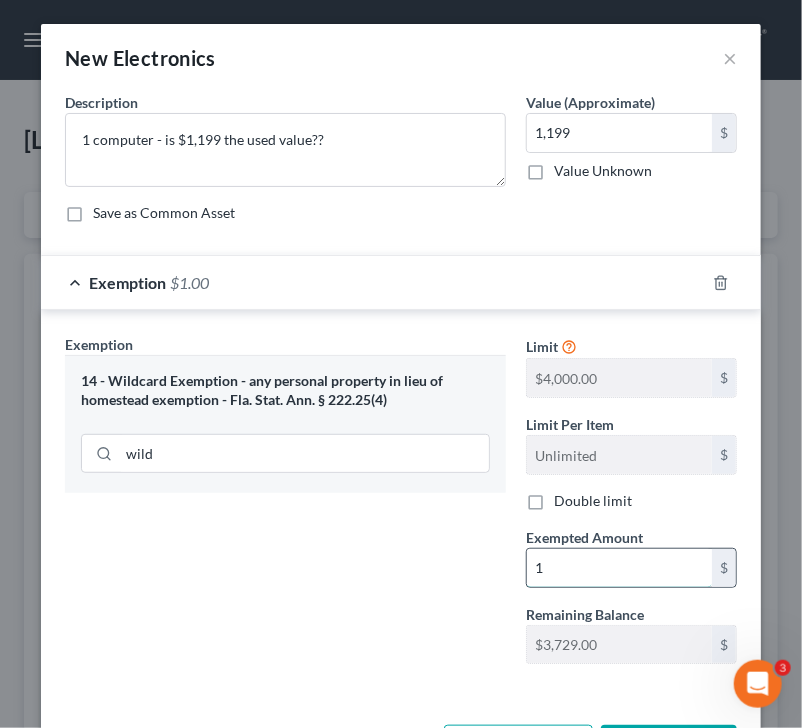 click on "1" at bounding box center [619, 568] 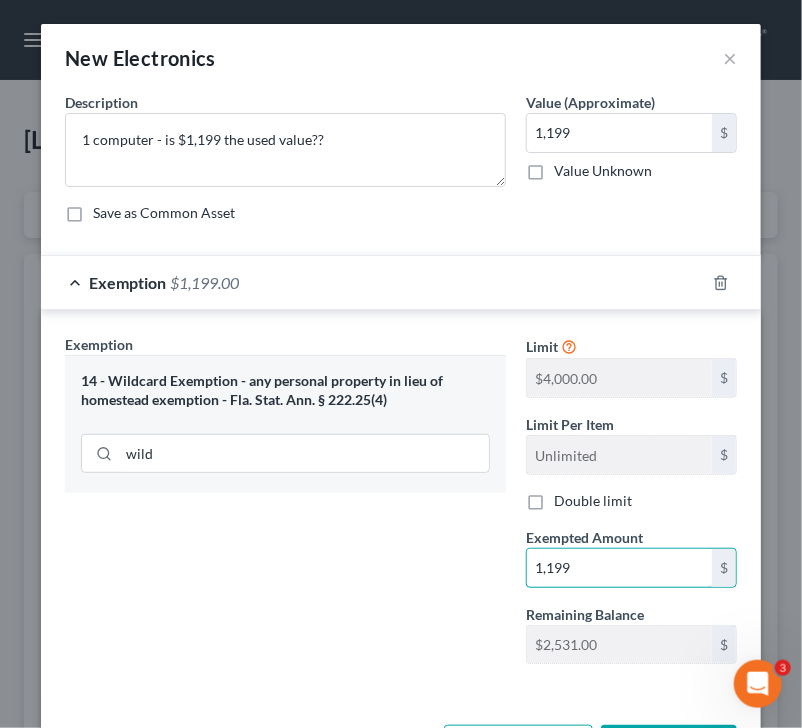 type on "1,199" 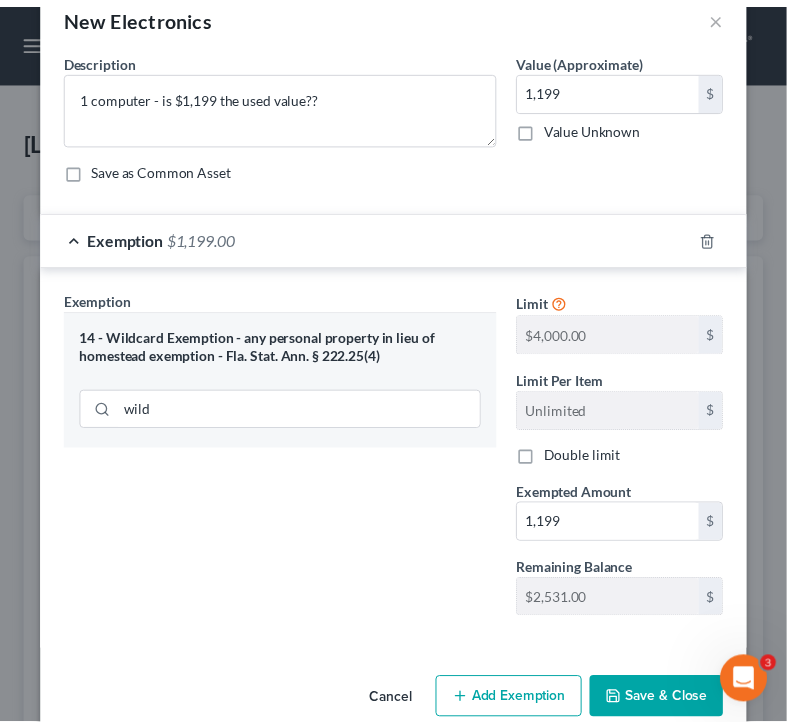 scroll, scrollTop: 76, scrollLeft: 0, axis: vertical 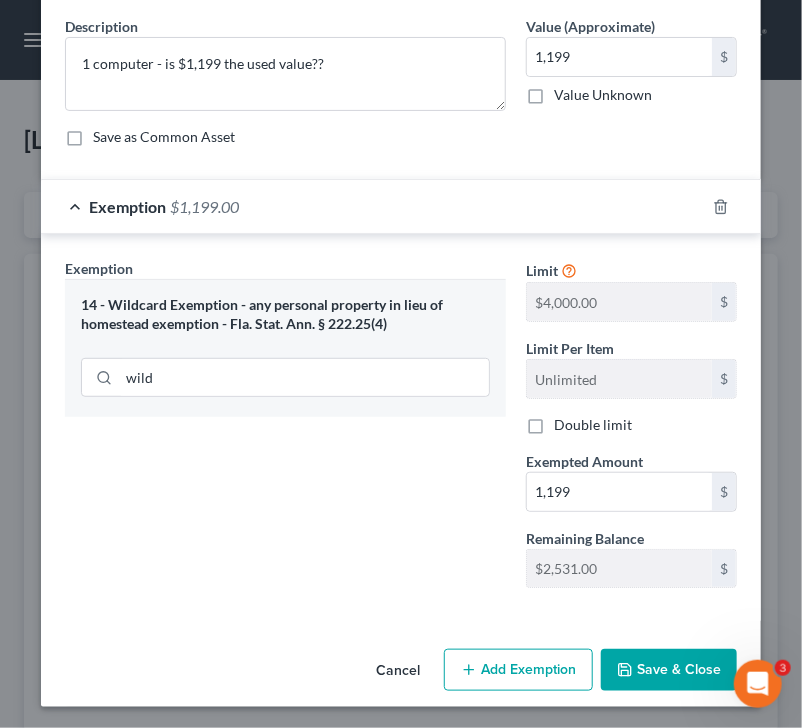 click on "Save & Close" at bounding box center (669, 670) 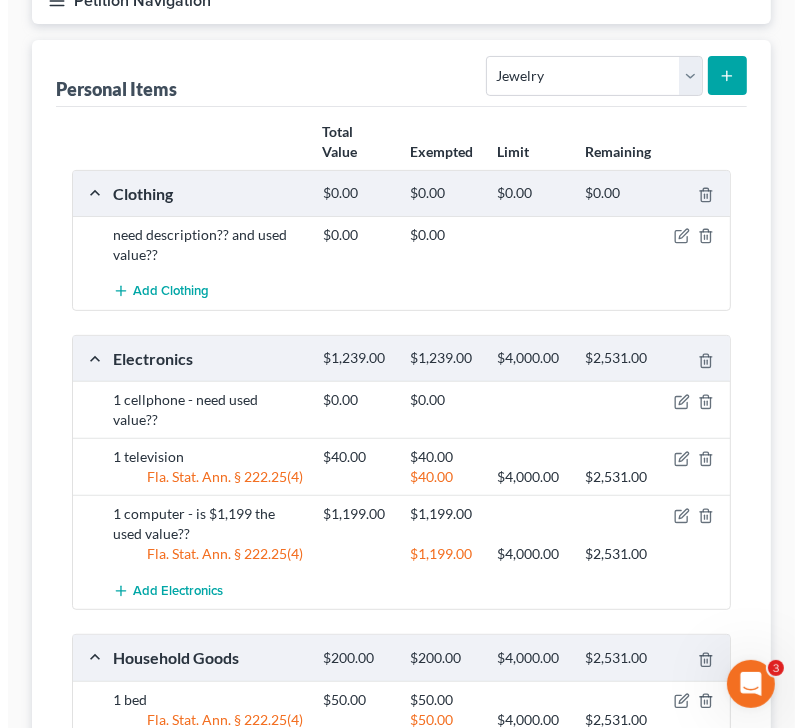 scroll, scrollTop: 218, scrollLeft: 0, axis: vertical 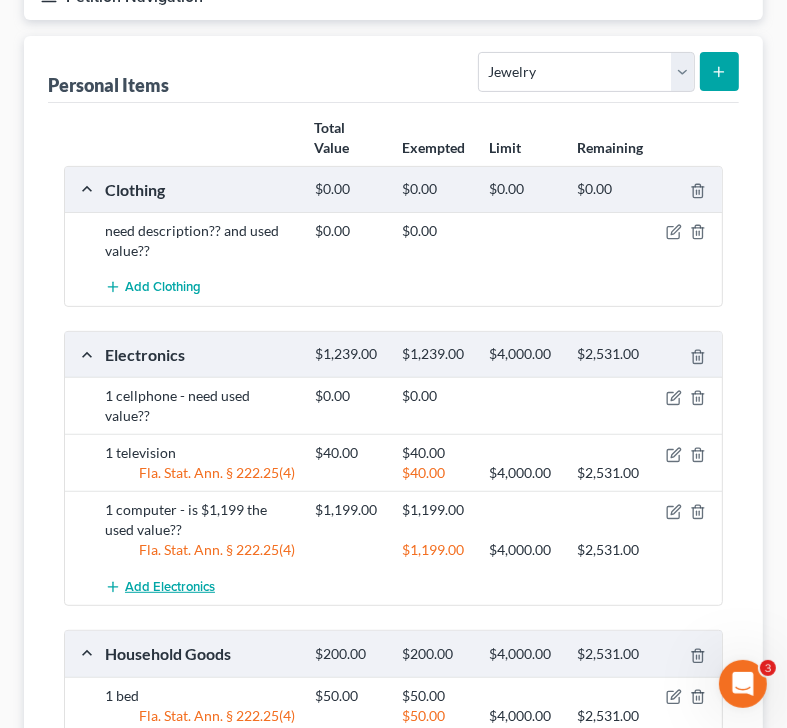 click on "Add Electronics" at bounding box center (170, 587) 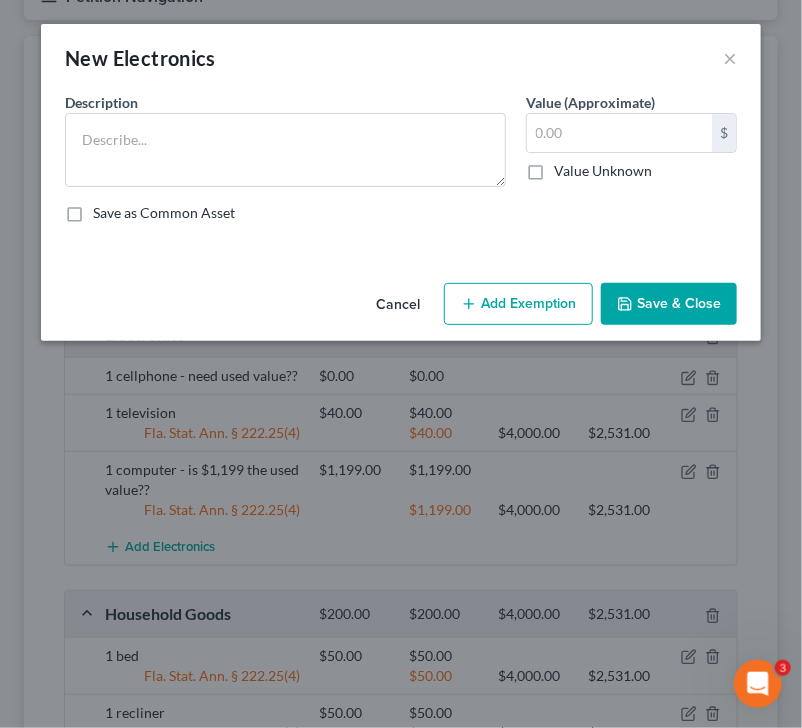 click on "Description
*
Value (Approximate)
$
Value Unknown
Balance Undetermined
$
Value Unknown
Save as Common Asset" at bounding box center [401, 165] 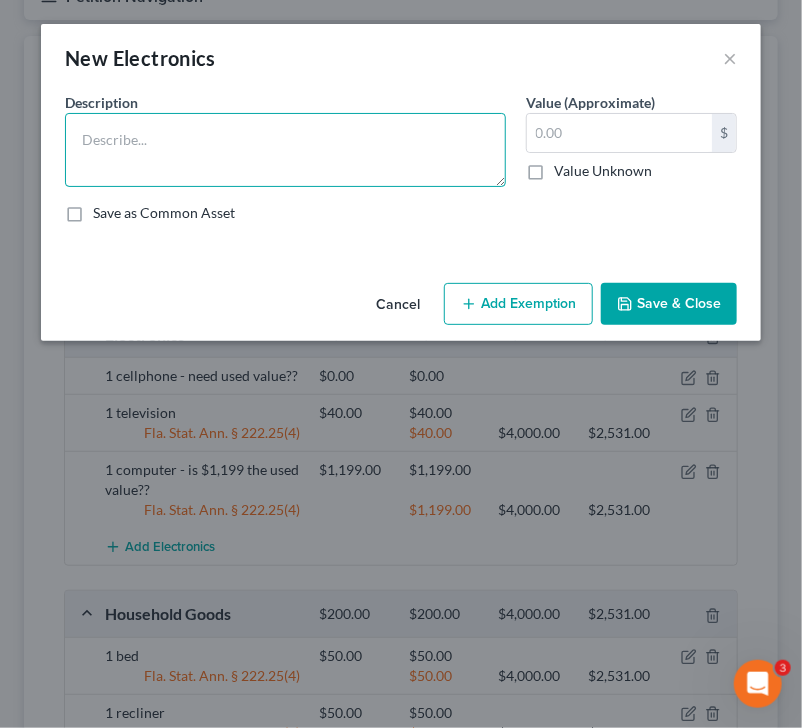click at bounding box center (285, 150) 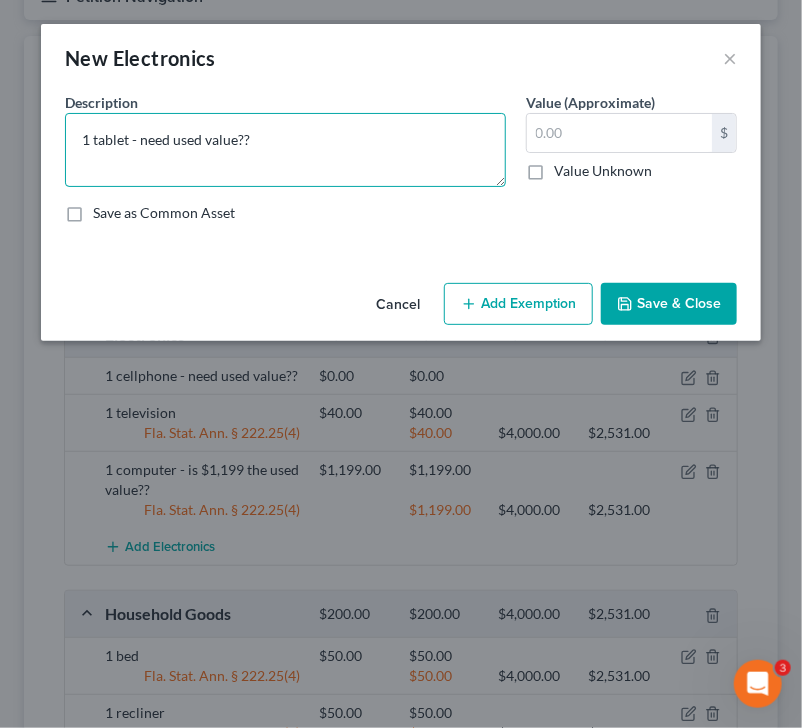 type on "1 tablet - need used value??" 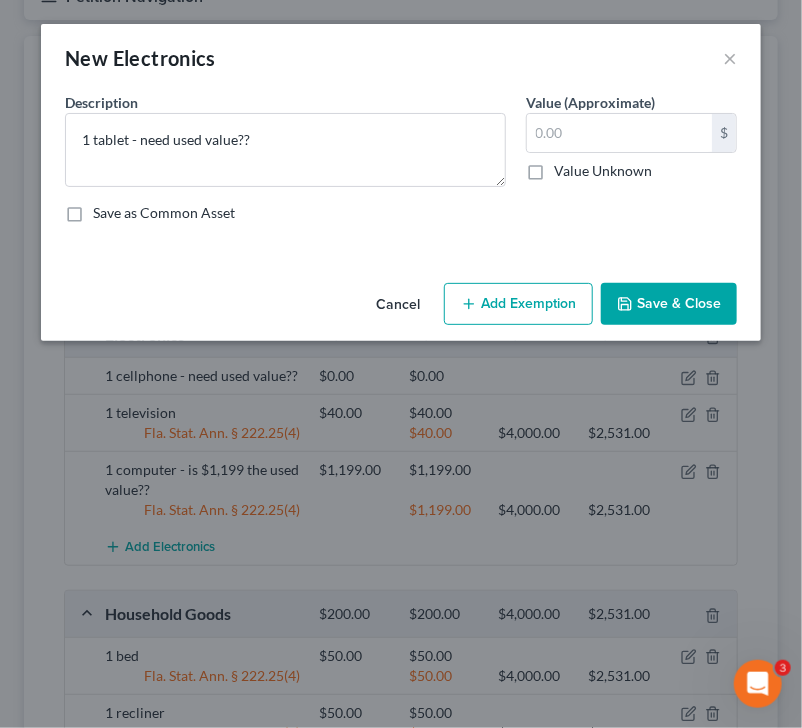 click on "Value Unknown" at bounding box center (603, 171) 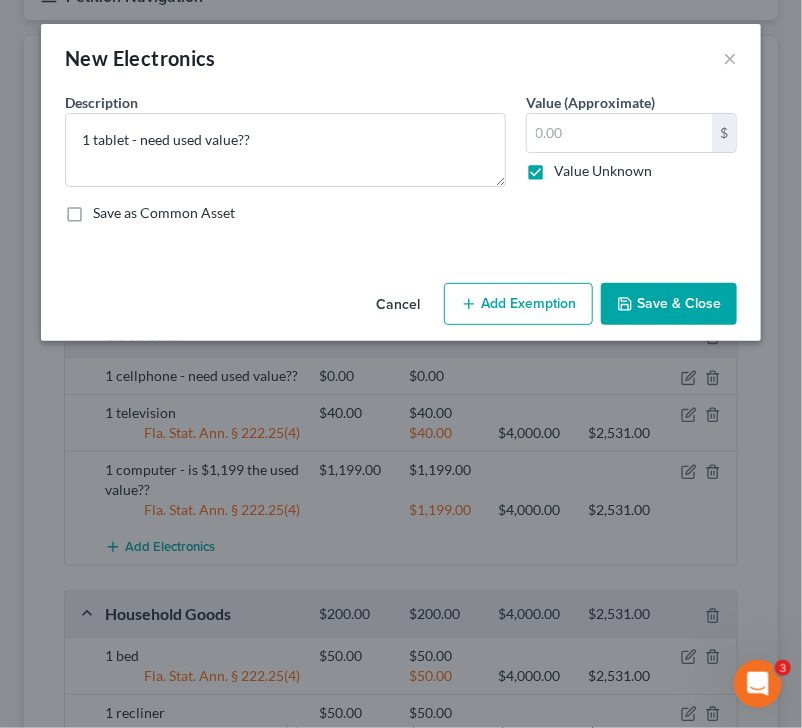 type on "0.00" 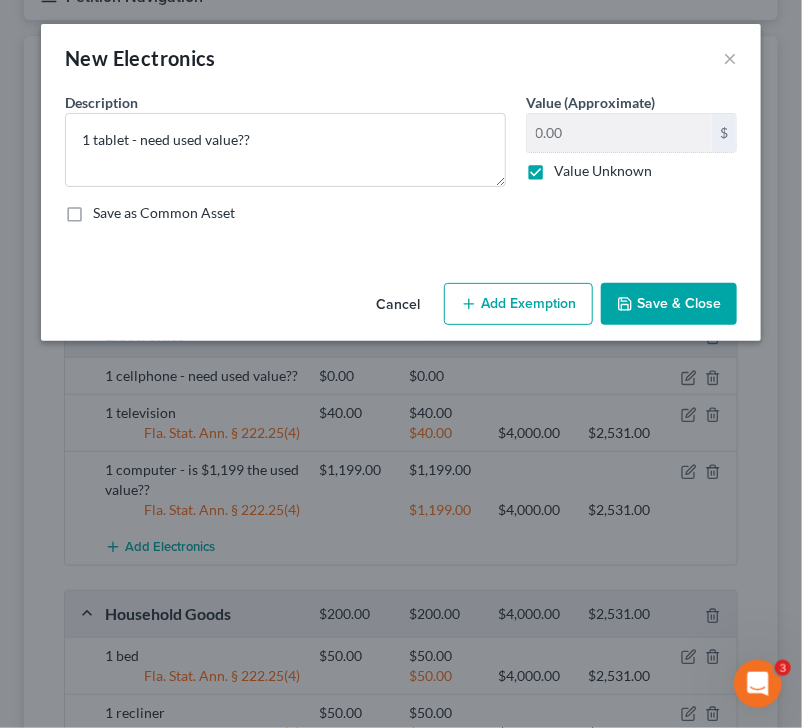 click on "Save & Close" at bounding box center [669, 304] 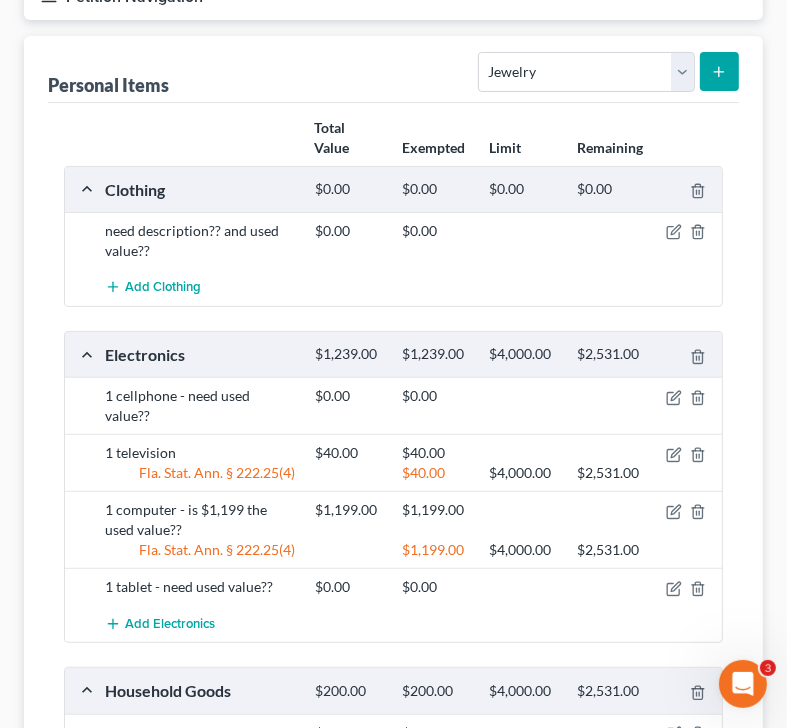 click on "Add Clothing" at bounding box center (409, 287) 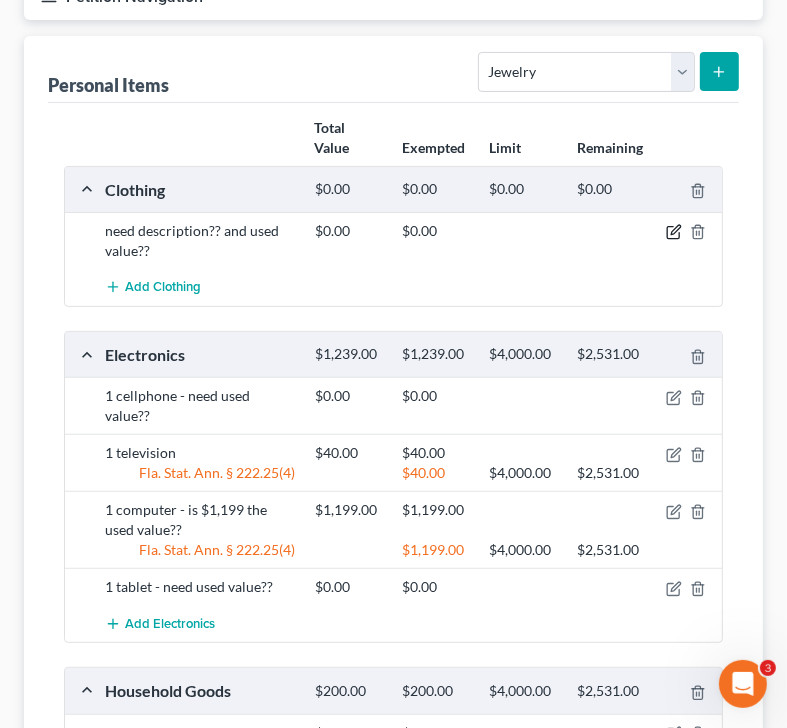 click 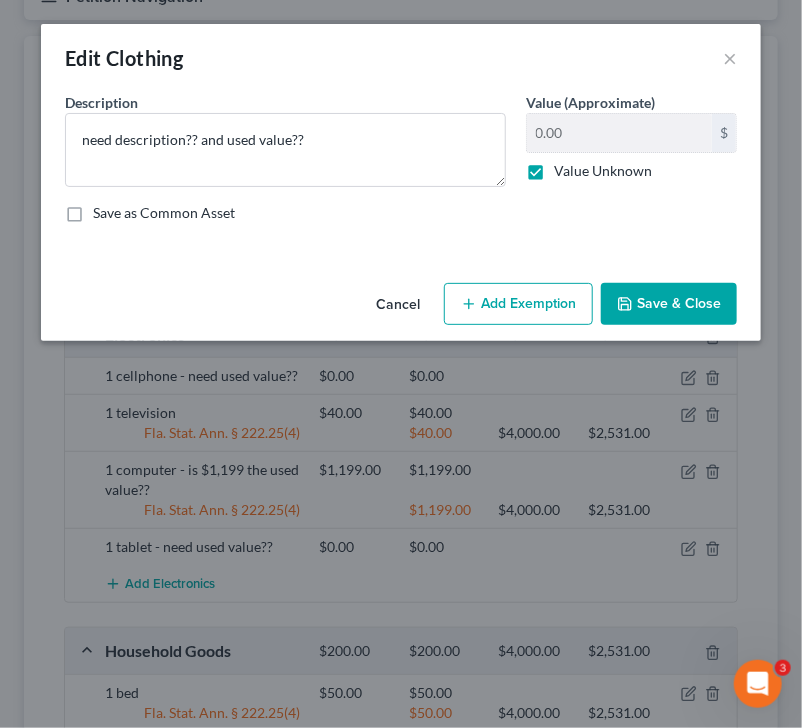 click on "Value Unknown" at bounding box center [603, 171] 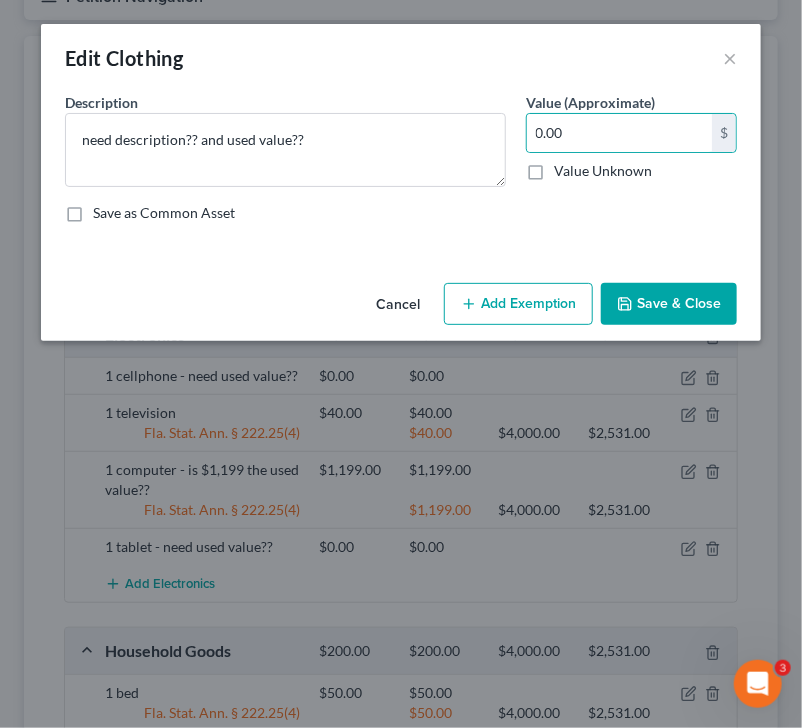 click on "Description
*
need description?? and used value??" at bounding box center [285, 139] 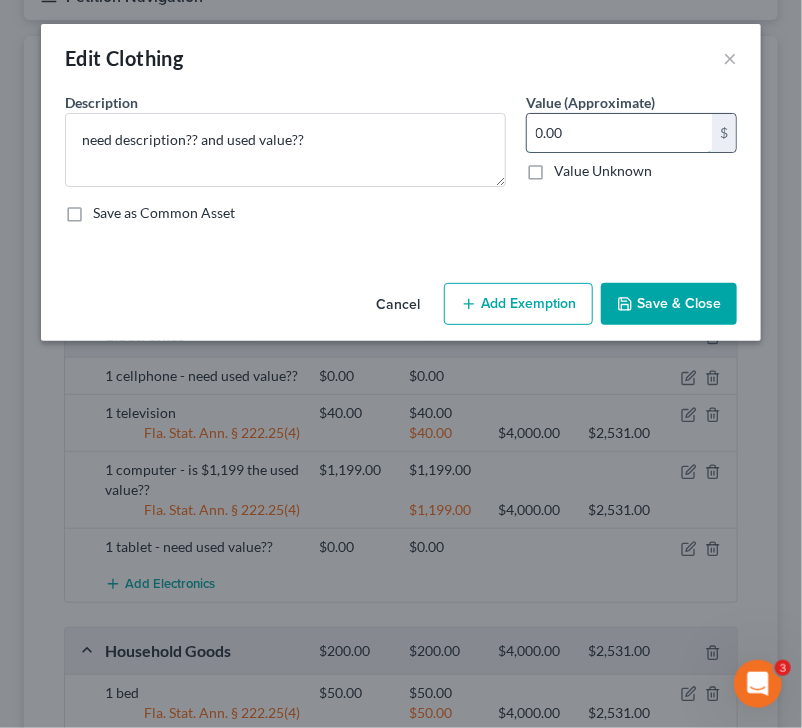 click on "0.00" at bounding box center [619, 133] 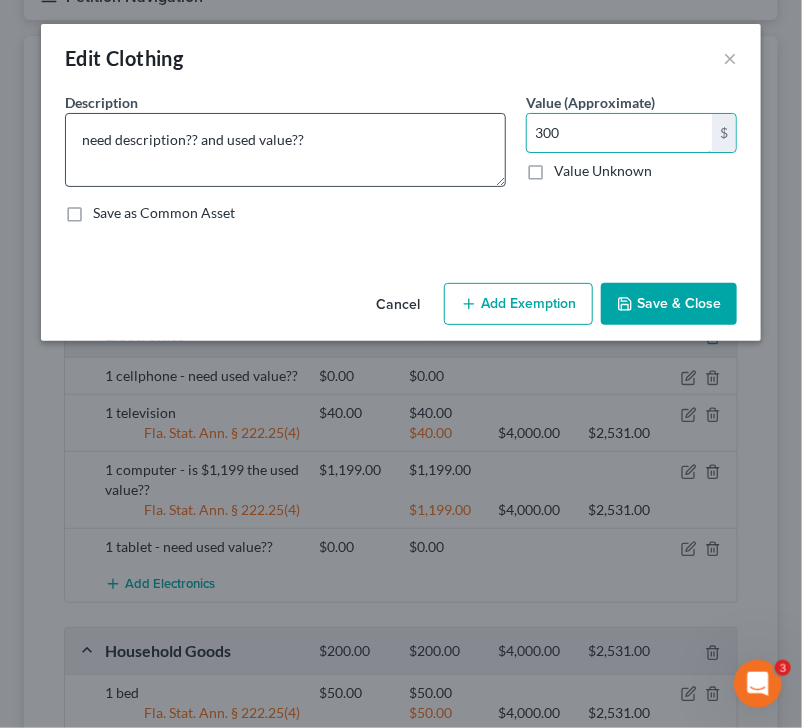type on "300" 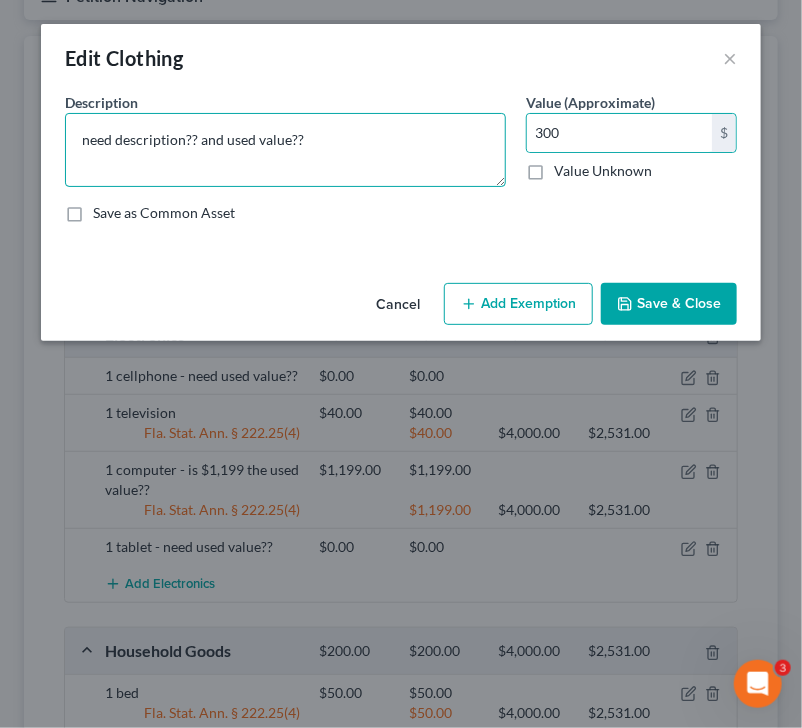 click on "need description?? and used value??" at bounding box center [285, 150] 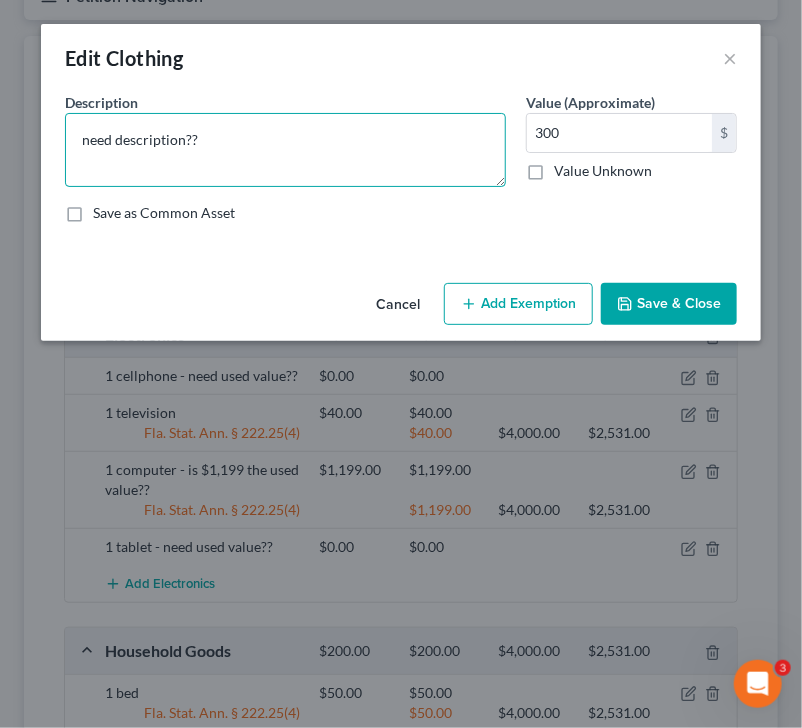 type on "need description??" 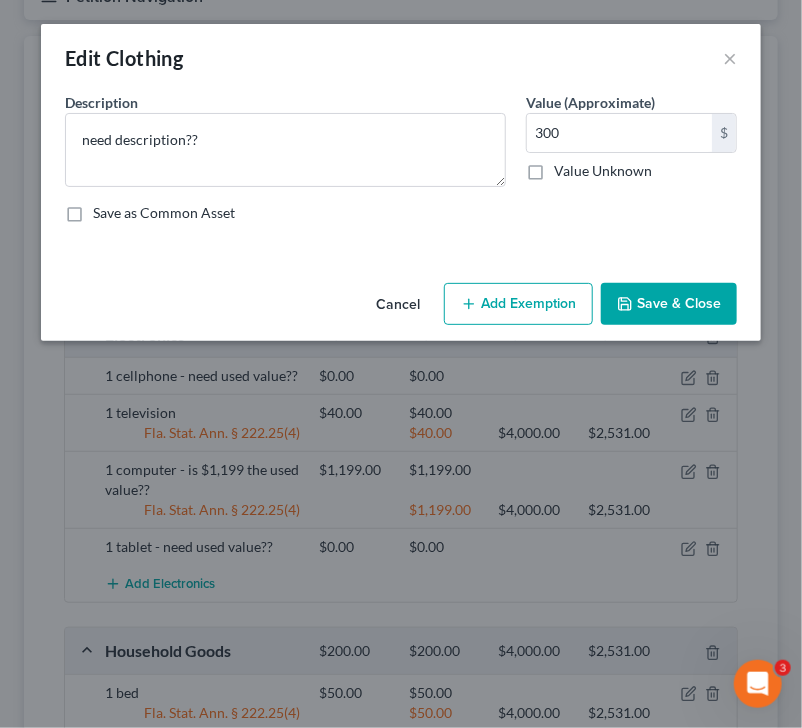click on "Add Exemption" at bounding box center (518, 304) 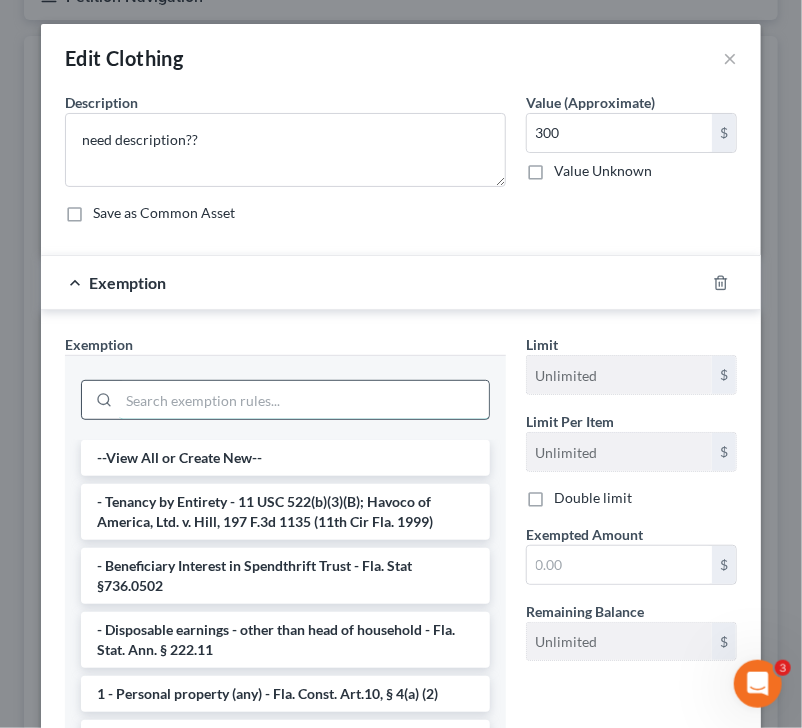 click at bounding box center (304, 400) 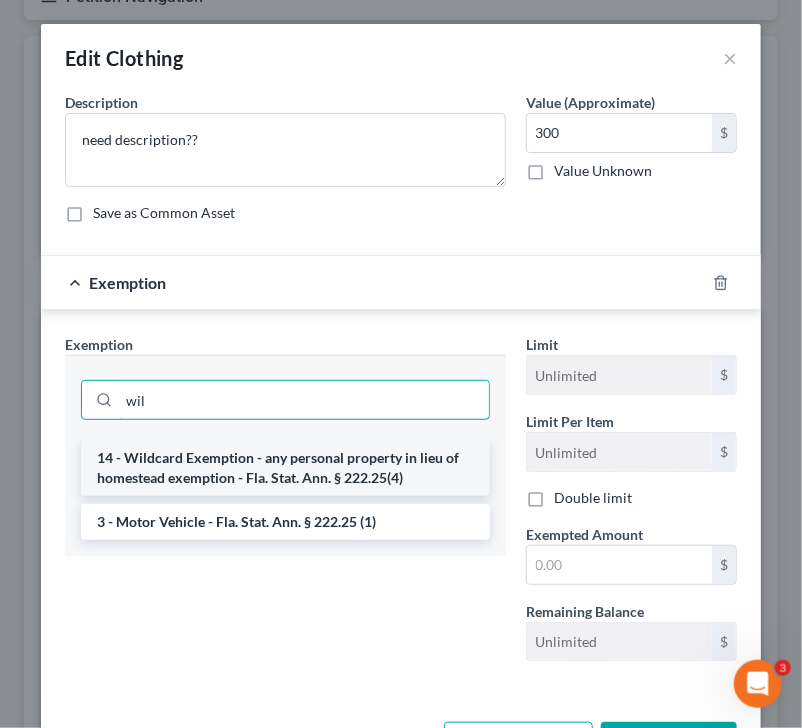 type on "wil" 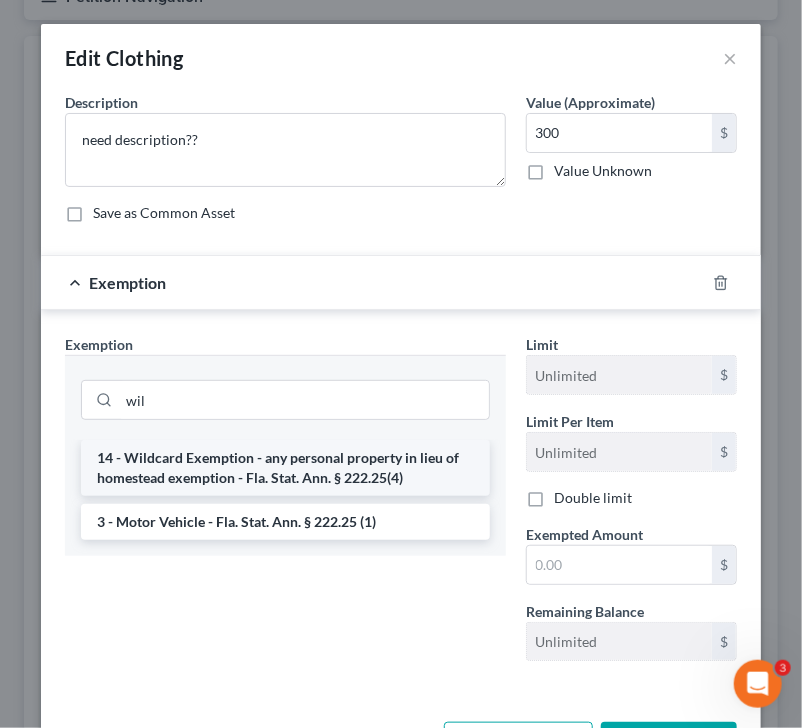 click on "14 - Wildcard Exemption - any personal property in lieu of homestead exemption - Fla. Stat. Ann. § 222.25(4)" at bounding box center (285, 468) 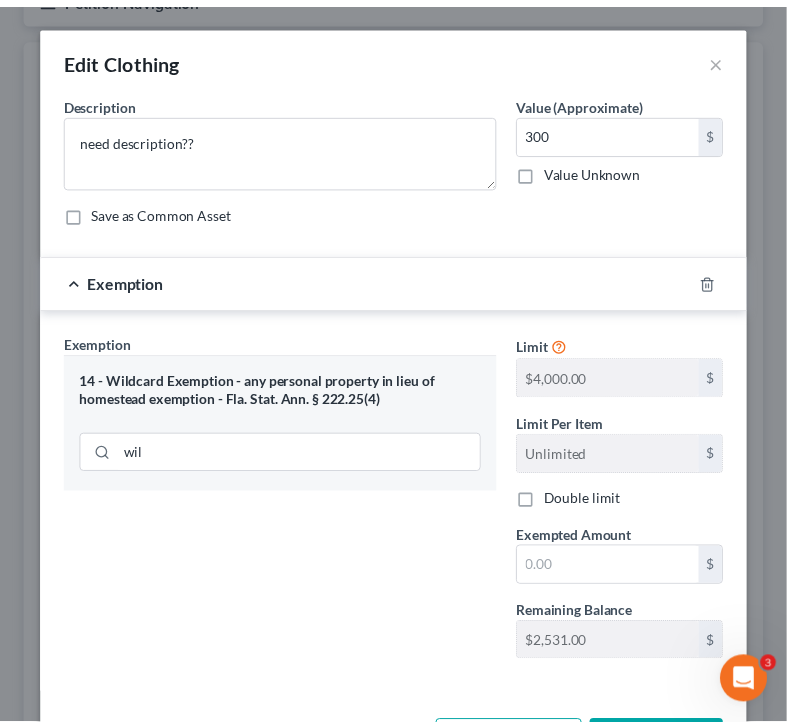 scroll, scrollTop: 76, scrollLeft: 0, axis: vertical 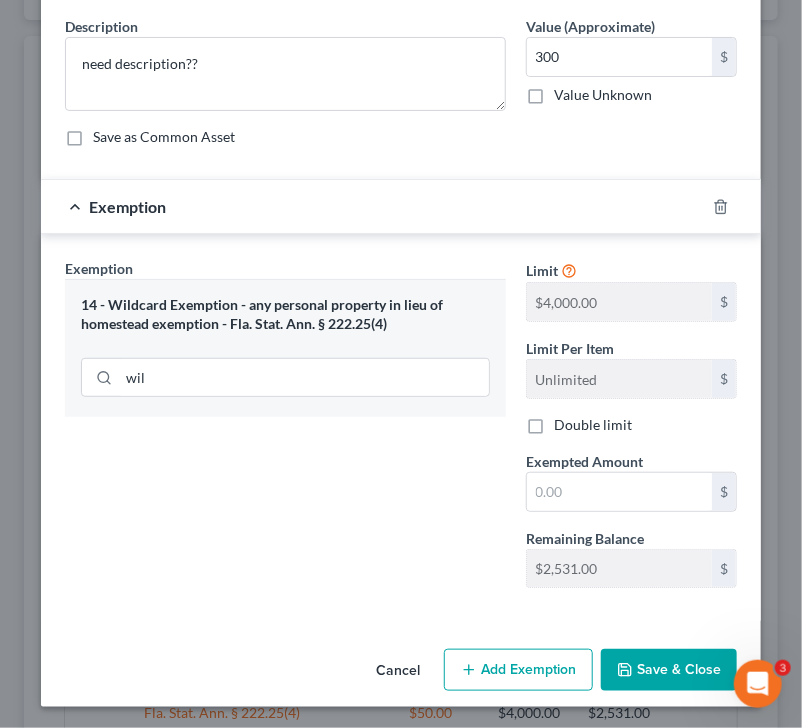 click on "Save & Close" at bounding box center [669, 670] 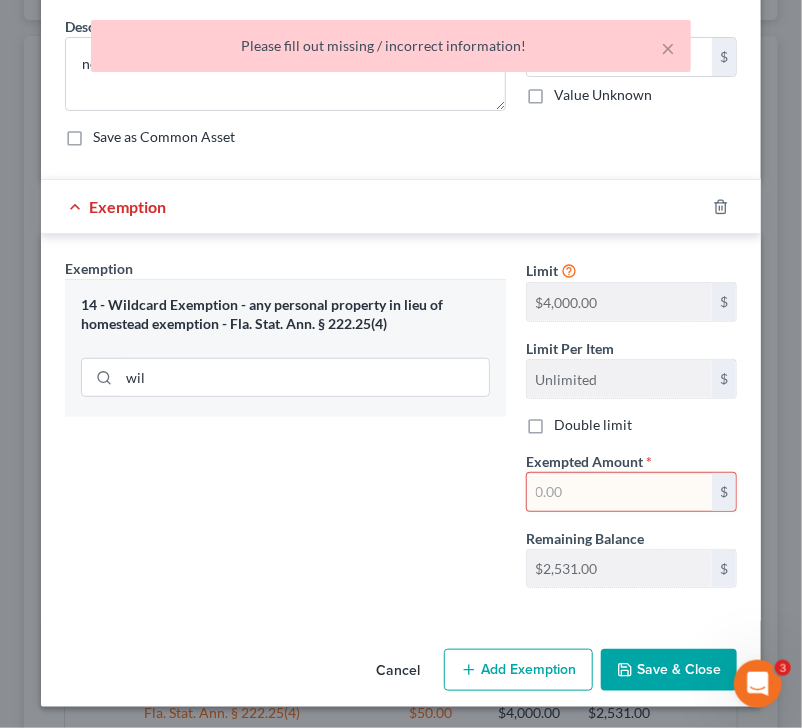 click at bounding box center (619, 492) 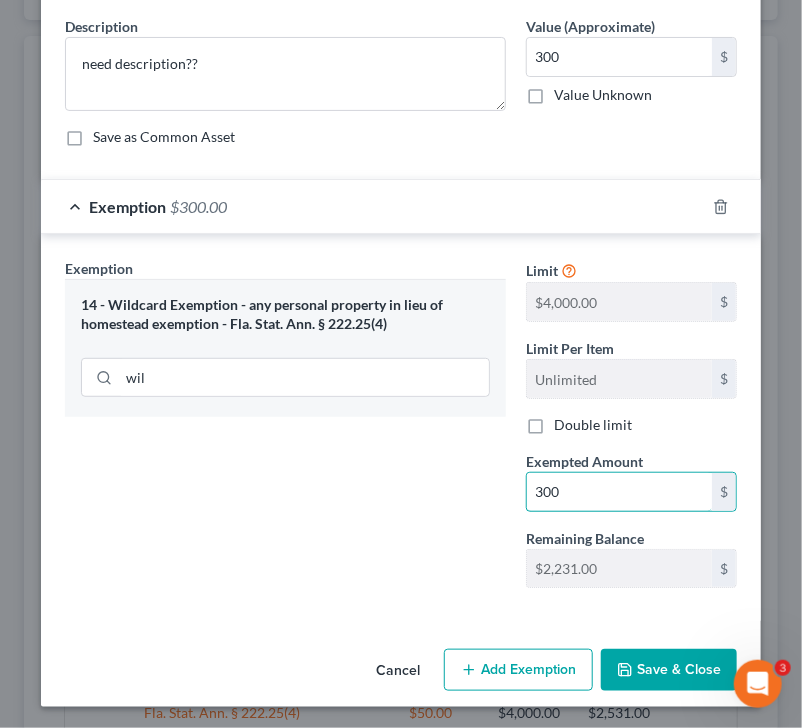 type on "300" 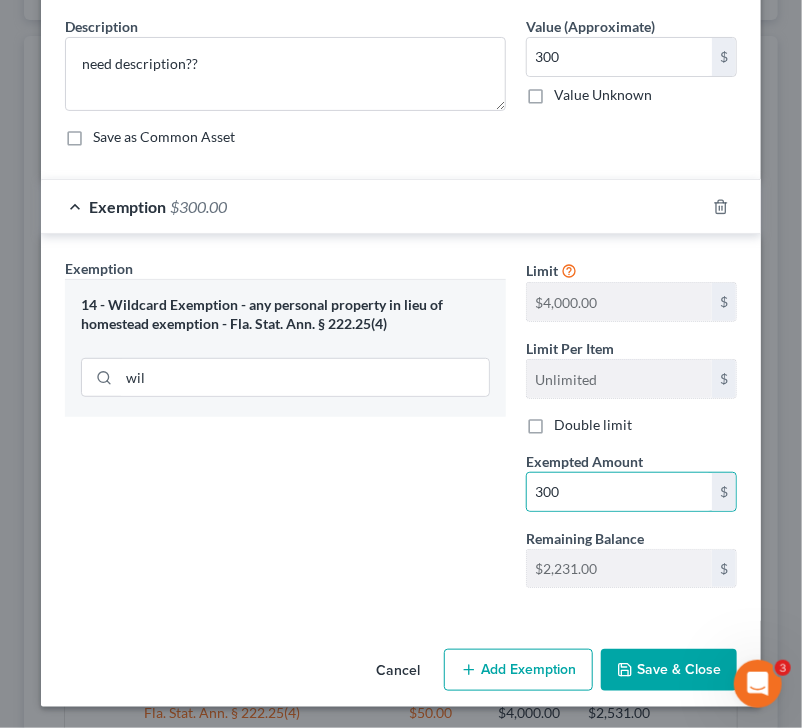 click on "Save & Close" at bounding box center [669, 670] 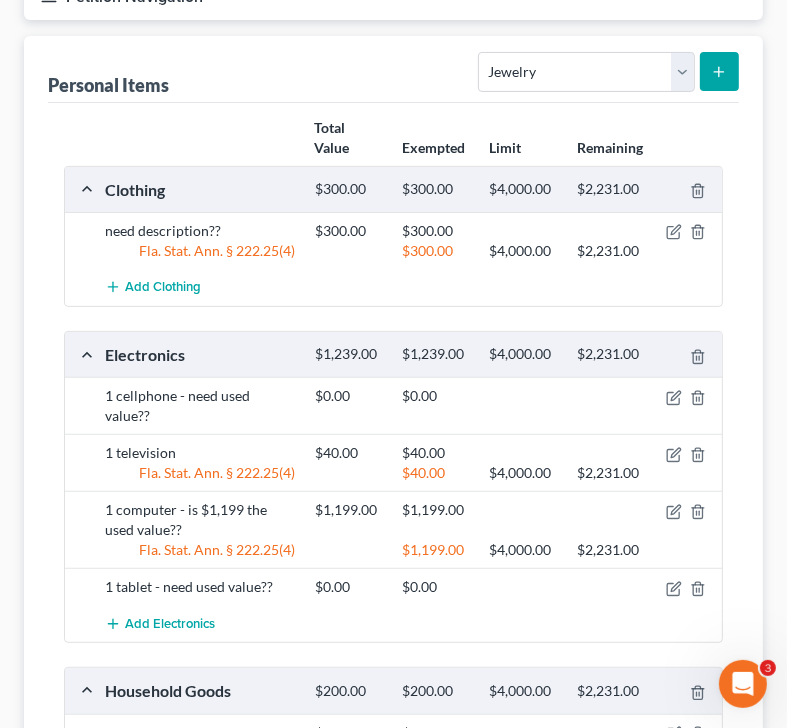 scroll, scrollTop: 855, scrollLeft: 0, axis: vertical 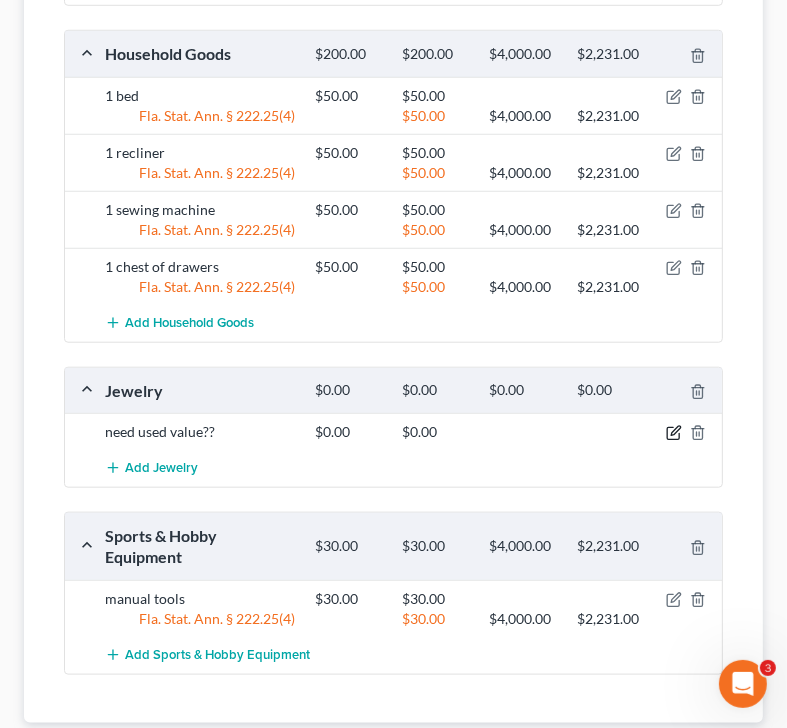 click 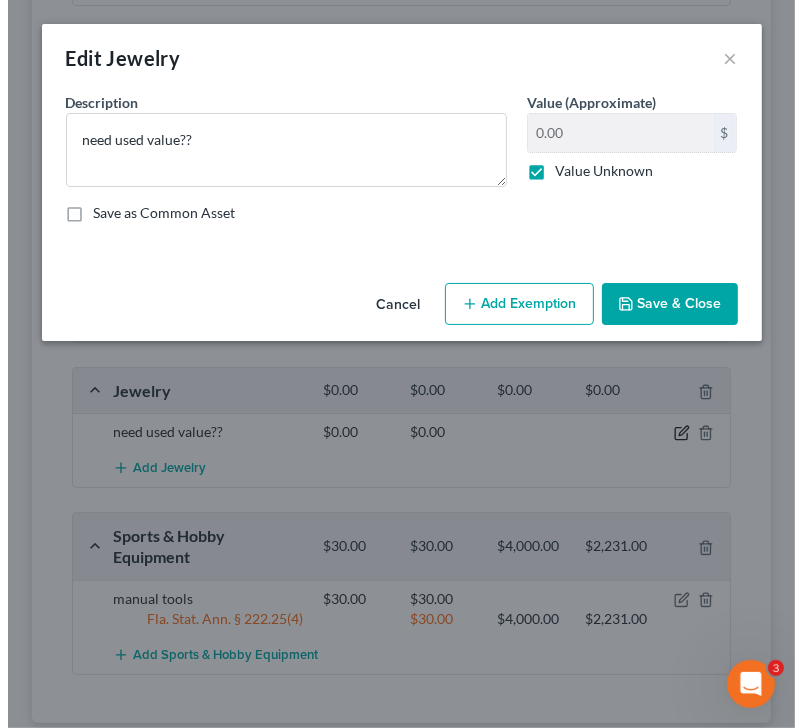 scroll, scrollTop: 835, scrollLeft: 0, axis: vertical 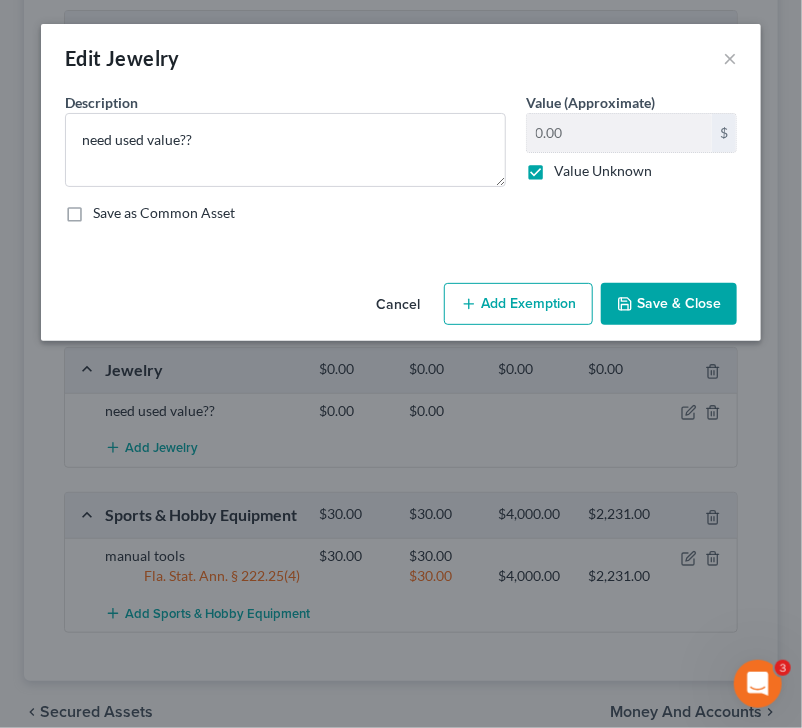 click on "Value Unknown" at bounding box center (603, 171) 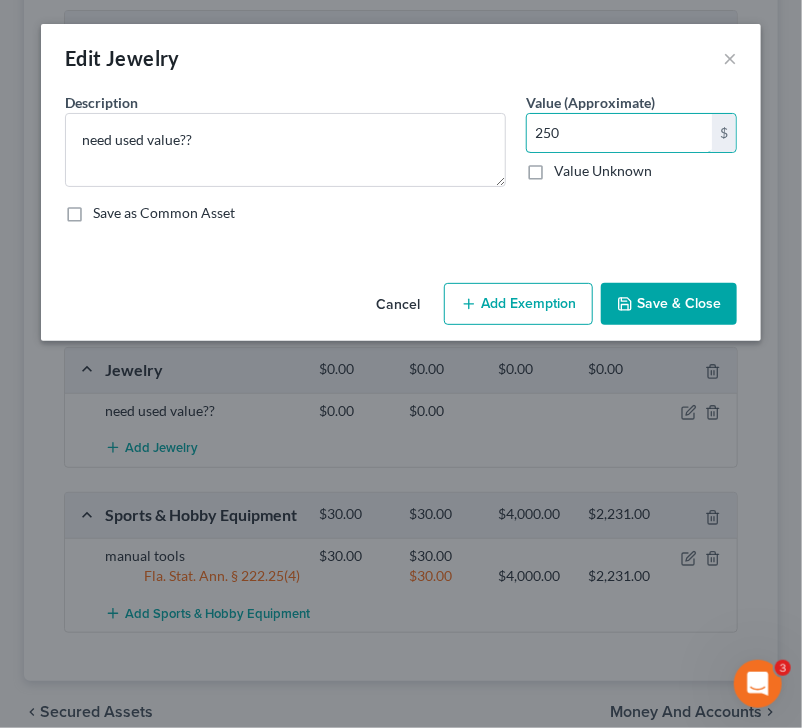 type on "250" 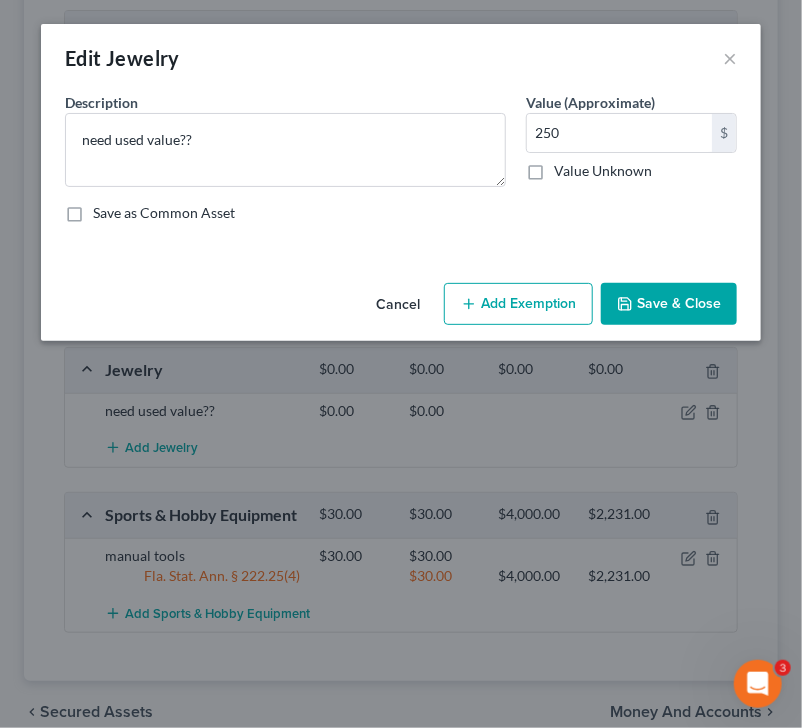 click on "Add Exemption" at bounding box center (518, 304) 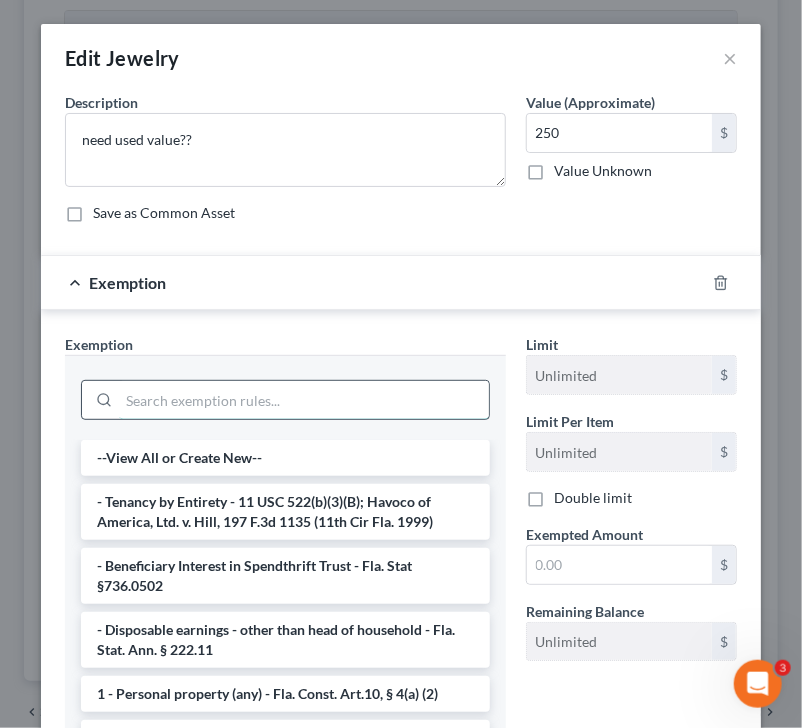 click at bounding box center (304, 400) 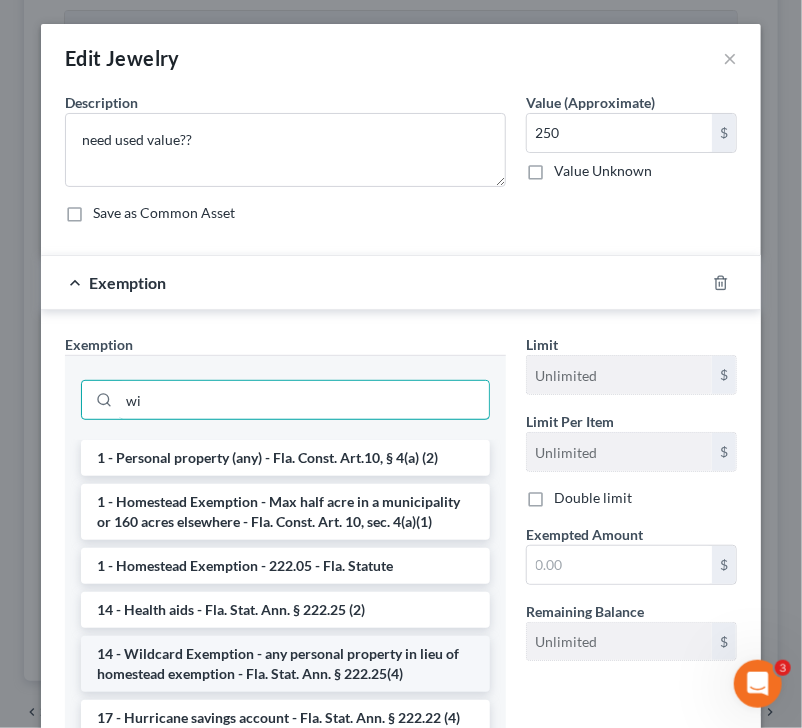 type on "wi" 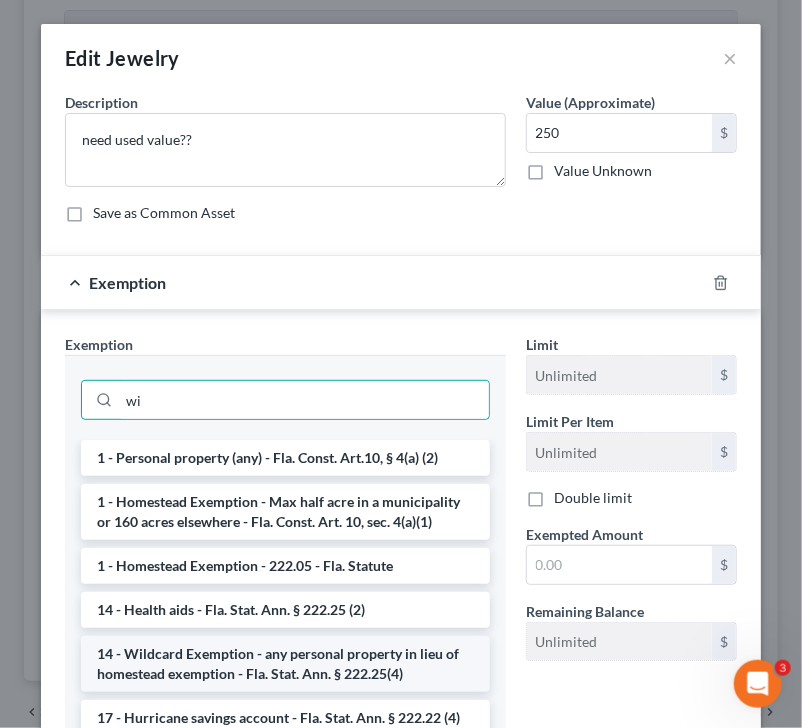 click on "14 - Wildcard Exemption - any personal property in lieu of homestead exemption - Fla. Stat. Ann. § 222.25(4)" at bounding box center (285, 664) 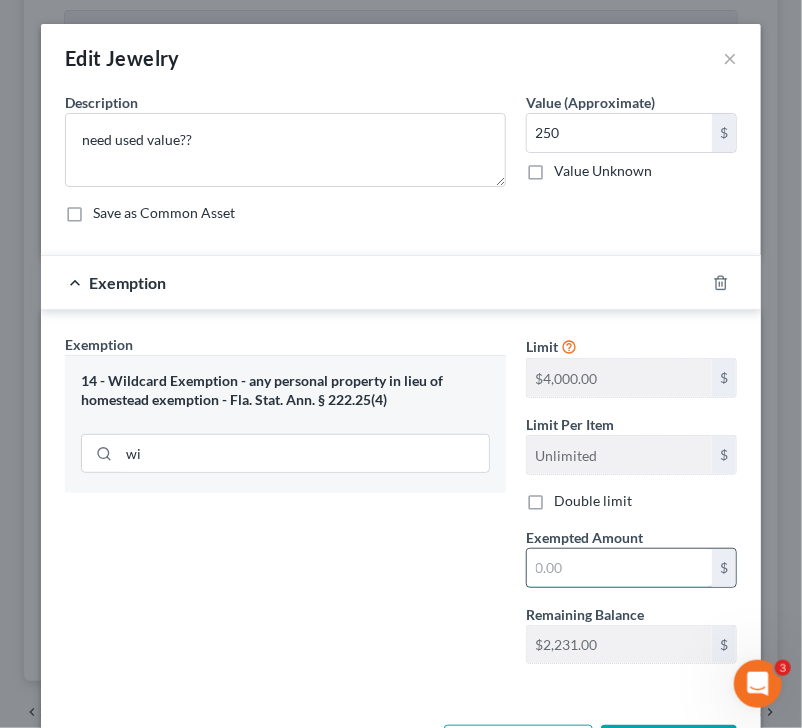 click at bounding box center (619, 568) 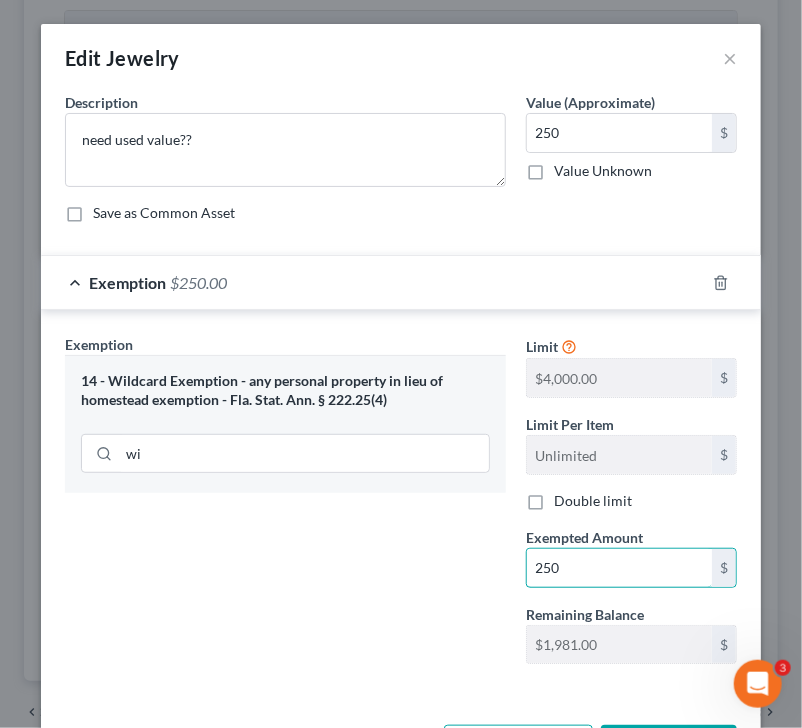 type on "250" 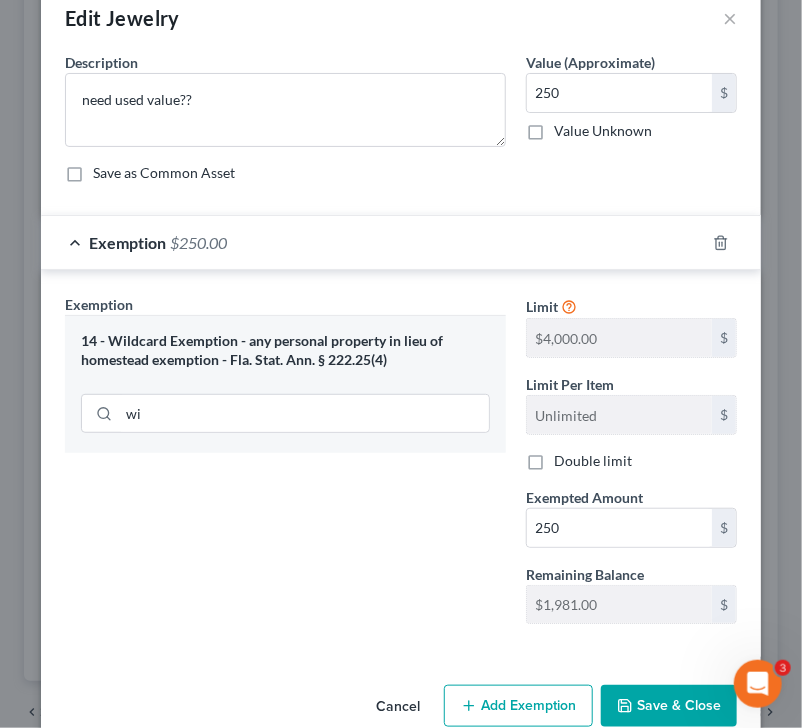 scroll, scrollTop: 76, scrollLeft: 0, axis: vertical 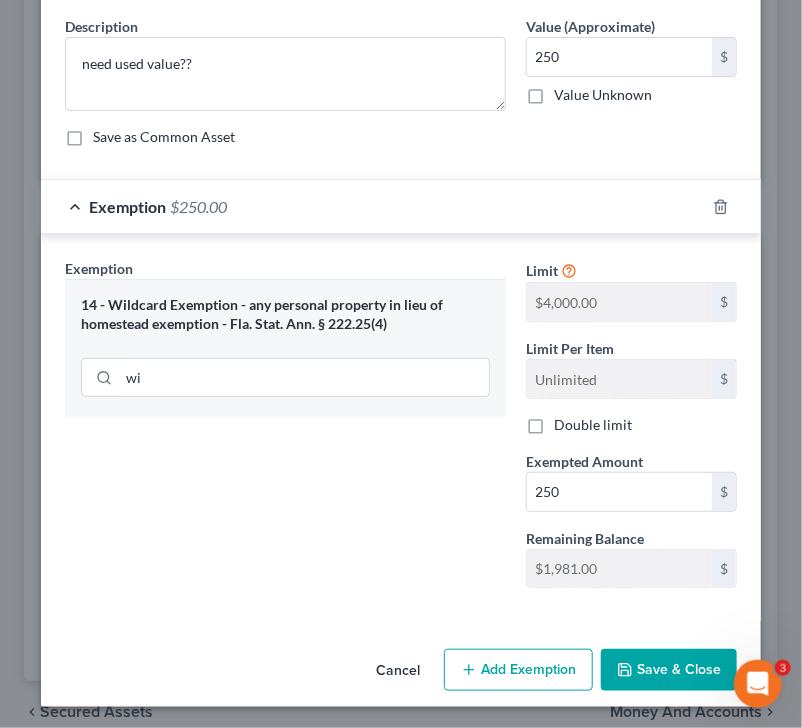 click on "Save & Close" at bounding box center [669, 670] 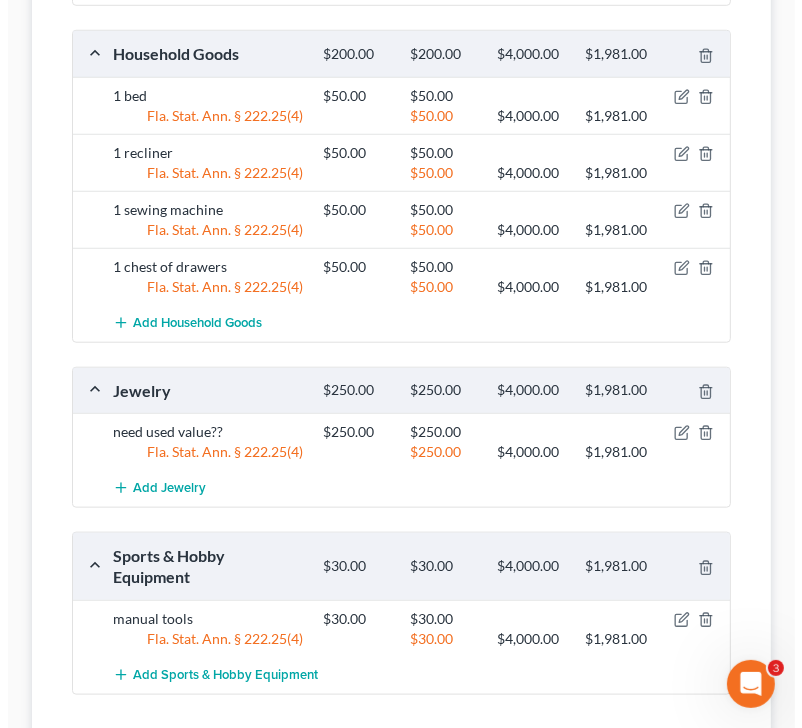 scroll, scrollTop: 218, scrollLeft: 0, axis: vertical 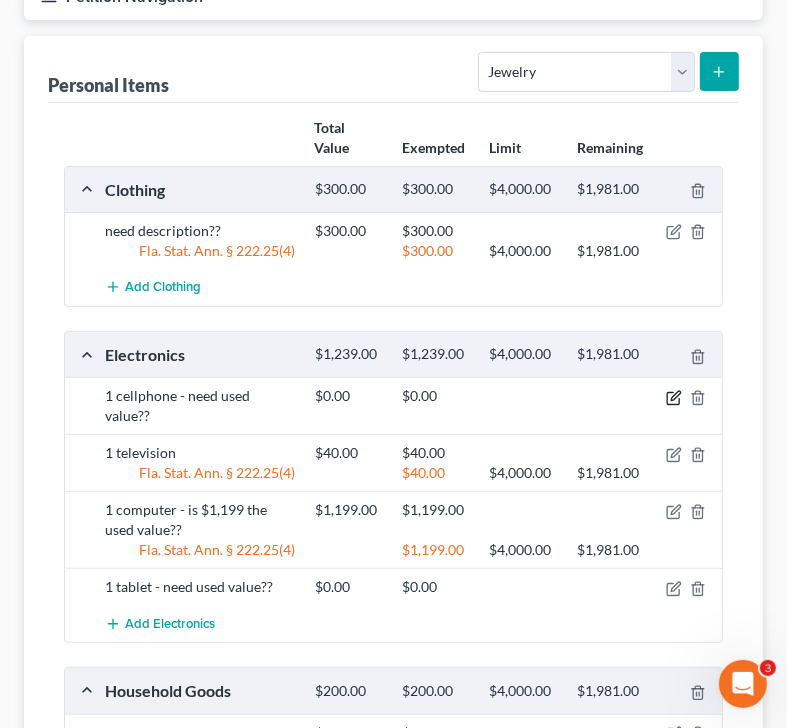 click 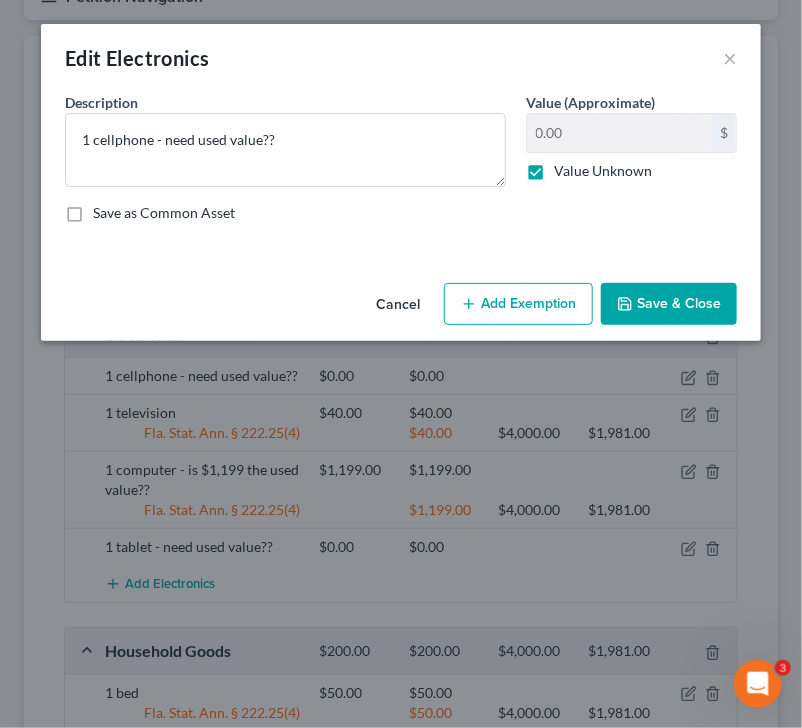 click on "Value Unknown" at bounding box center (603, 171) 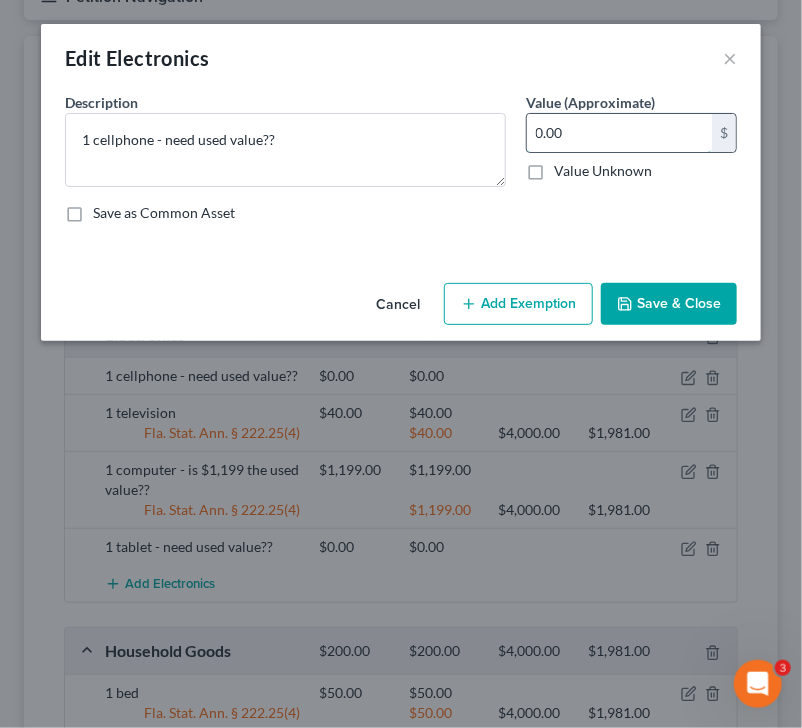 click on "0.00" at bounding box center (619, 133) 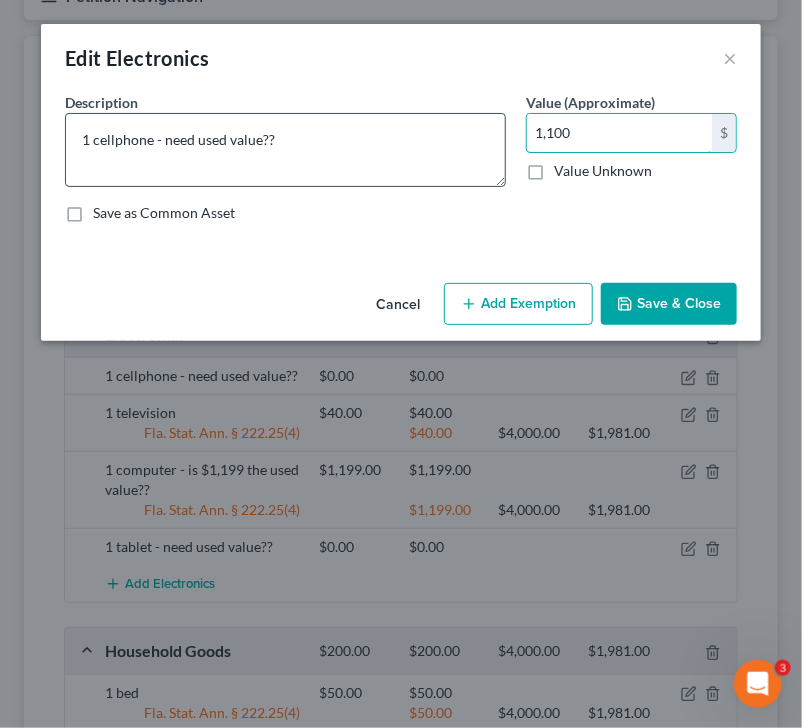 type on "1,100" 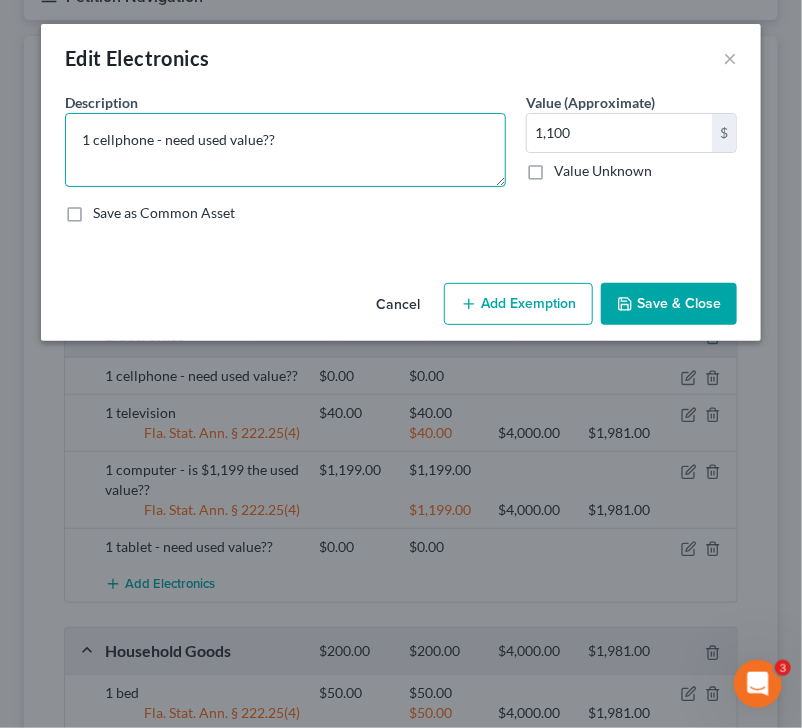 click on "1 cellphone - need used value??" at bounding box center (285, 150) 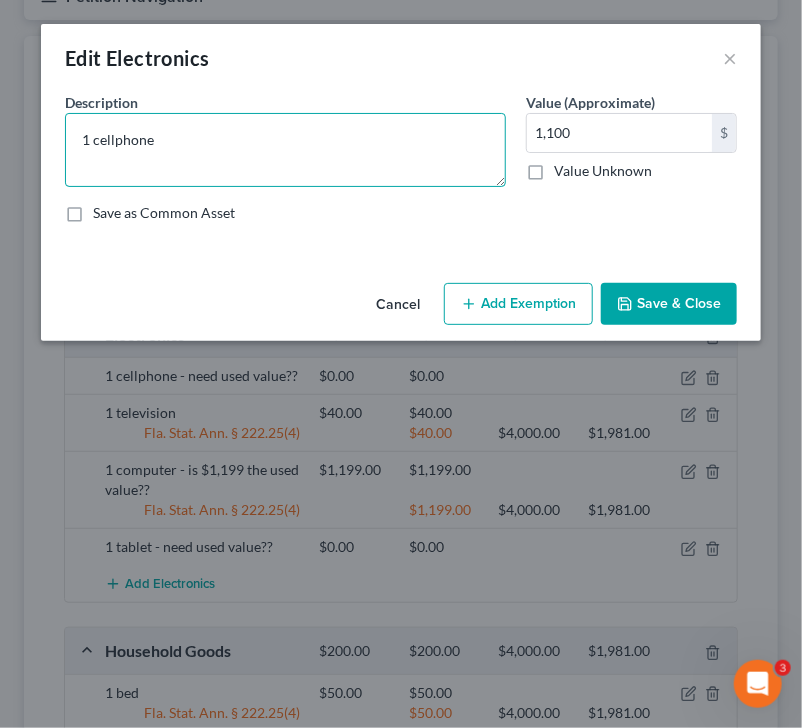 type on "1 cellphone" 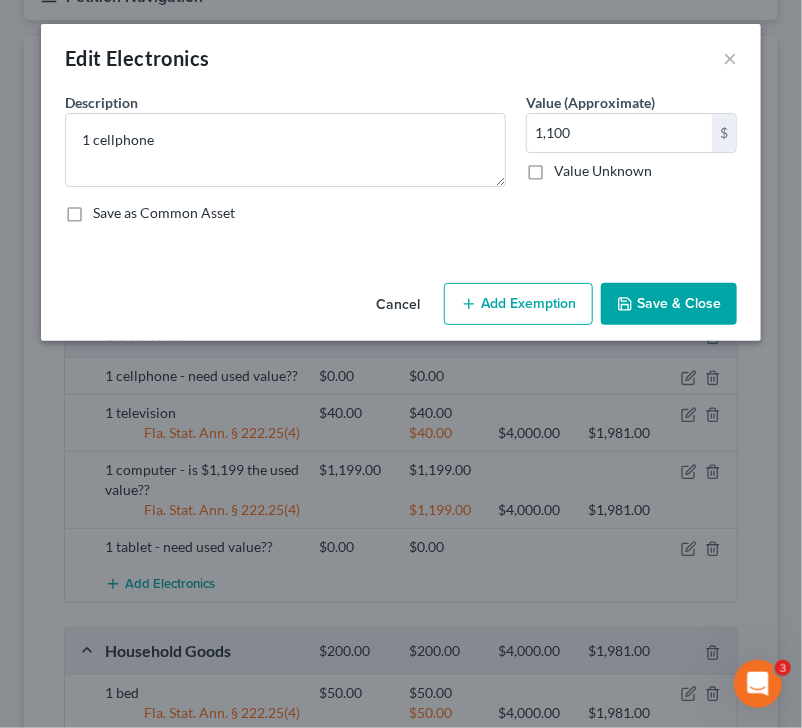 click on "Add Exemption" at bounding box center (518, 304) 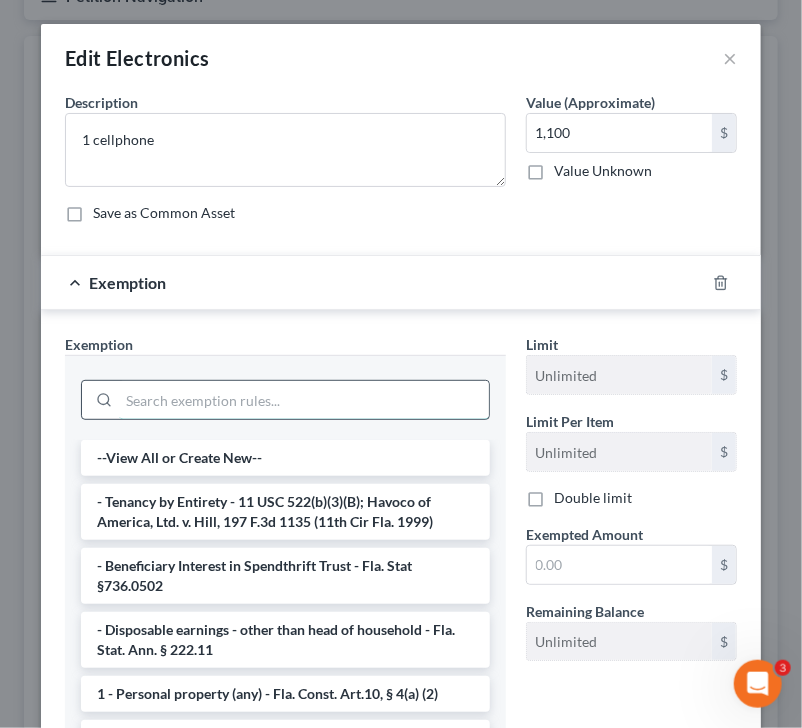 click at bounding box center (304, 400) 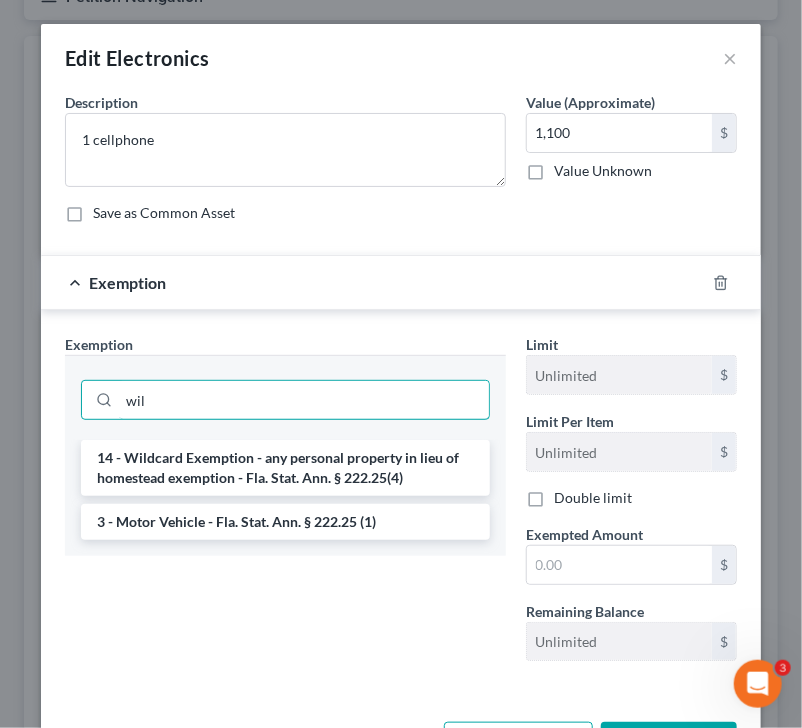 type on "wil" 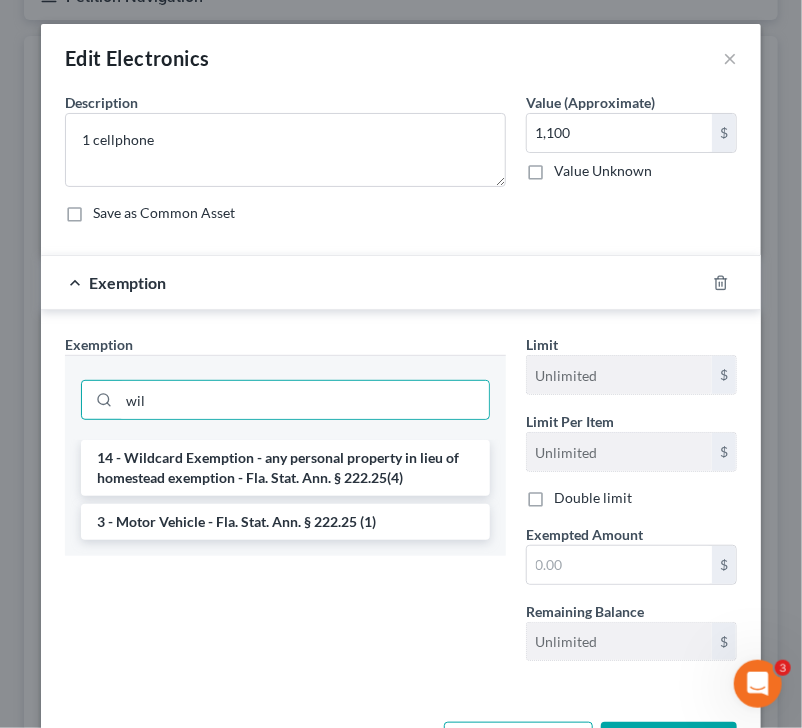 click on "wil" at bounding box center (285, 397) 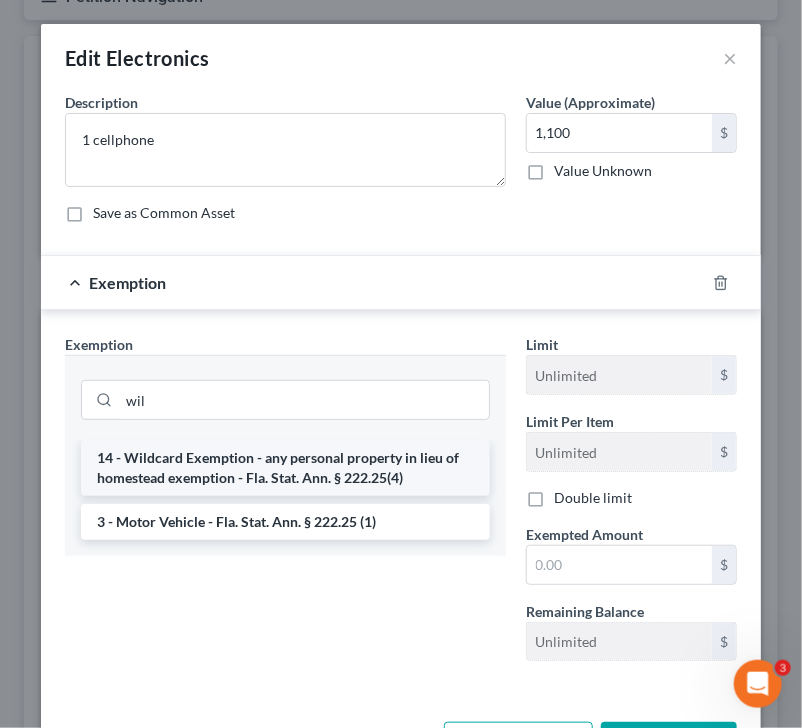 click on "14 - Wildcard Exemption - any personal property in lieu of homestead exemption - Fla. Stat. Ann. § 222.25(4)" at bounding box center (285, 468) 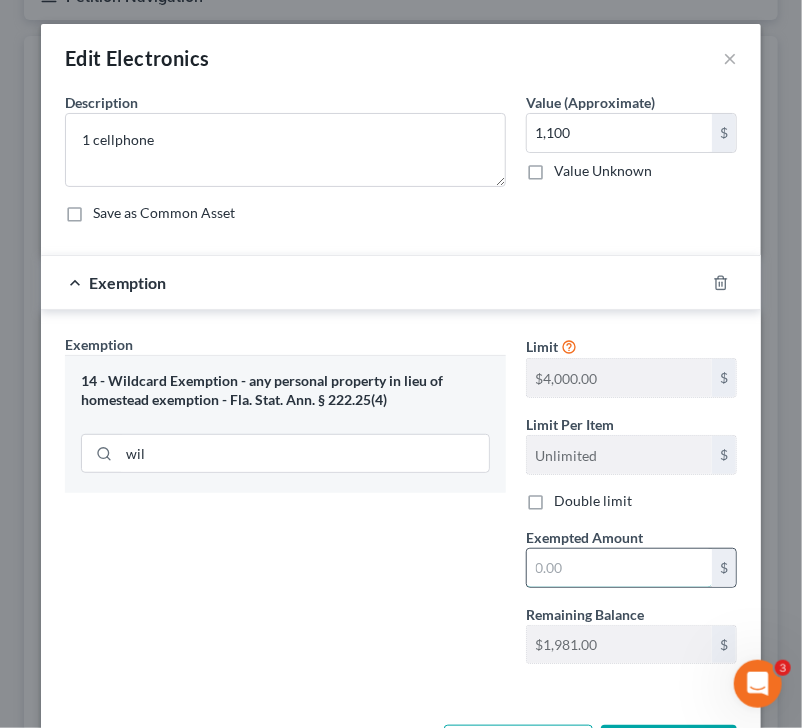 click at bounding box center (619, 568) 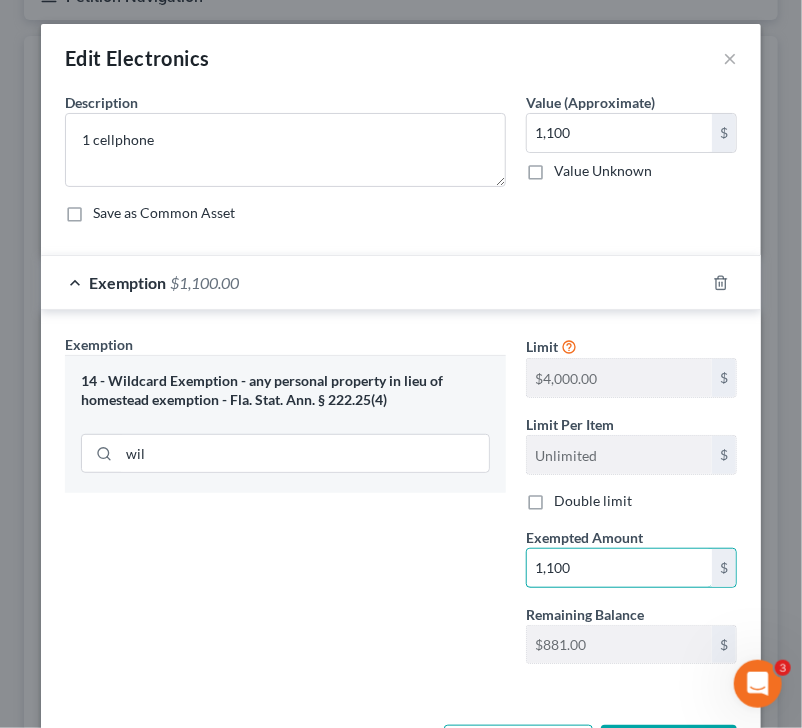 type on "1,100" 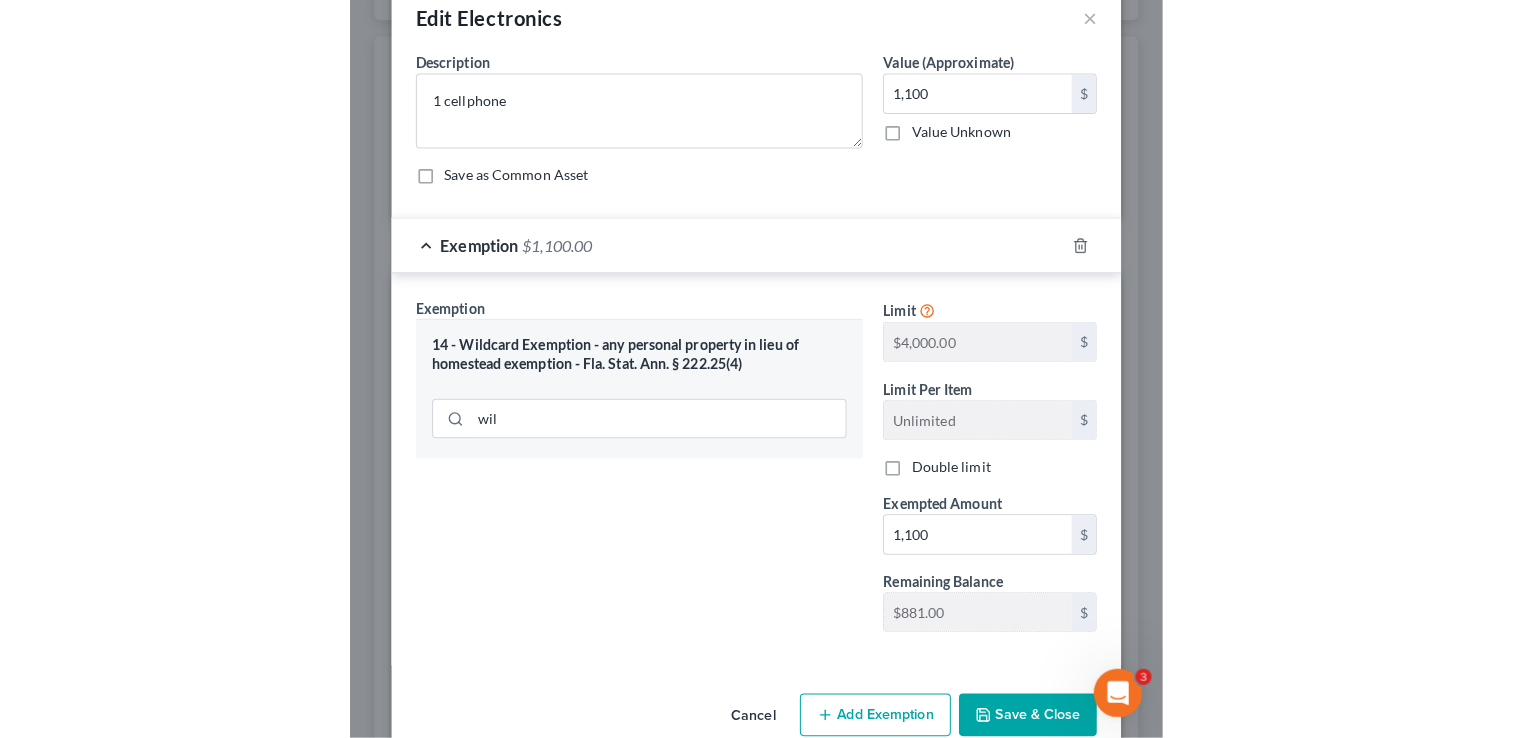 scroll, scrollTop: 76, scrollLeft: 0, axis: vertical 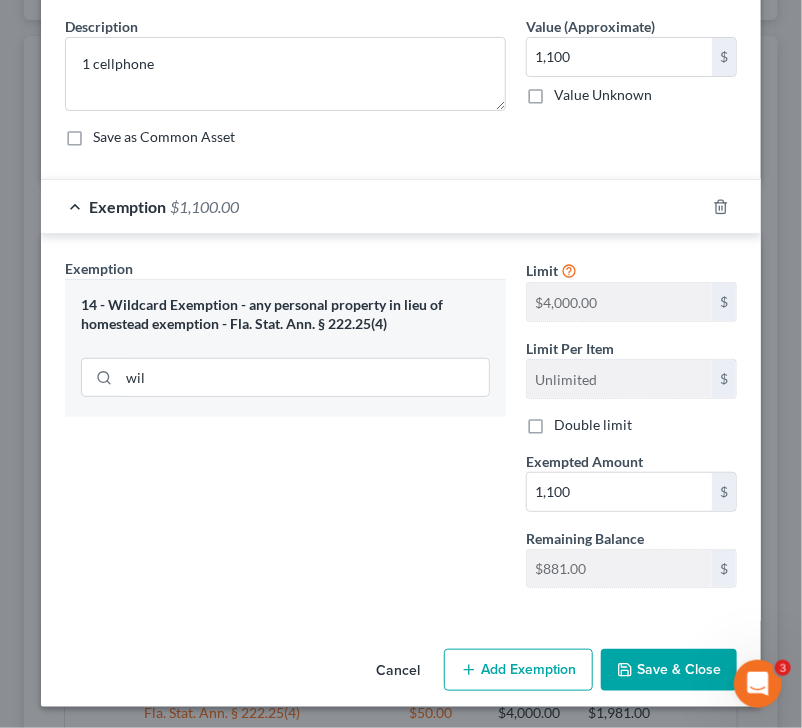 click on "Save & Close" at bounding box center (669, 670) 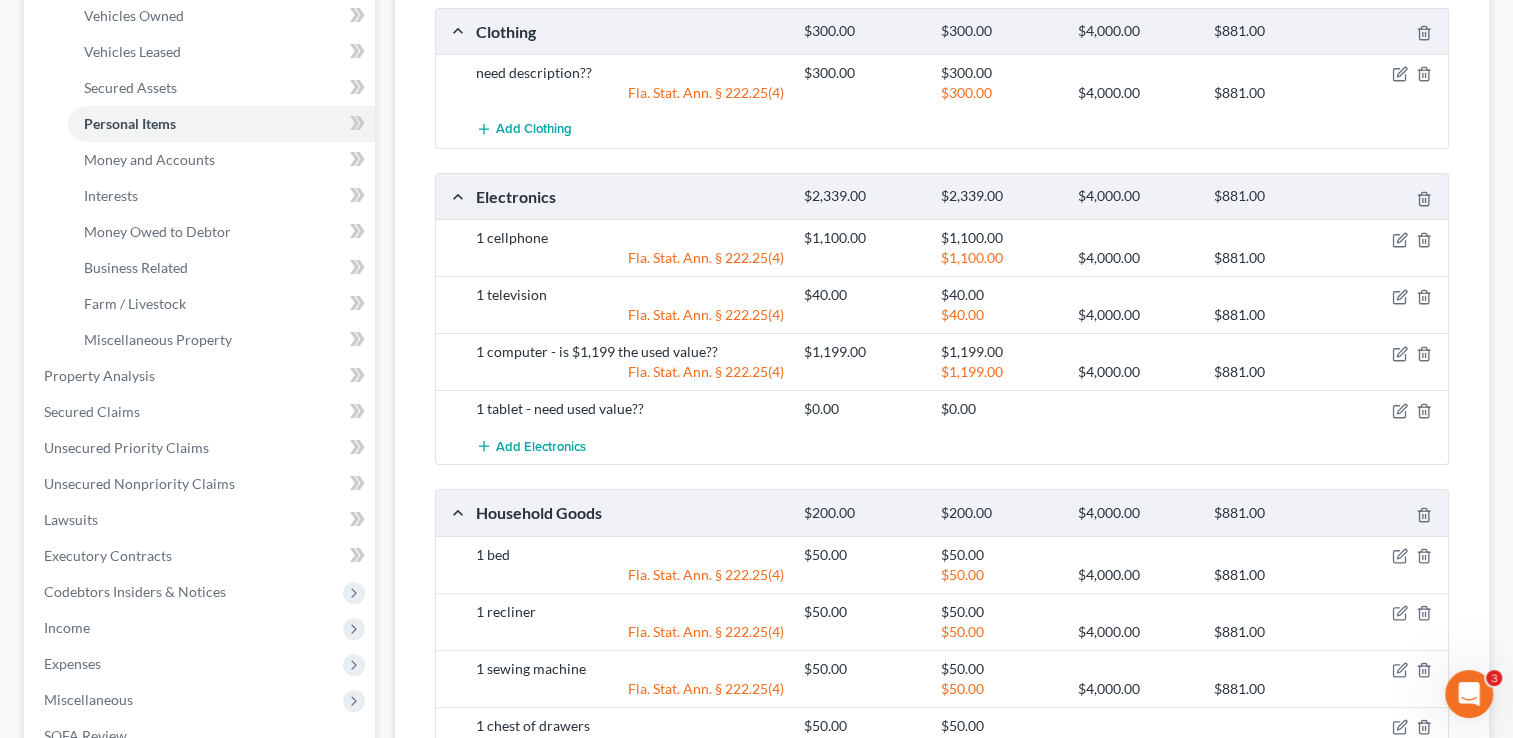 scroll, scrollTop: 966, scrollLeft: 0, axis: vertical 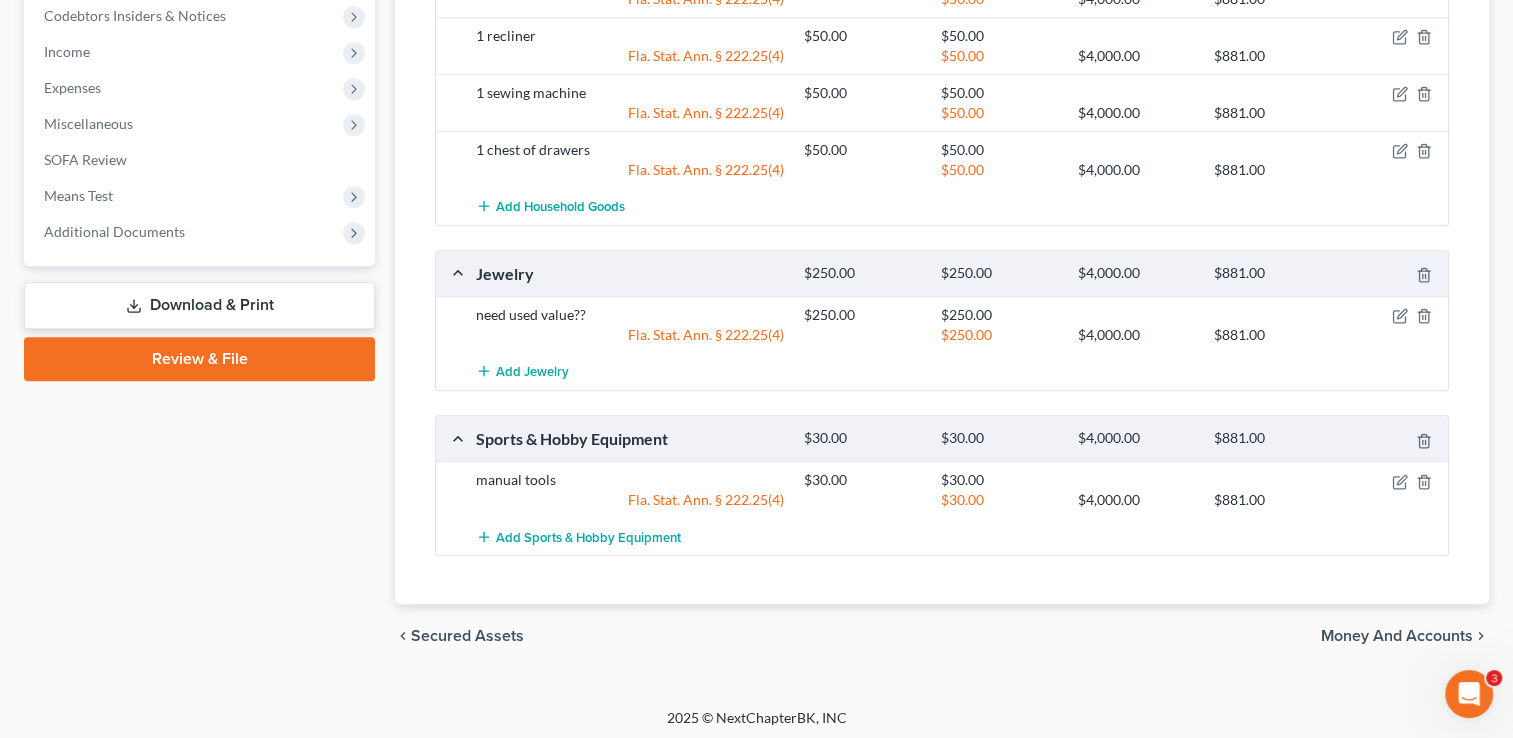 click on "Download & Print" at bounding box center (199, 305) 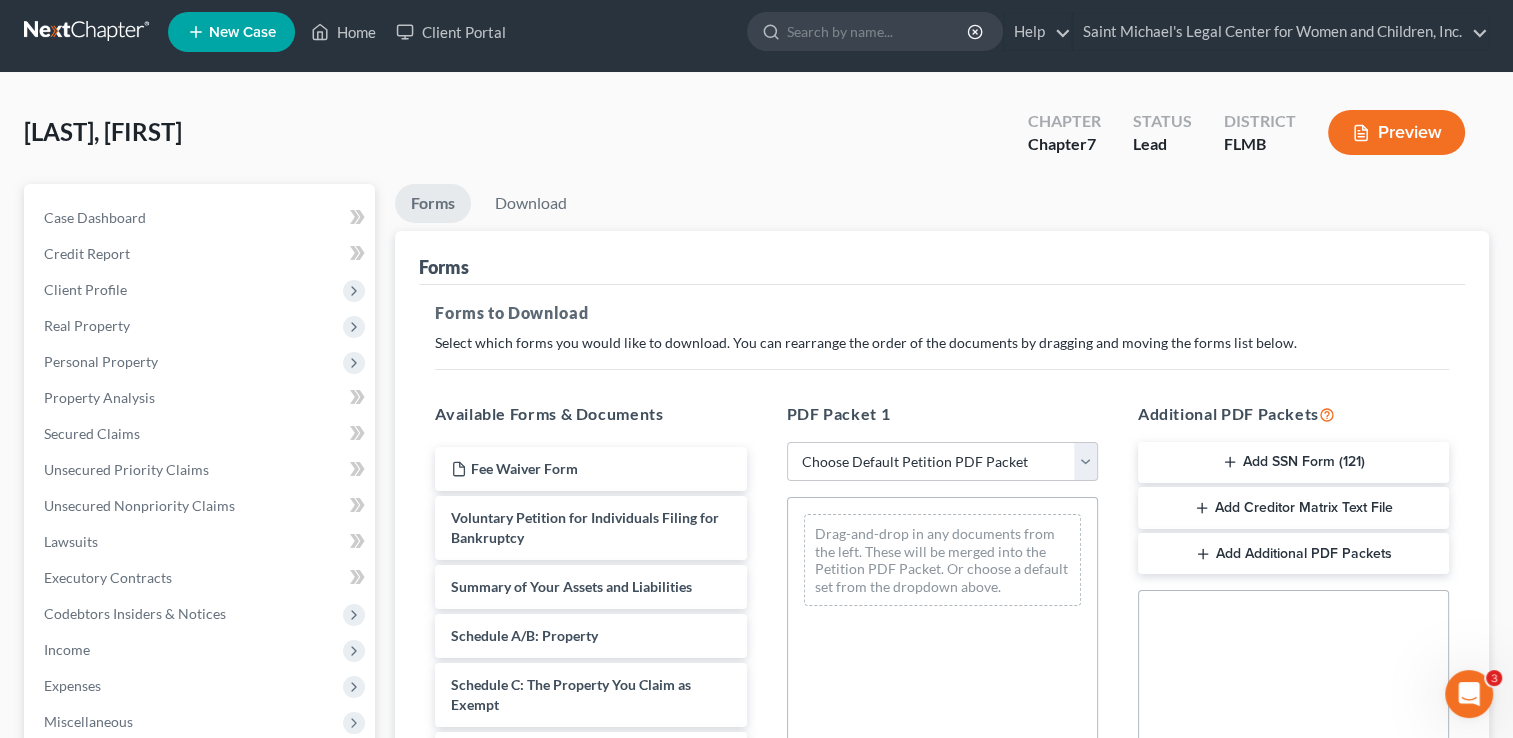scroll, scrollTop: 0, scrollLeft: 0, axis: both 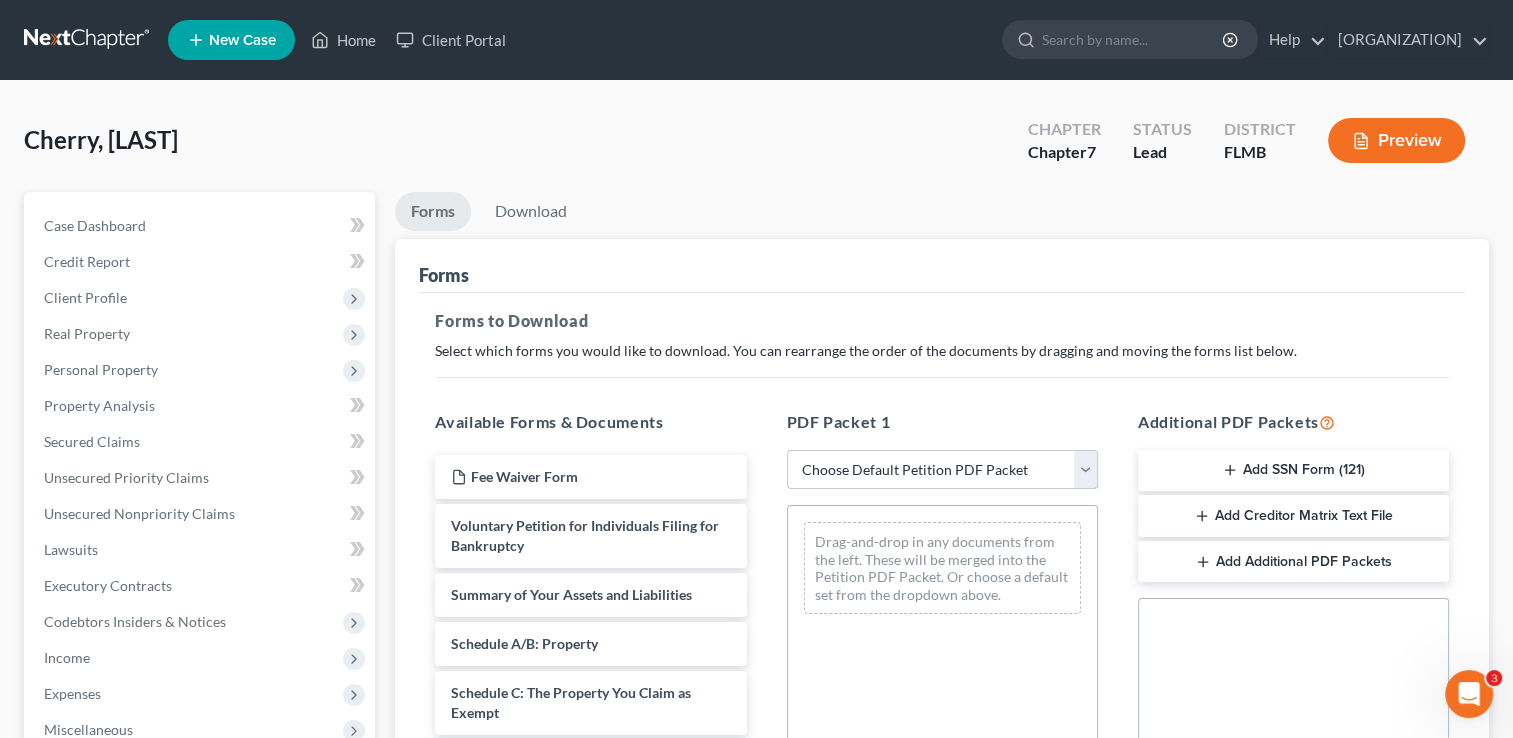 click on "Choose Default Petition PDF Packet Complete Bankruptcy Petition (all forms and schedules) Emergency Filing Forms (Petition and Creditor List Only) Amended Forms Signature Pages Only" 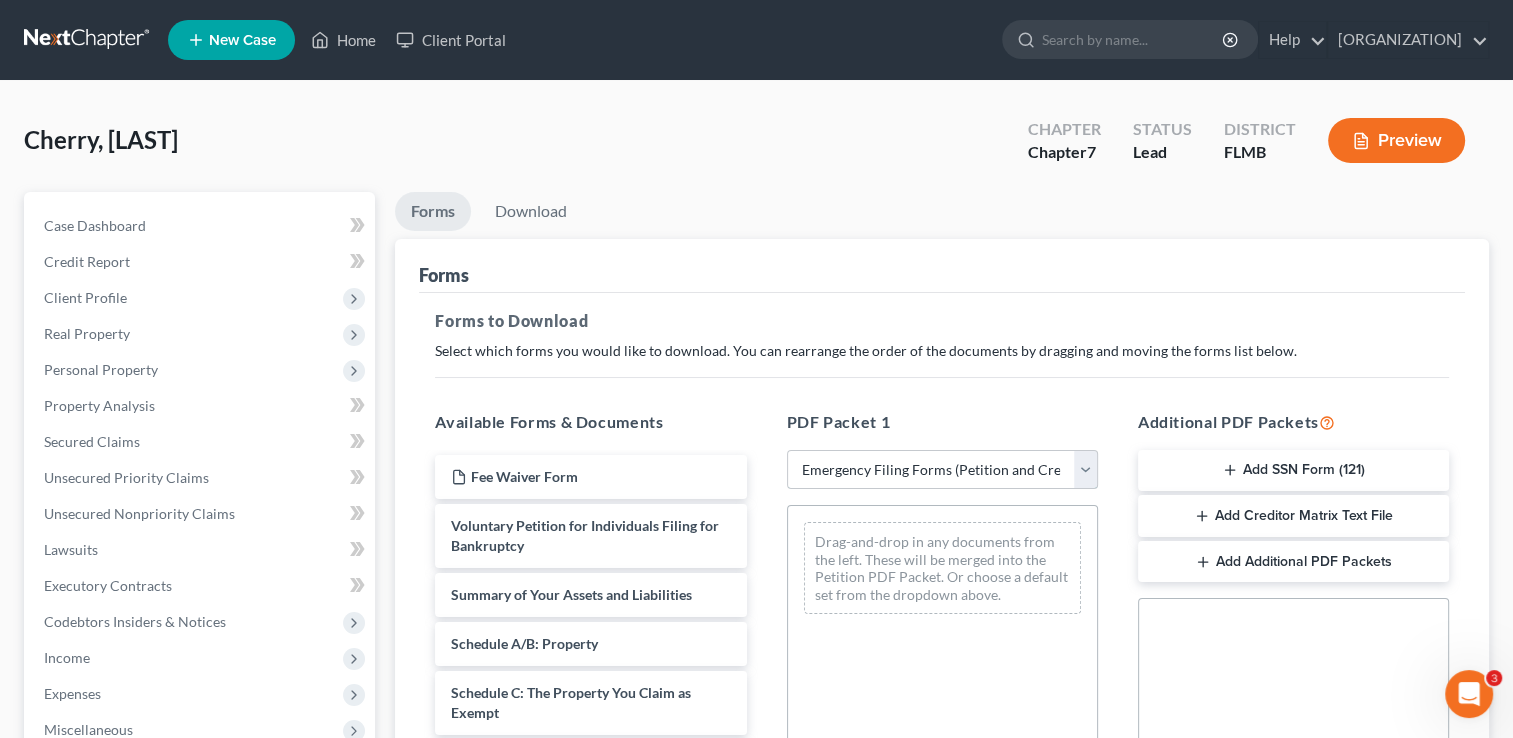 click on "Choose Default Petition PDF Packet Complete Bankruptcy Petition (all forms and schedules) Emergency Filing Forms (Petition and Creditor List Only) Amended Forms Signature Pages Only" 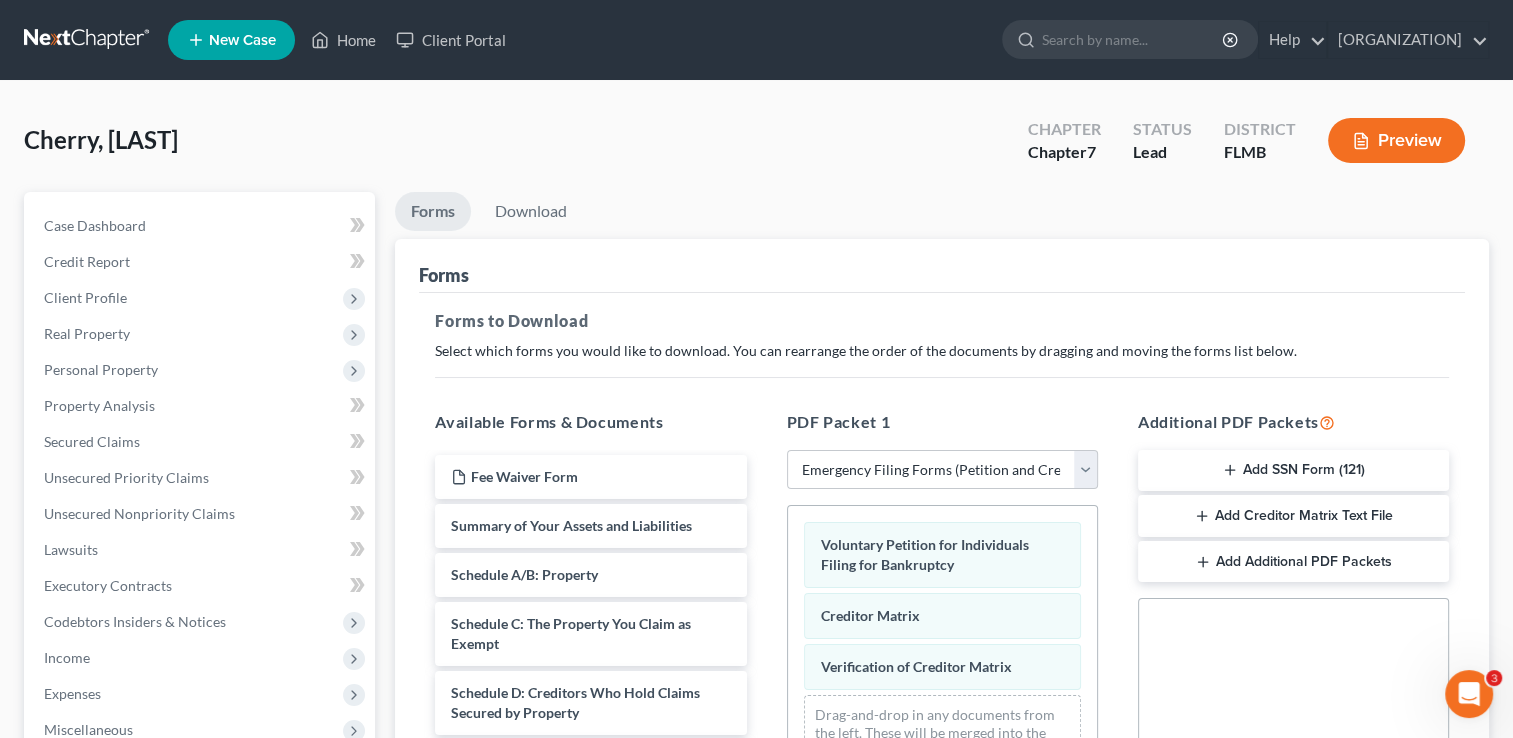 click on "Voluntary Petition for Individuals Filing for Bankruptcy" 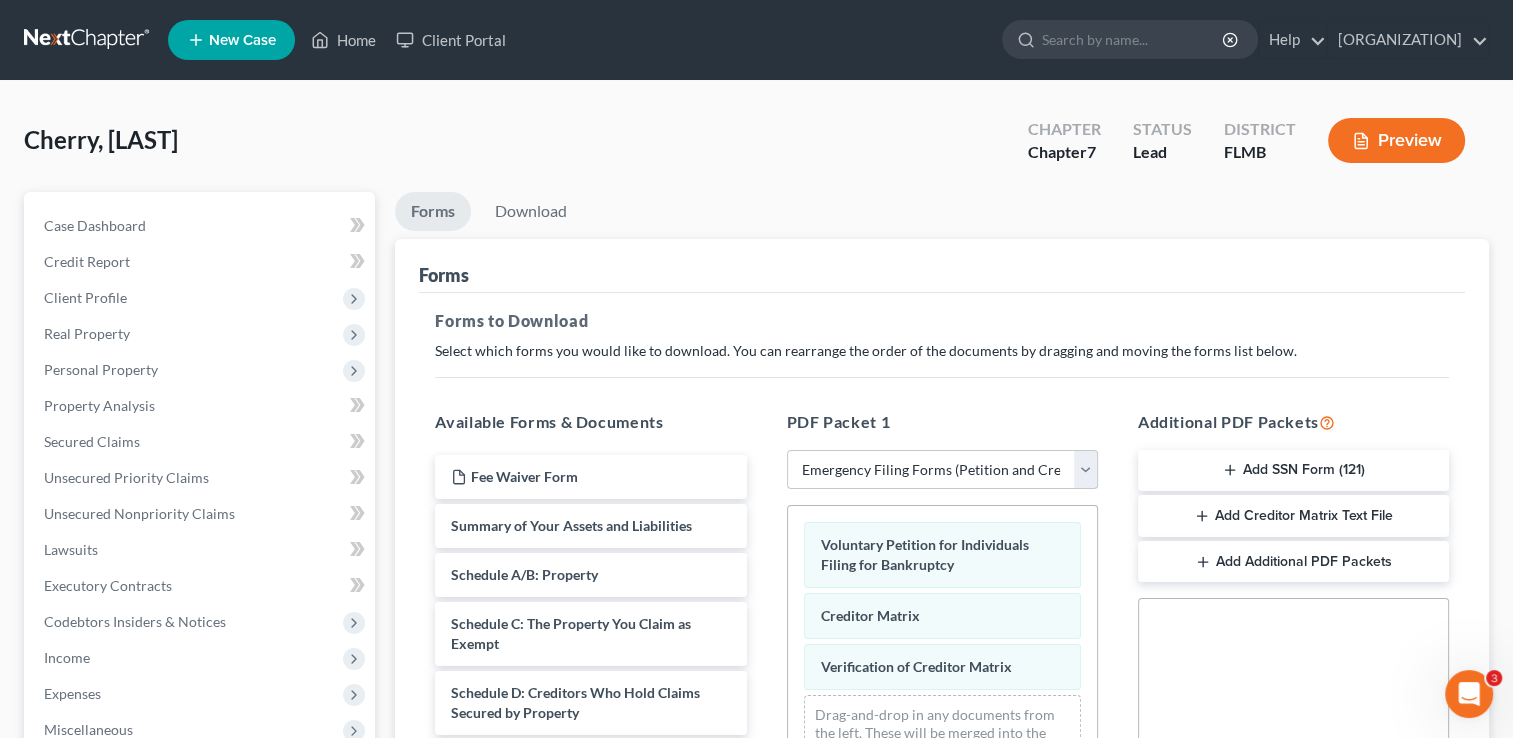 click on "Choose Default Petition PDF Packet Complete Bankruptcy Petition (all forms and schedules) Emergency Filing Forms (Petition and Creditor List Only) Amended Forms Signature Pages Only" 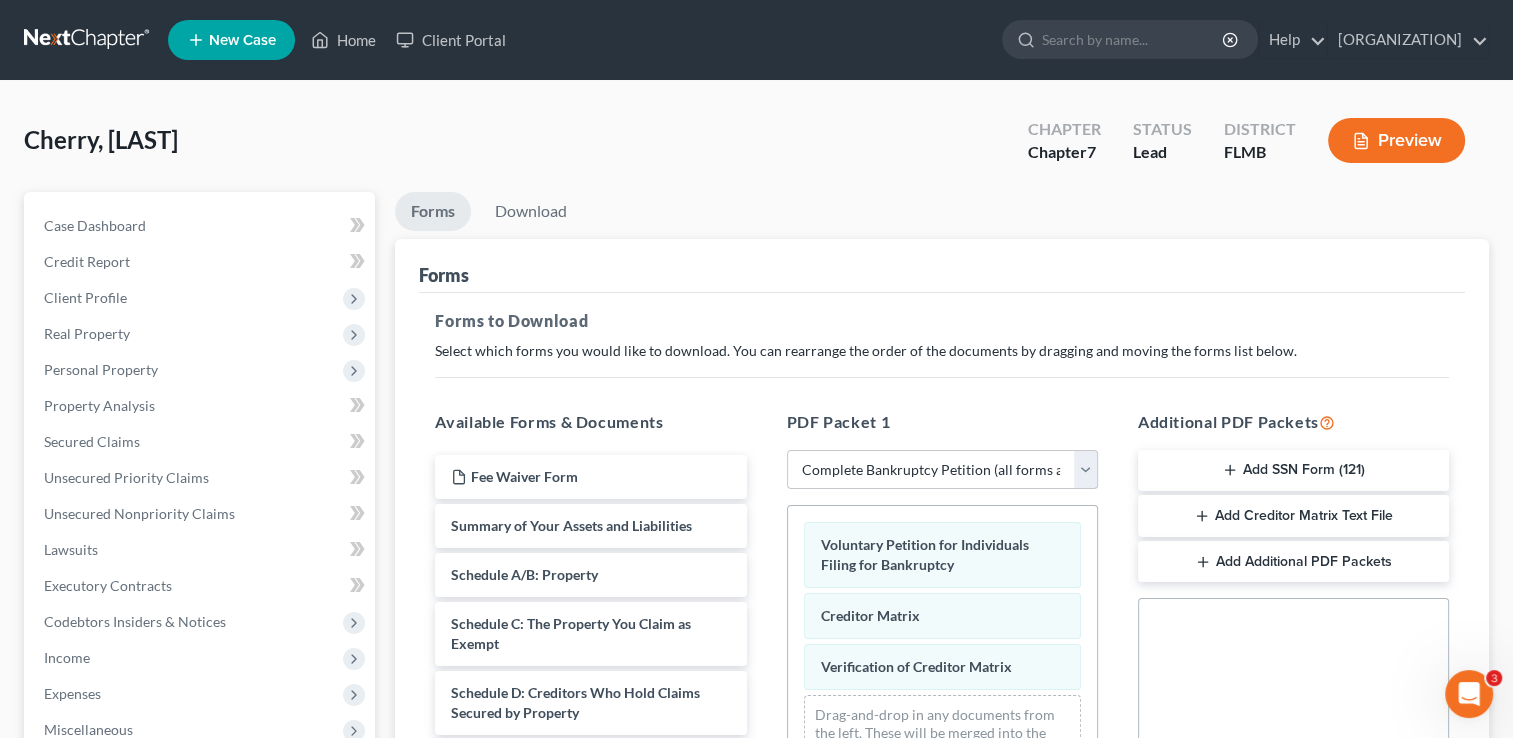 click on "Choose Default Petition PDF Packet Complete Bankruptcy Petition (all forms and schedules) Emergency Filing Forms (Petition and Creditor List Only) Amended Forms Signature Pages Only" 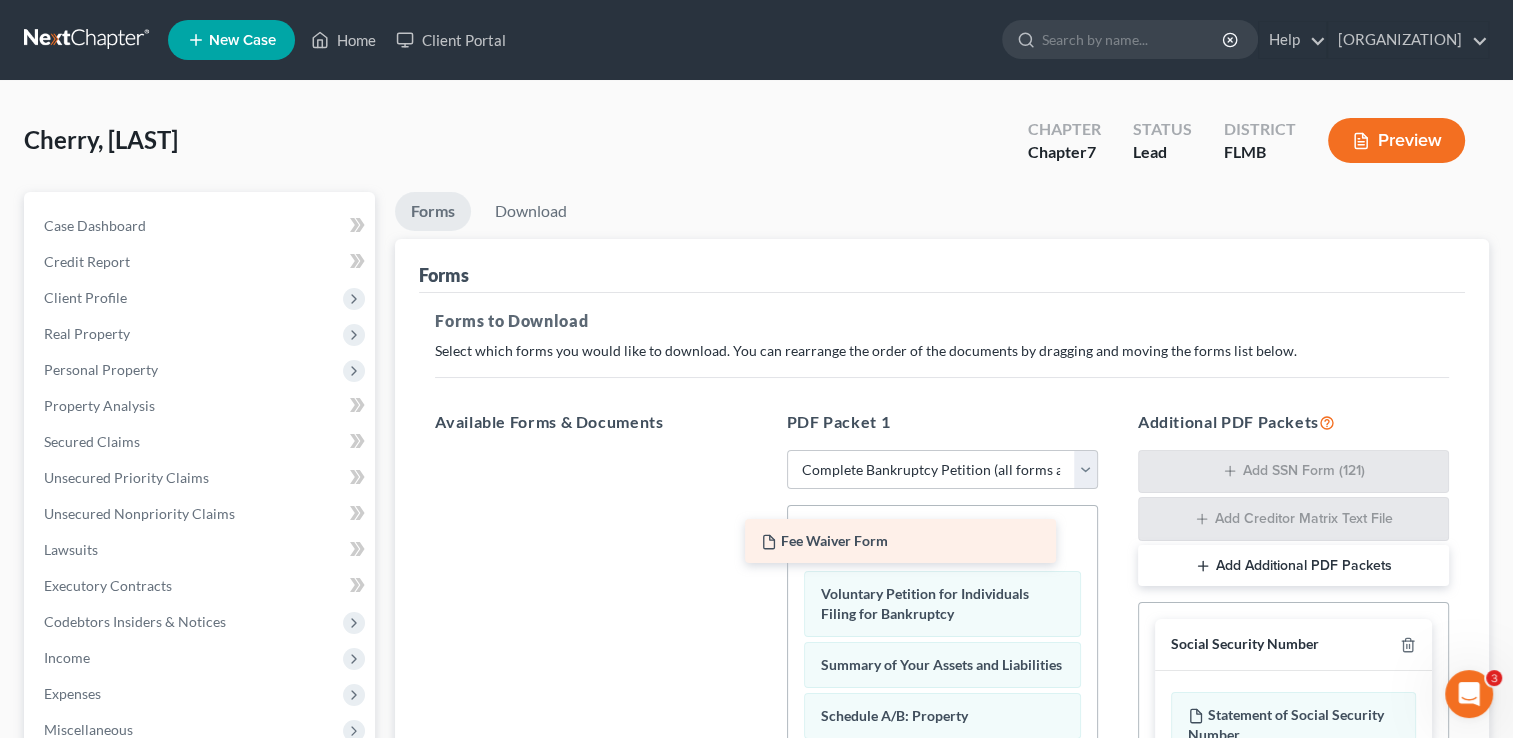 drag, startPoint x: 688, startPoint y: 474, endPoint x: 998, endPoint y: 539, distance: 316.7412 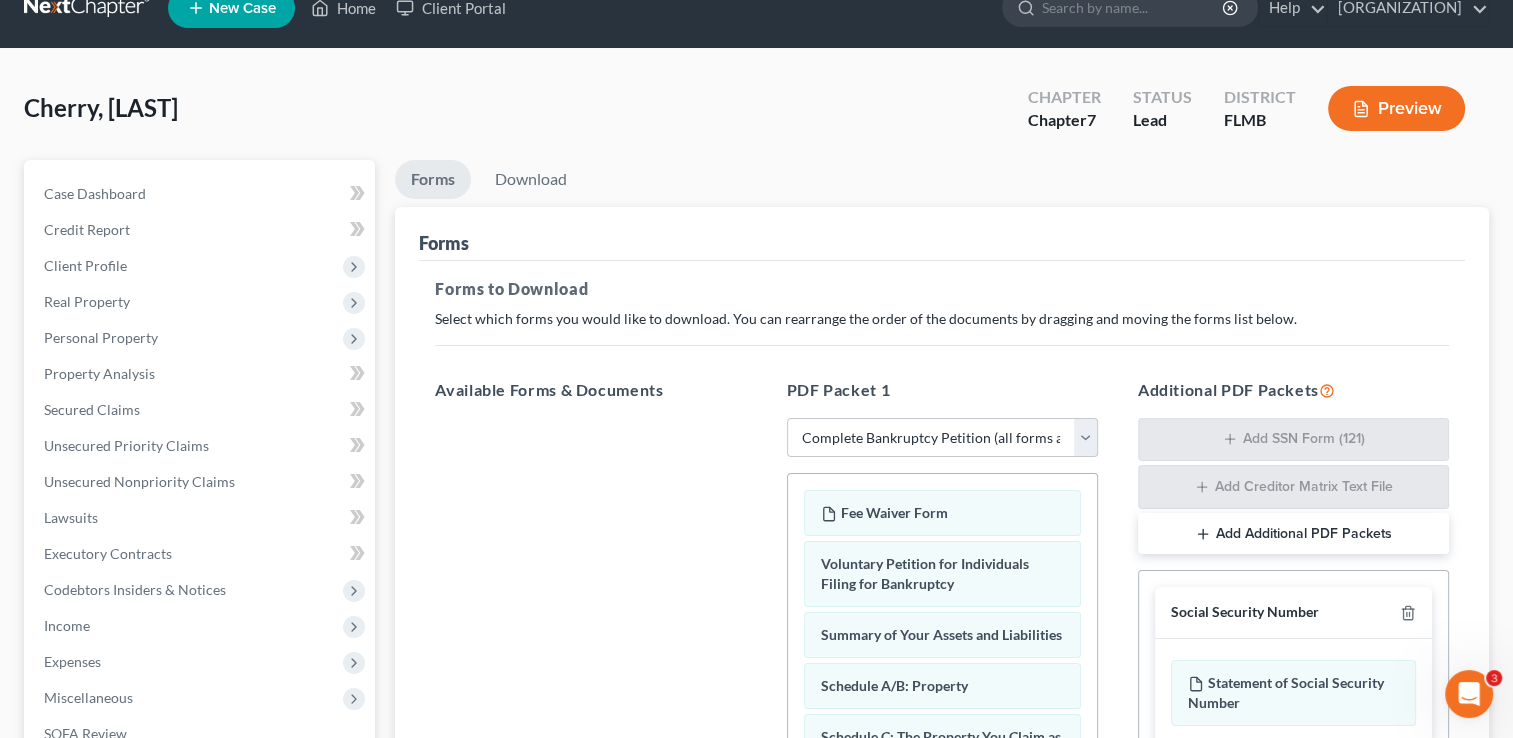 scroll, scrollTop: 496, scrollLeft: 0, axis: vertical 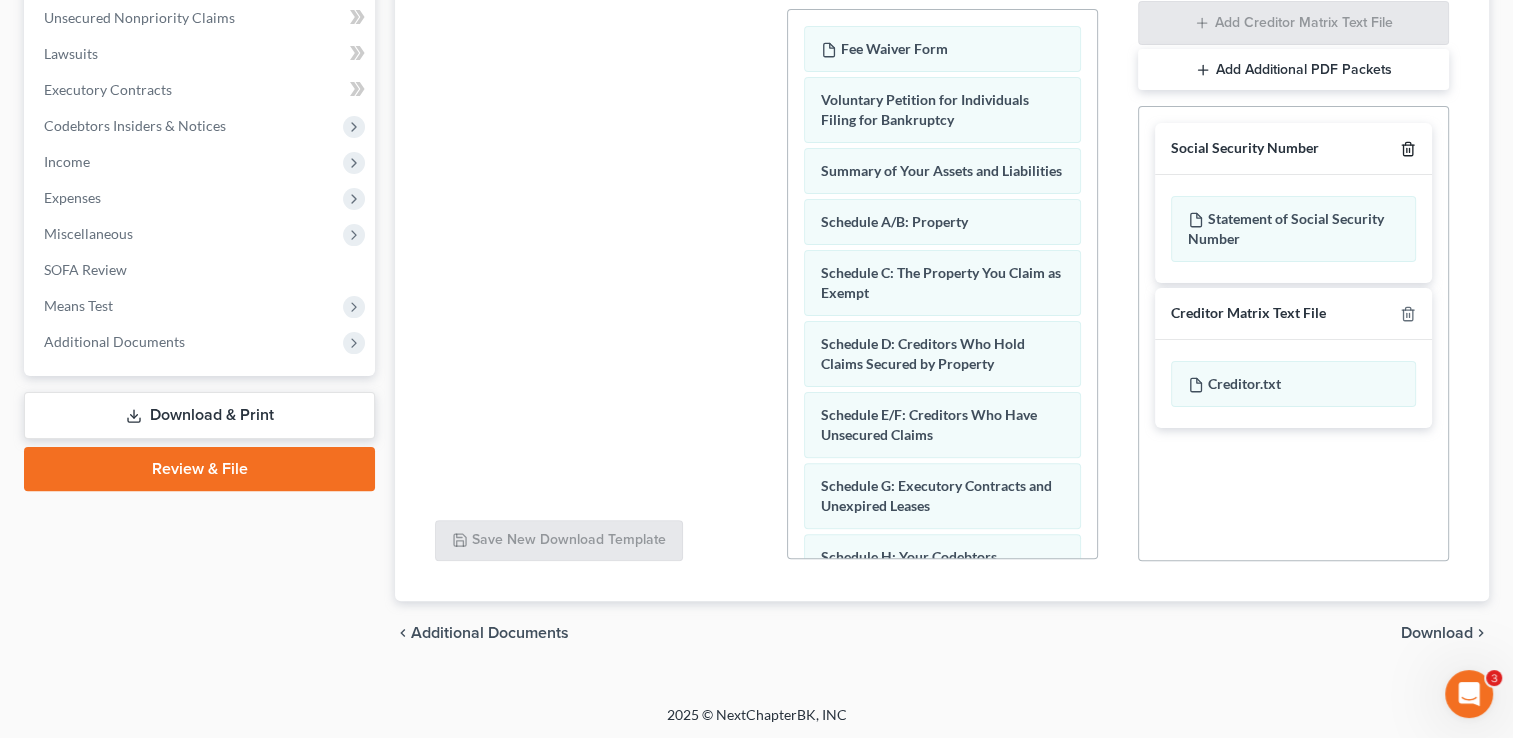 click 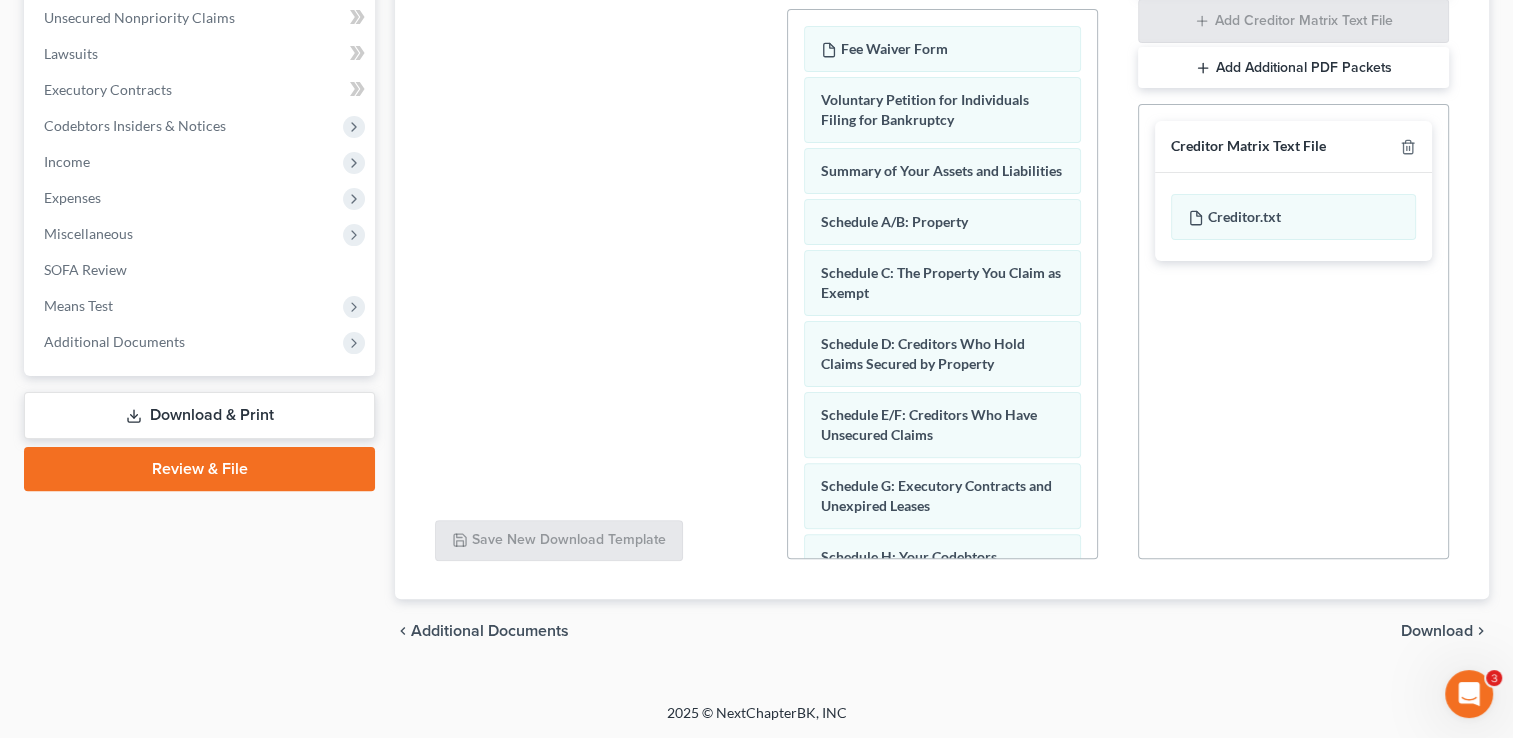 scroll, scrollTop: 495, scrollLeft: 0, axis: vertical 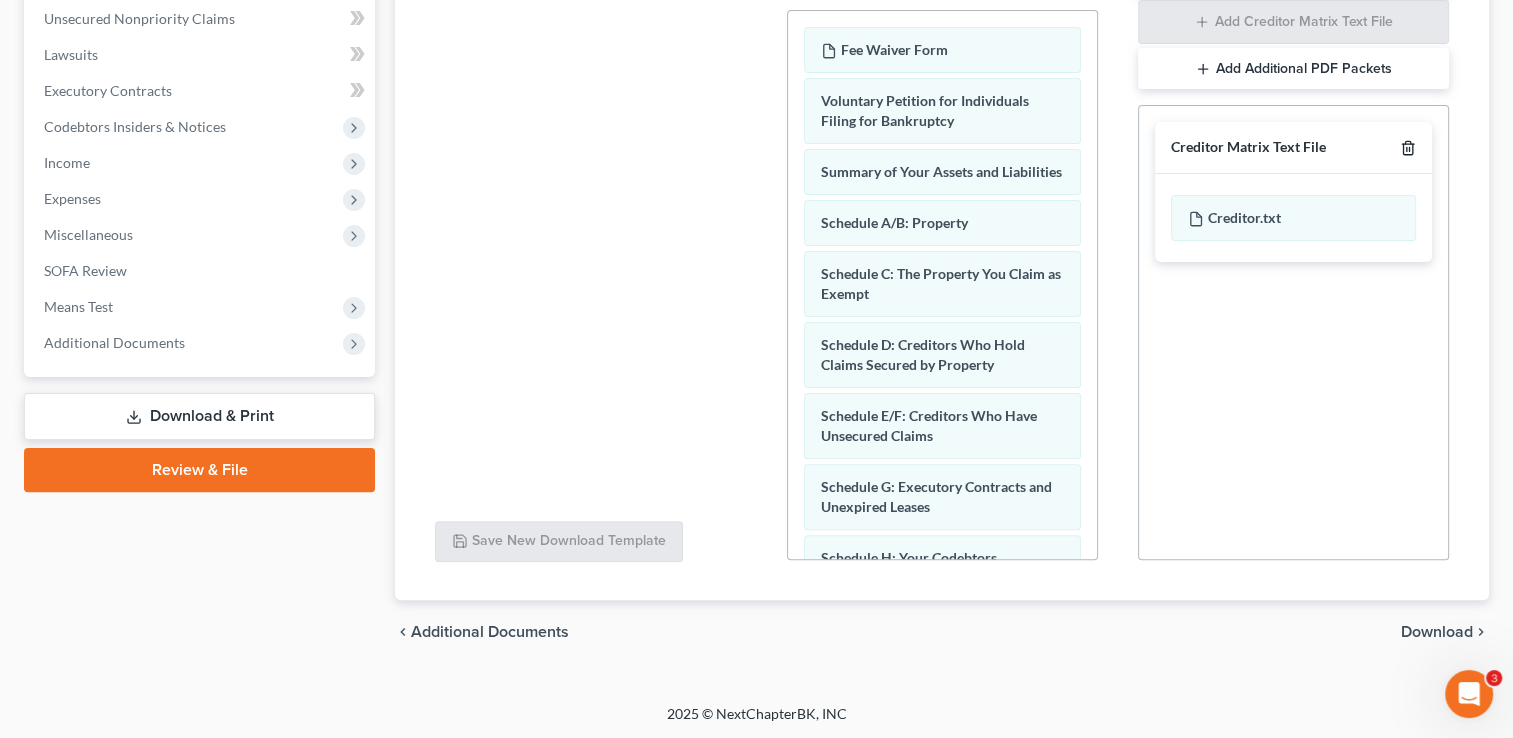 click 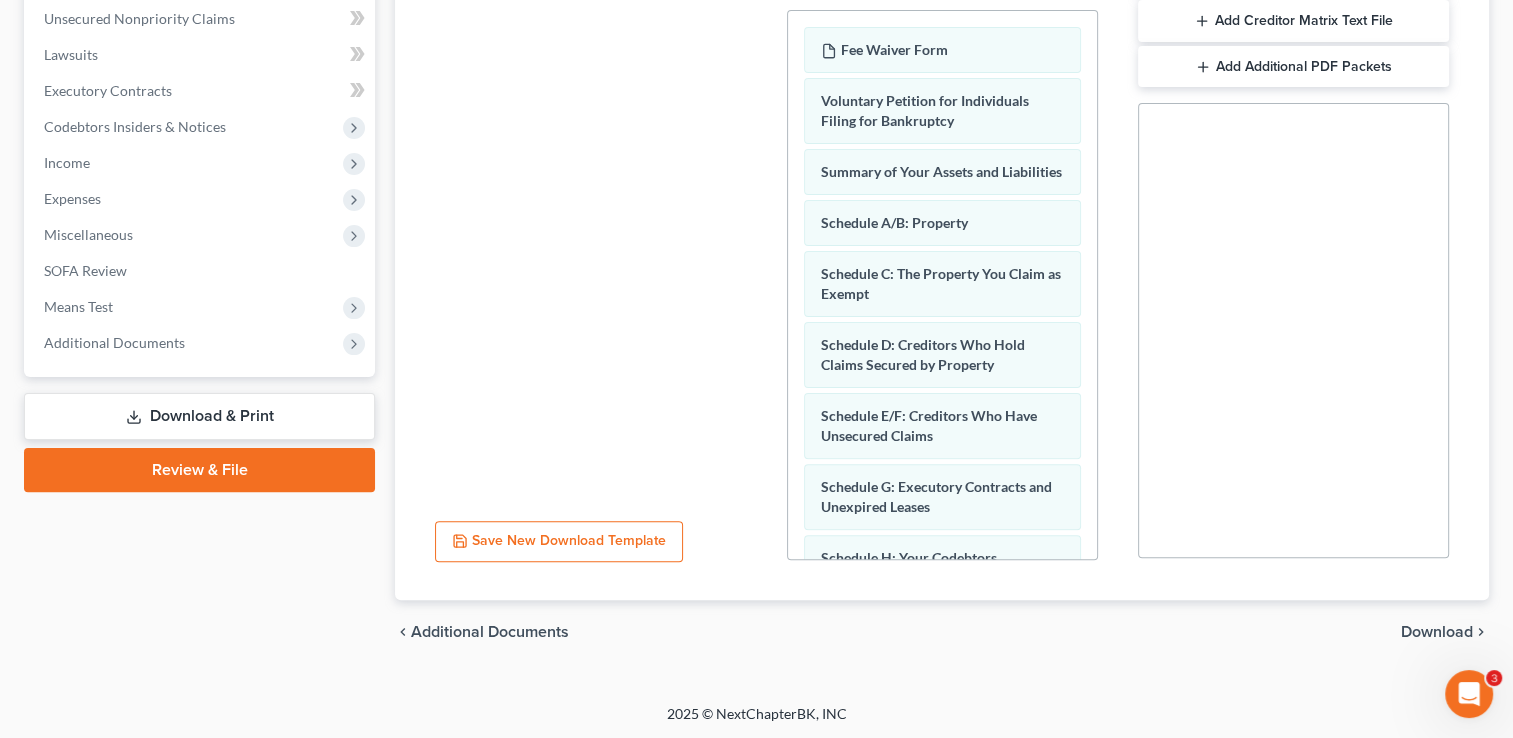 click on "Download" 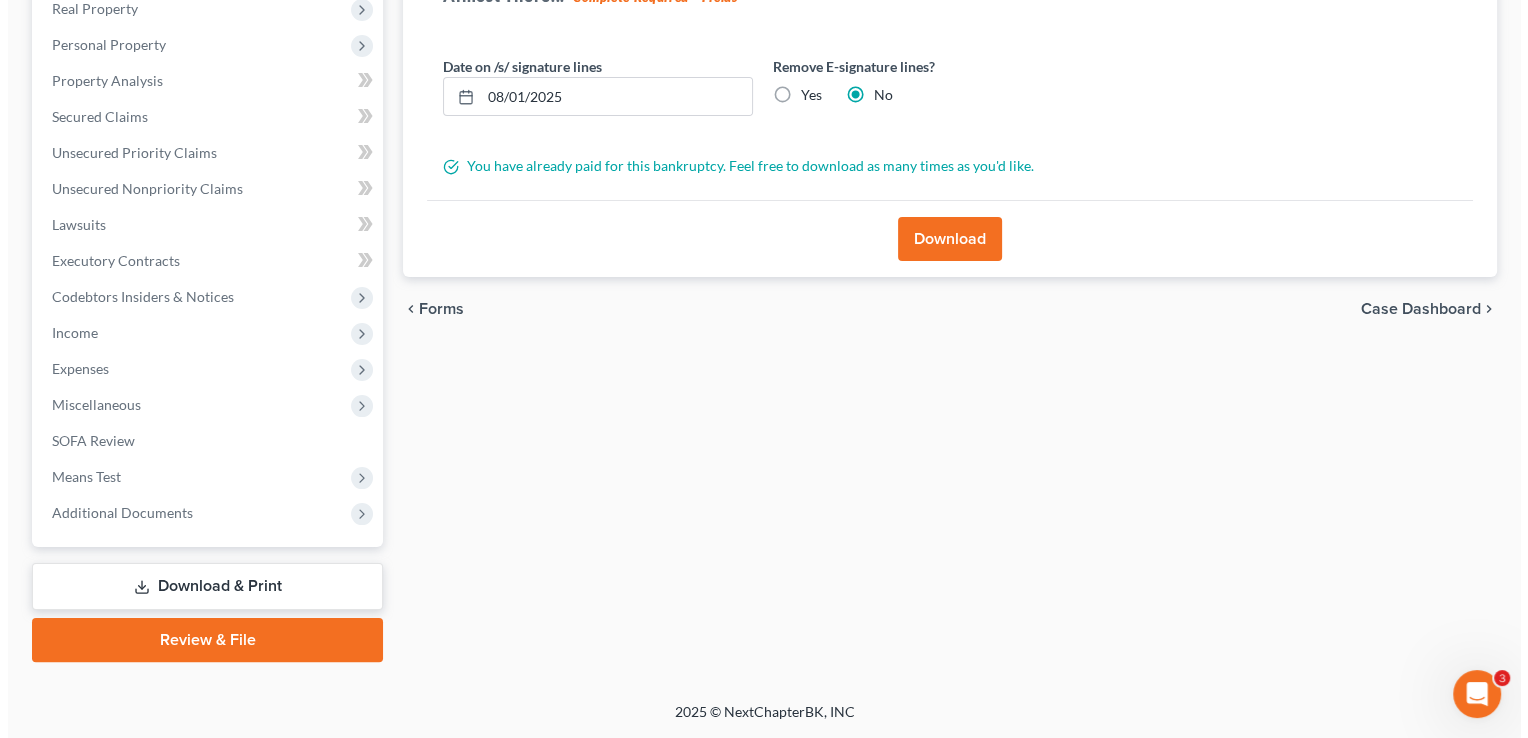 scroll, scrollTop: 323, scrollLeft: 0, axis: vertical 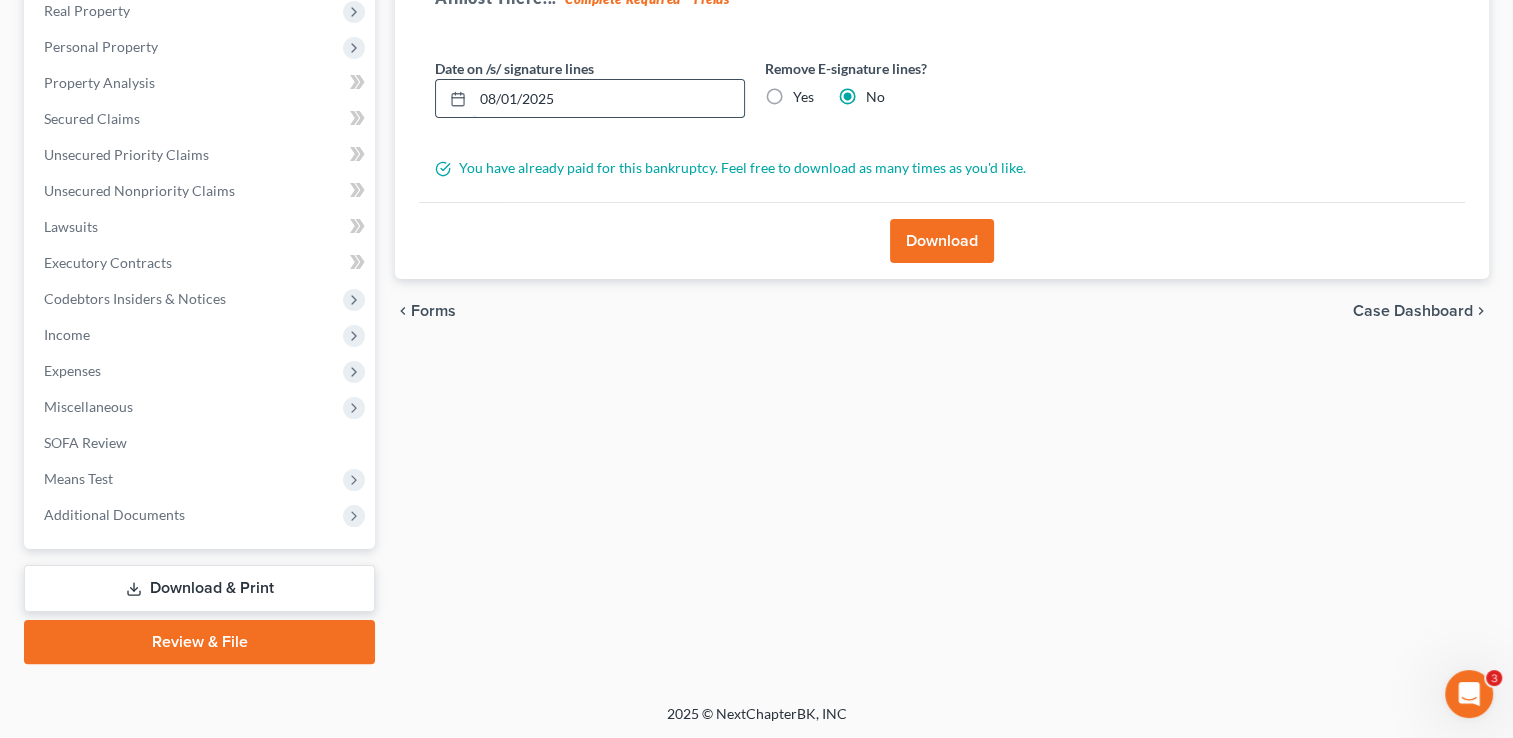 click on "08/01/2025" 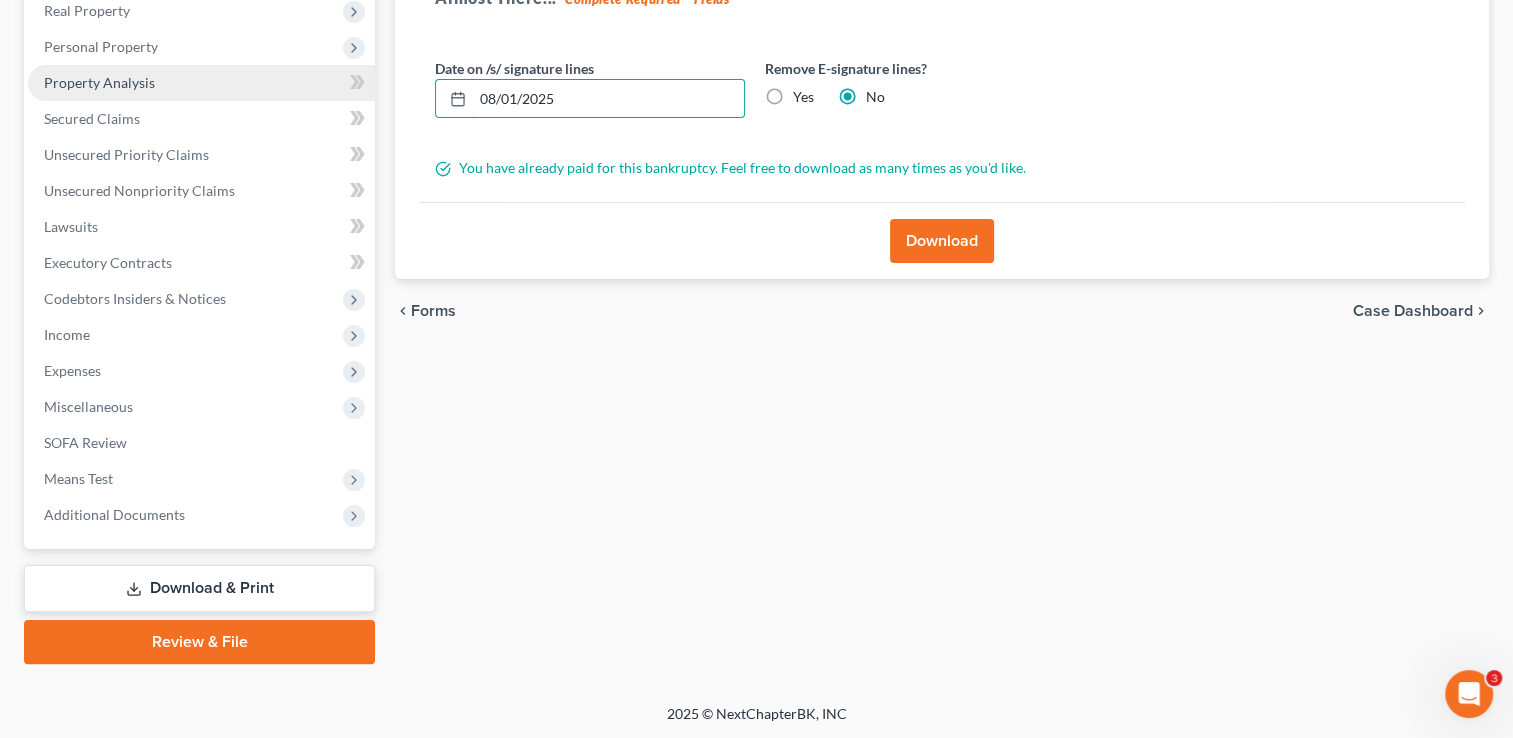 drag, startPoint x: 611, startPoint y: 101, endPoint x: 332, endPoint y: 84, distance: 279.51746 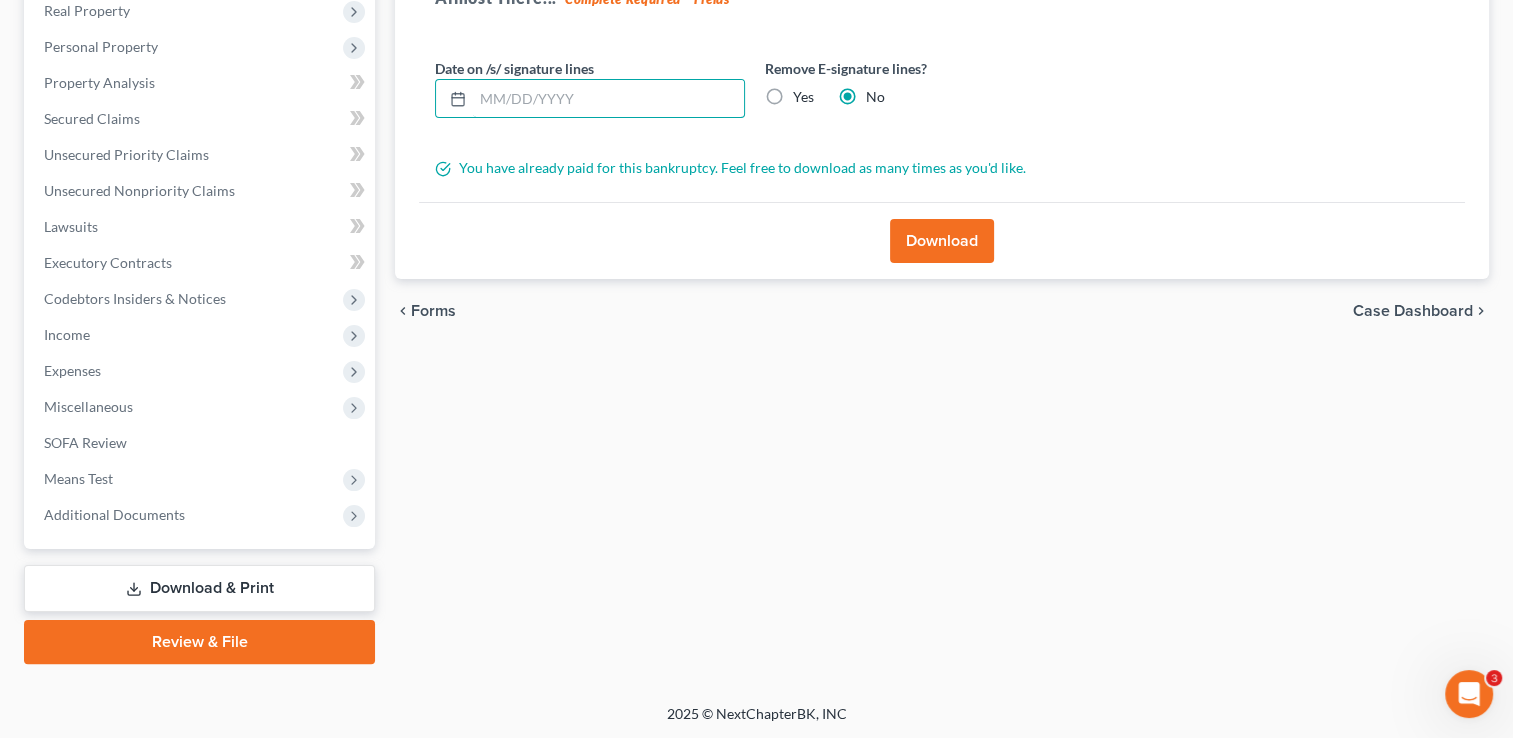 type 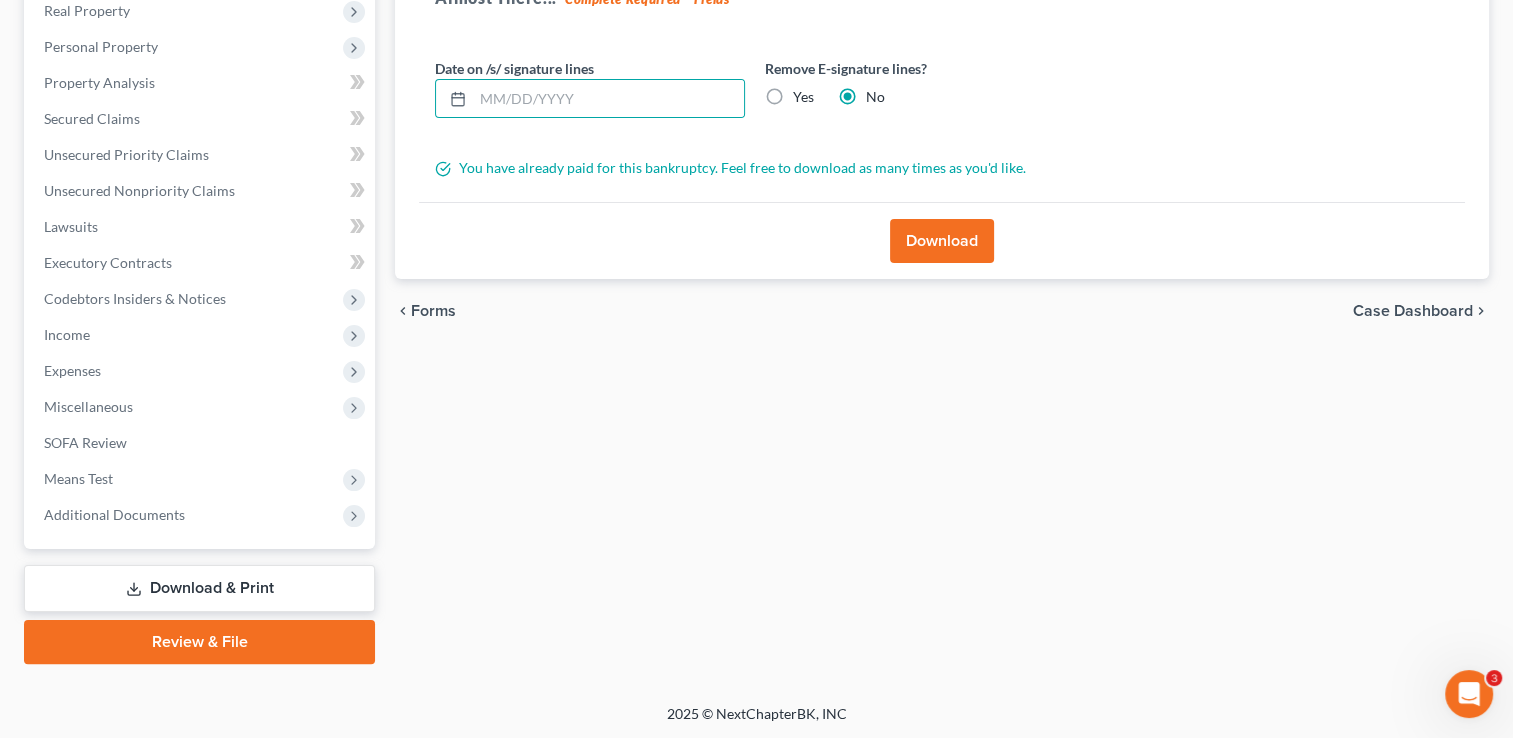 click on "Yes" 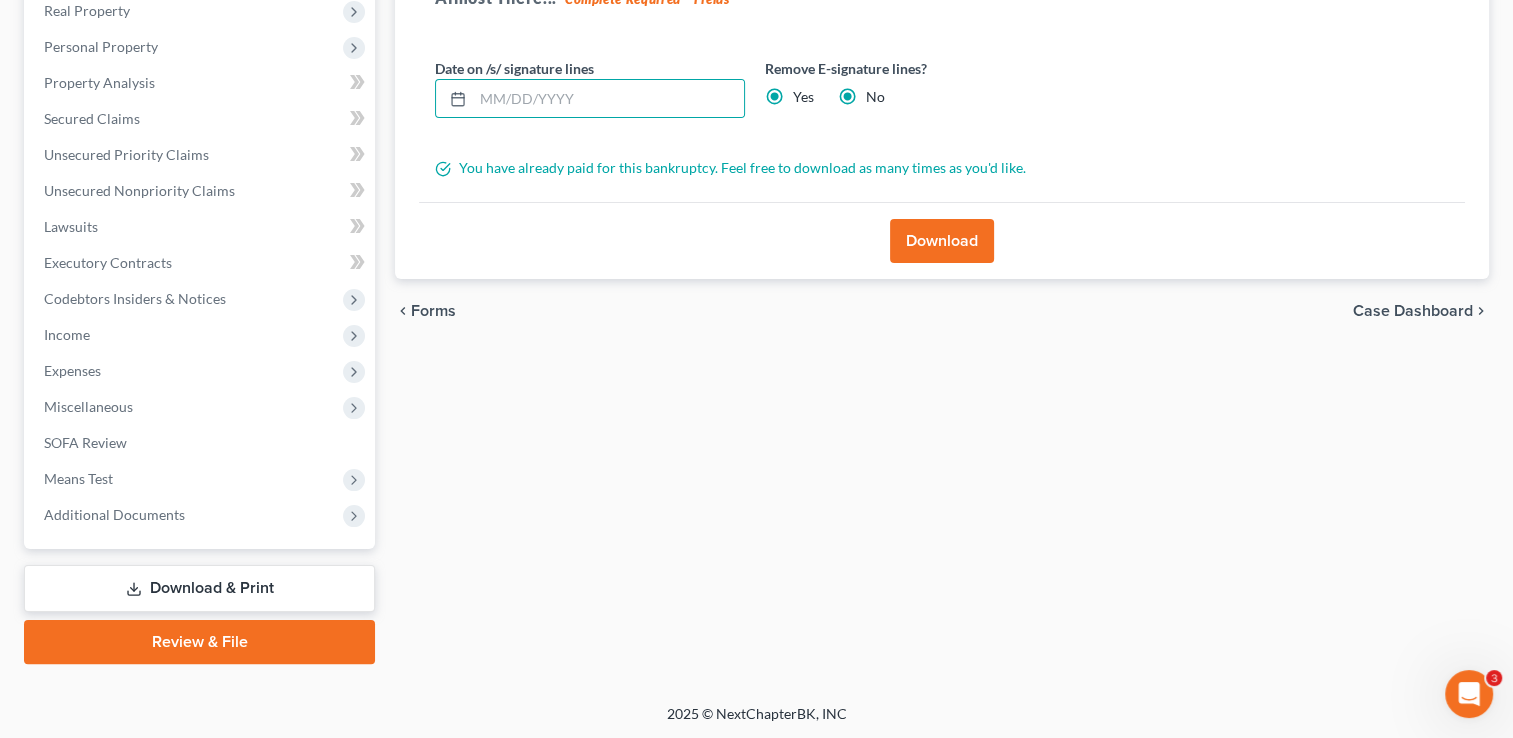 radio on "false" 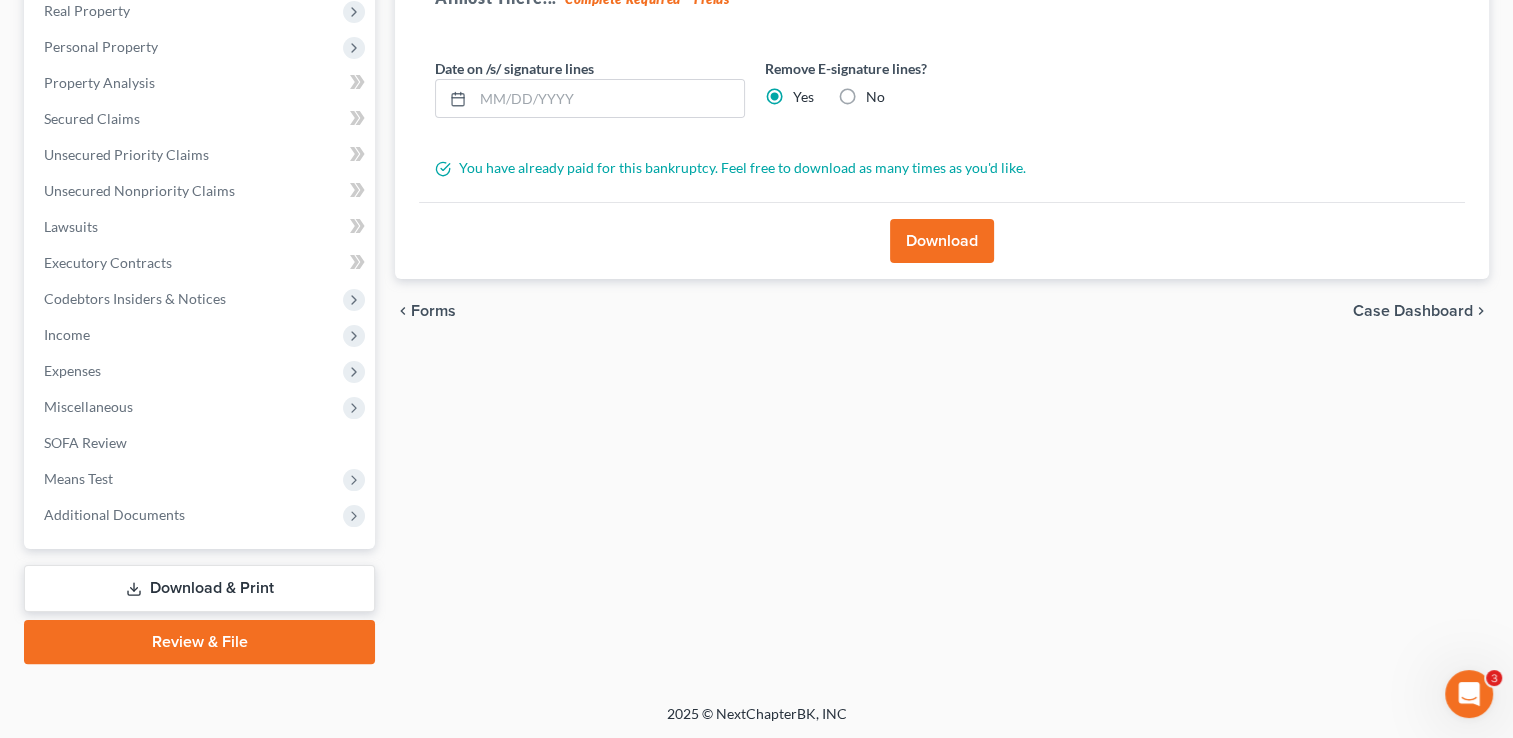 click on "Yes" 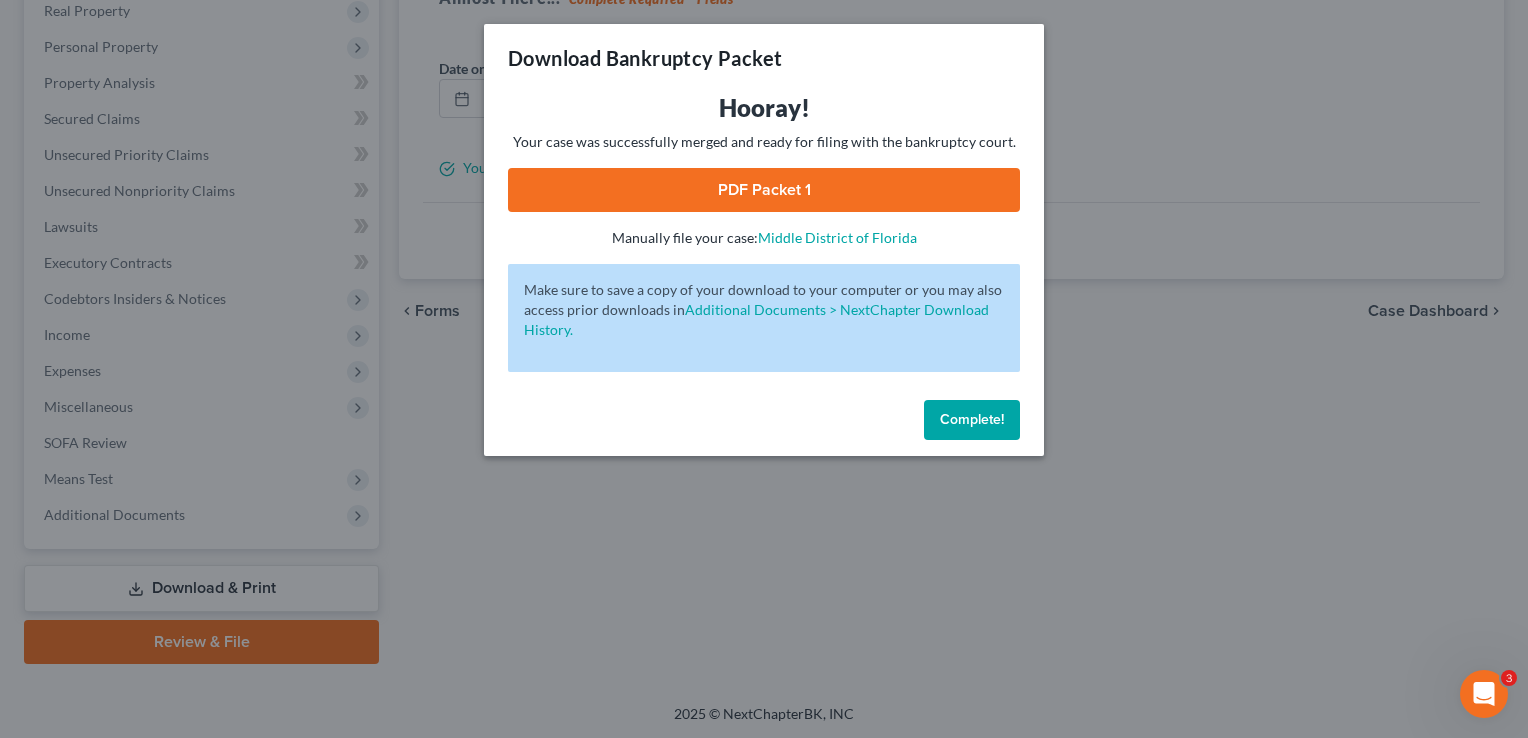 click on "PDF Packet 1" 